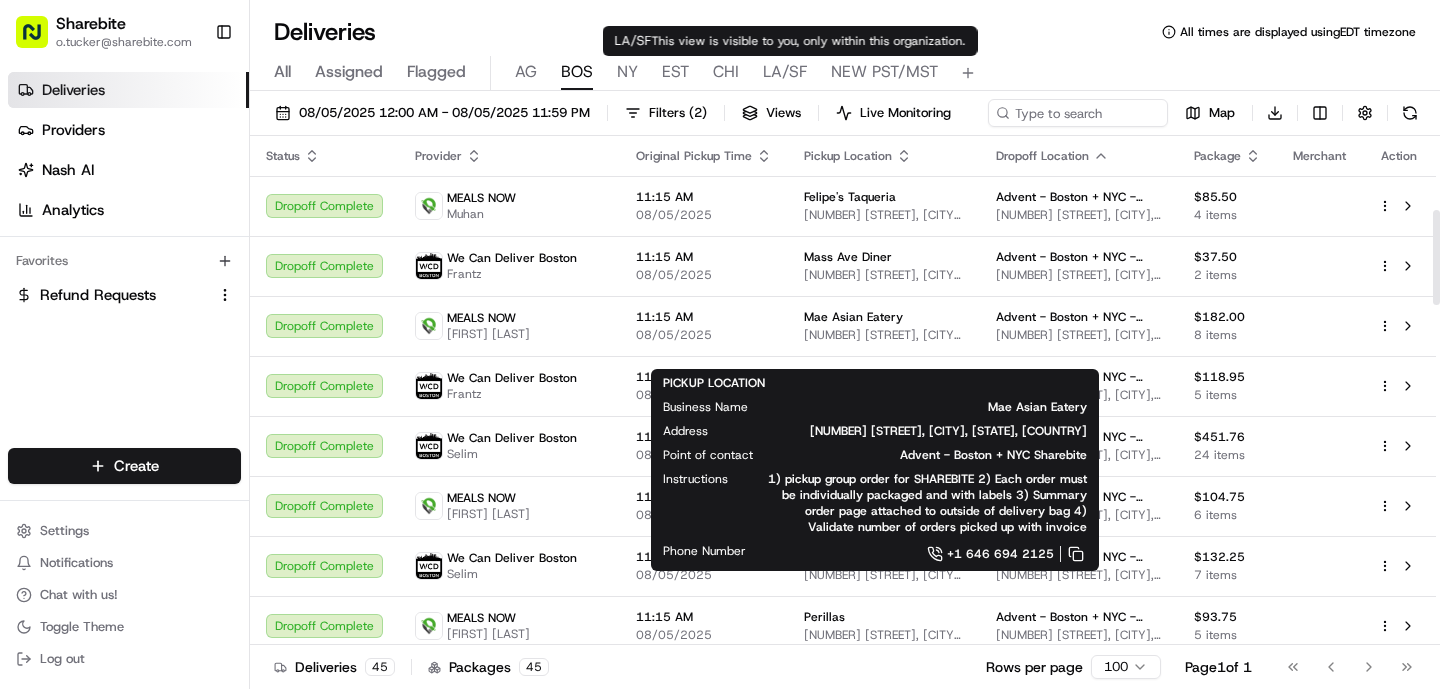 scroll, scrollTop: 0, scrollLeft: 0, axis: both 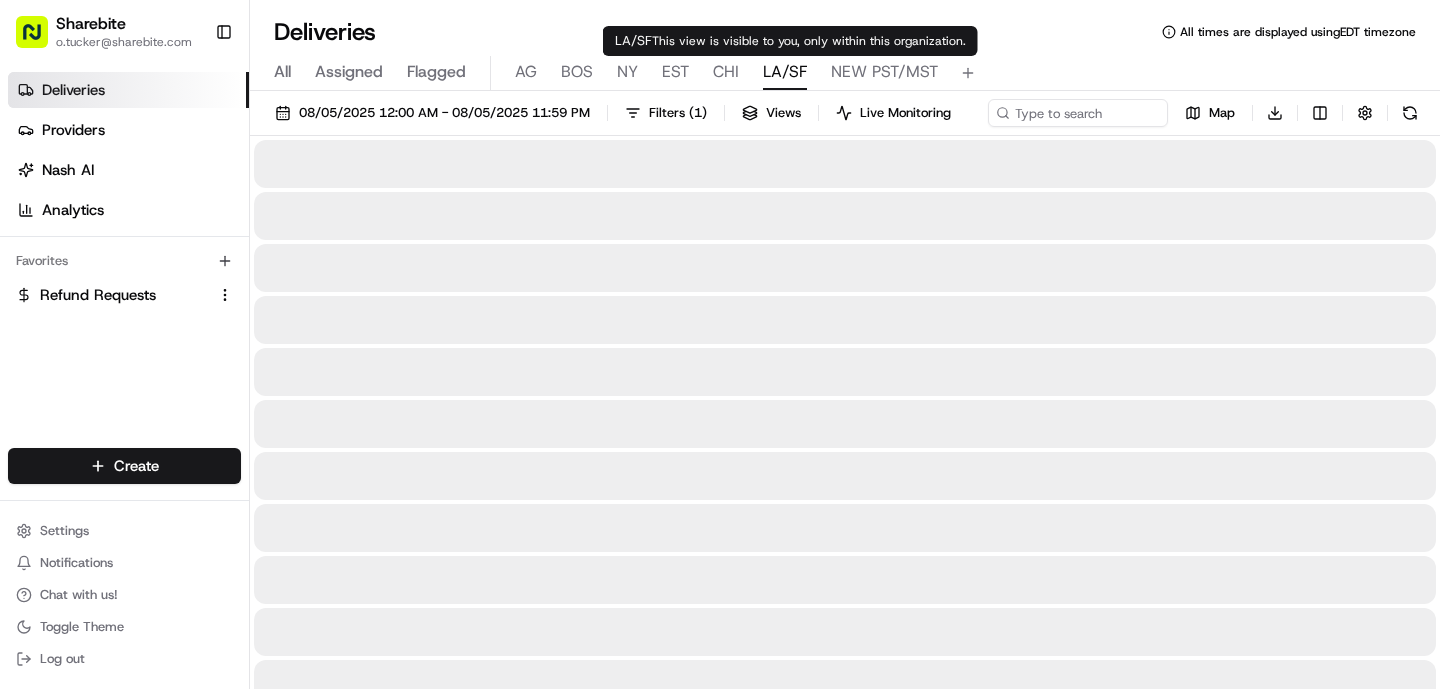 click on "LA/SF" at bounding box center (785, 72) 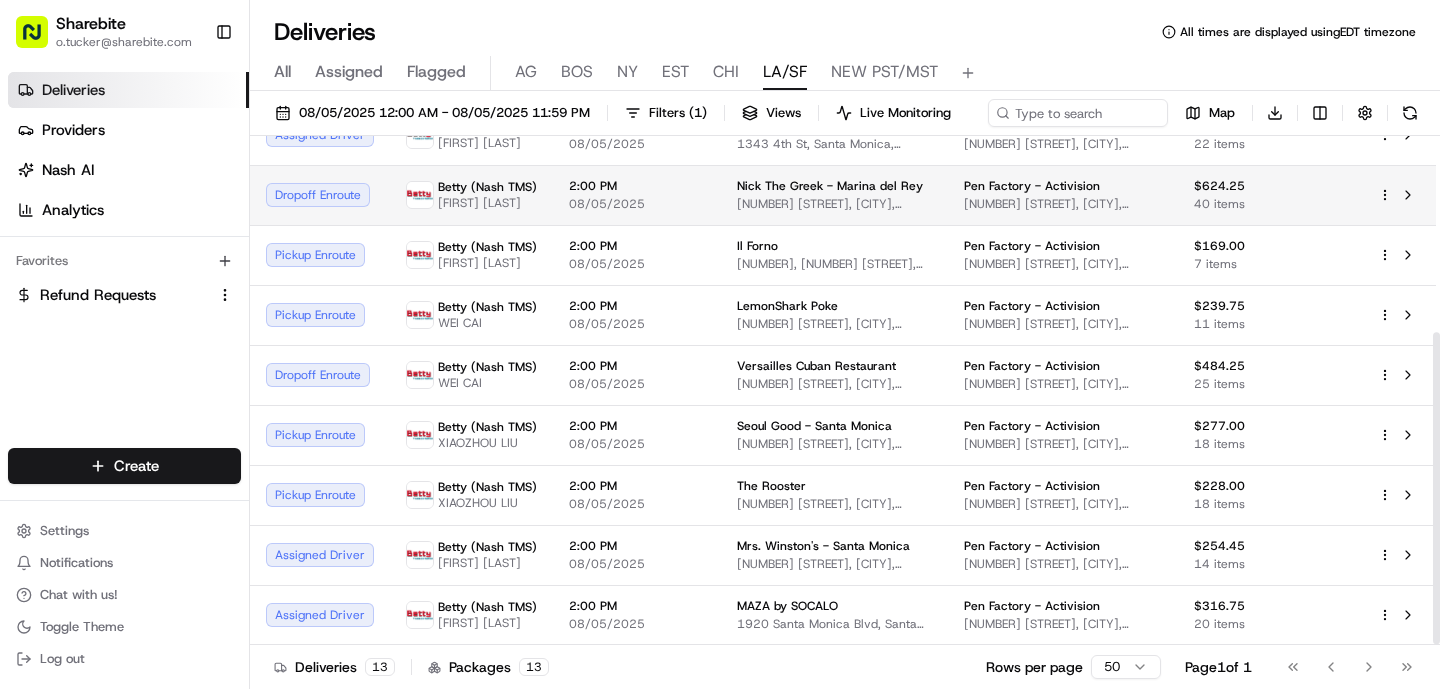 scroll, scrollTop: 321, scrollLeft: 0, axis: vertical 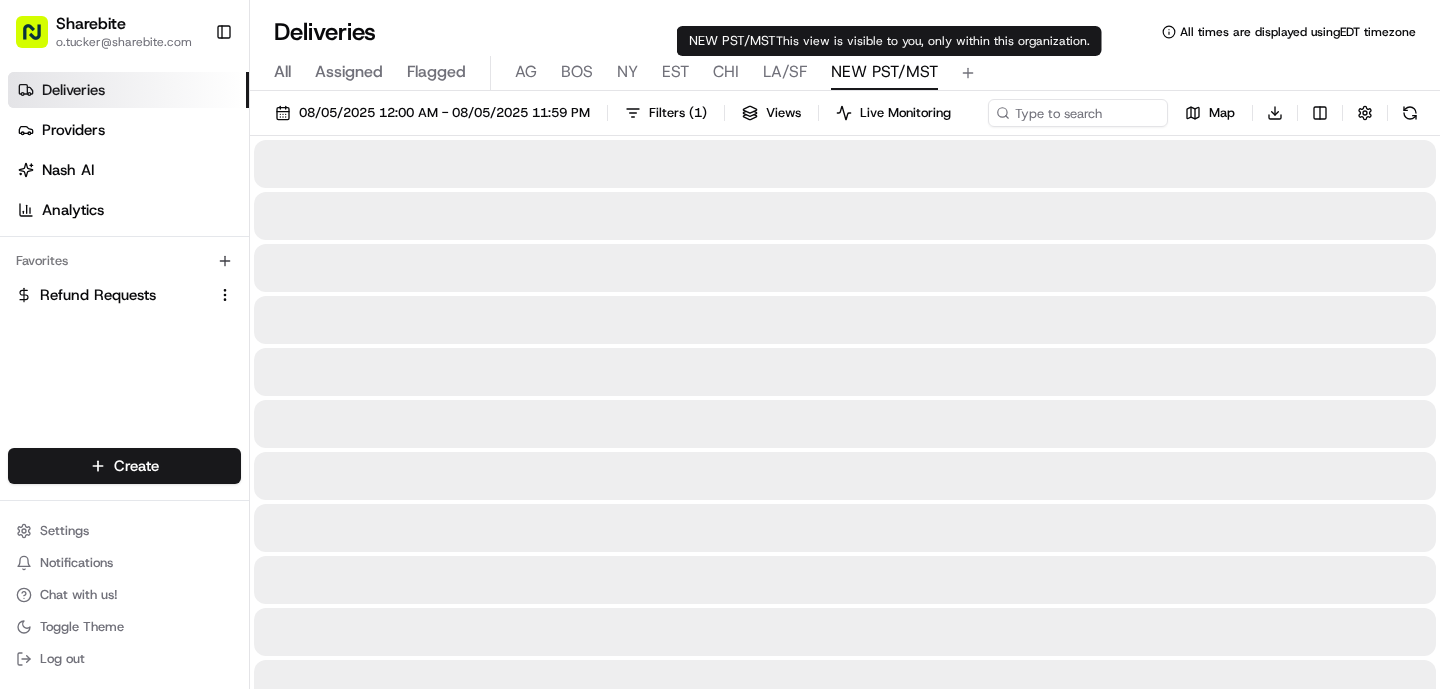 click on "NEW PST/MST" at bounding box center [884, 72] 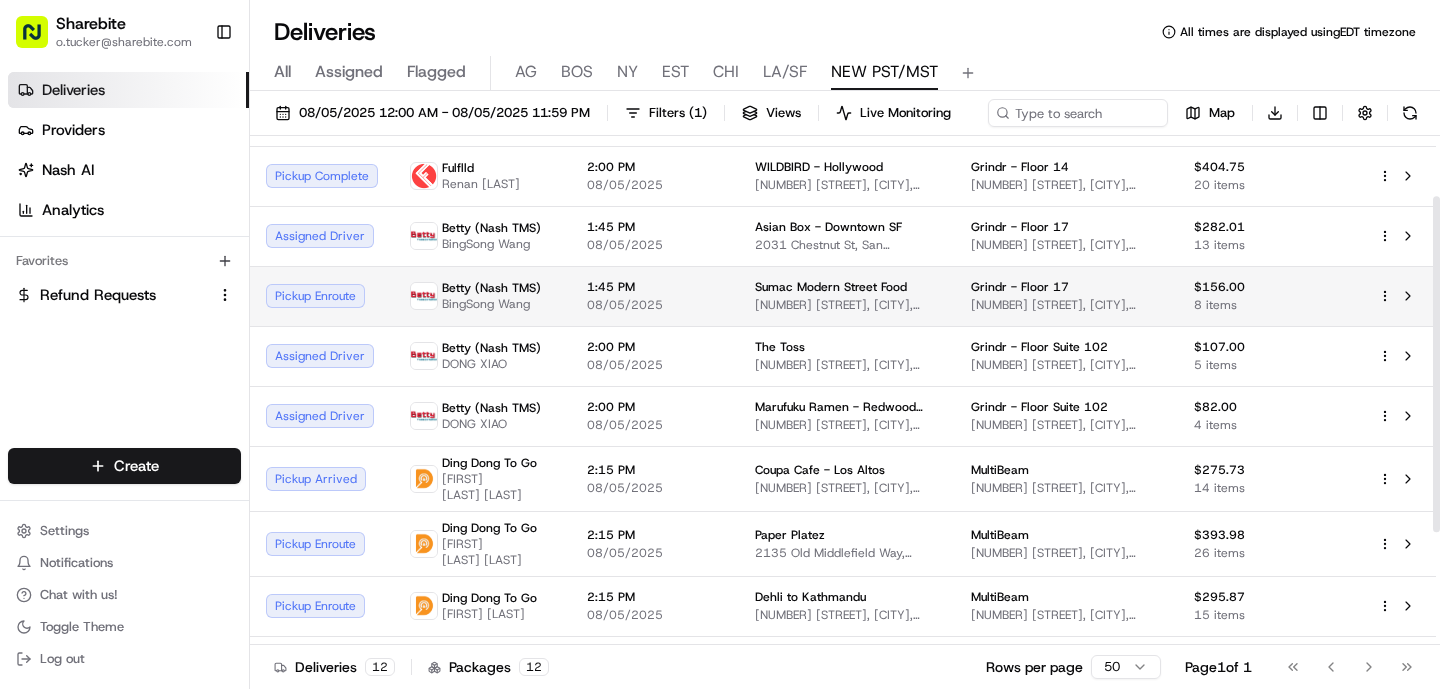 scroll, scrollTop: 91, scrollLeft: 0, axis: vertical 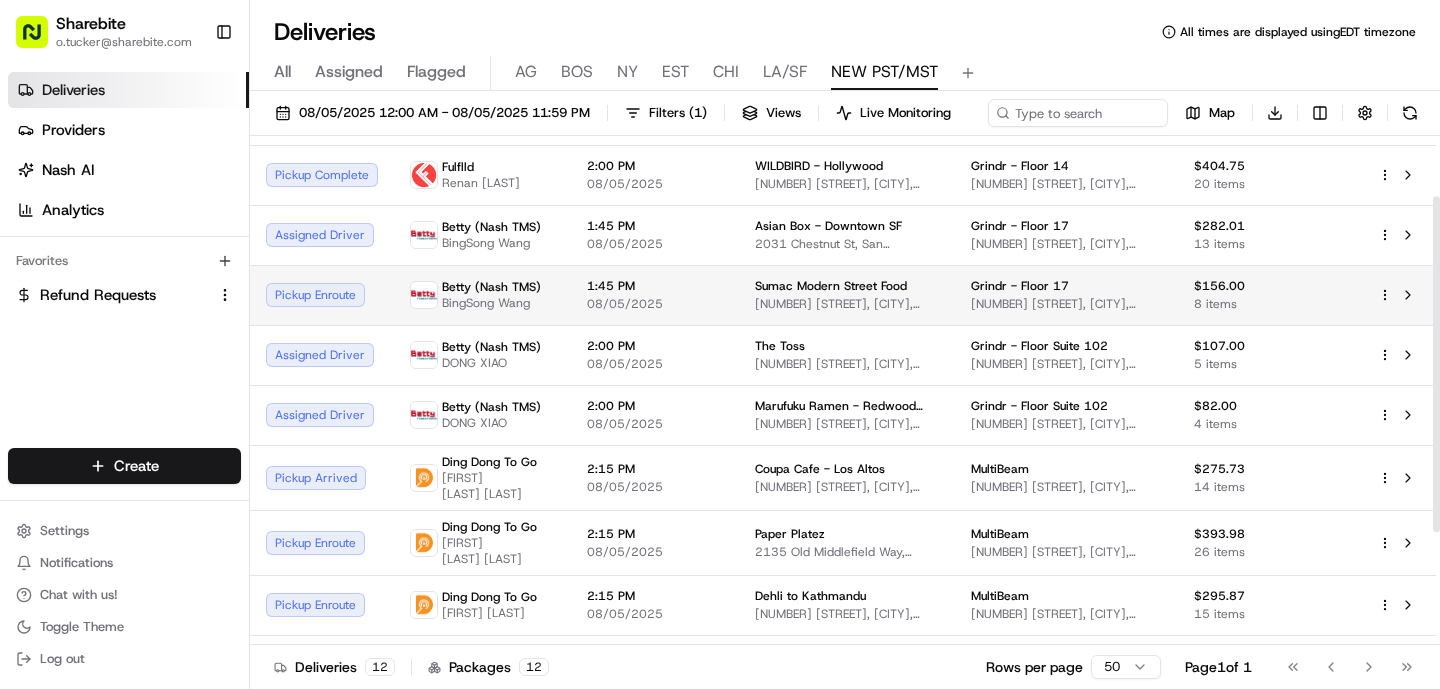 click on "1:45 PM 08/05/2025" at bounding box center [655, 295] 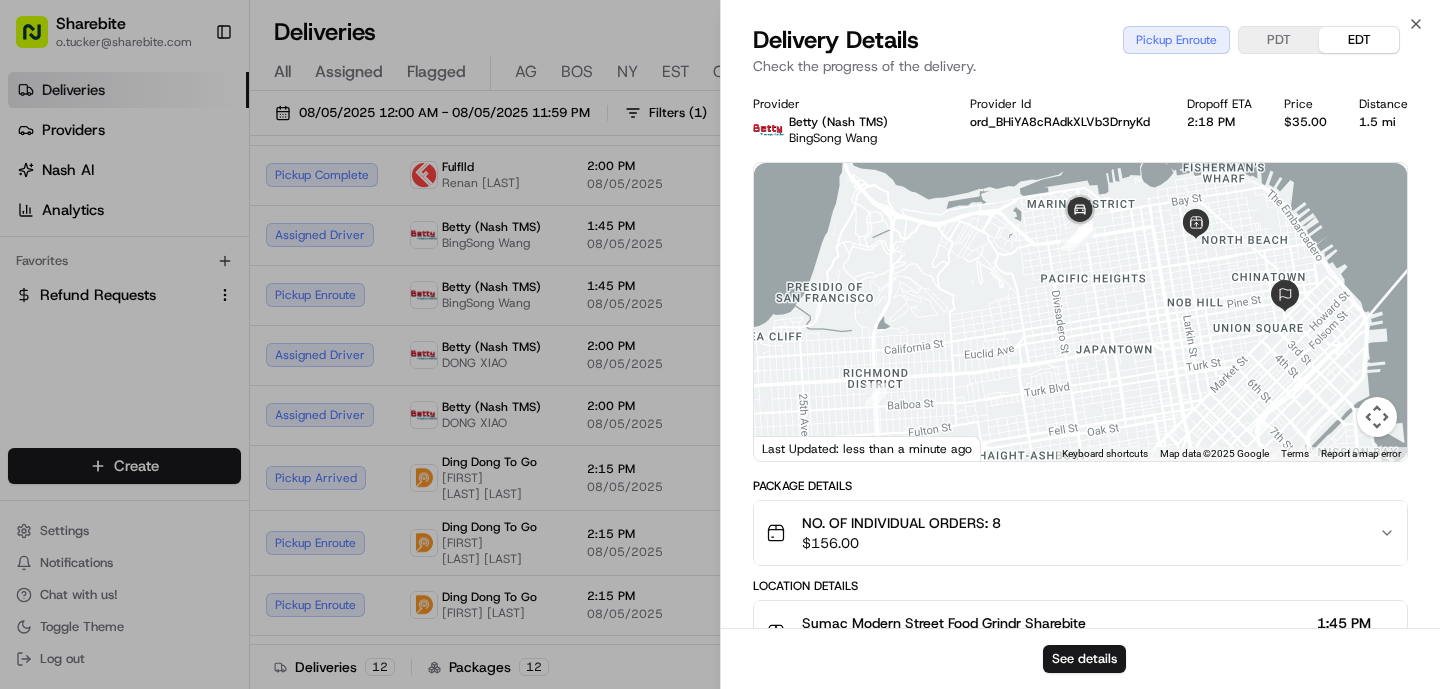 scroll, scrollTop: 414, scrollLeft: 0, axis: vertical 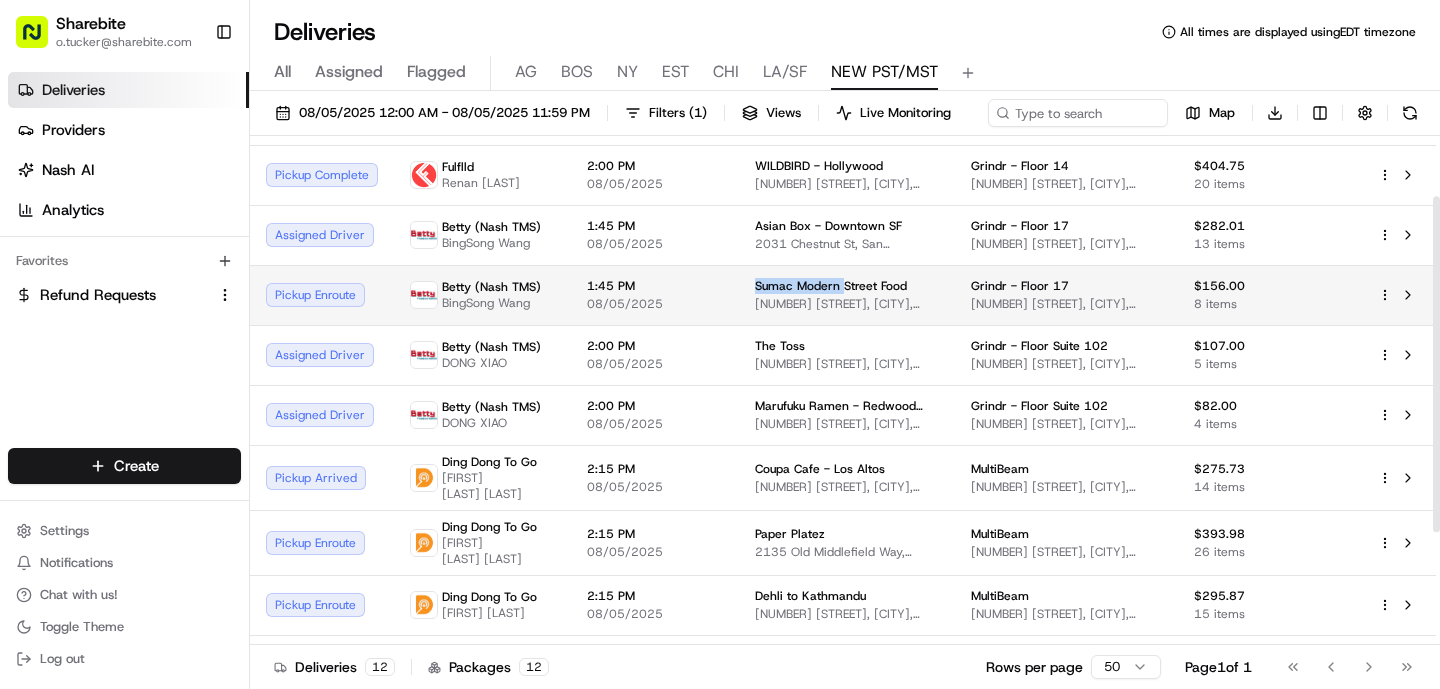 drag, startPoint x: 833, startPoint y: 283, endPoint x: 742, endPoint y: 287, distance: 91.08787 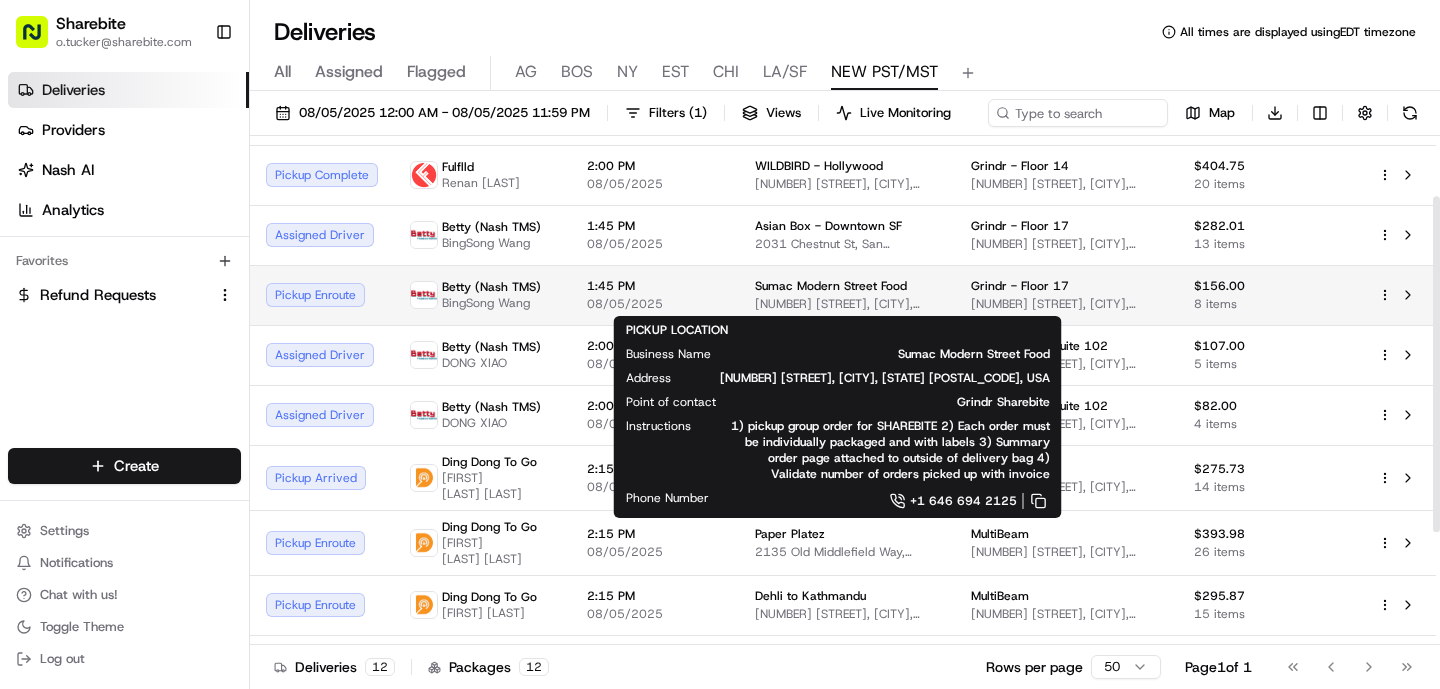 click on "1:45 PM 08/05/2025" at bounding box center (655, 295) 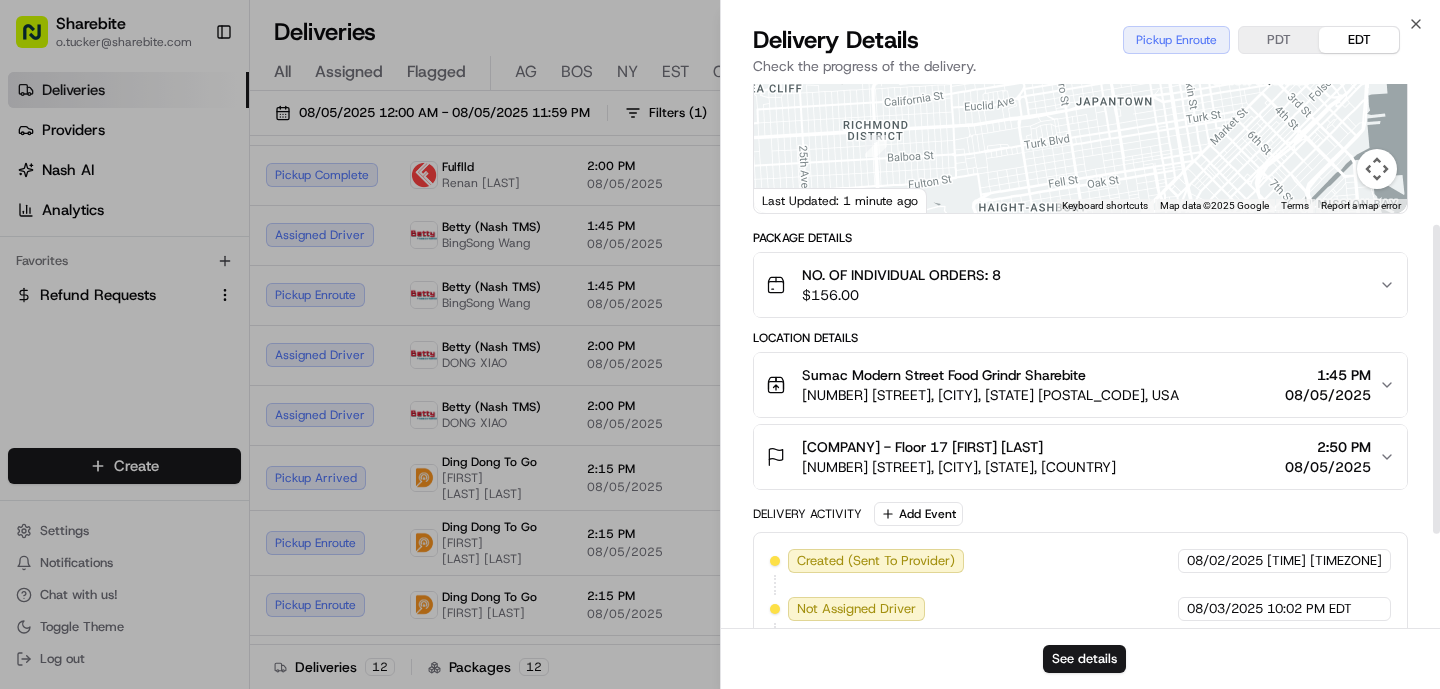 scroll, scrollTop: 249, scrollLeft: 0, axis: vertical 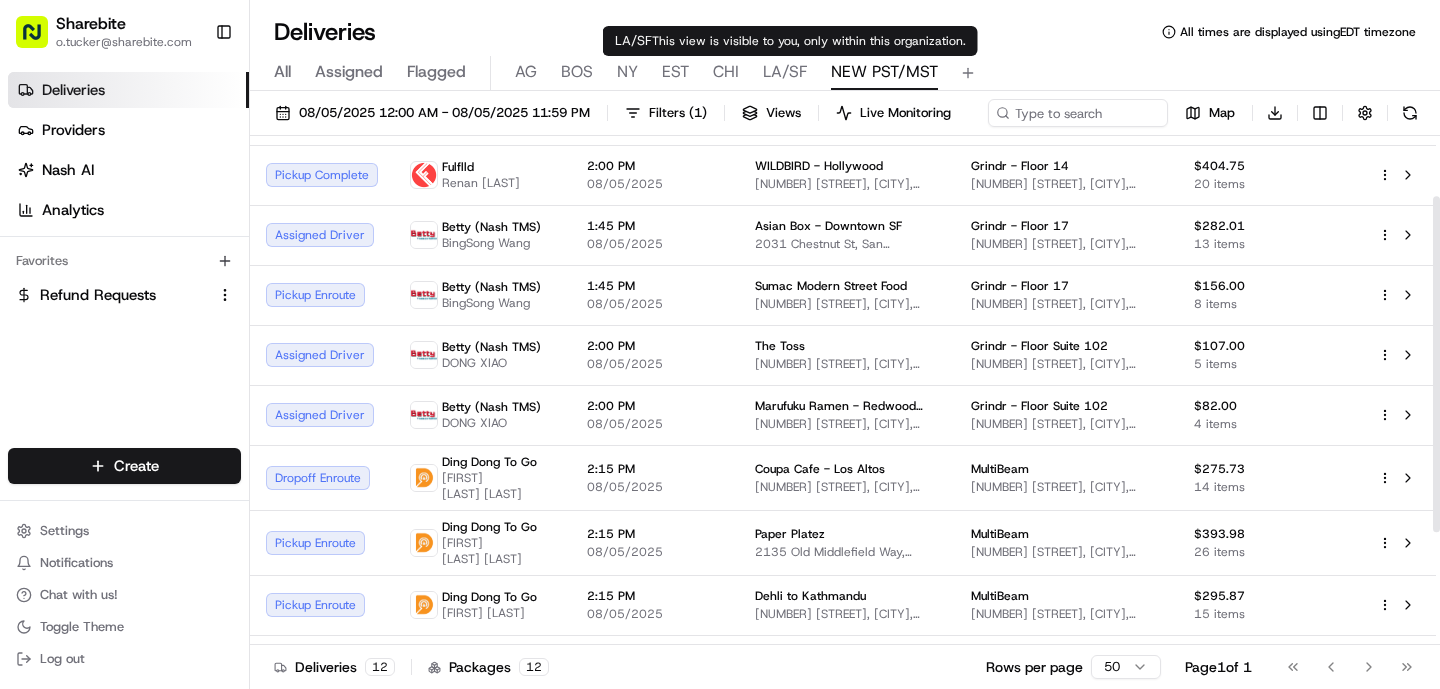 click on "LA/SF" at bounding box center [785, 72] 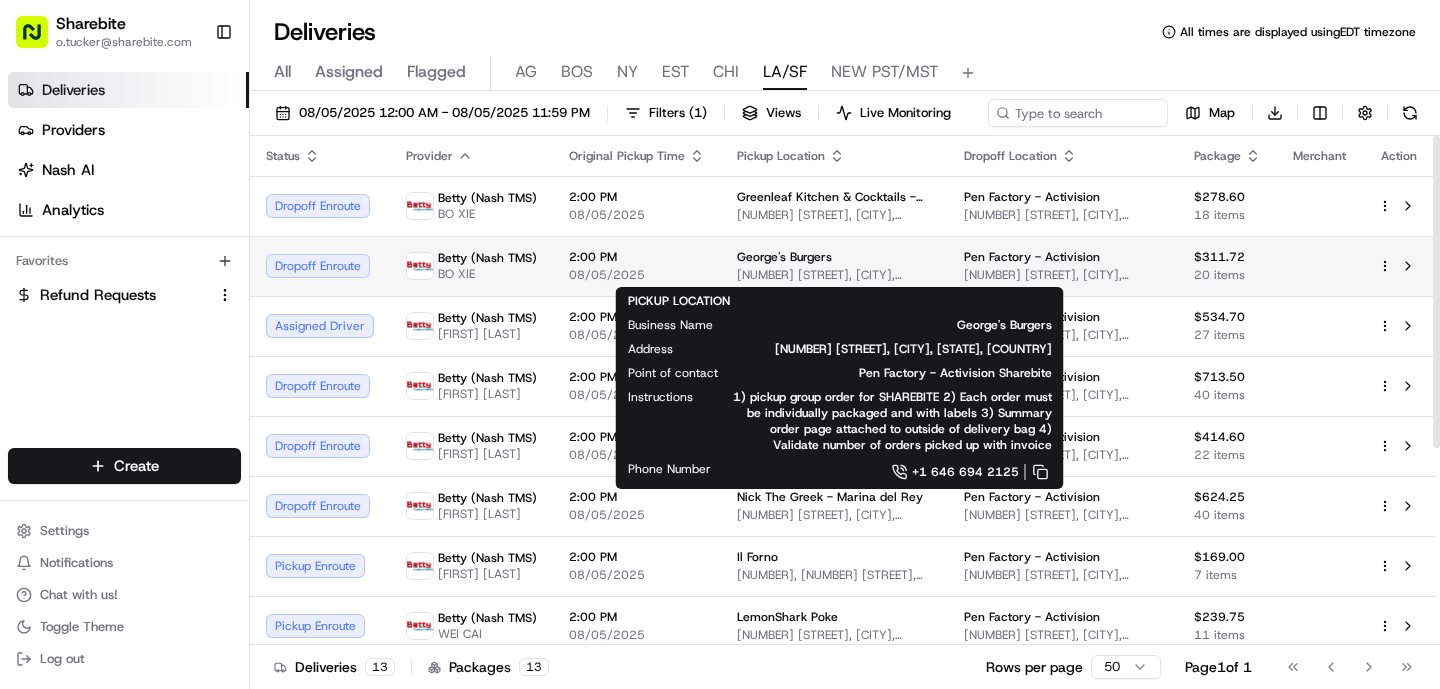 click on "[NUMBER] [STREET], [CITY], [STATE], [COUNTRY]" at bounding box center [834, 275] 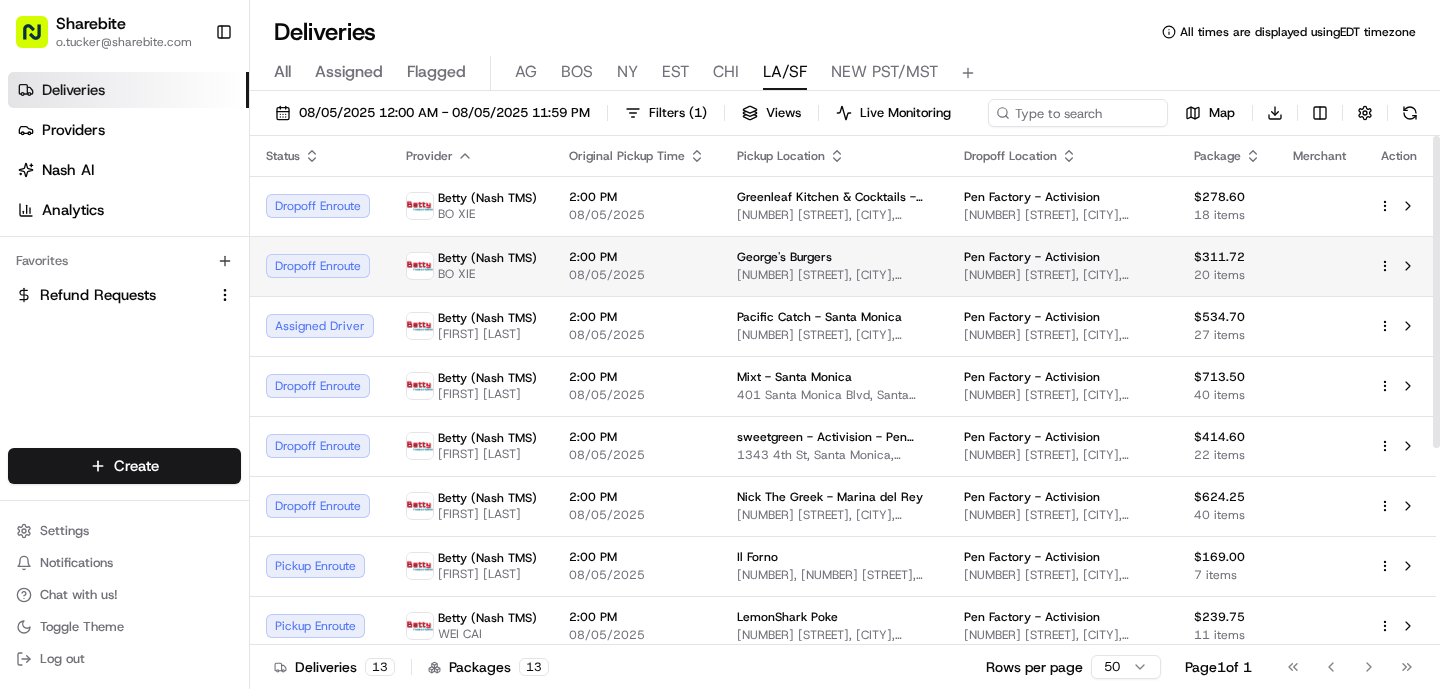 click on "2:00 PM 08/05/2025" at bounding box center [637, 266] 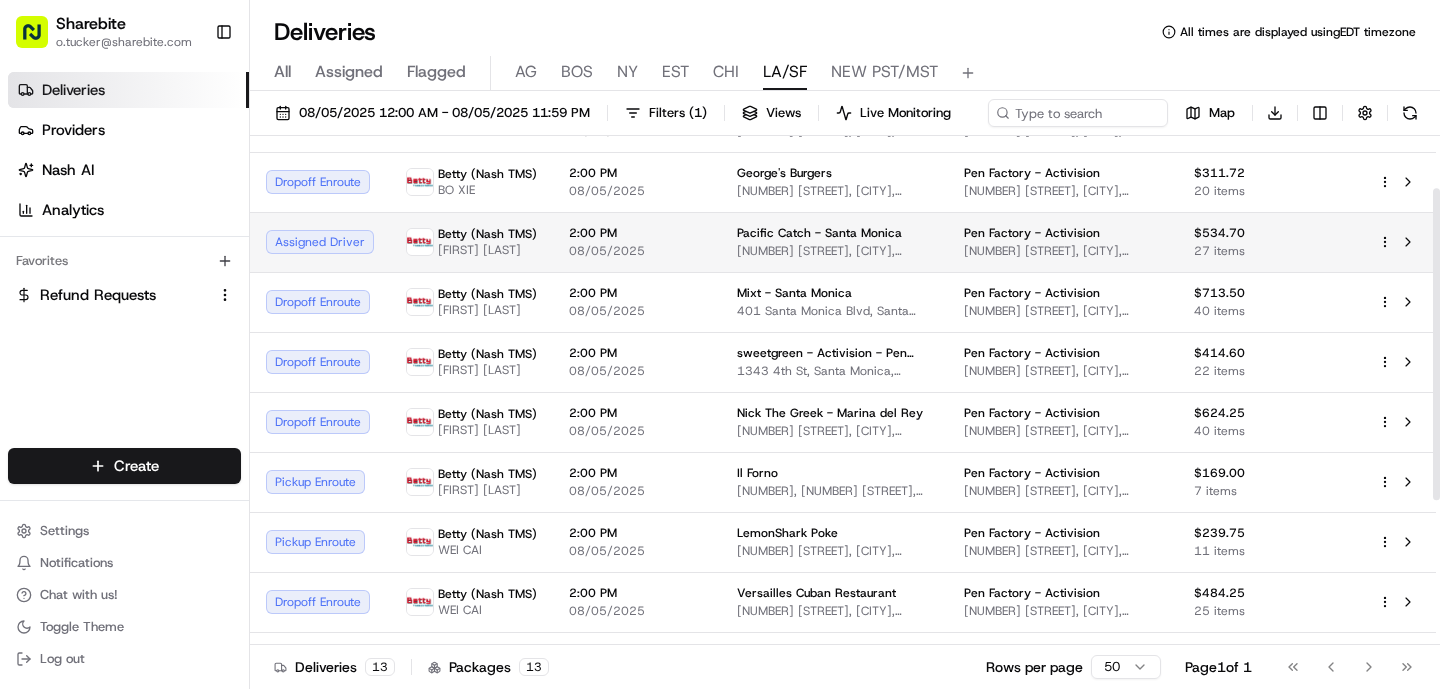 scroll, scrollTop: 85, scrollLeft: 0, axis: vertical 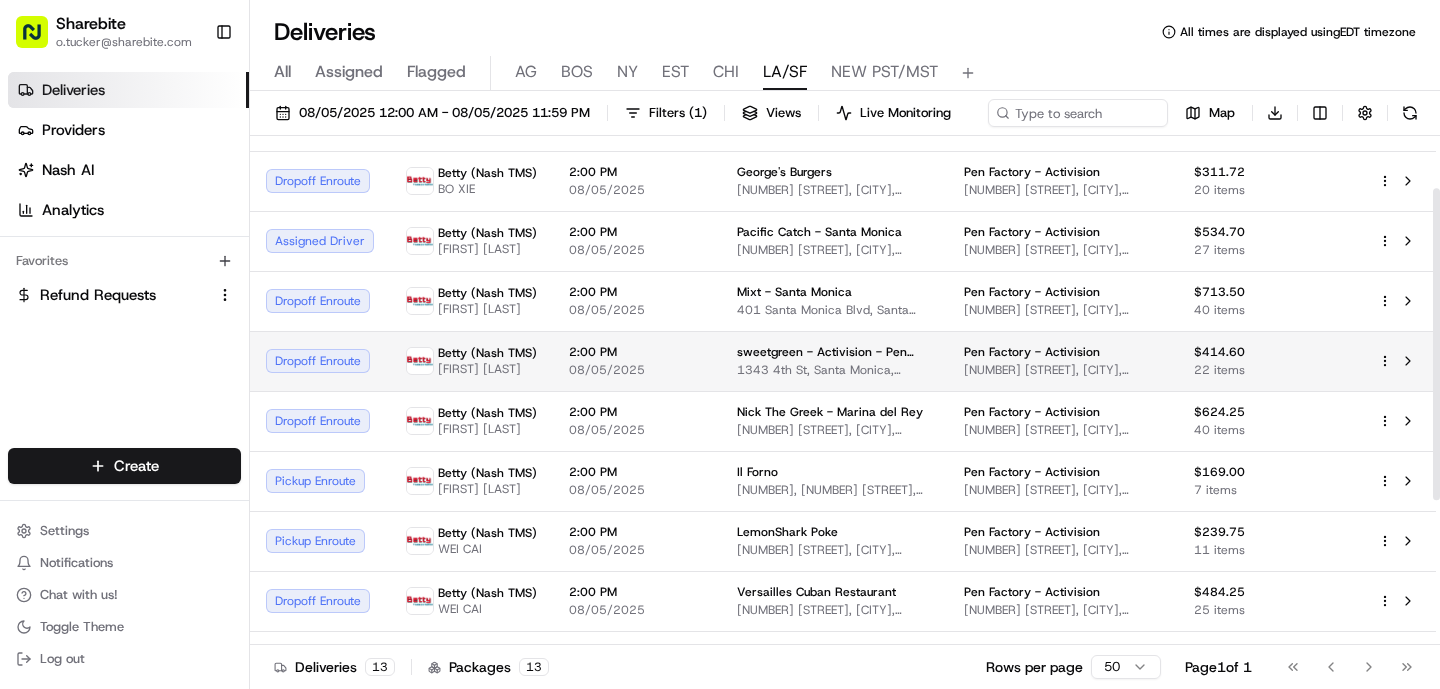 click on "2:00 PM 08/05/2025" at bounding box center (637, 361) 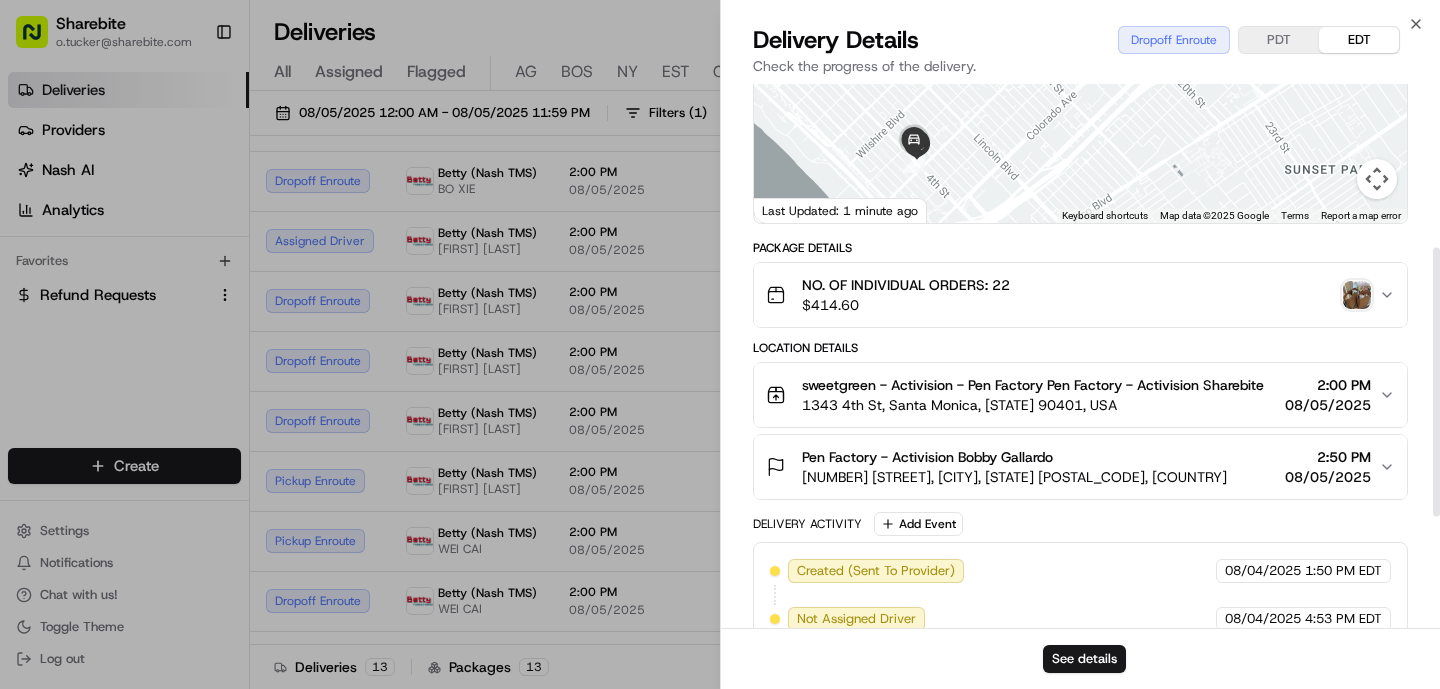 scroll, scrollTop: 558, scrollLeft: 0, axis: vertical 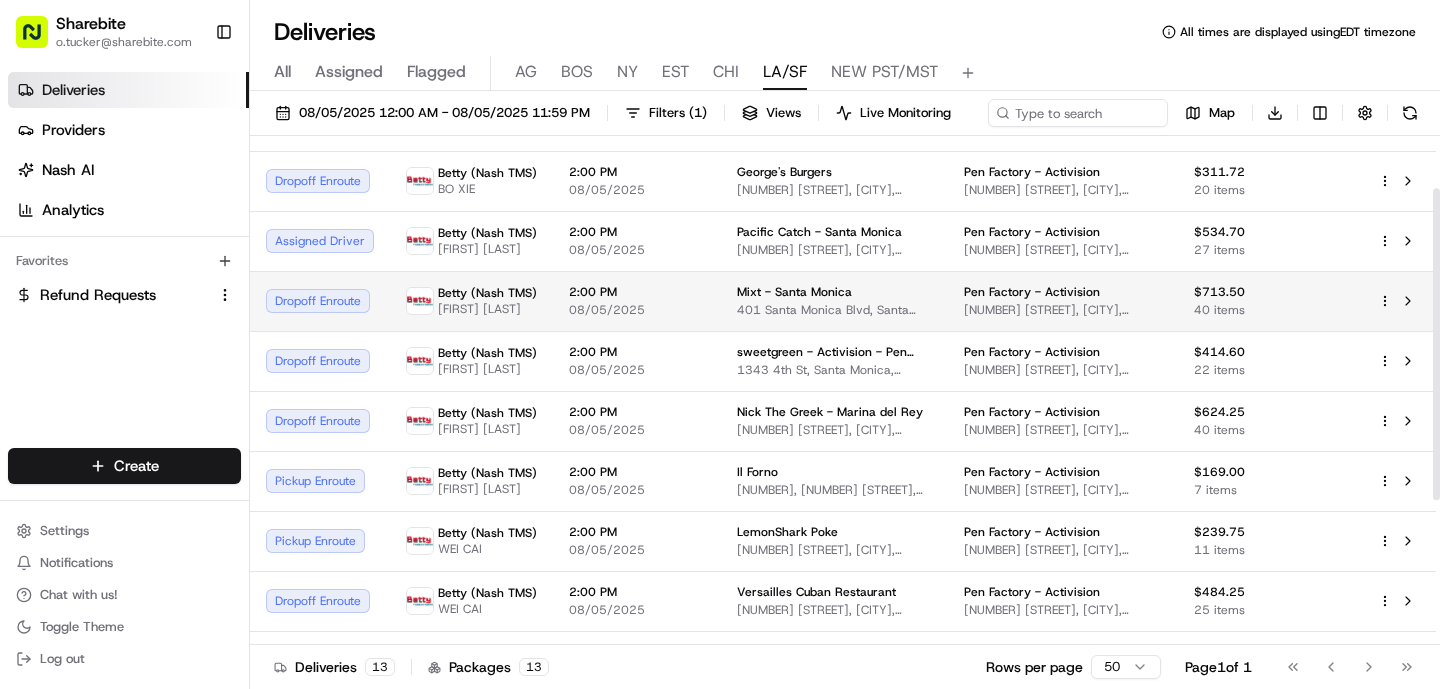 click on "Betty (Nash TMS) FANGHUAN [LAST]" at bounding box center [471, 301] 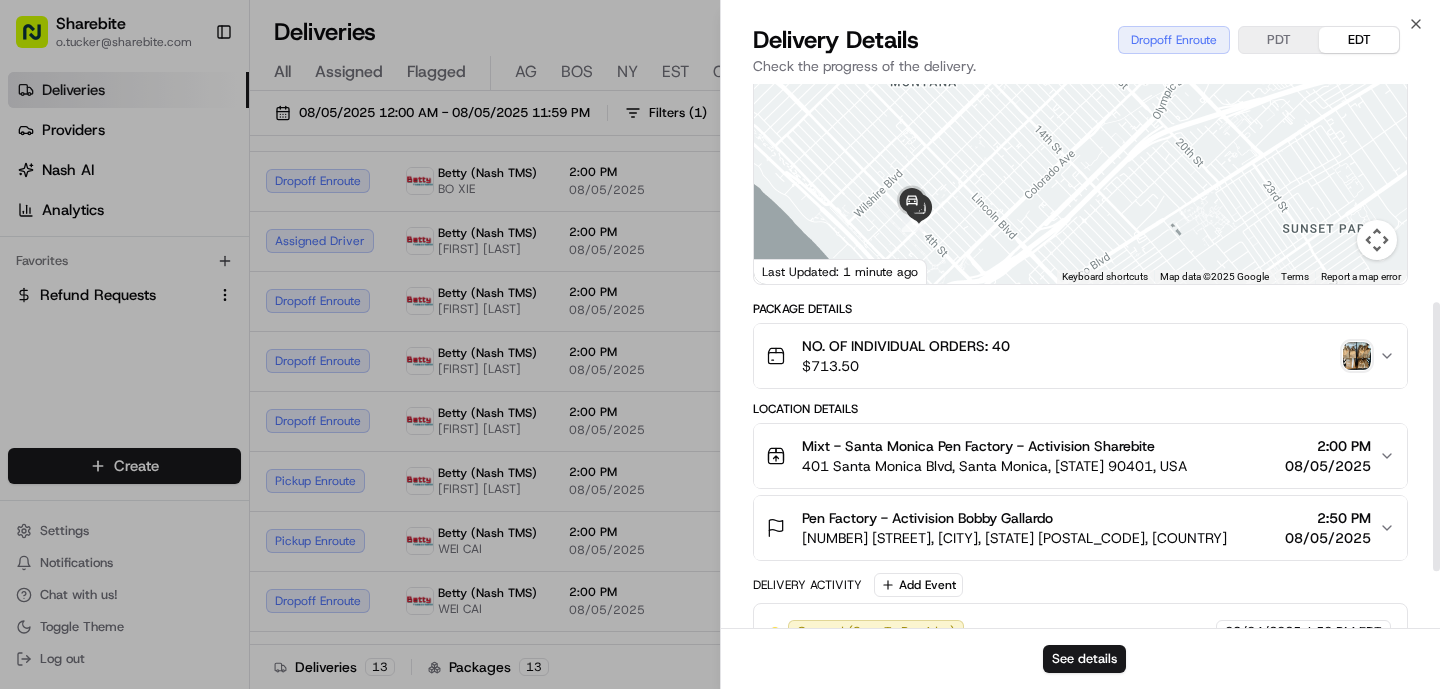 scroll, scrollTop: 148, scrollLeft: 0, axis: vertical 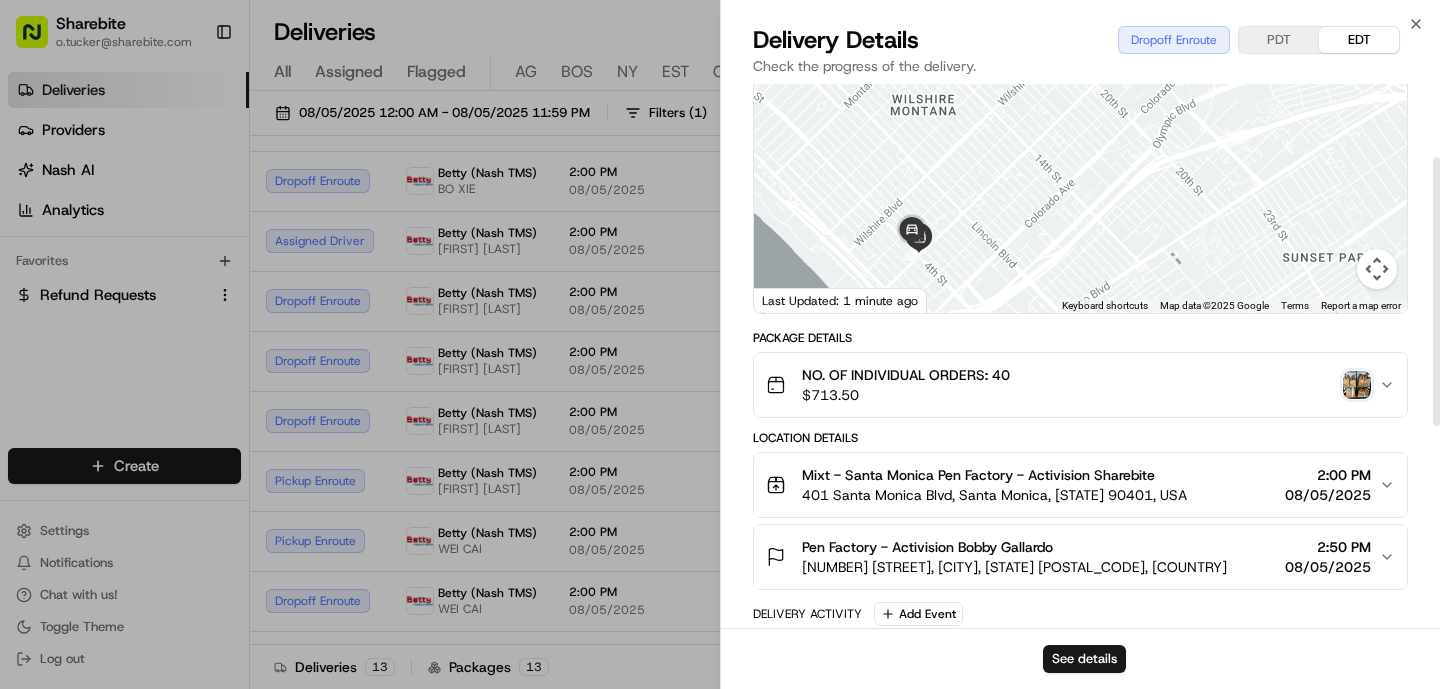 click at bounding box center (1357, 385) 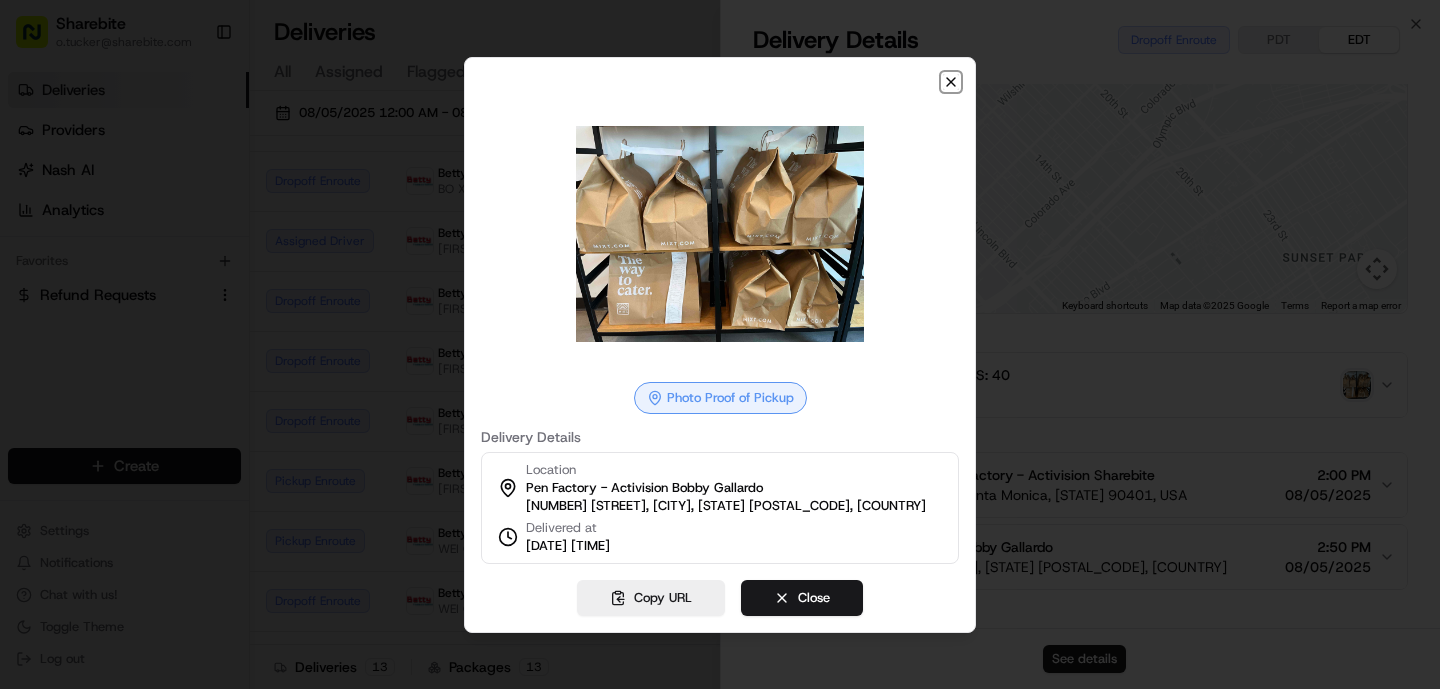 click 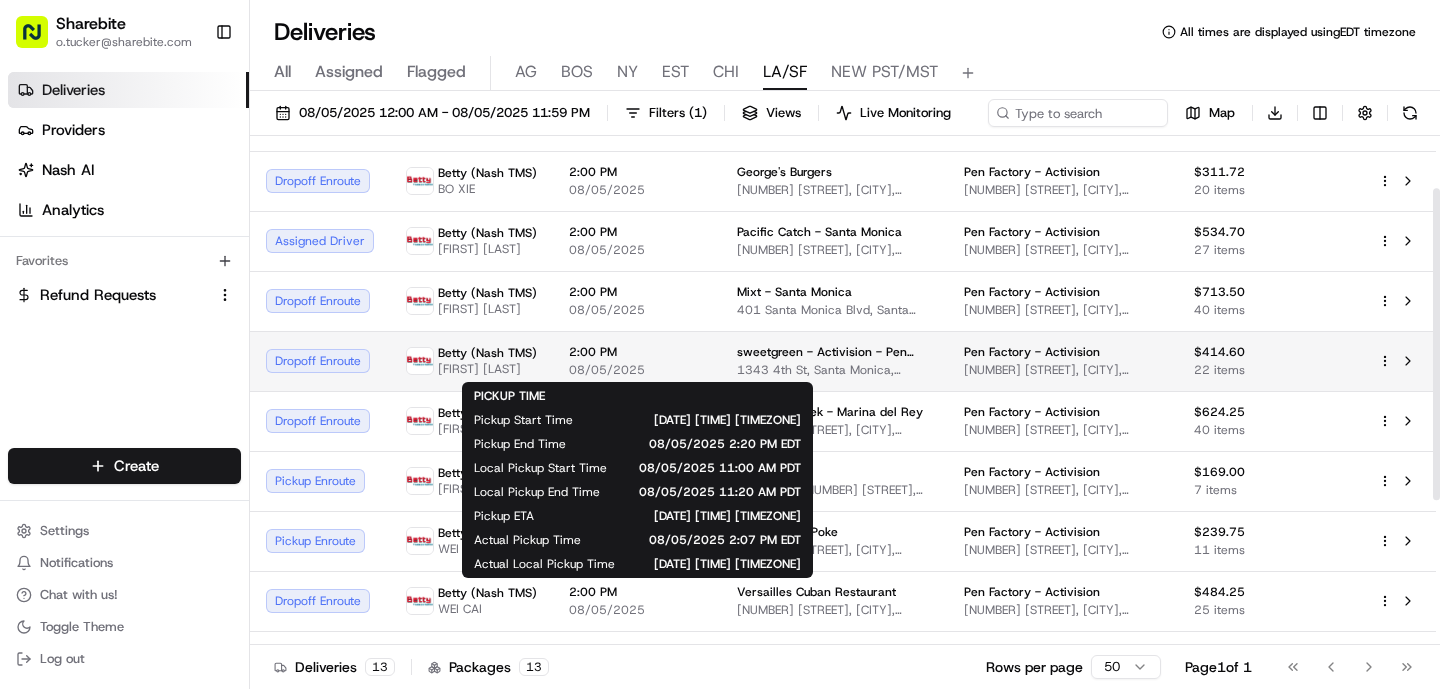 click on "08/05/2025" at bounding box center [637, 370] 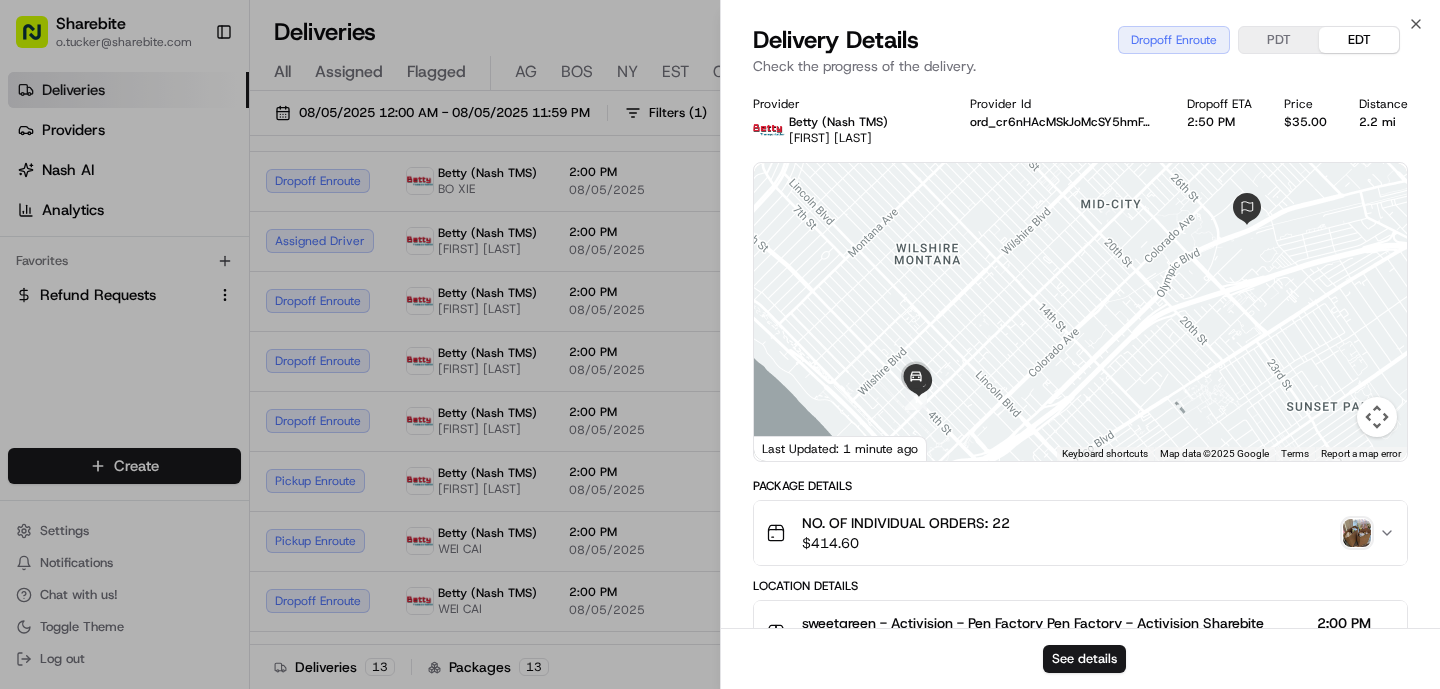click at bounding box center [1357, 533] 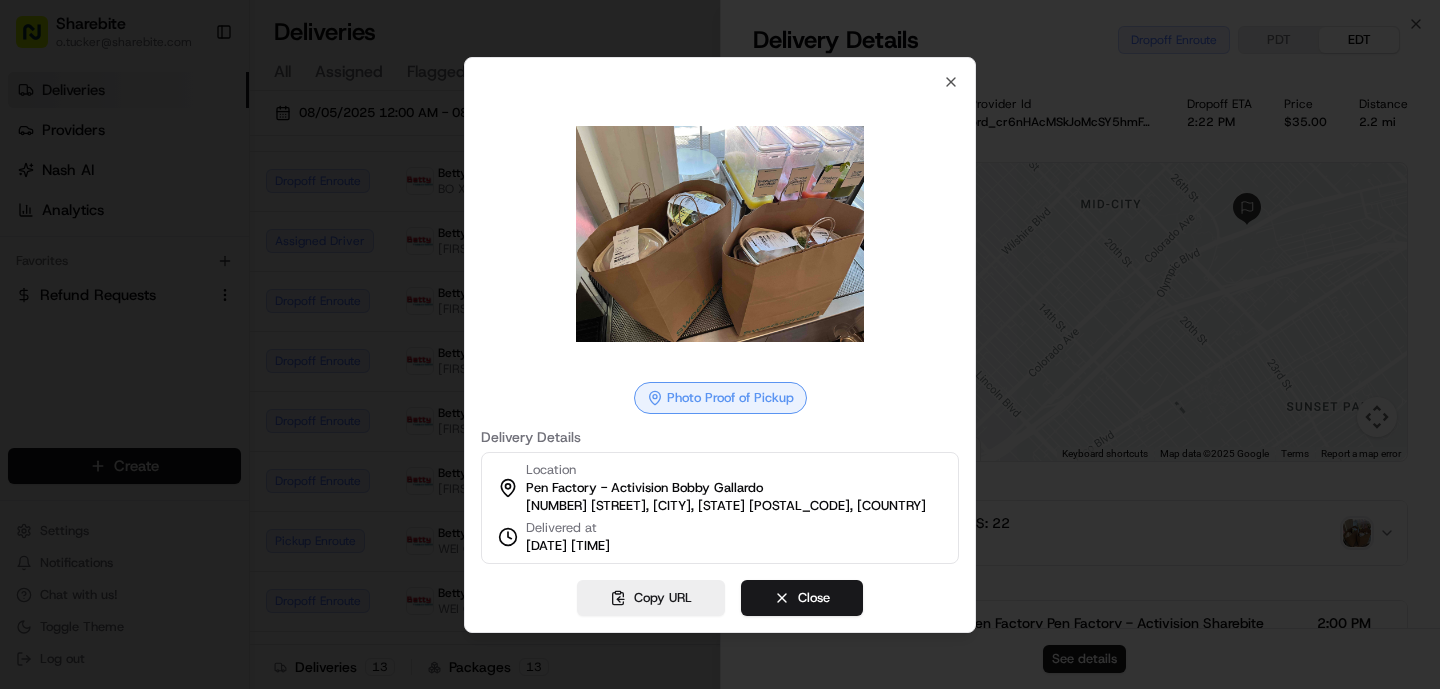 click at bounding box center [720, 344] 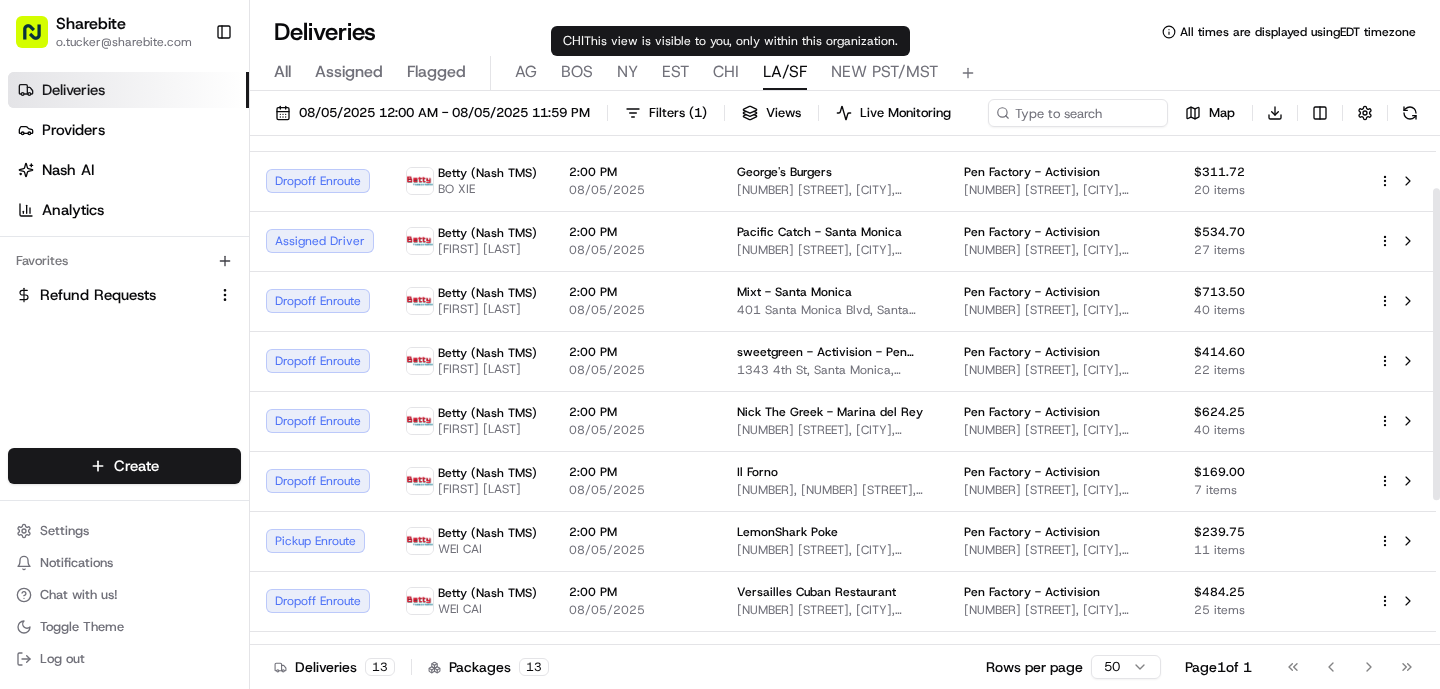 click on "CHI" at bounding box center (726, 72) 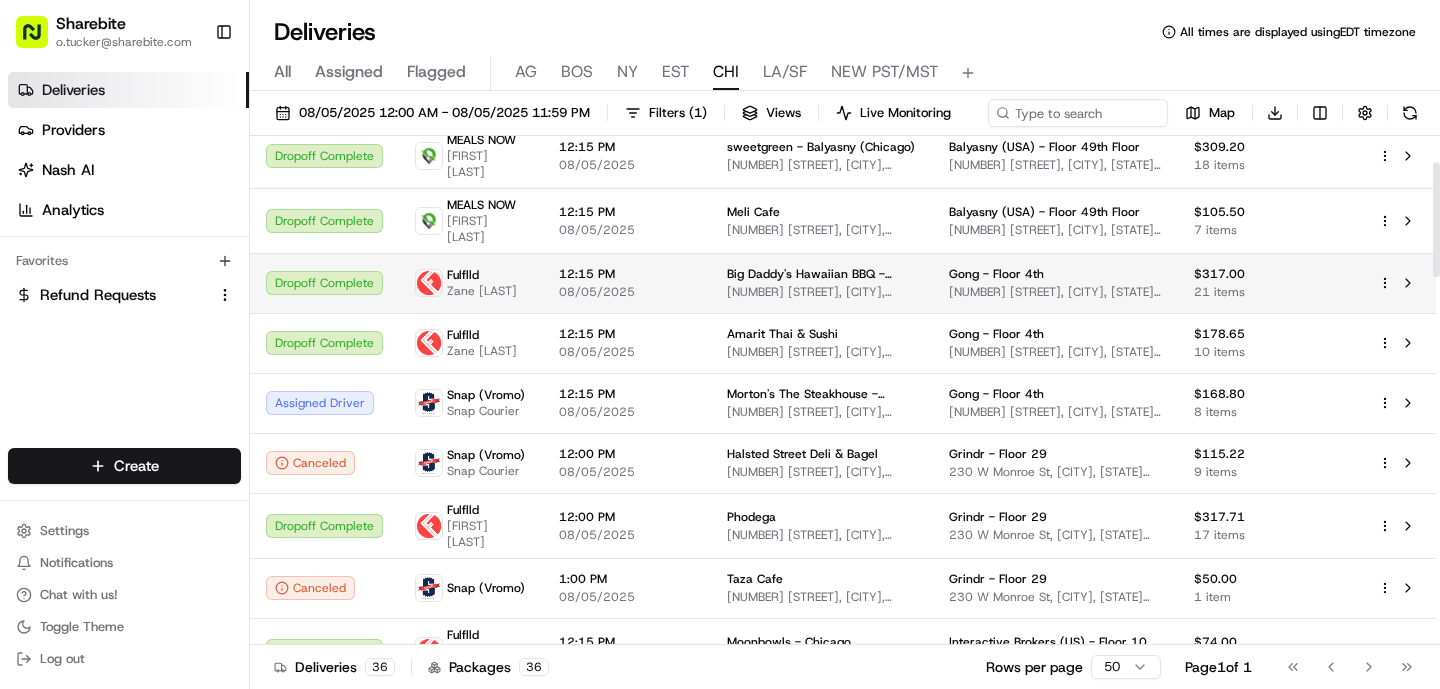scroll, scrollTop: 116, scrollLeft: 0, axis: vertical 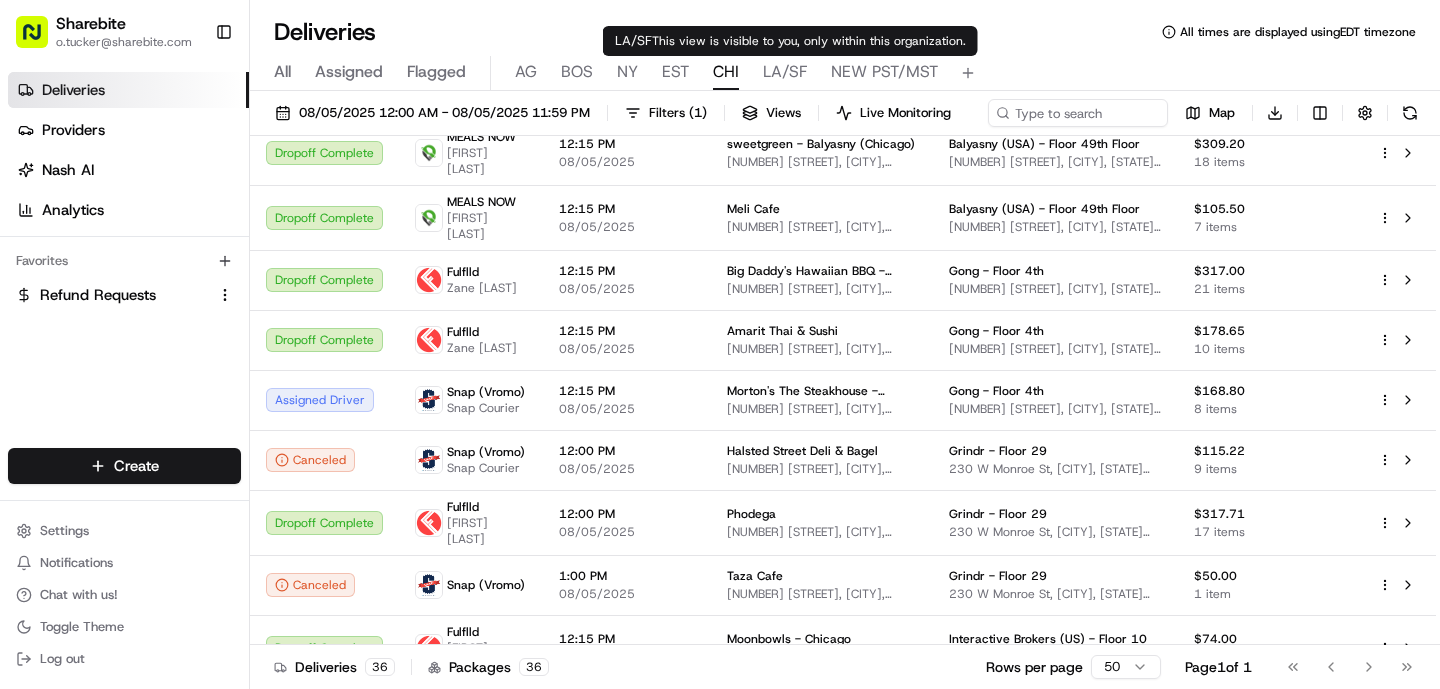 click on "LA/SF" at bounding box center (785, 72) 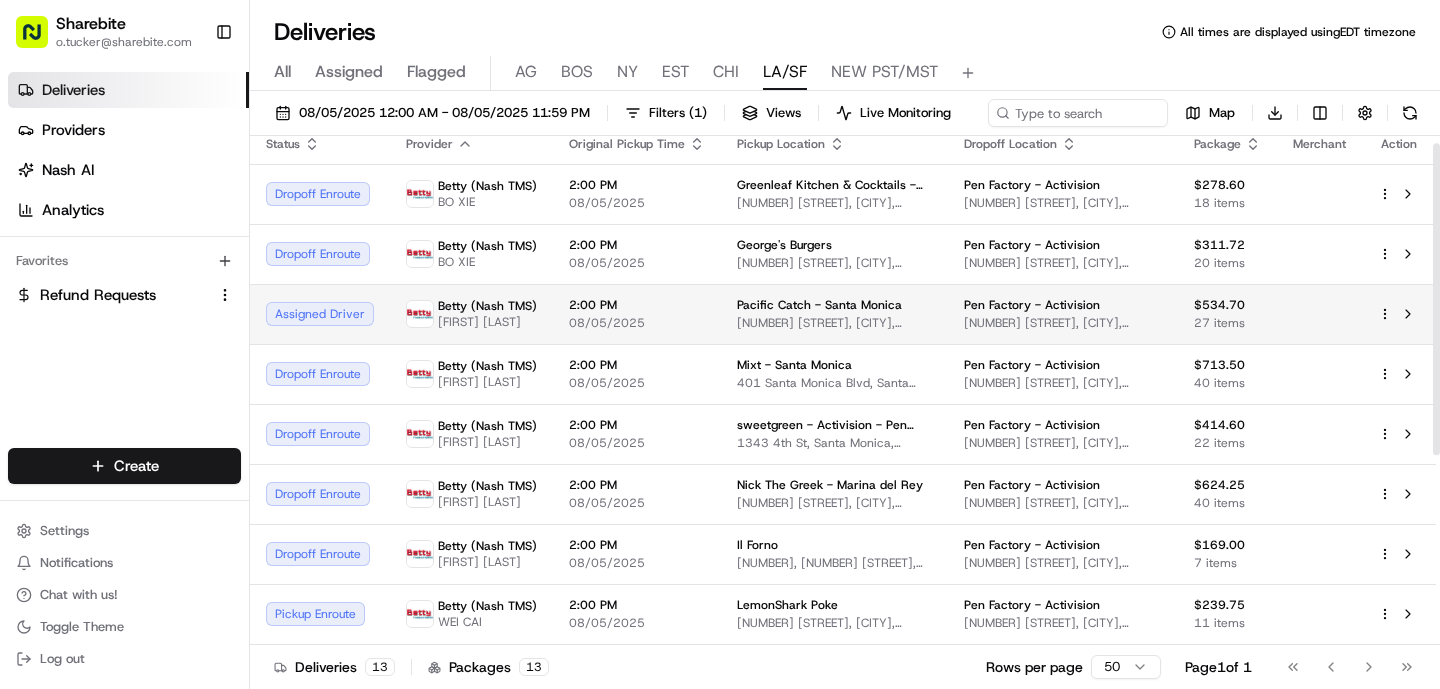 scroll, scrollTop: 13, scrollLeft: 0, axis: vertical 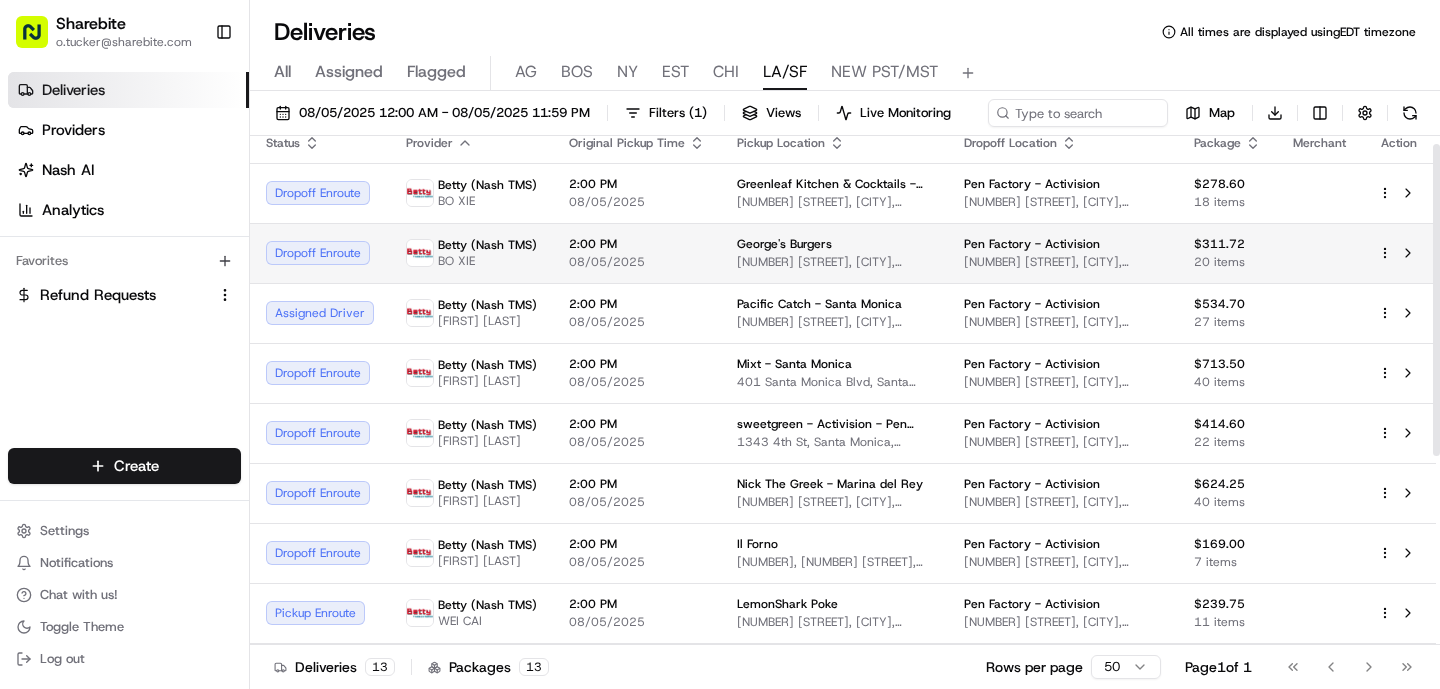 click on "08/05/2025" at bounding box center [637, 262] 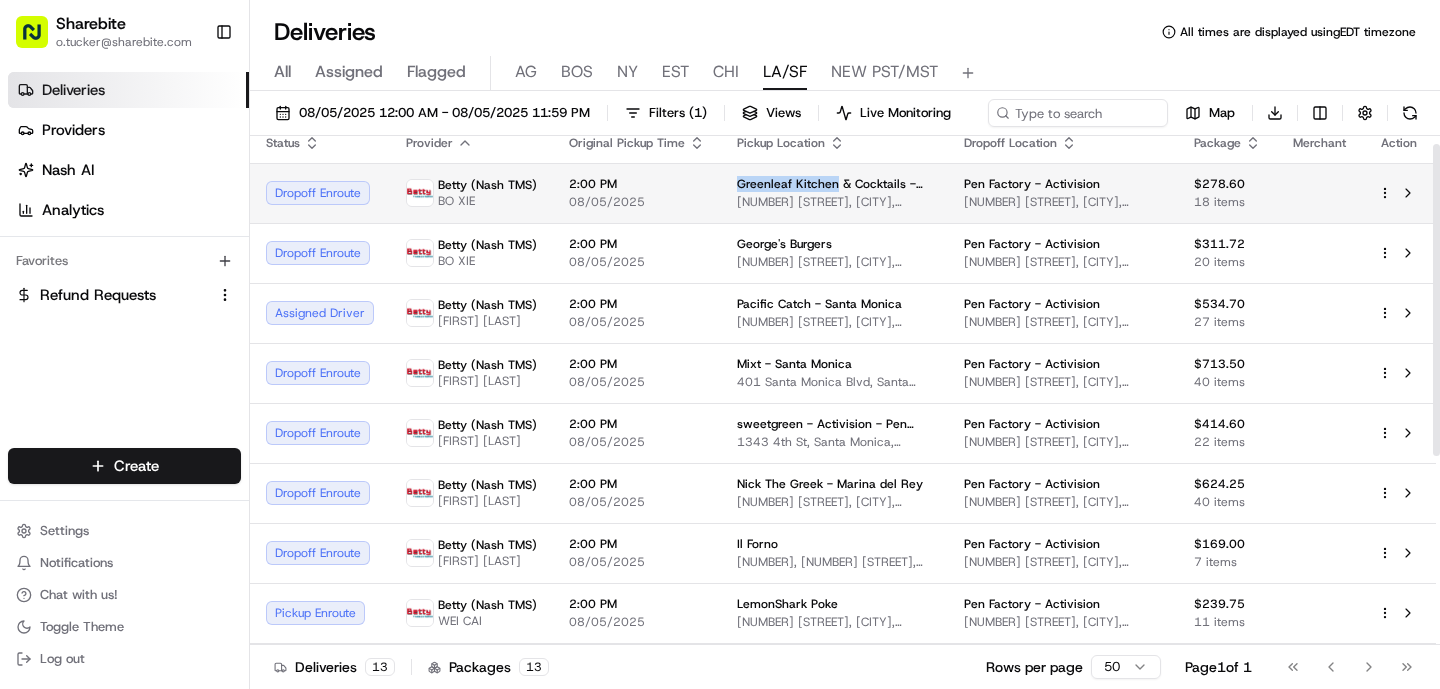 drag, startPoint x: 835, startPoint y: 184, endPoint x: 736, endPoint y: 184, distance: 99 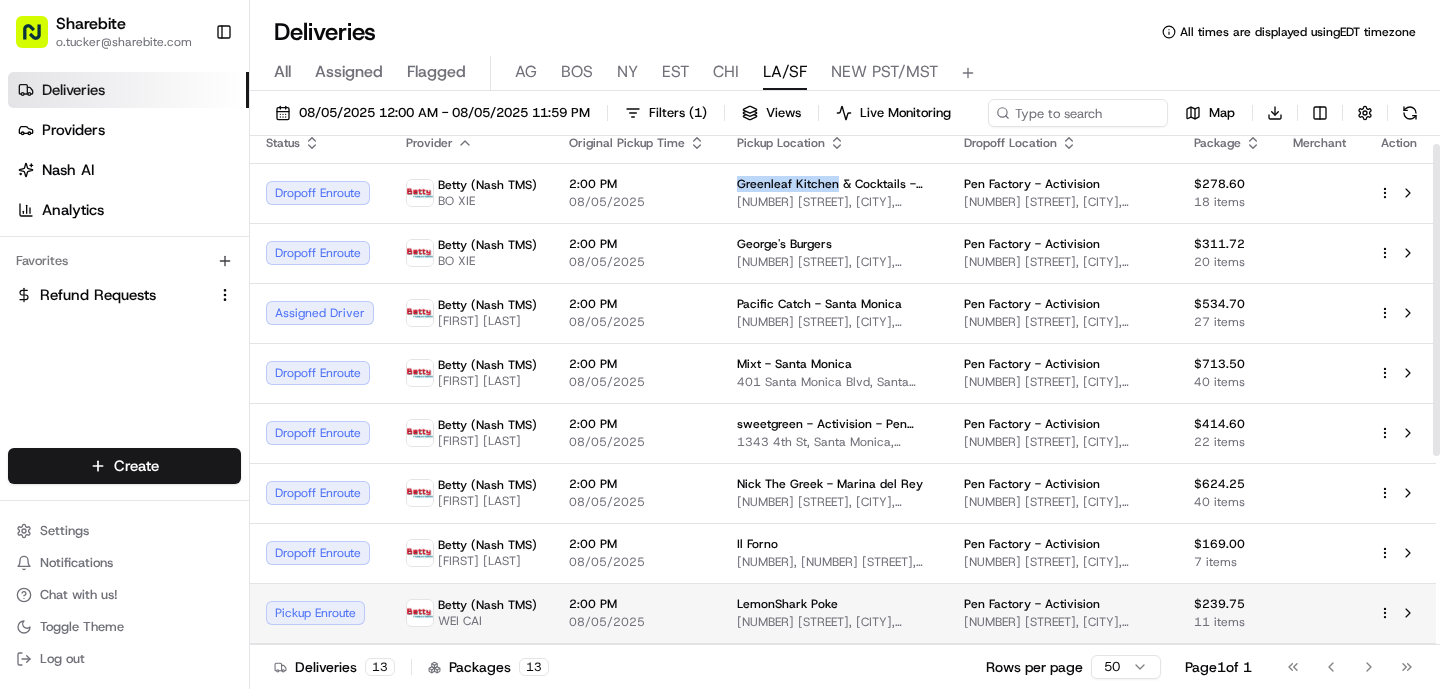 copy on "Greenleaf Kitchen" 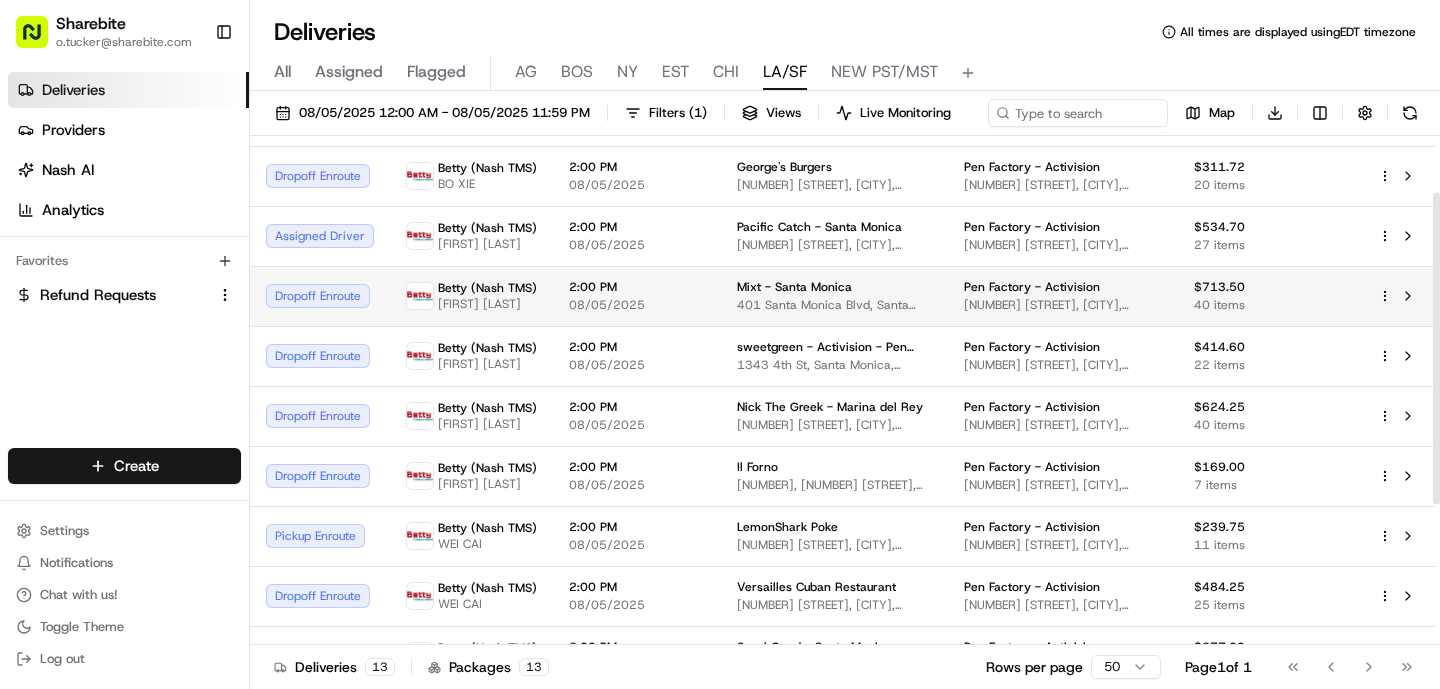 scroll, scrollTop: 92, scrollLeft: 0, axis: vertical 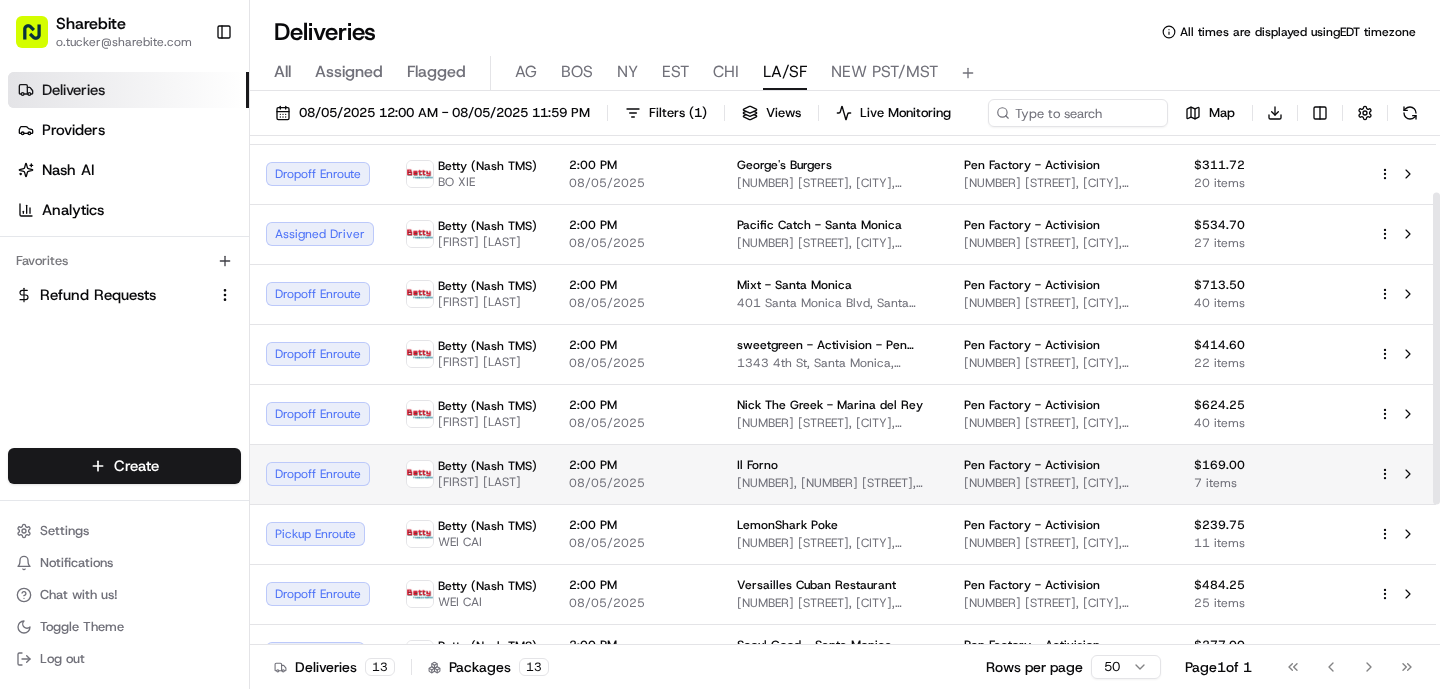 click on "2:00 PM" at bounding box center [637, 465] 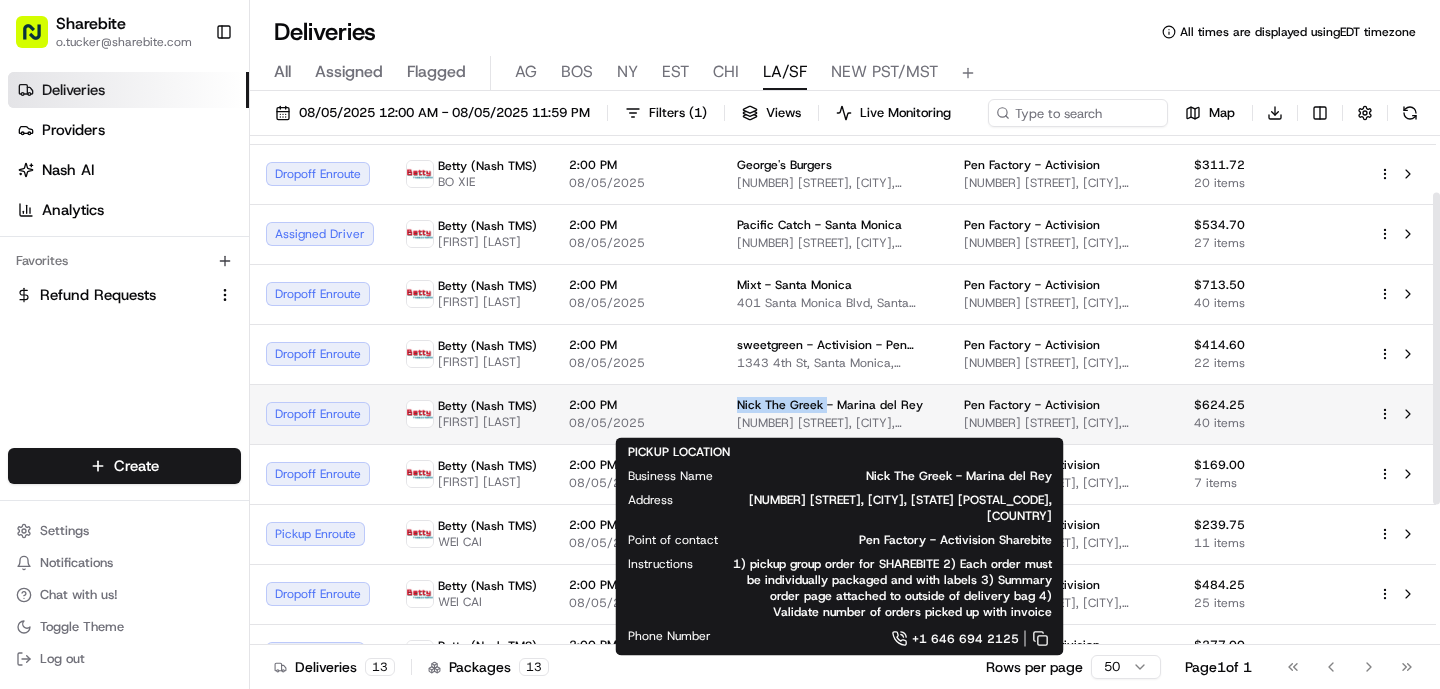 drag, startPoint x: 822, startPoint y: 404, endPoint x: 731, endPoint y: 409, distance: 91.13726 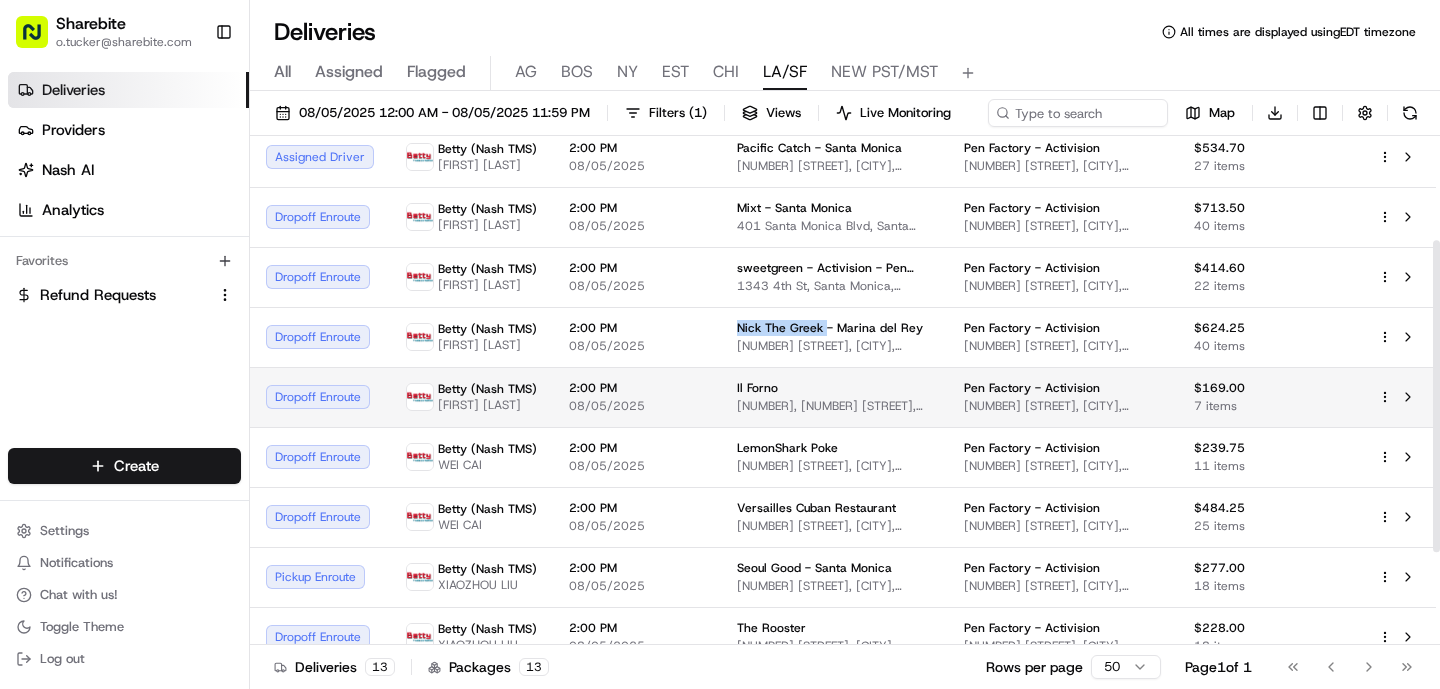 scroll, scrollTop: 171, scrollLeft: 0, axis: vertical 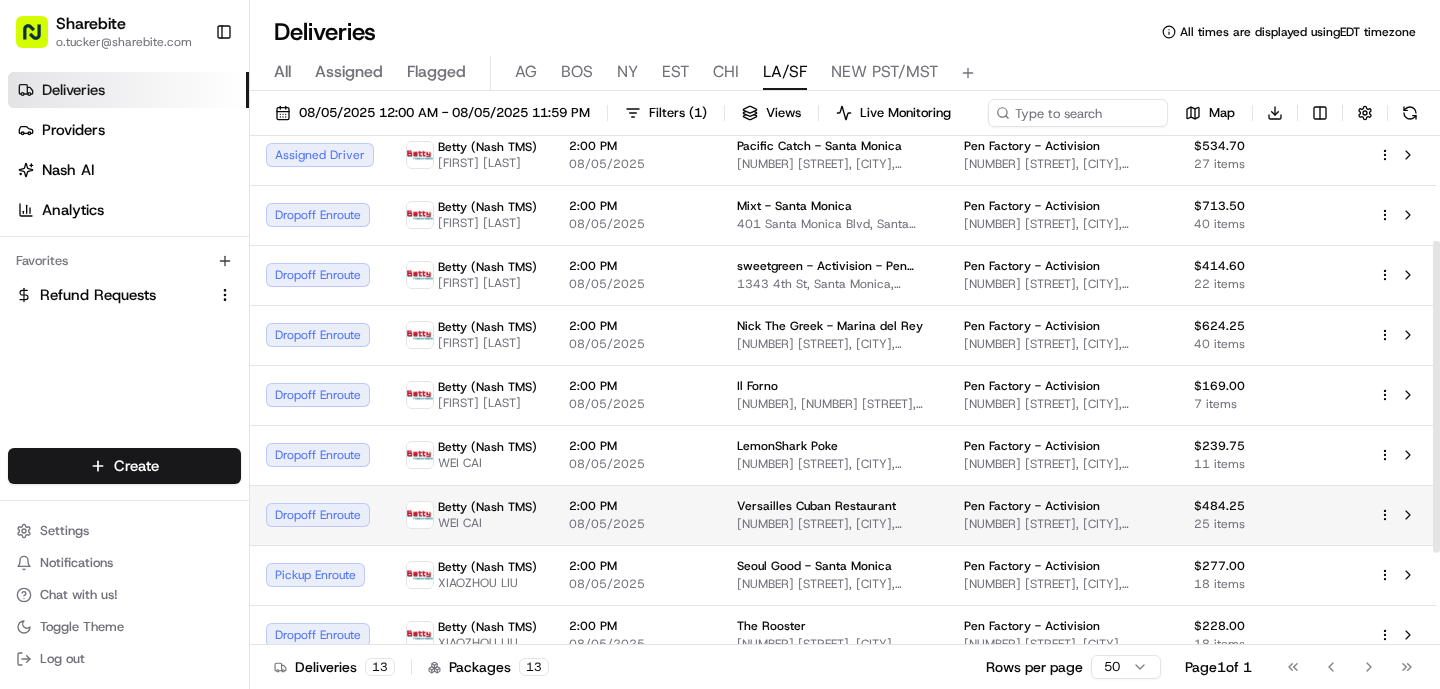 click on "2:00 PM" at bounding box center (637, 506) 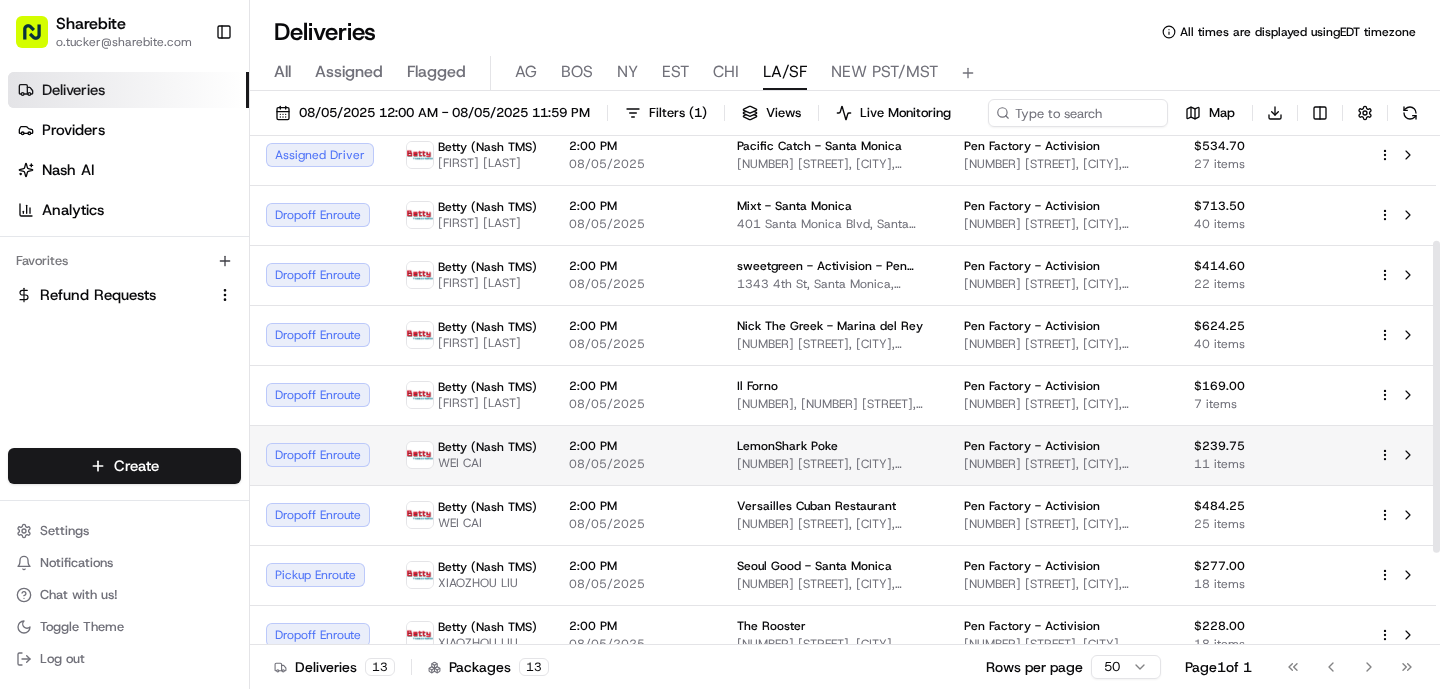 click on "2:00 PM 08/05/2025" at bounding box center (637, 455) 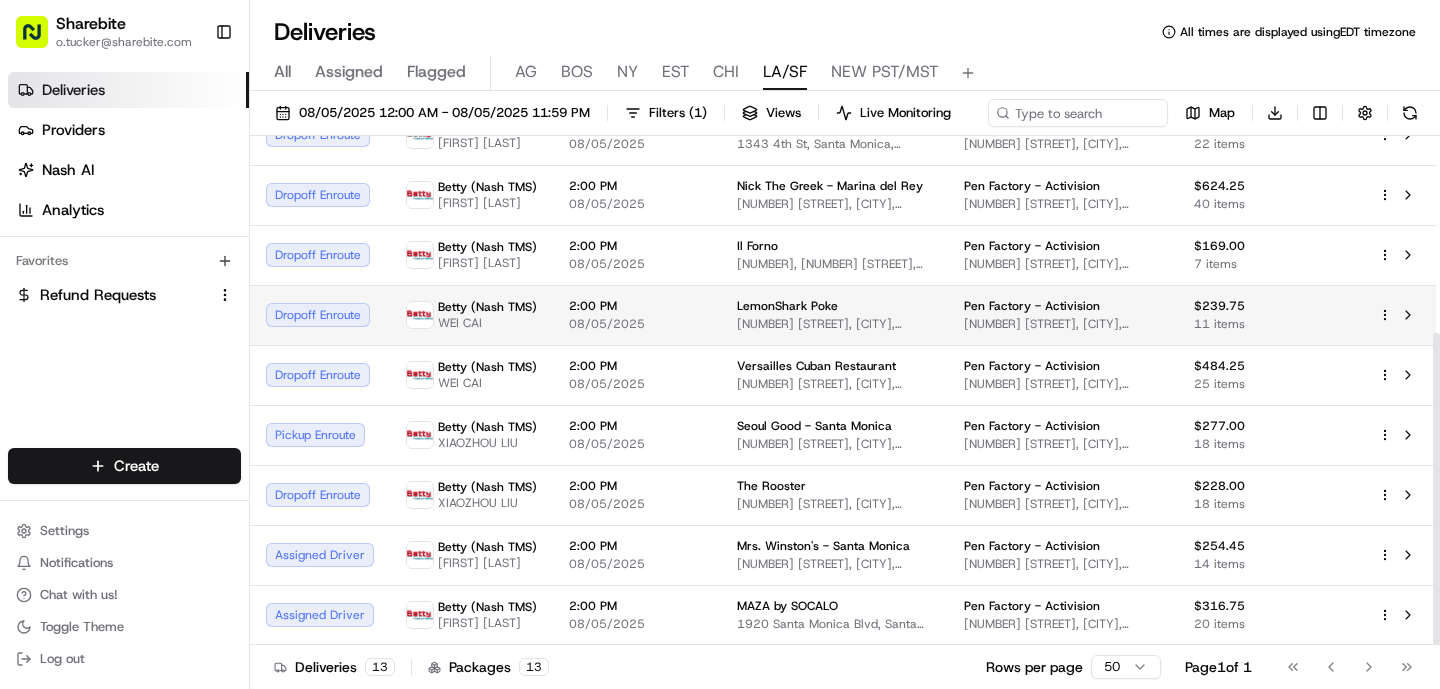 scroll, scrollTop: 321, scrollLeft: 0, axis: vertical 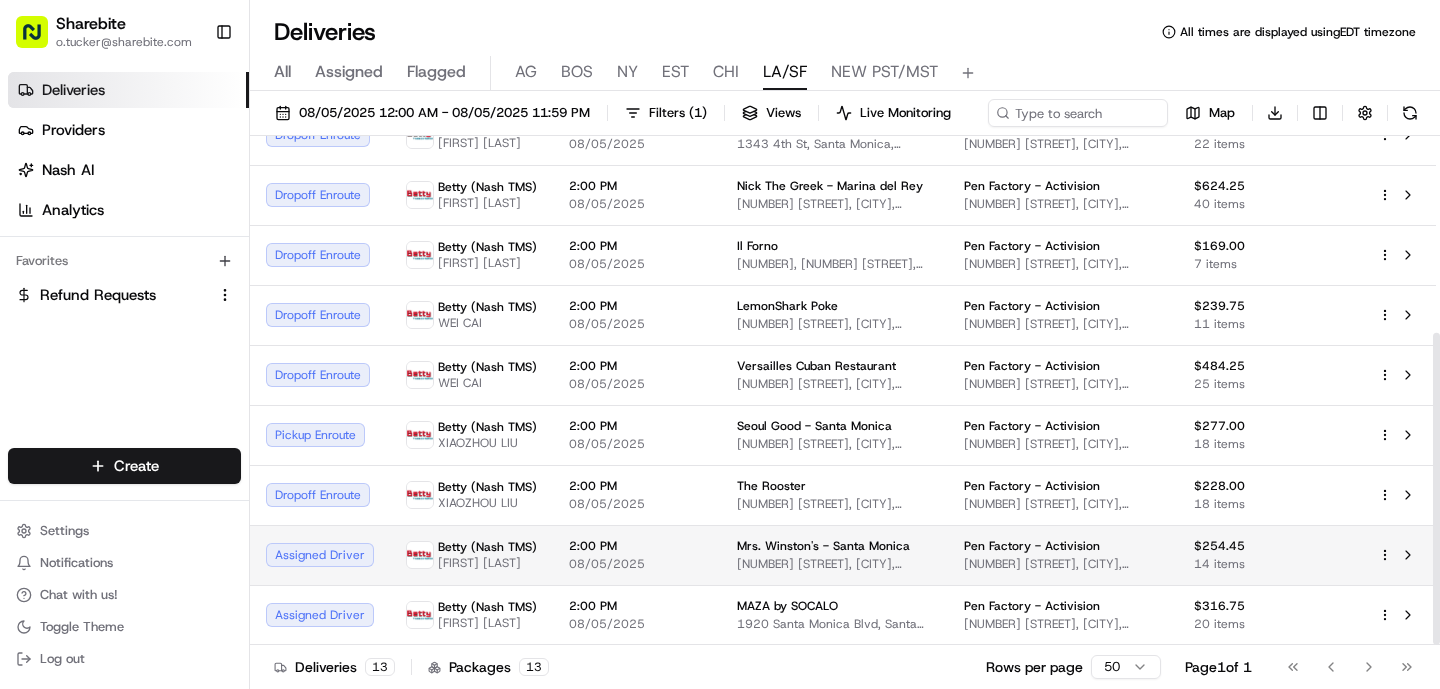 click on "2:00 PM 08/05/2025" at bounding box center (637, 555) 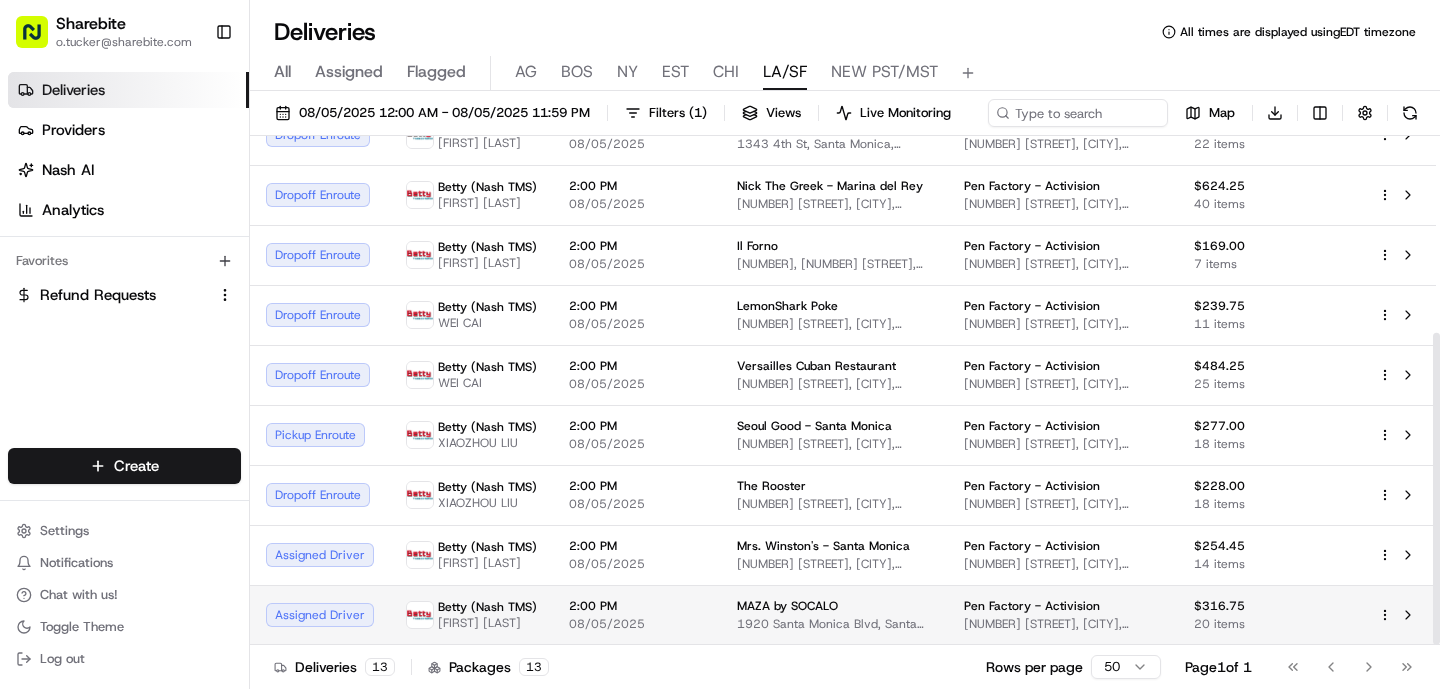 click on "2:00 PM" at bounding box center [637, 606] 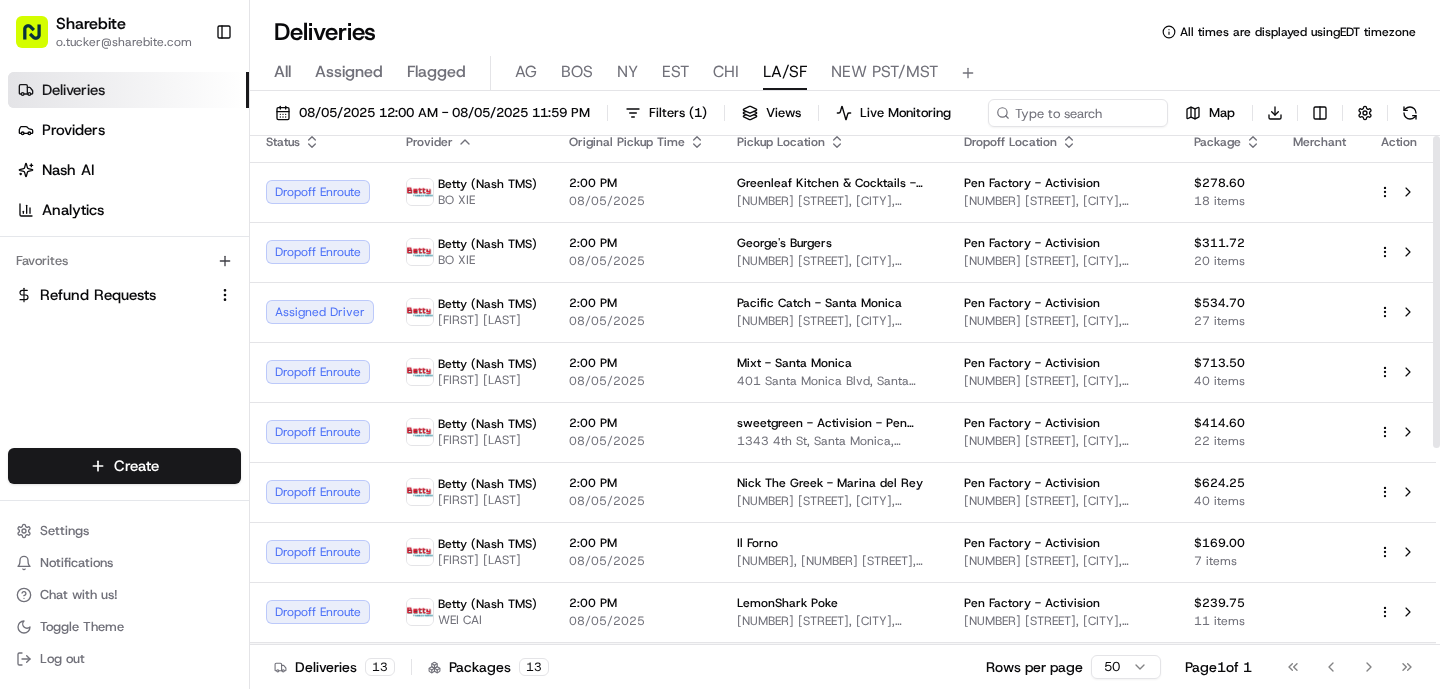 scroll, scrollTop: 0, scrollLeft: 0, axis: both 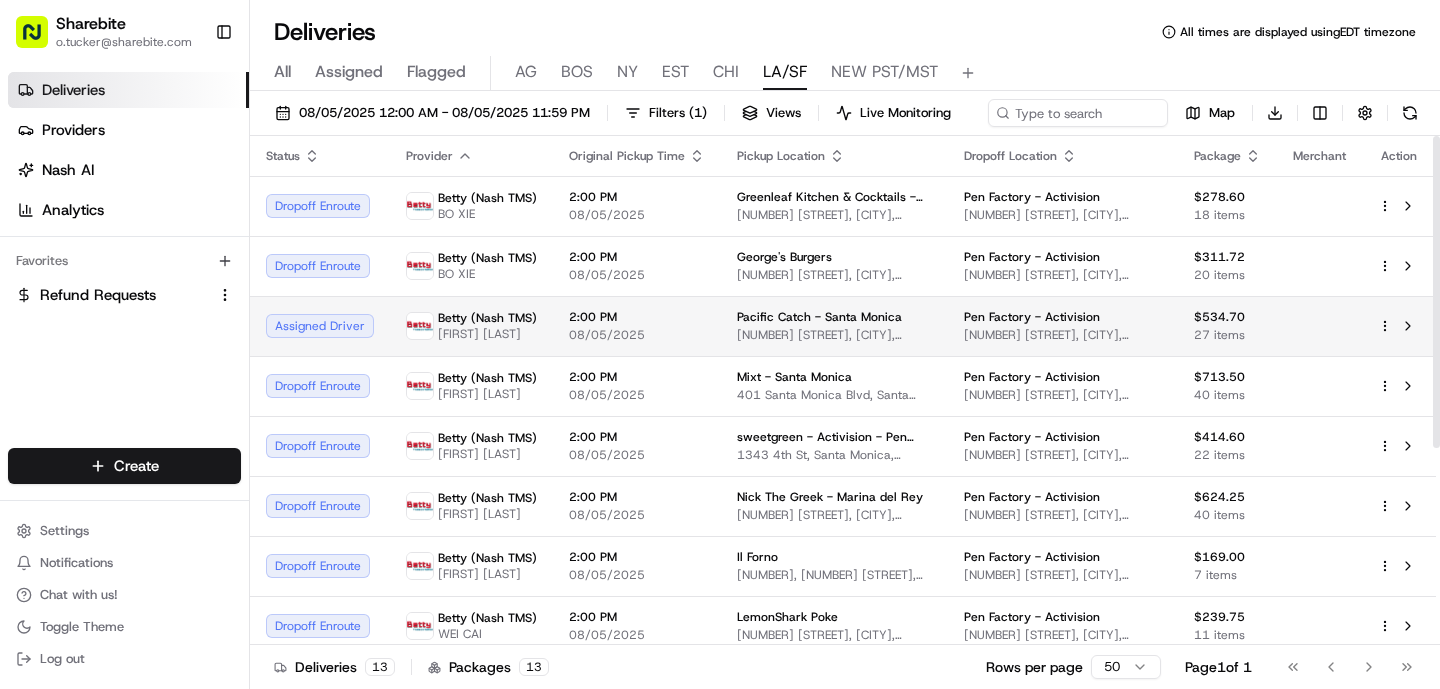 click on "Pacific Catch - Santa Monica 120 Wilshire Blvd, Santa Monica, [STATE] 90401, USA" at bounding box center (834, 326) 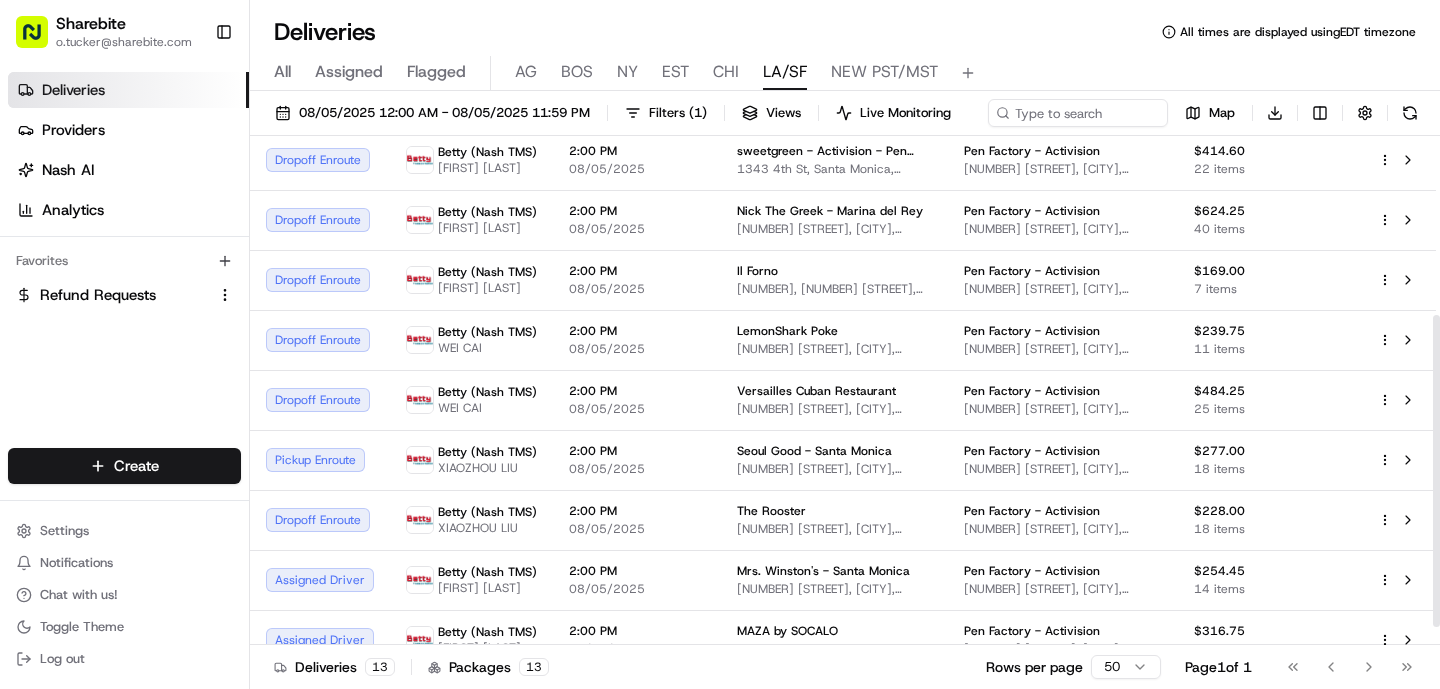 scroll, scrollTop: 313, scrollLeft: 0, axis: vertical 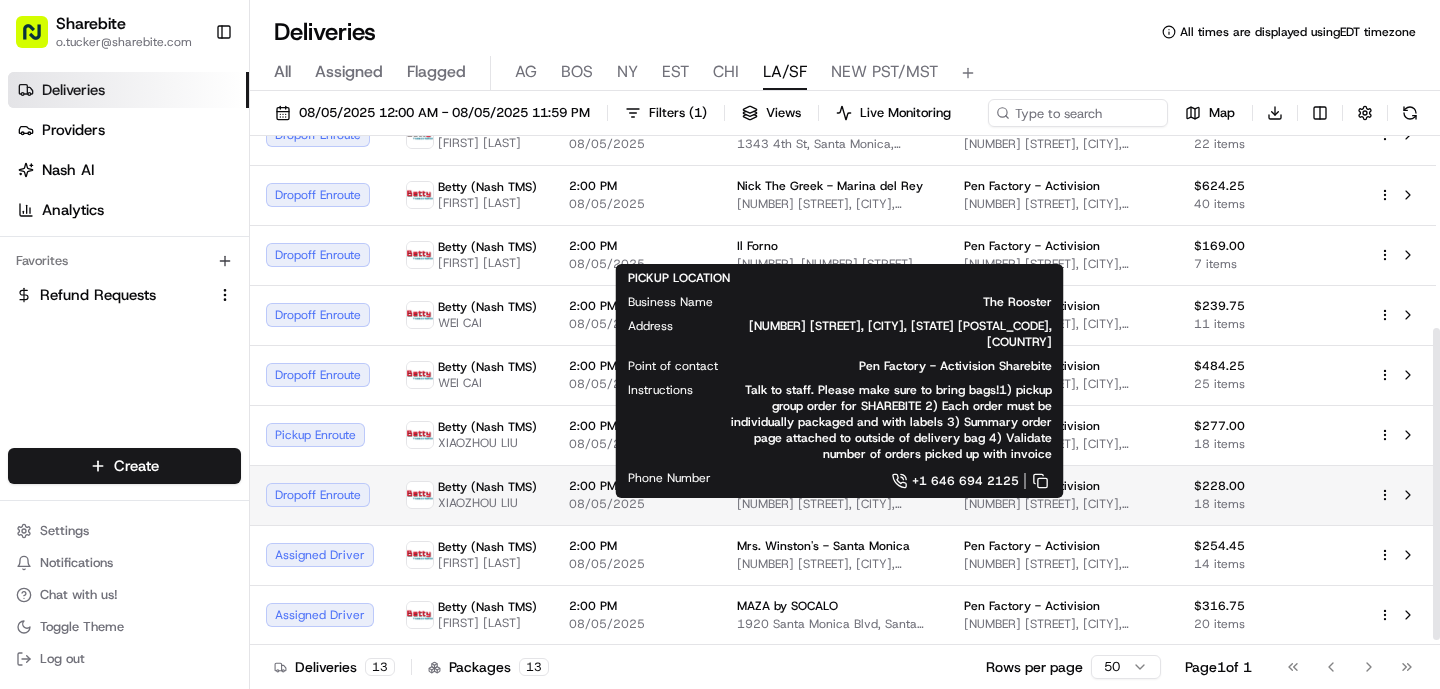 drag, startPoint x: 836, startPoint y: 489, endPoint x: 731, endPoint y: 489, distance: 105 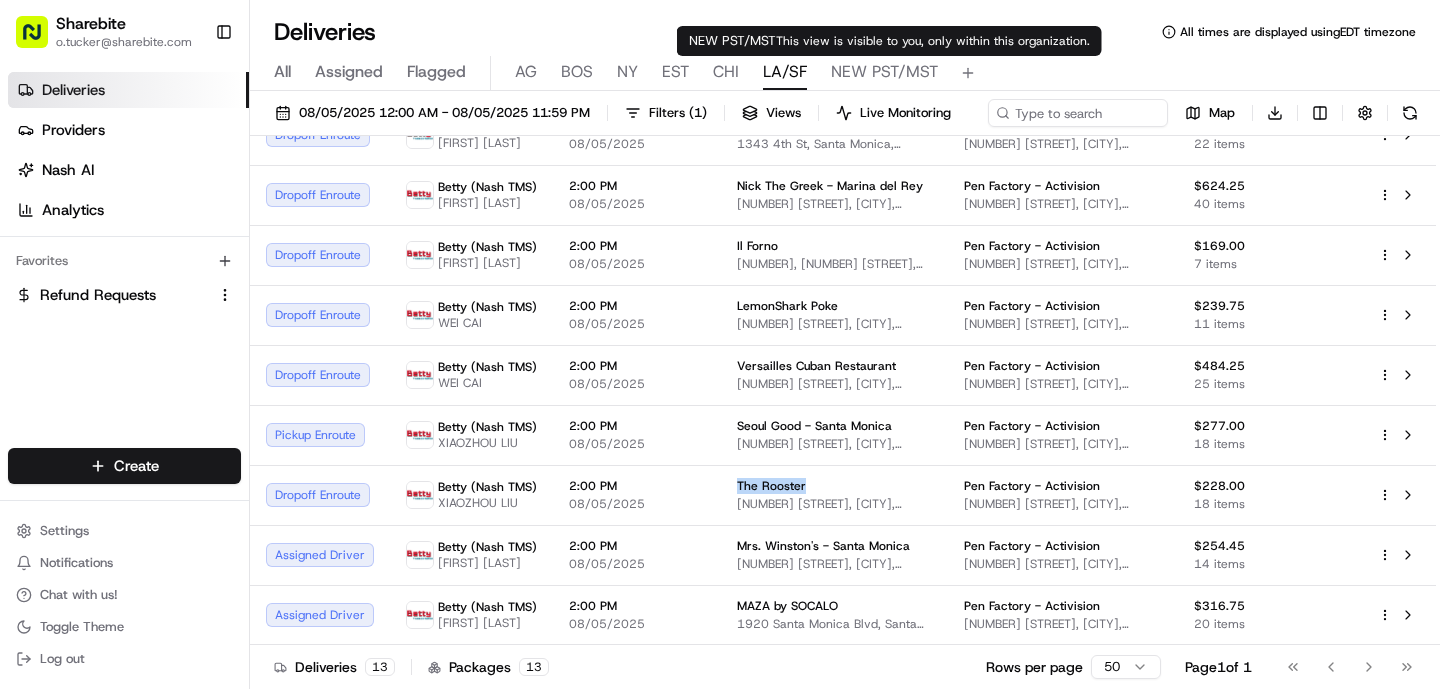 click on "NEW PST/MST" at bounding box center [884, 72] 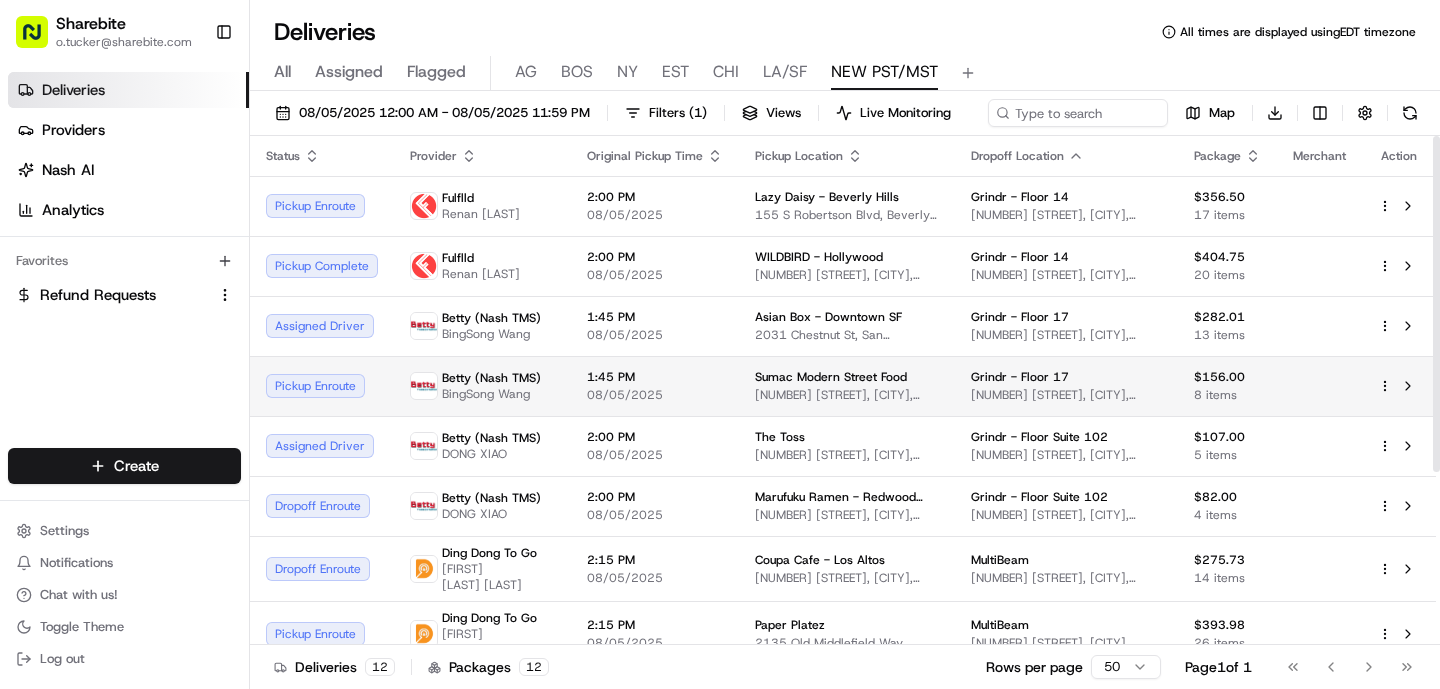 click on "[COMPANY] [CATEGORY] [NUMBER] [STREET], [CITY], [STATE] [POSTAL_CODE], [COUNTRY]" at bounding box center [847, 386] 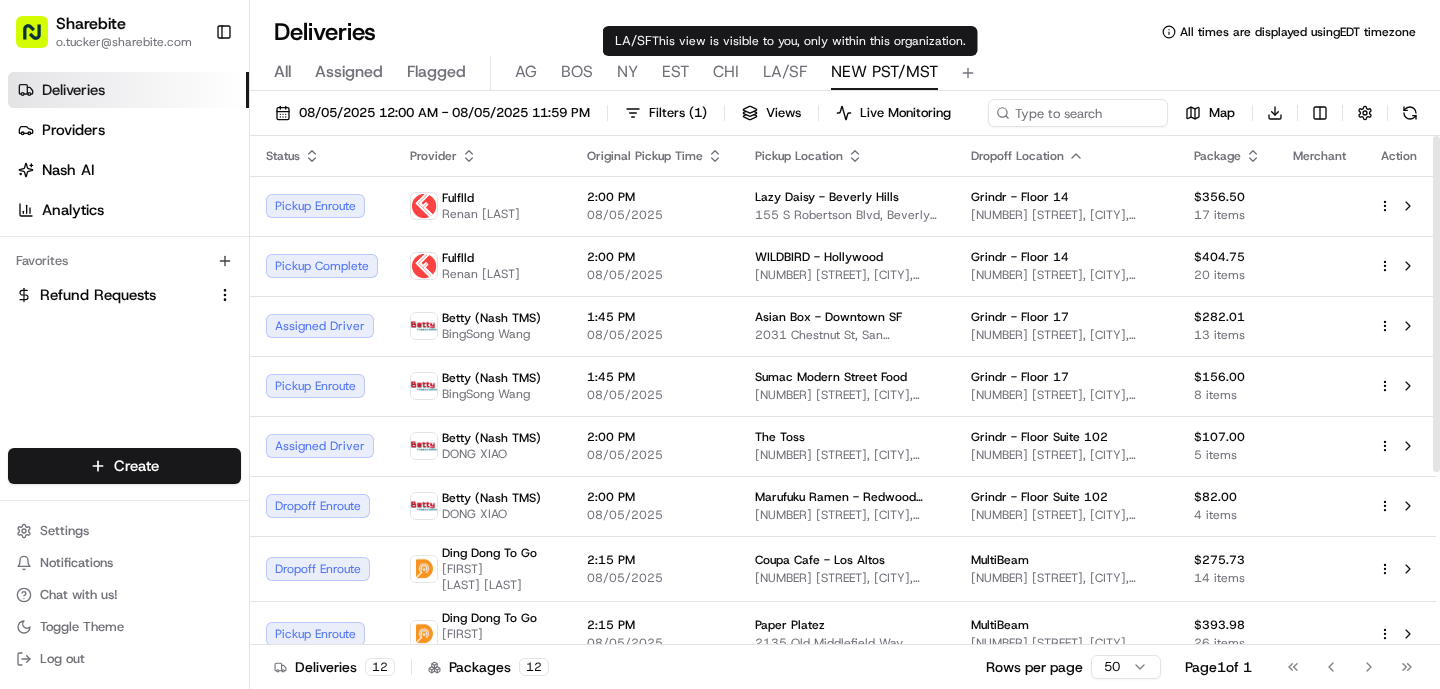 click on "LA/SF" at bounding box center (785, 72) 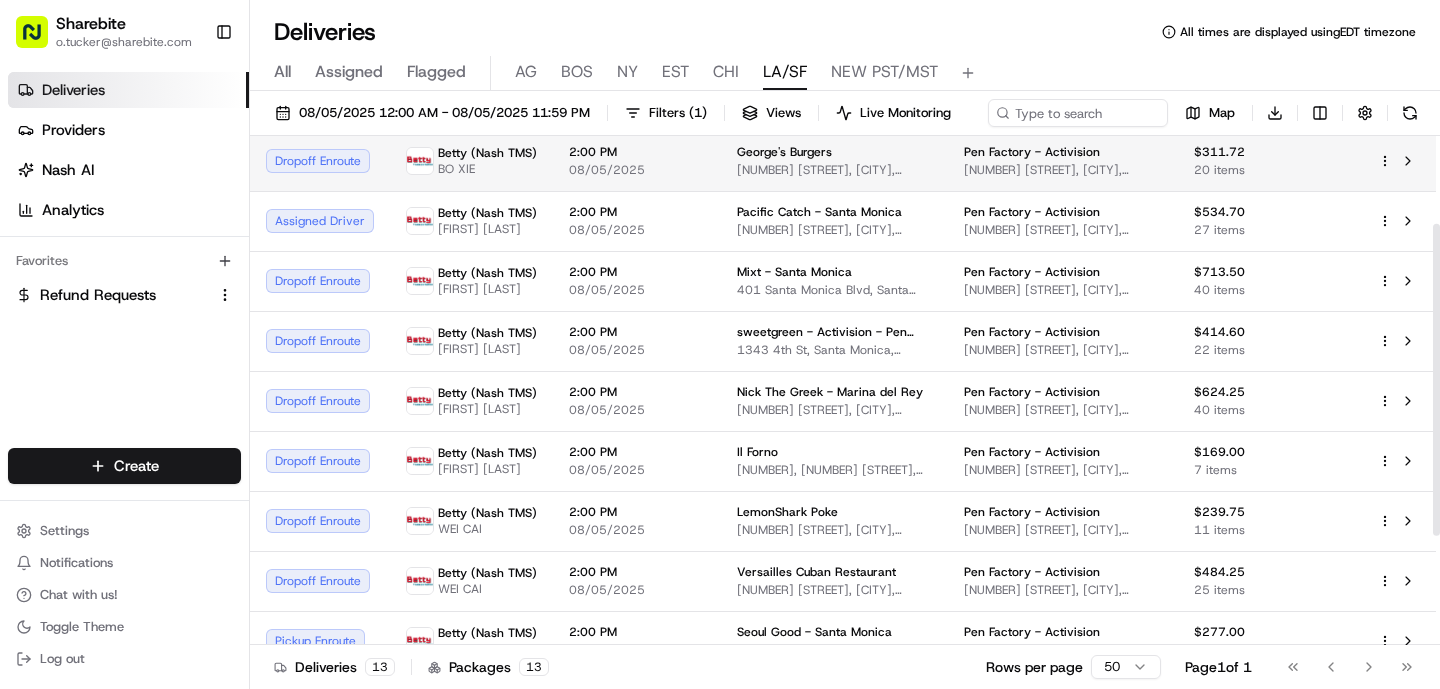 scroll, scrollTop: 321, scrollLeft: 0, axis: vertical 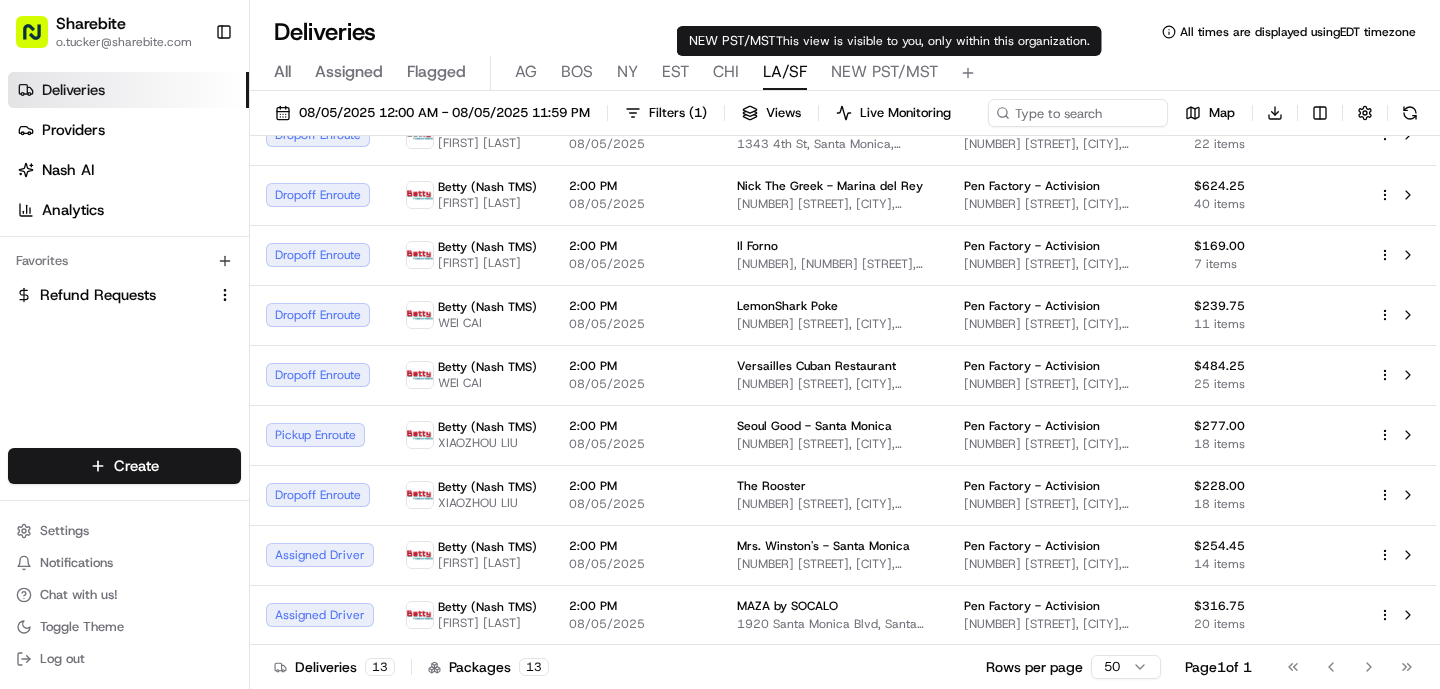 click on "NEW PST/MST" at bounding box center (884, 72) 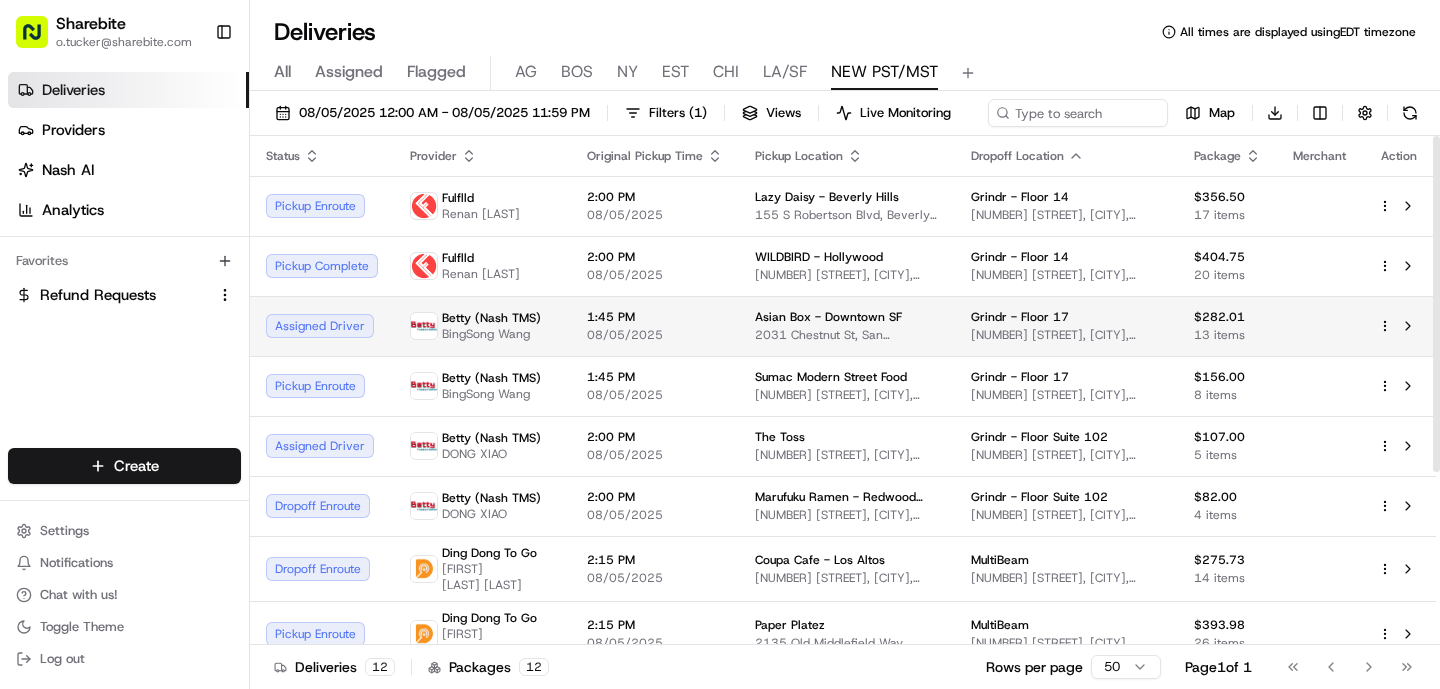 click on "08/05/2025" at bounding box center (655, 335) 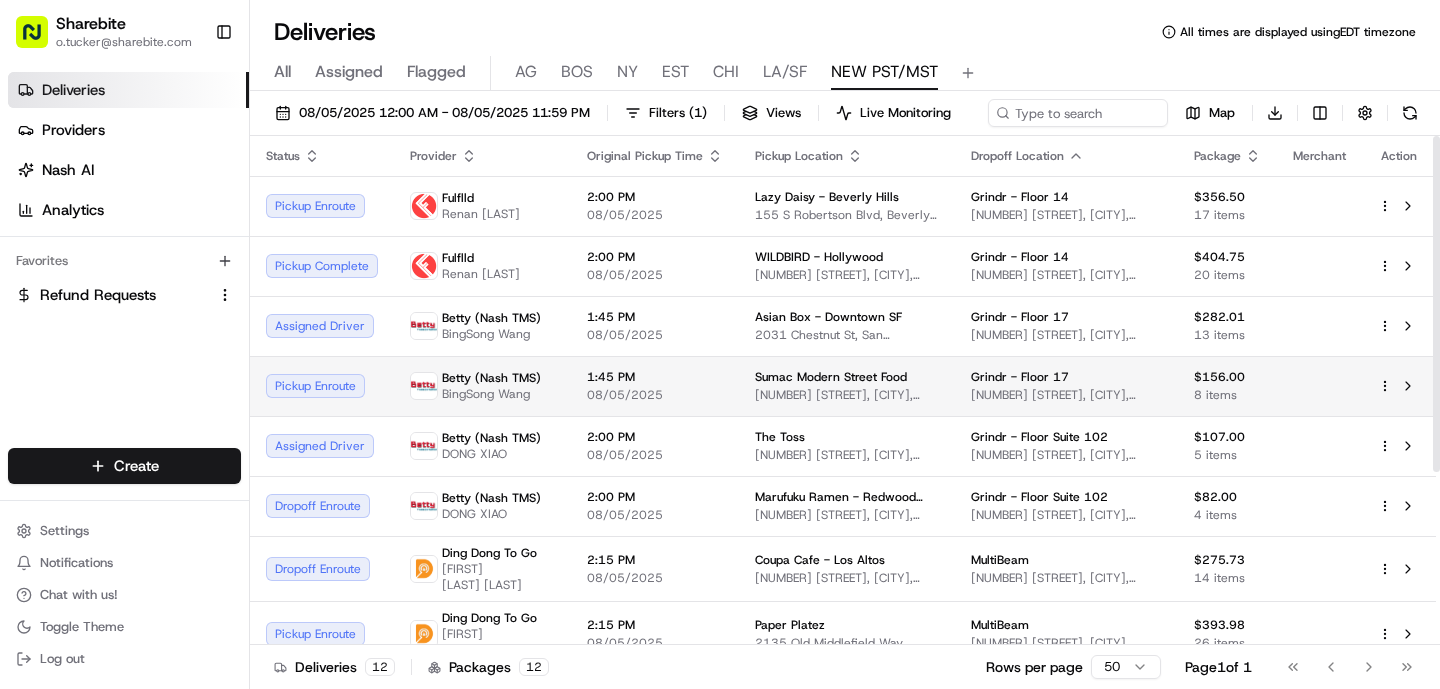 click on "1:45 PM 08/05/2025" at bounding box center (655, 386) 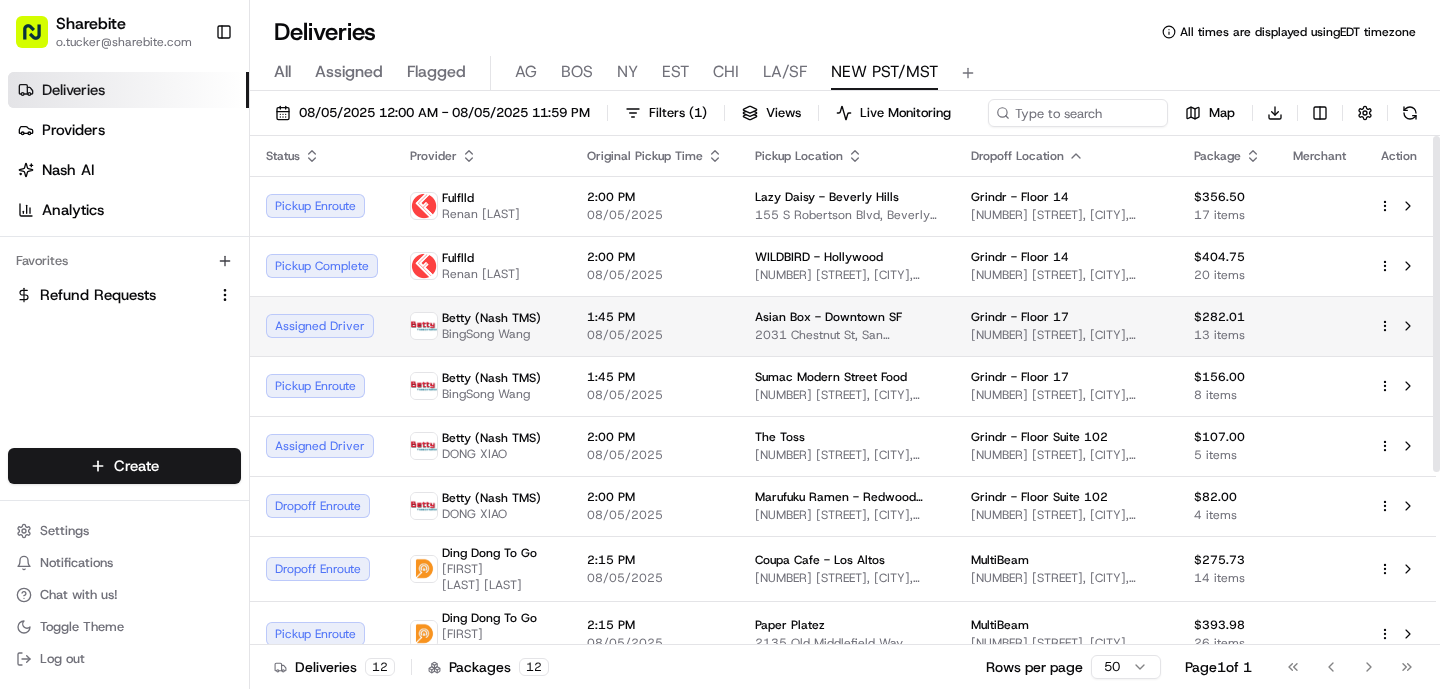 click on "1:45 PM 08/05/2025" at bounding box center (655, 326) 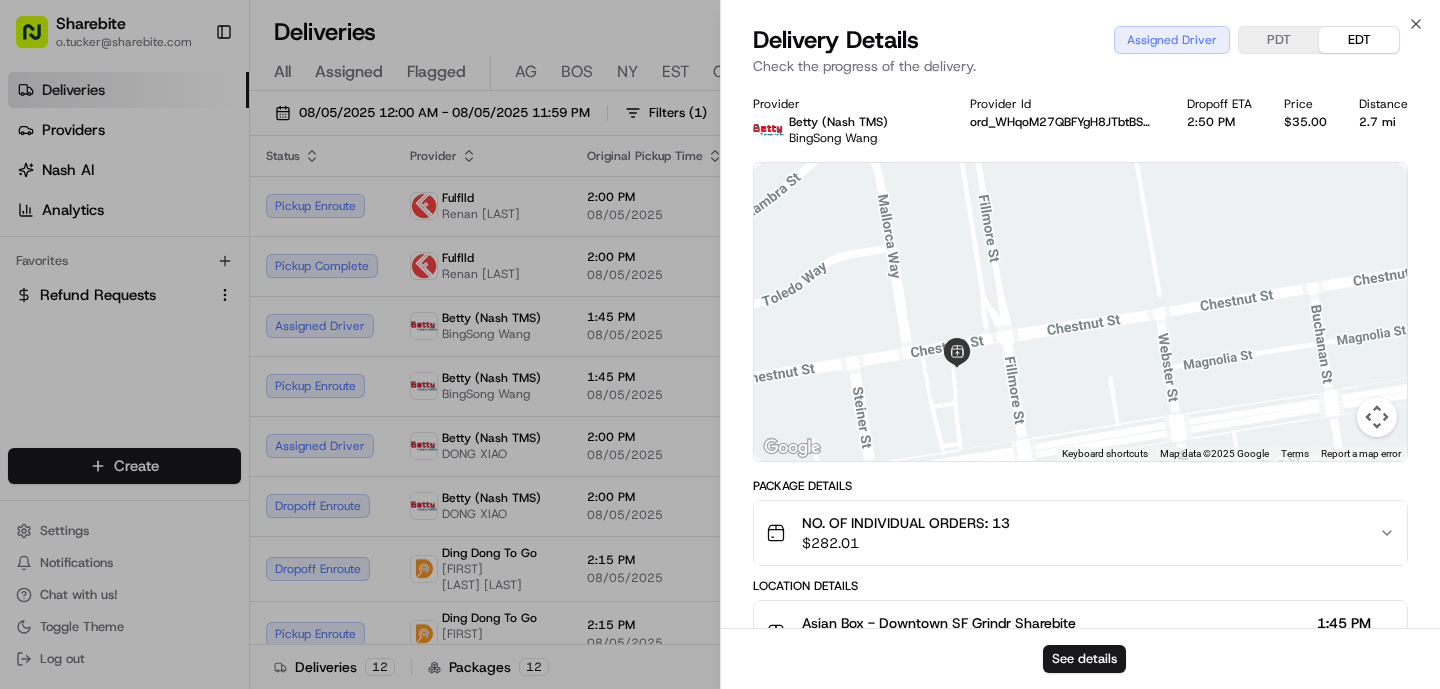 drag, startPoint x: 884, startPoint y: 295, endPoint x: 877, endPoint y: 276, distance: 20.248457 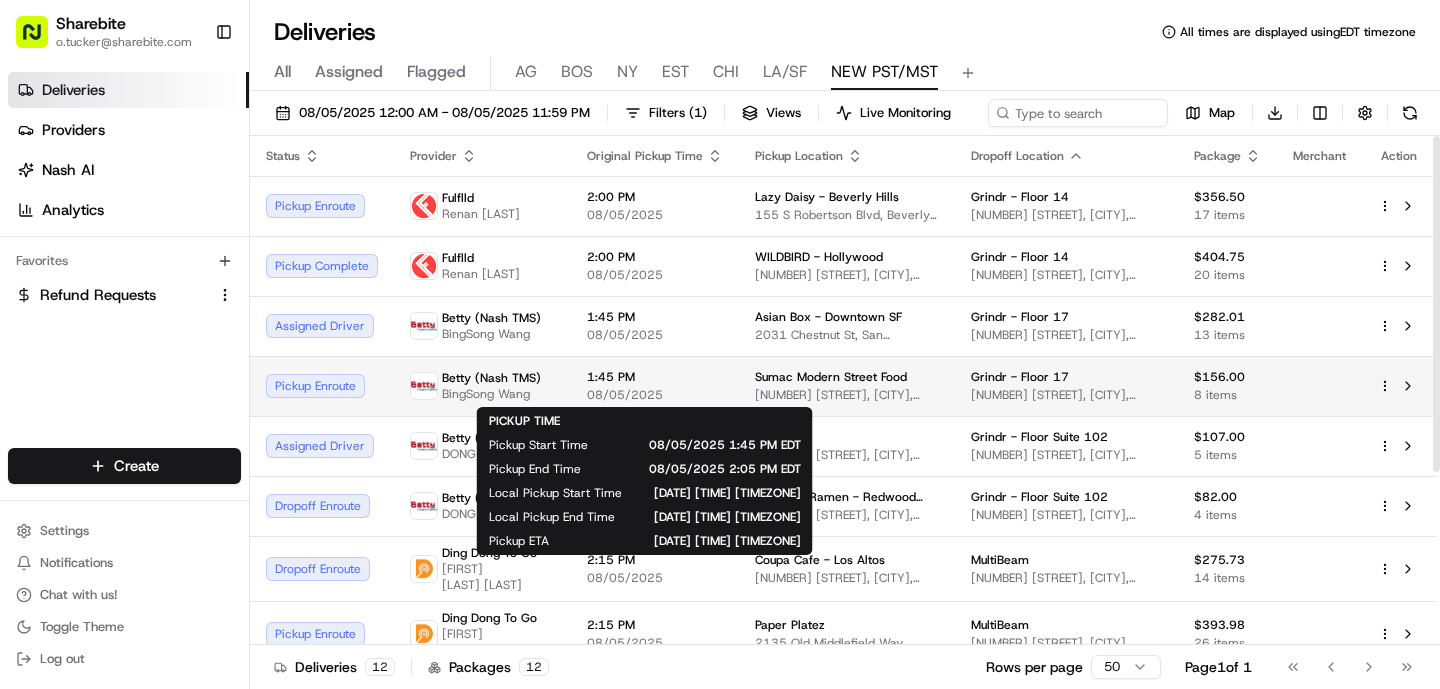 click on "1:45 PM" at bounding box center [655, 377] 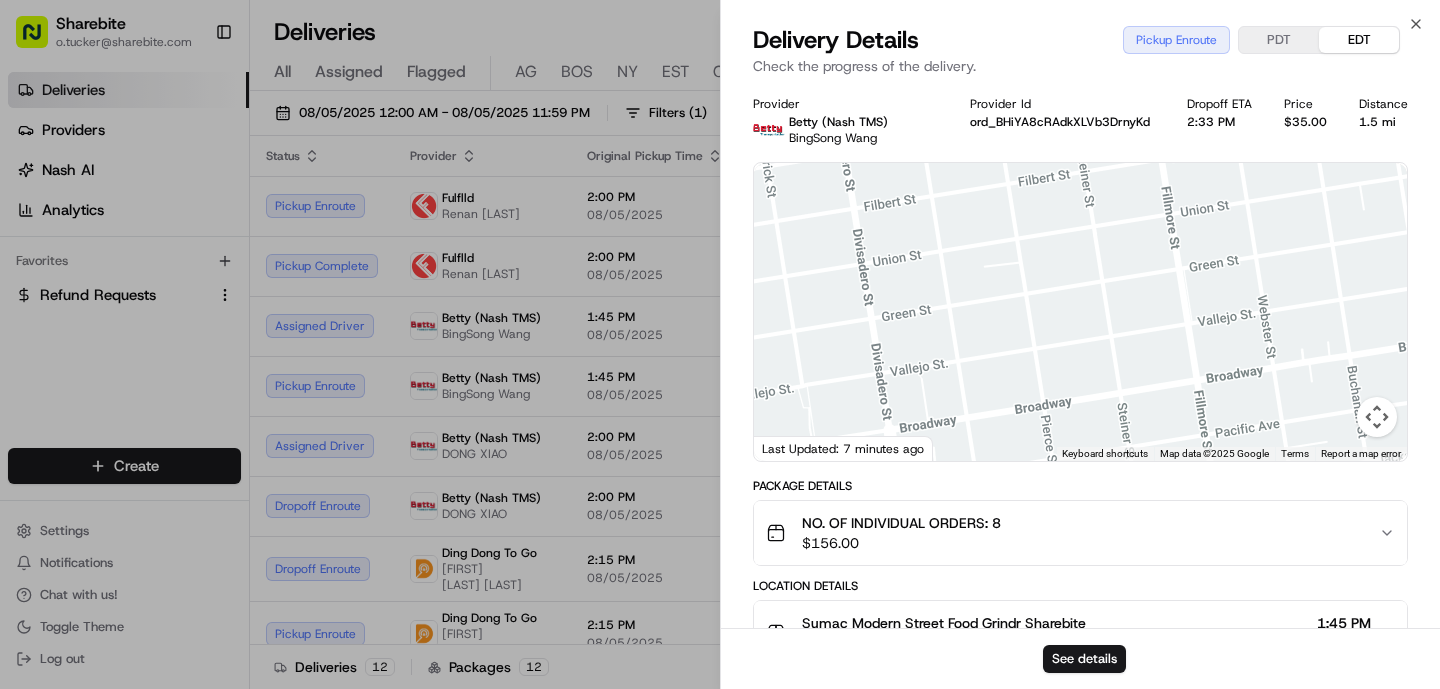 drag, startPoint x: 1134, startPoint y: 219, endPoint x: 1031, endPoint y: 440, distance: 243.8237 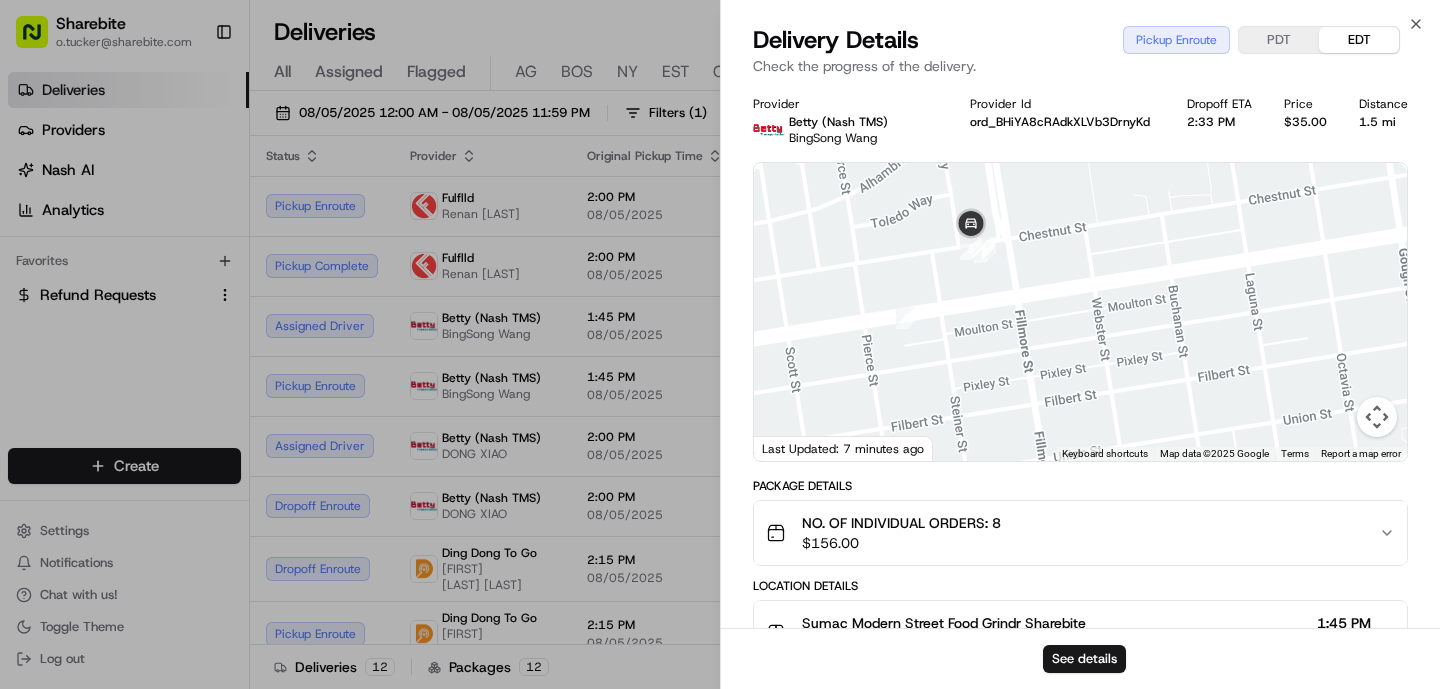 drag, startPoint x: 1030, startPoint y: 270, endPoint x: 1032, endPoint y: 316, distance: 46.043457 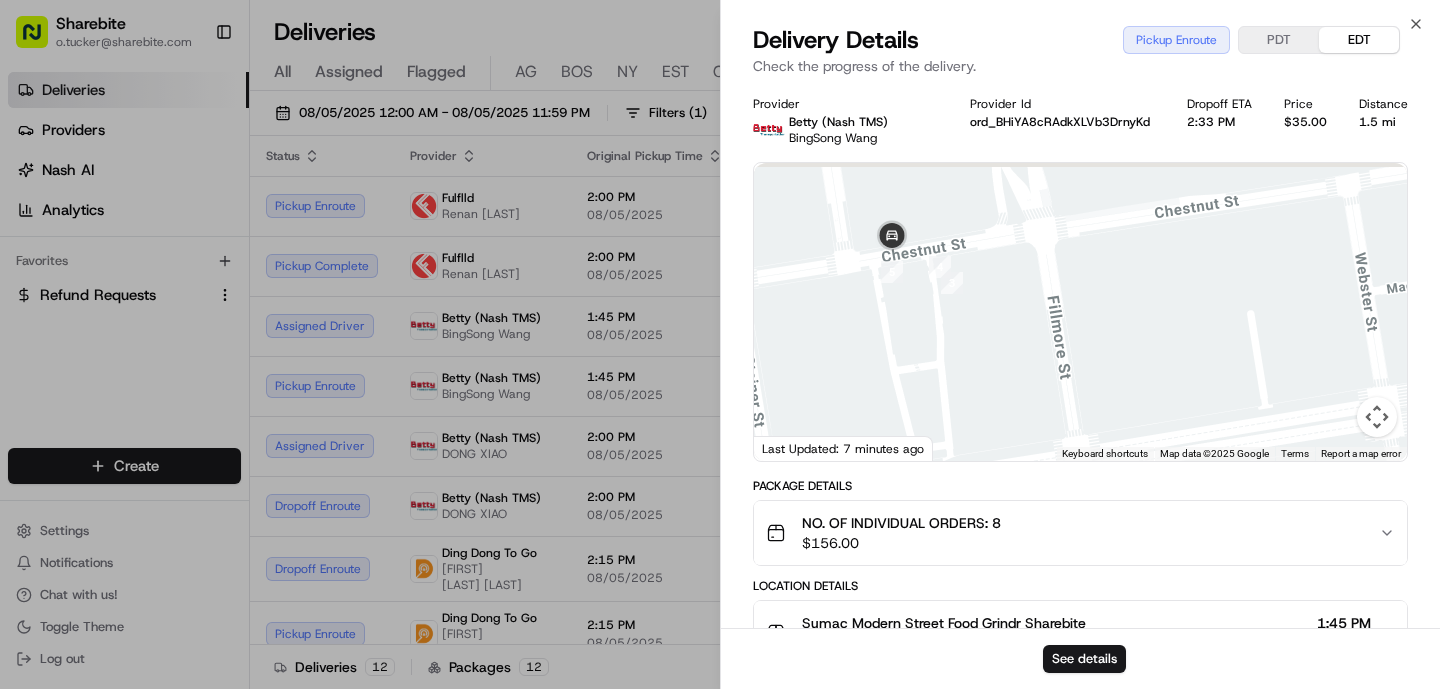 drag, startPoint x: 992, startPoint y: 301, endPoint x: 1022, endPoint y: 397, distance: 100.57833 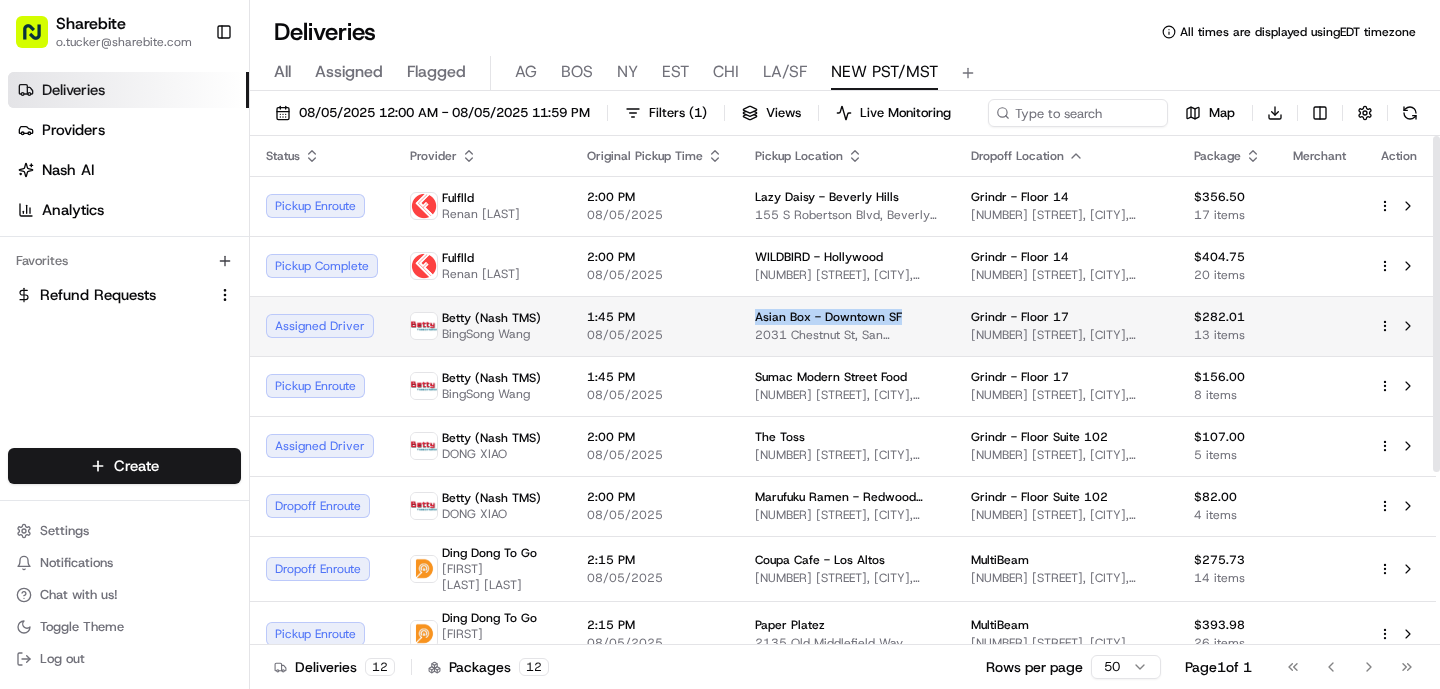 drag, startPoint x: 896, startPoint y: 317, endPoint x: 748, endPoint y: 315, distance: 148.01352 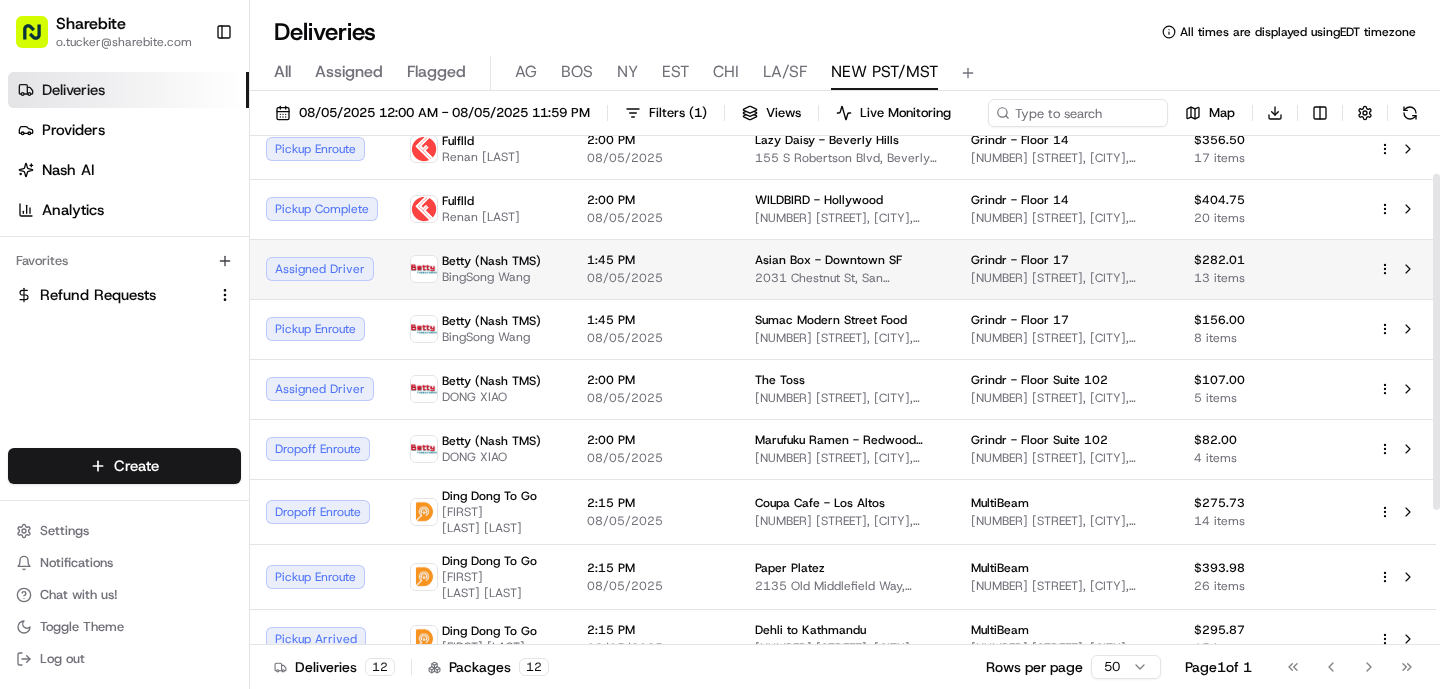 scroll, scrollTop: 59, scrollLeft: 0, axis: vertical 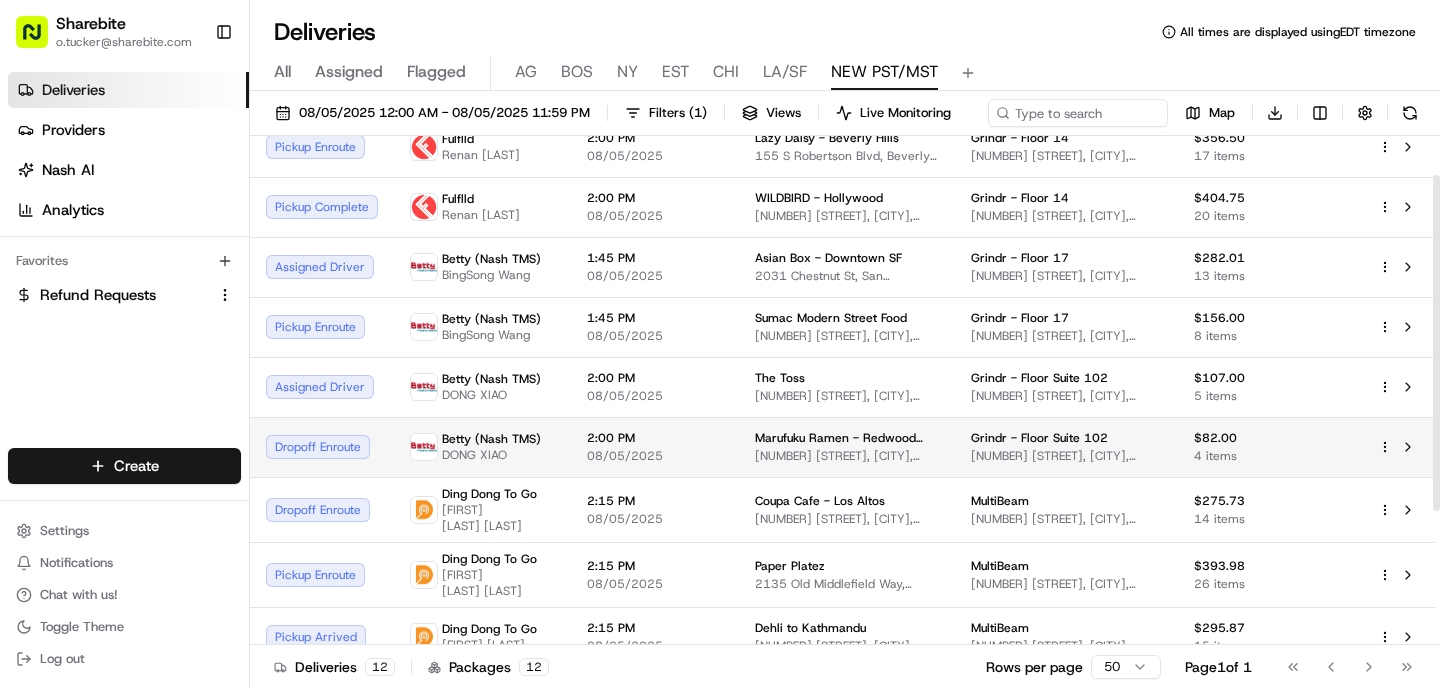 click on "[RESTAURANT] - [CITY] [NUMBER] [STREET], [CITY], [STATE] [POSTAL_CODE], USA" at bounding box center [847, 447] 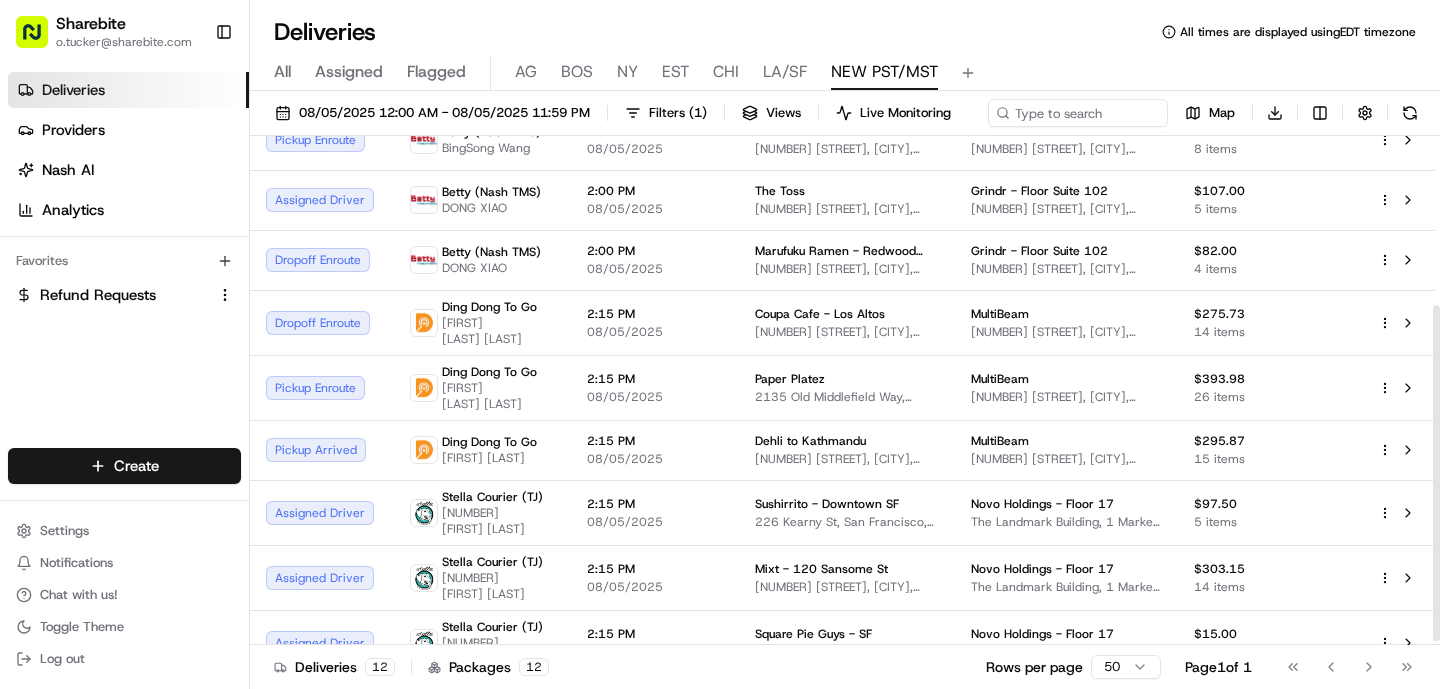 scroll, scrollTop: 261, scrollLeft: 0, axis: vertical 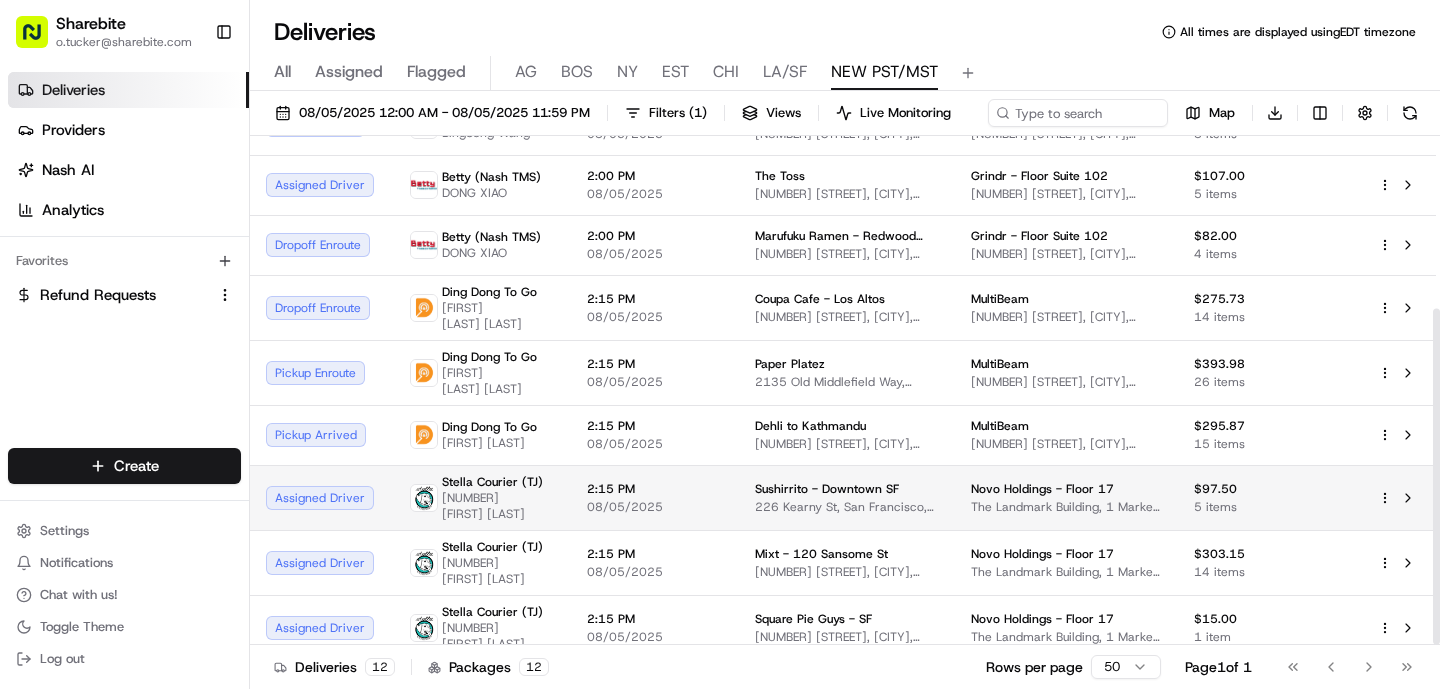 click on "2:15 PM 08/05/2025" at bounding box center (655, 497) 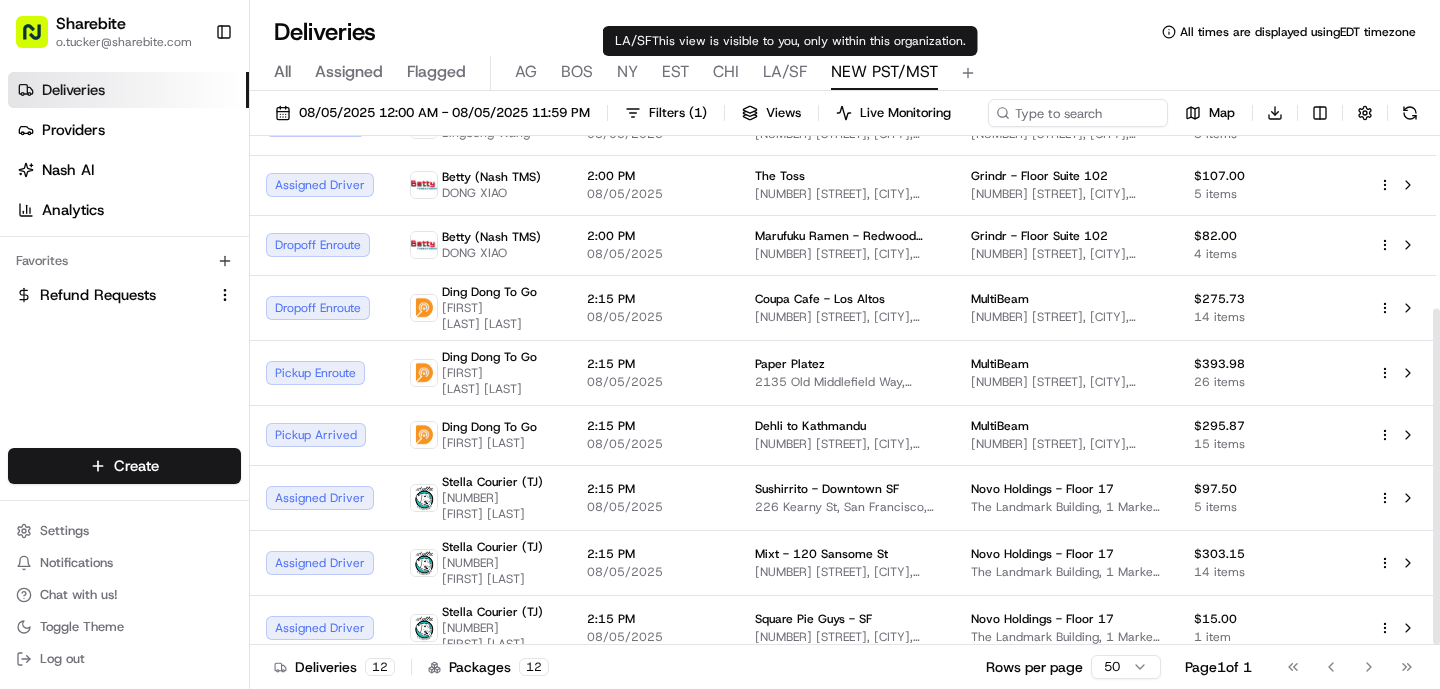 click on "LA/SF" at bounding box center (785, 72) 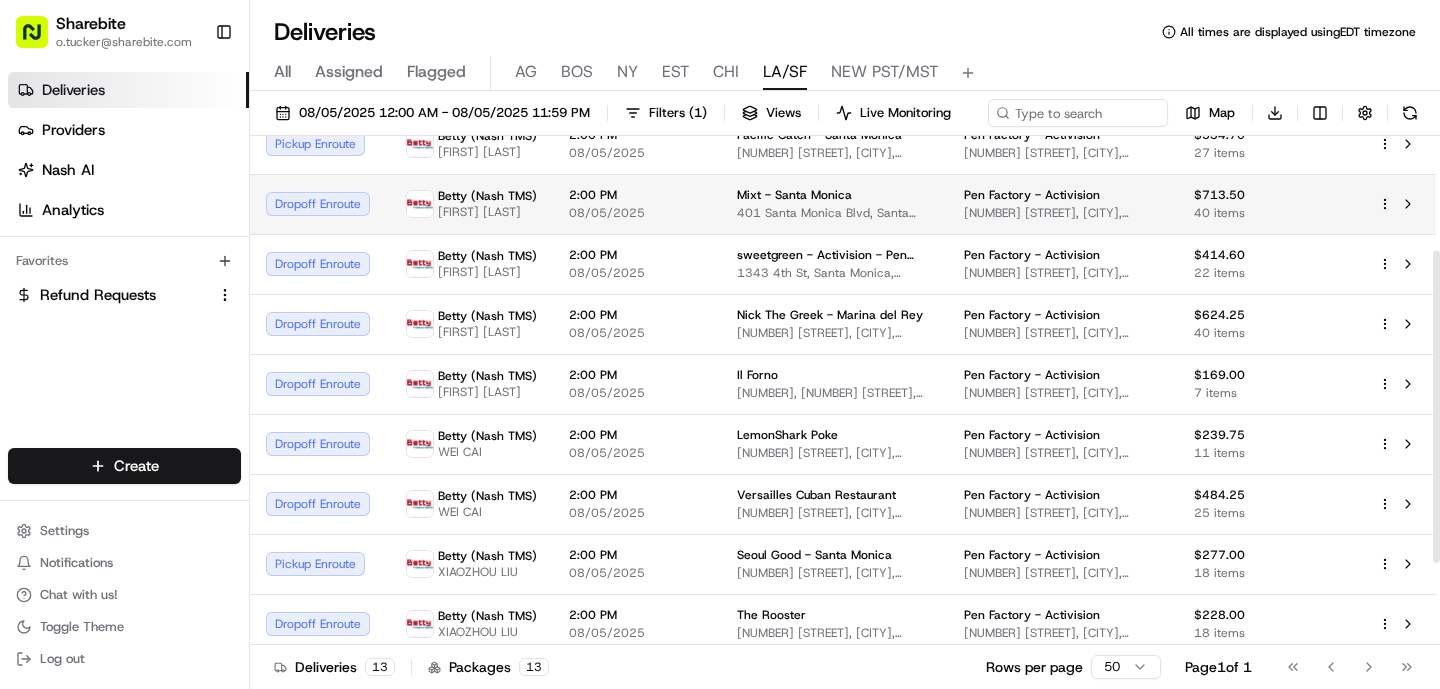 scroll, scrollTop: 190, scrollLeft: 0, axis: vertical 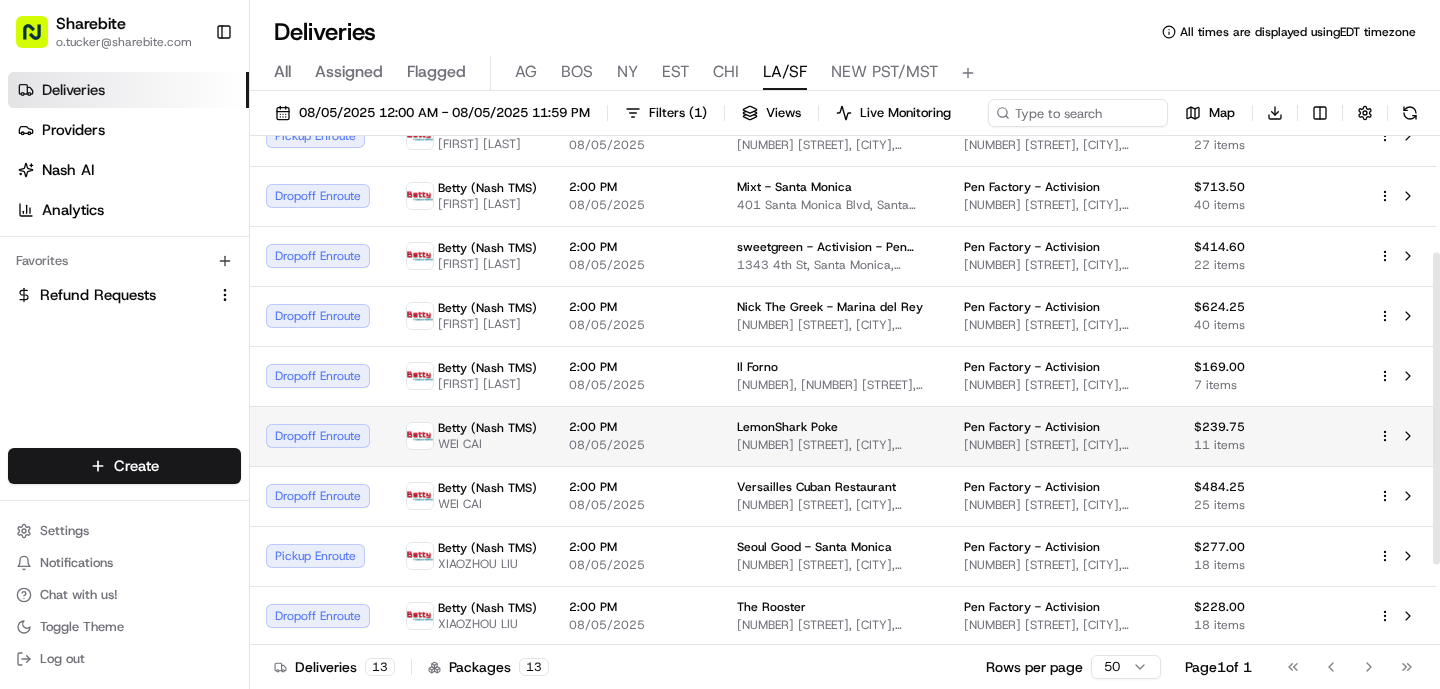 click on "LemonShark Poke [NUMBER] [STREET], [CITY], [STATE], [COUNTRY]" at bounding box center (834, 436) 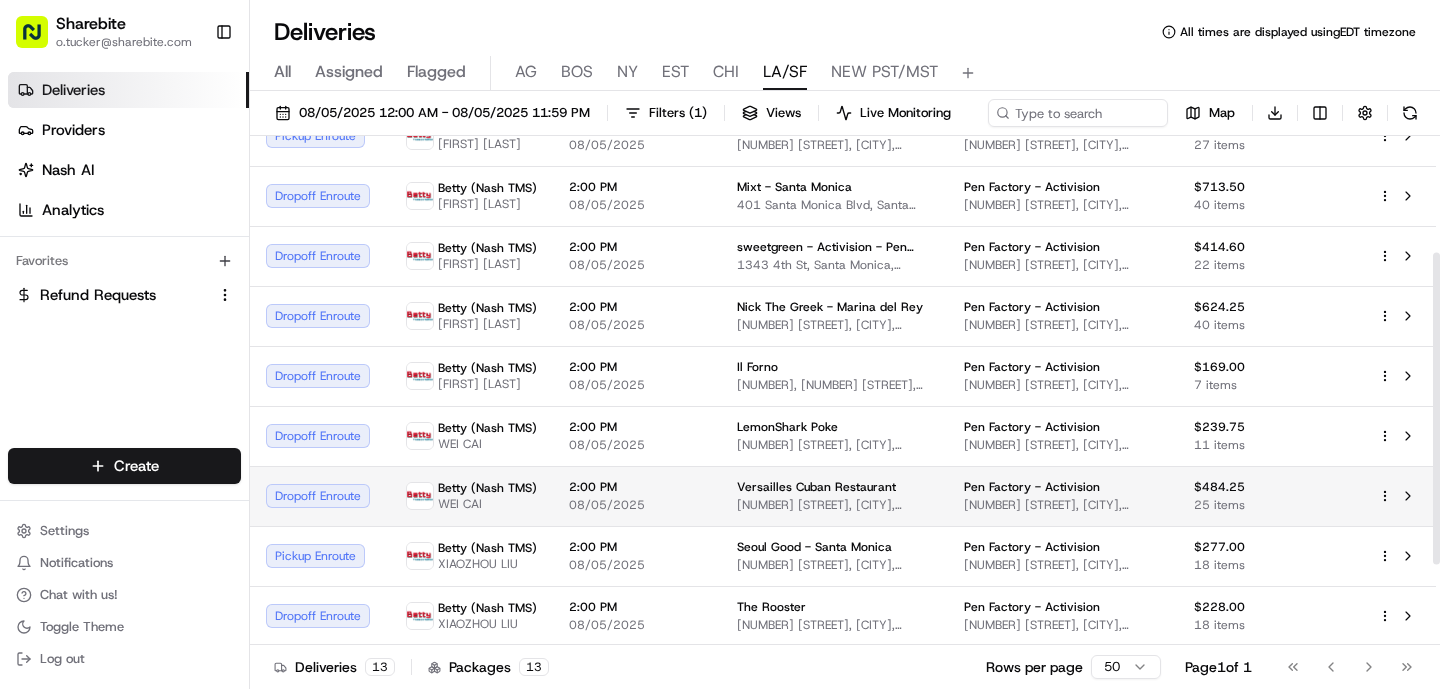 click on "2:00 PM" at bounding box center (637, 487) 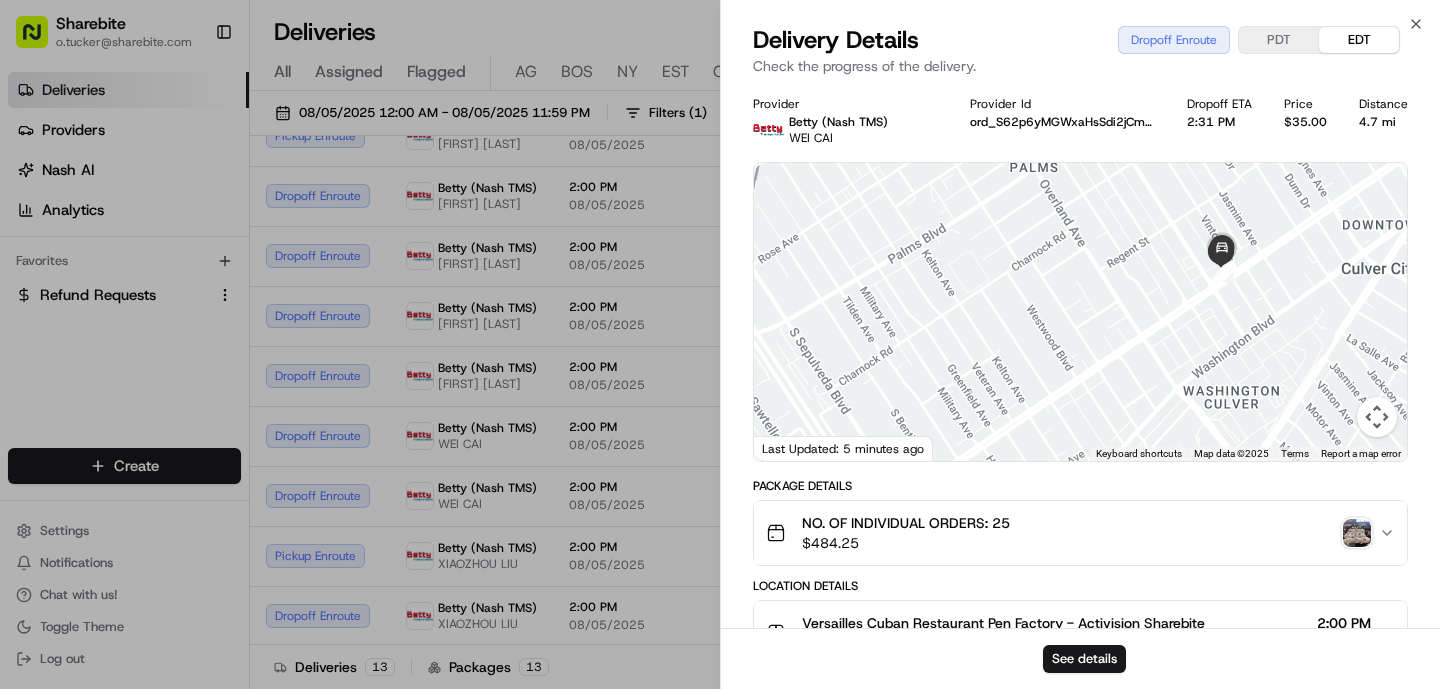 drag, startPoint x: 1230, startPoint y: 214, endPoint x: 1216, endPoint y: 330, distance: 116.841774 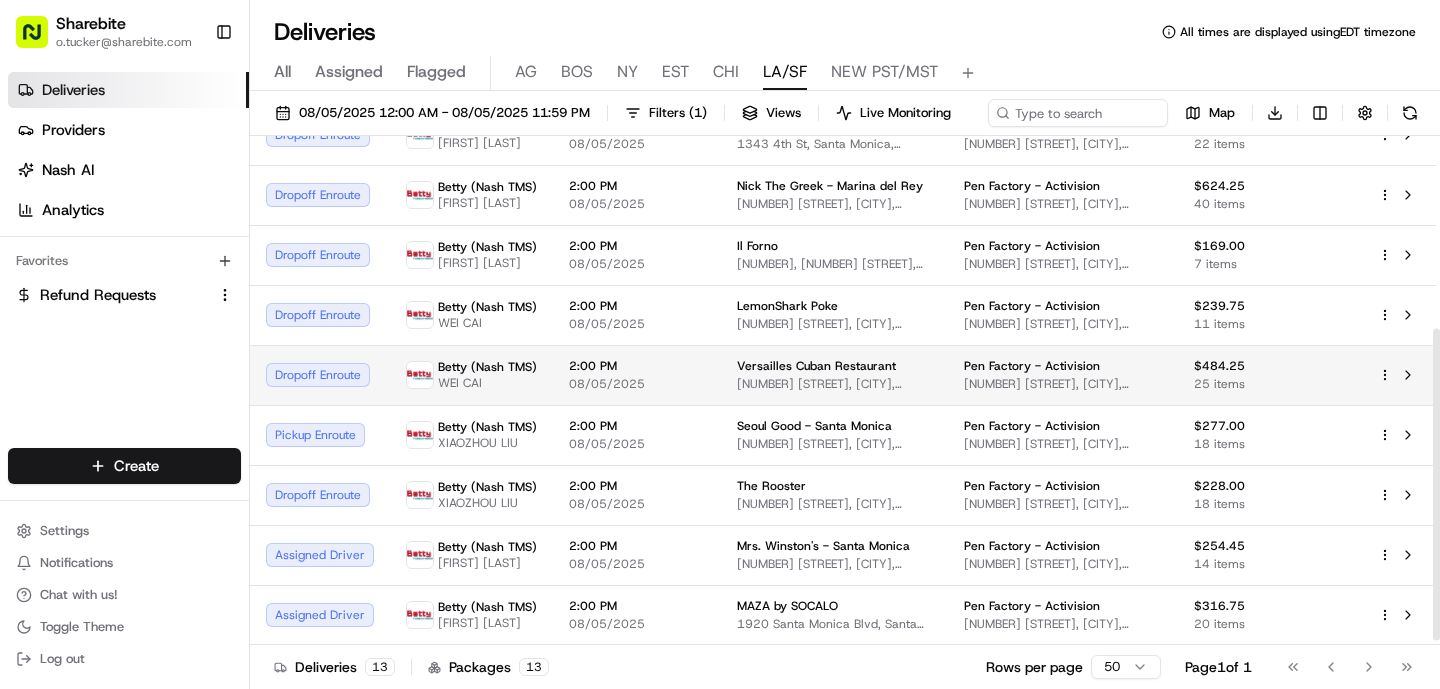 scroll, scrollTop: 321, scrollLeft: 0, axis: vertical 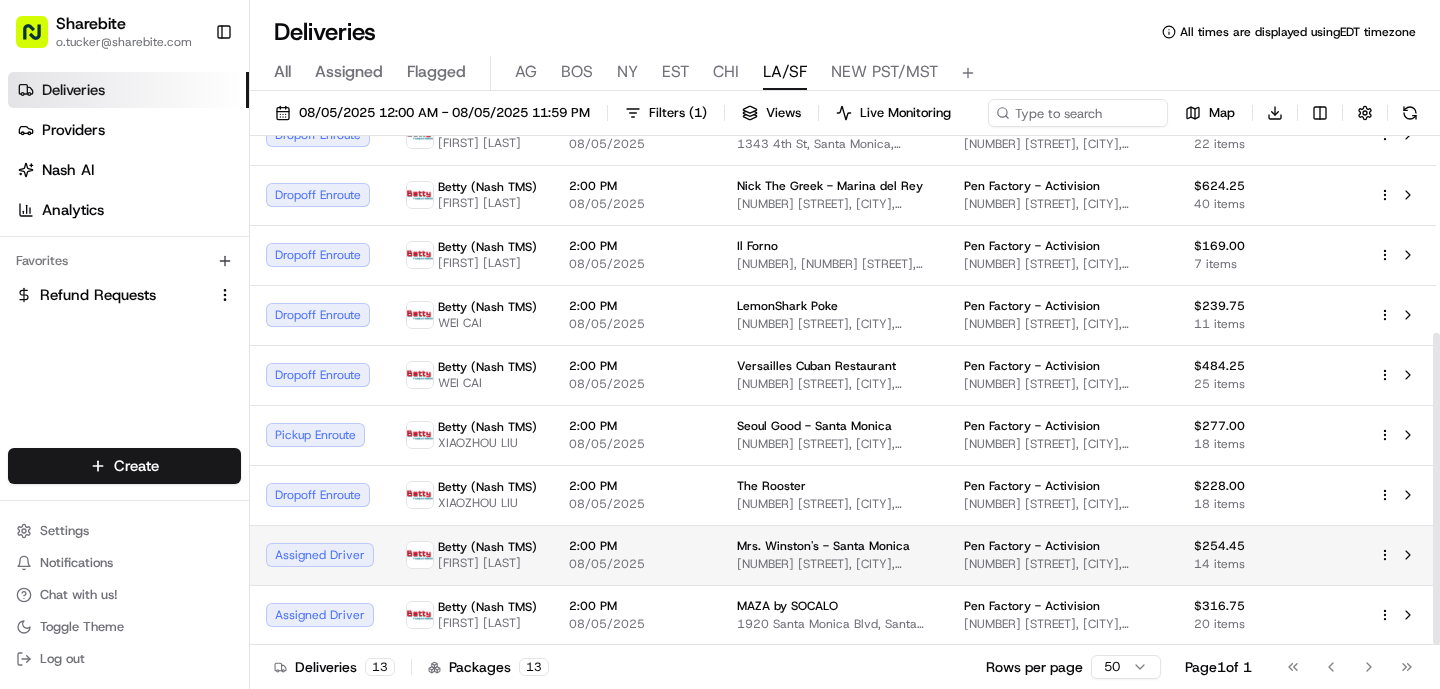 click on "2:00 PM" at bounding box center (637, 546) 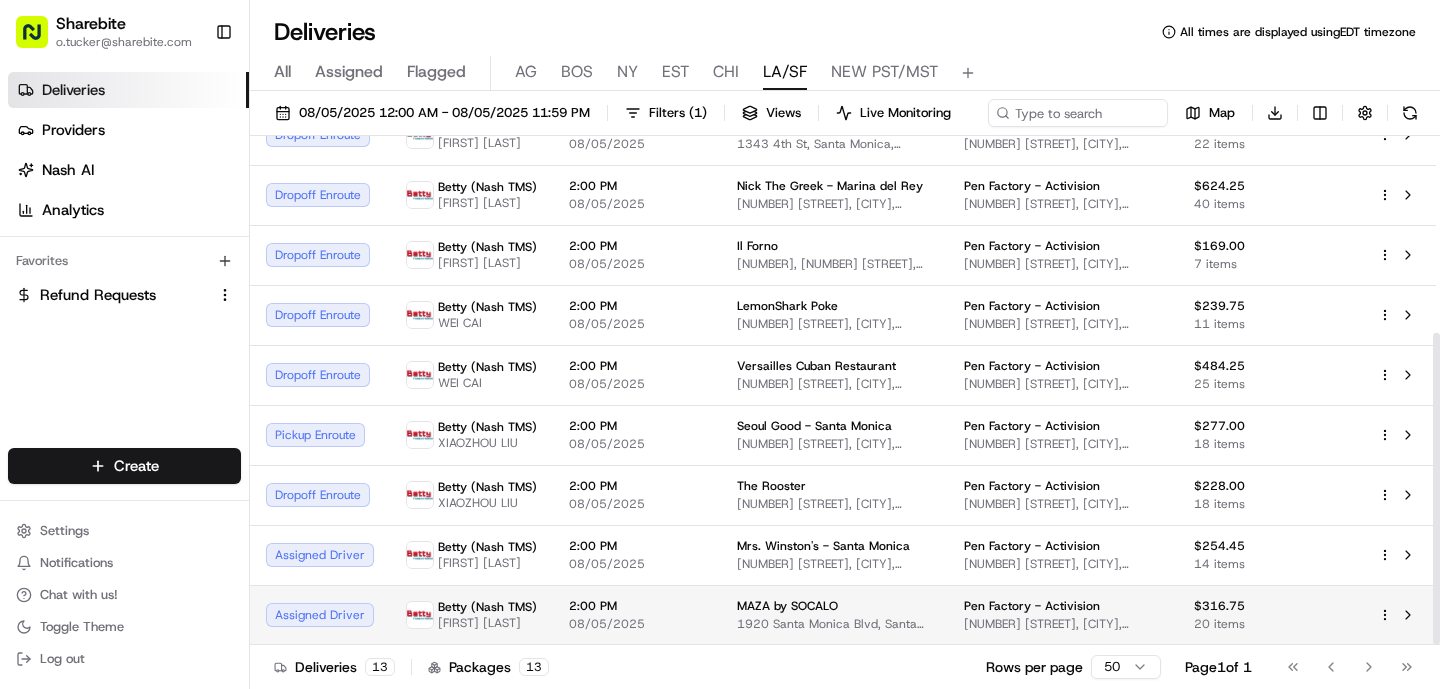 click on "2:00 PM" at bounding box center [637, 606] 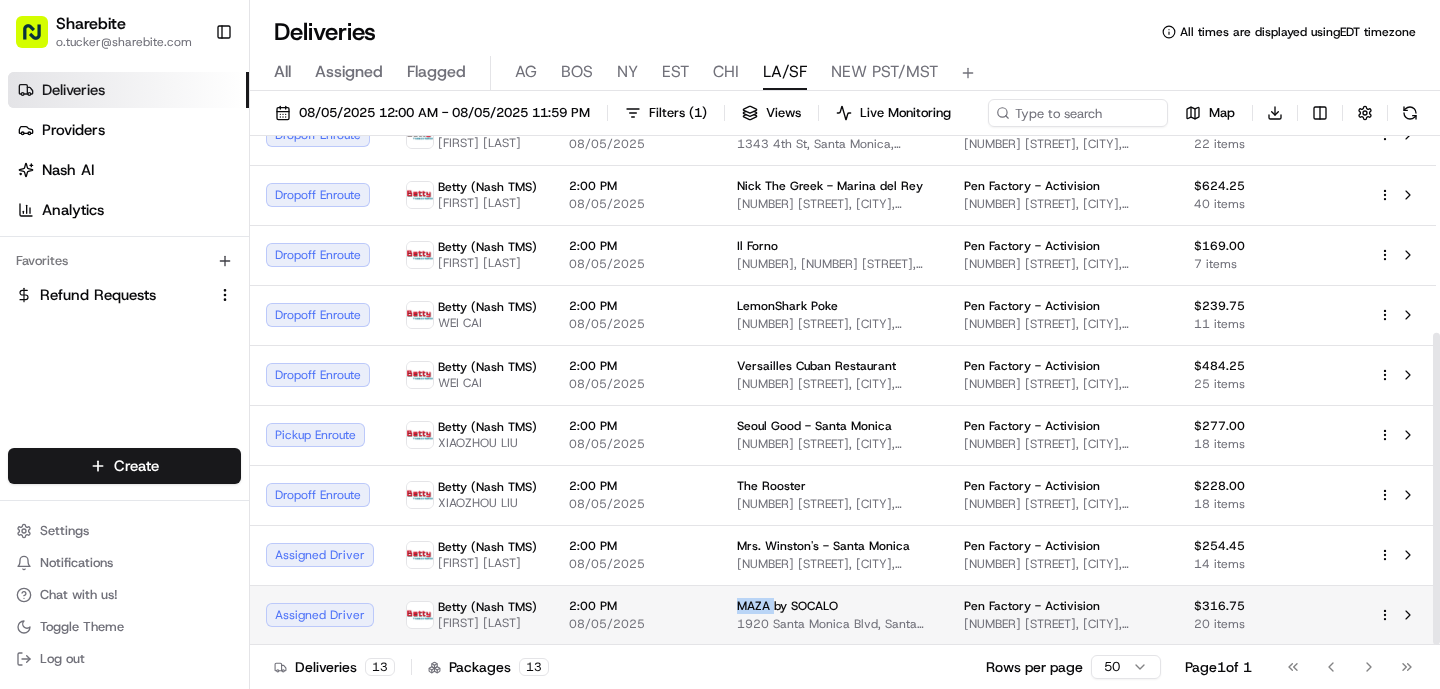 drag, startPoint x: 771, startPoint y: 606, endPoint x: 735, endPoint y: 606, distance: 36 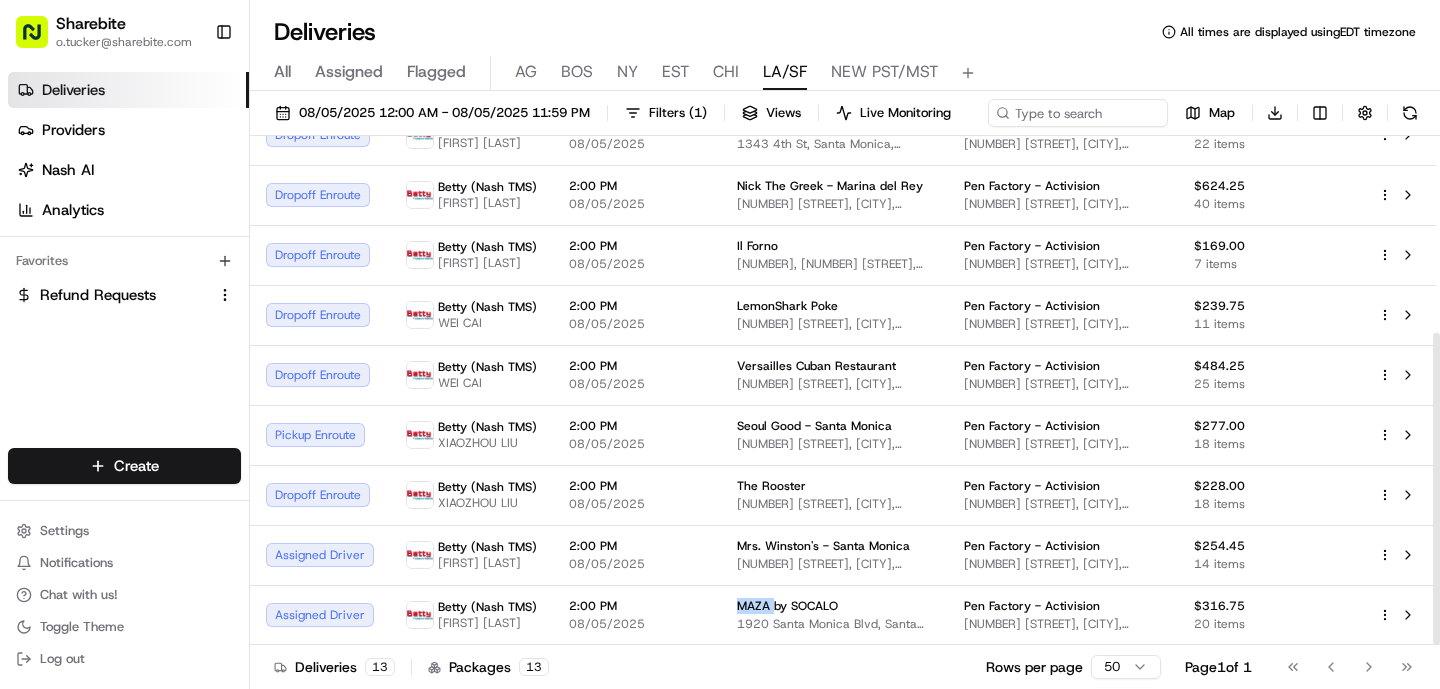 copy on "MAZA" 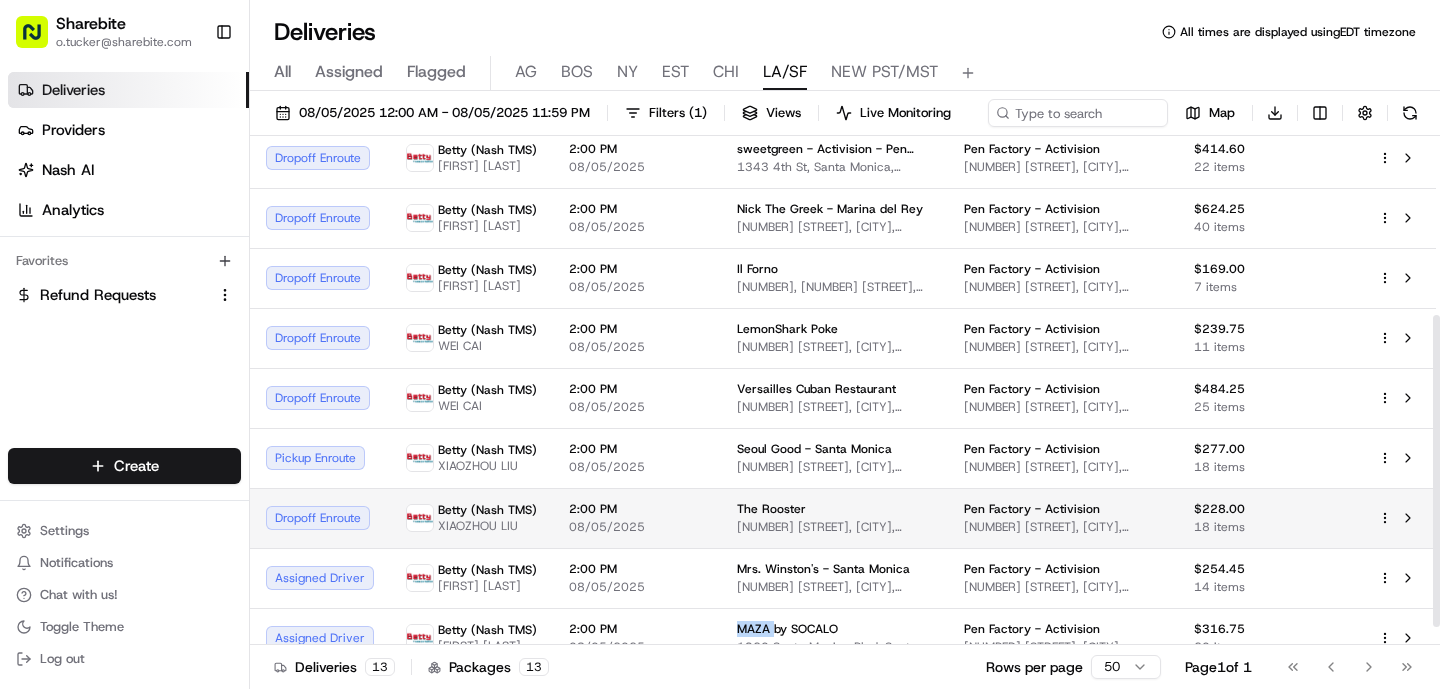 scroll, scrollTop: 279, scrollLeft: 0, axis: vertical 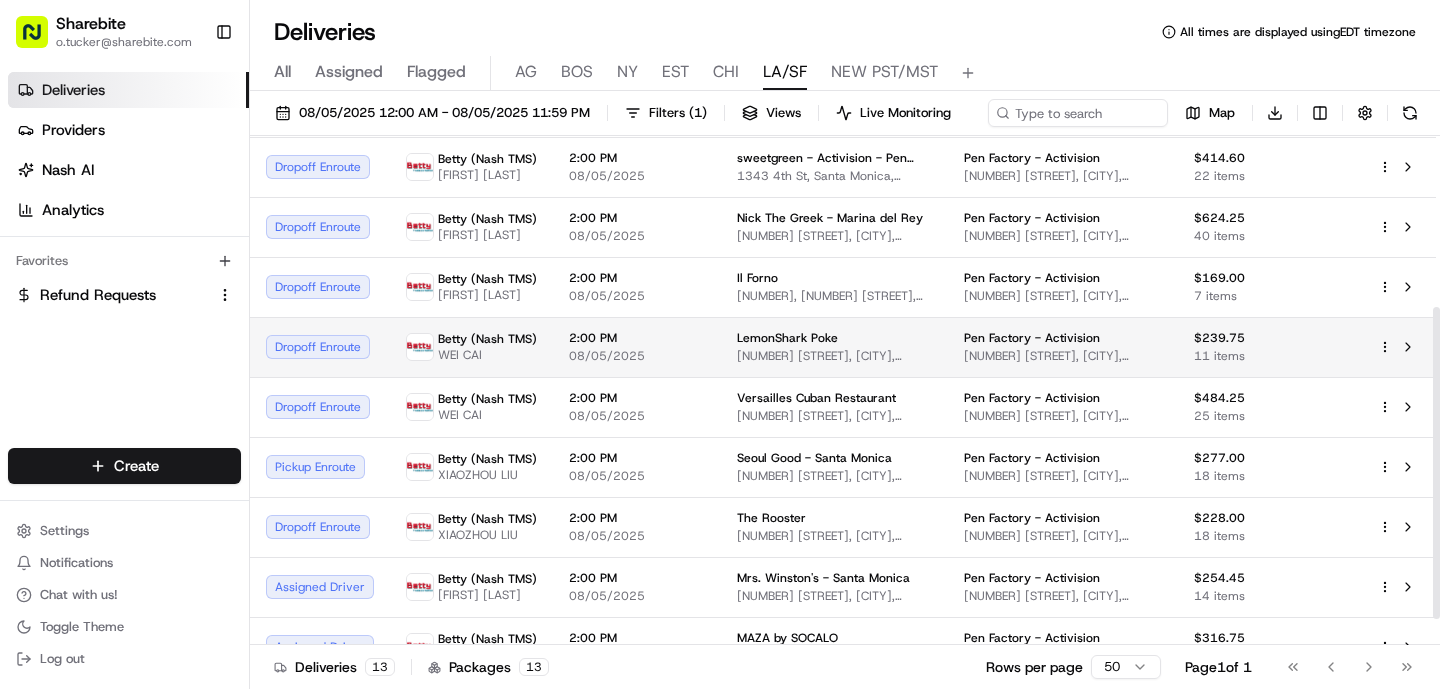 click on "[PROVIDER] [DRIVER_NAME]" at bounding box center (471, 347) 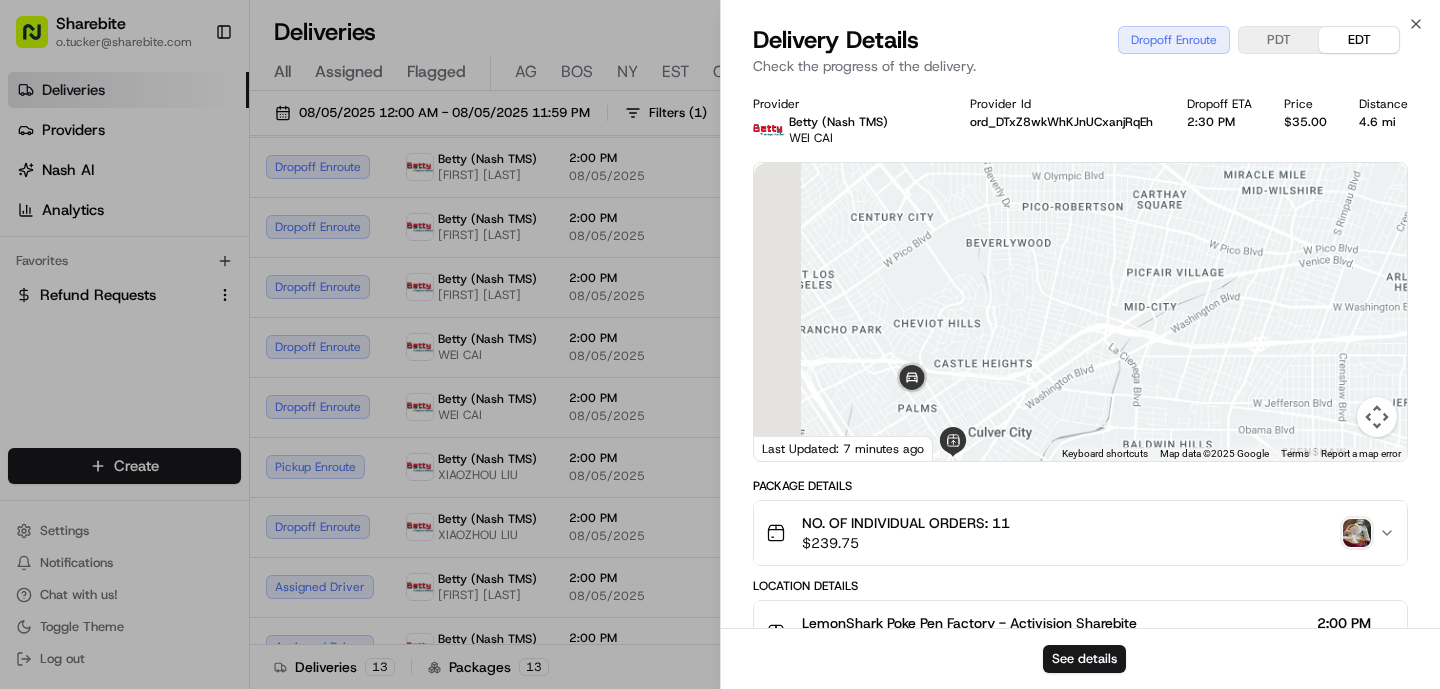 drag, startPoint x: 846, startPoint y: 331, endPoint x: 1203, endPoint y: 192, distance: 383.10574 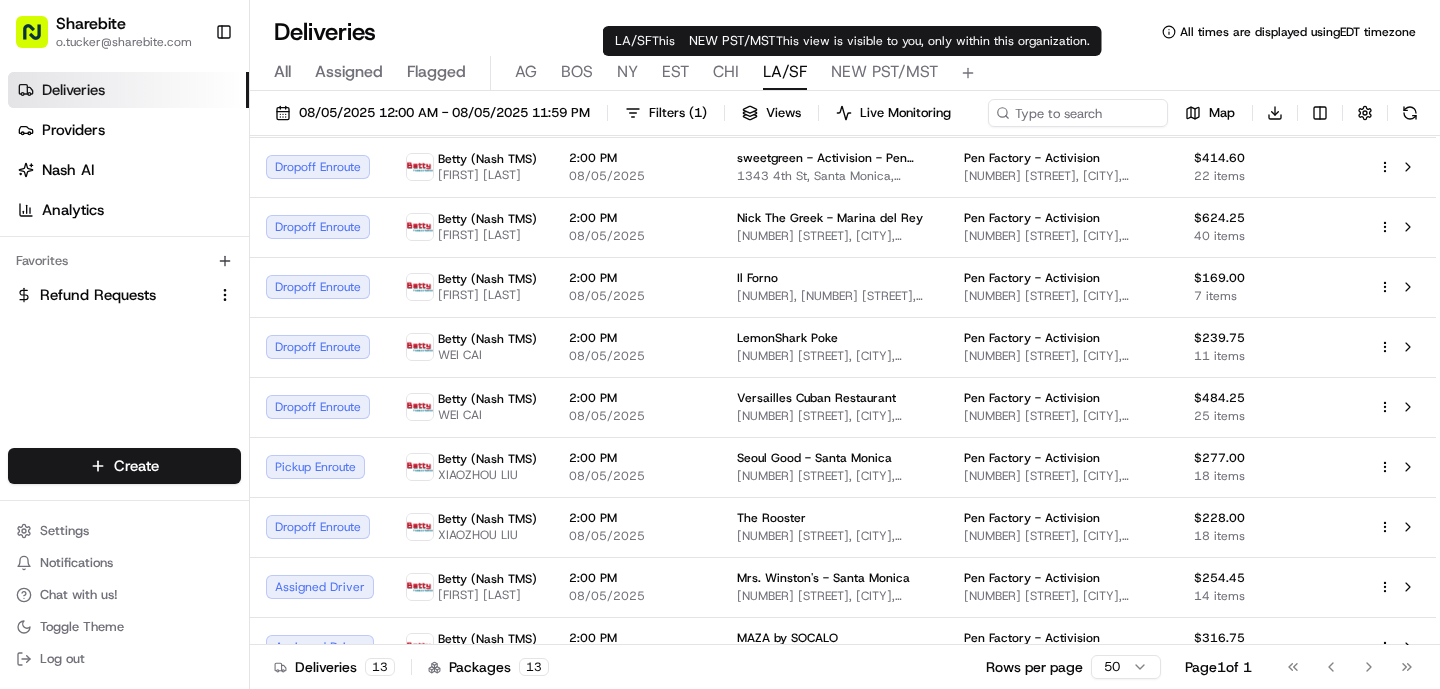 click on "NEW PST/MST" at bounding box center [884, 72] 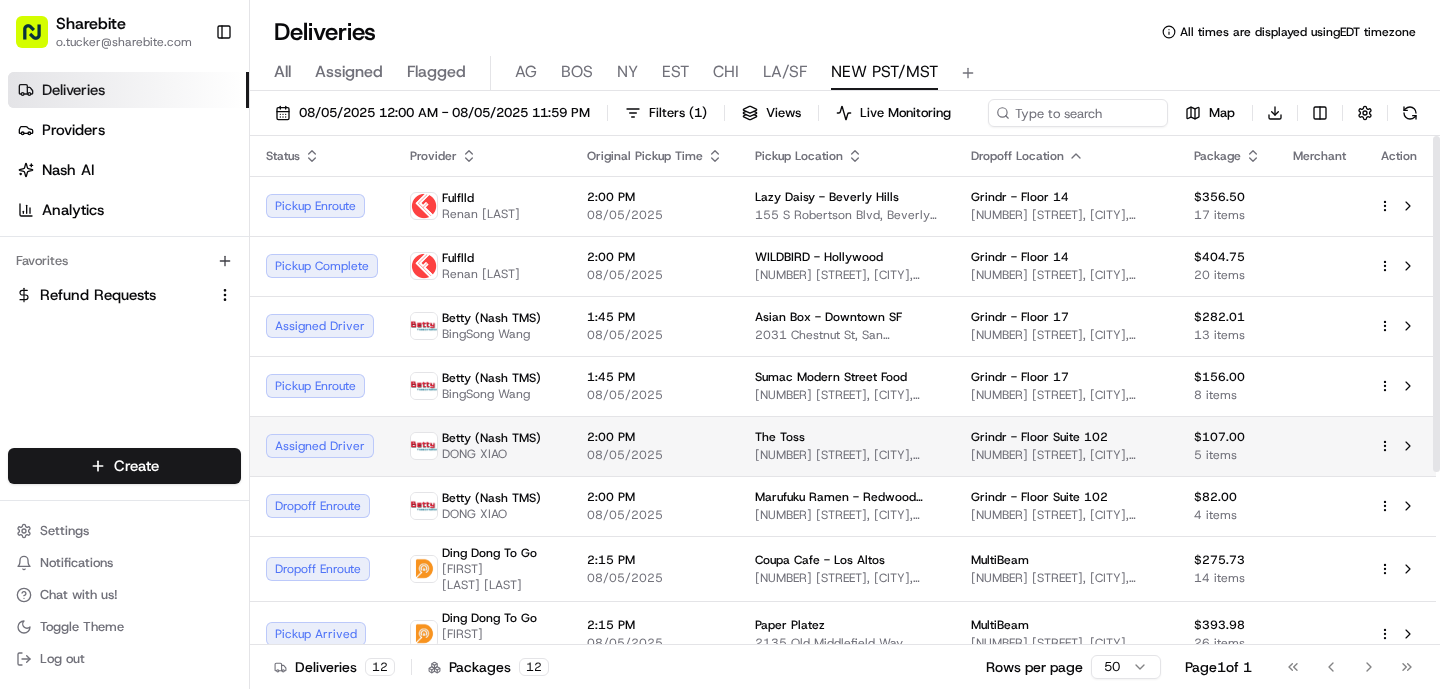 click on "The Toss 1673 Laurel St, [CITY], [STATE] 94070, USA" at bounding box center (847, 446) 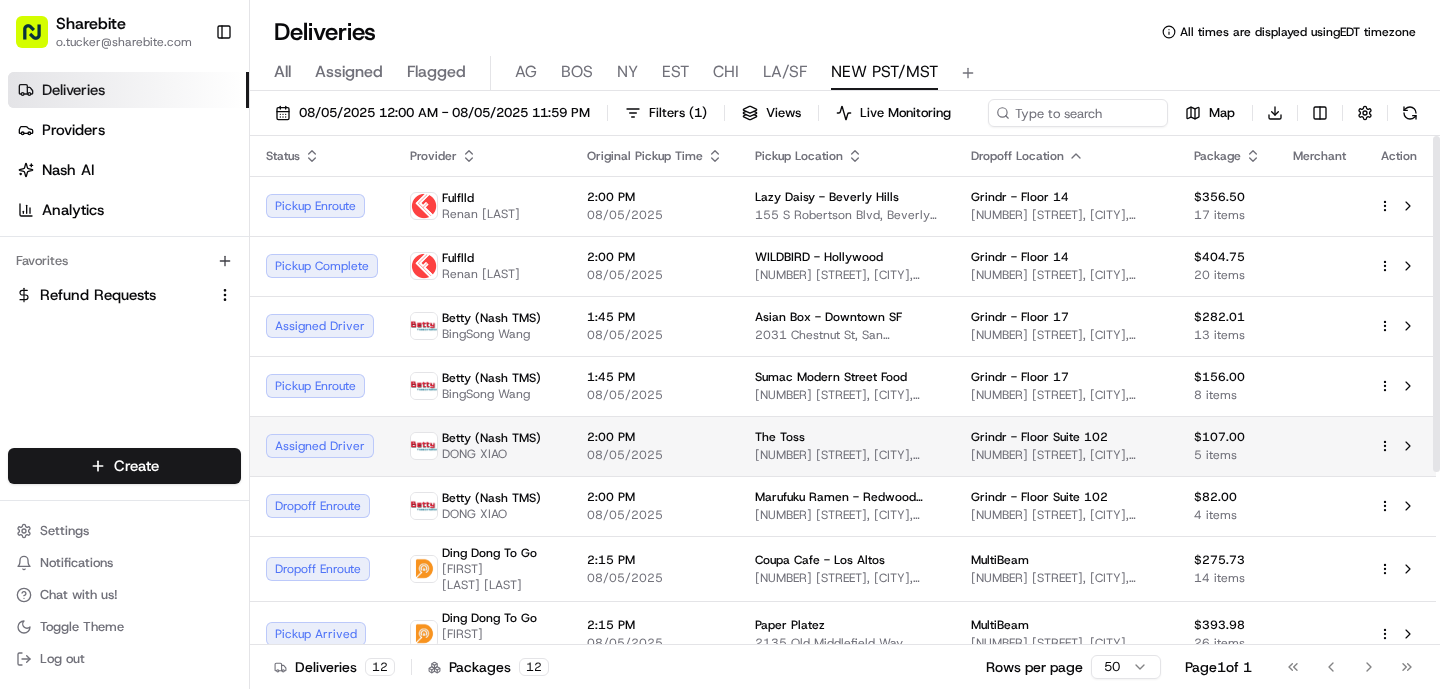 click on "2:00 PM 08/05/2025" at bounding box center (655, 446) 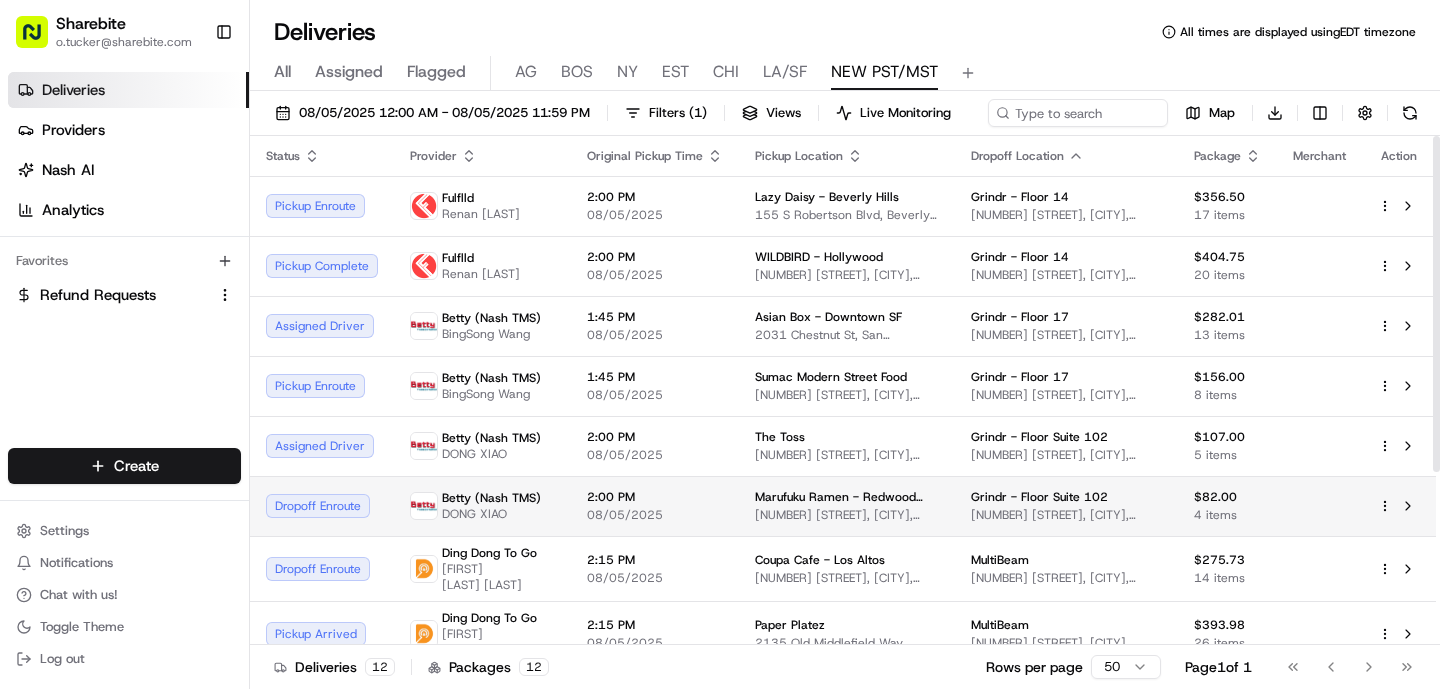 click on "08/05/2025" at bounding box center (655, 515) 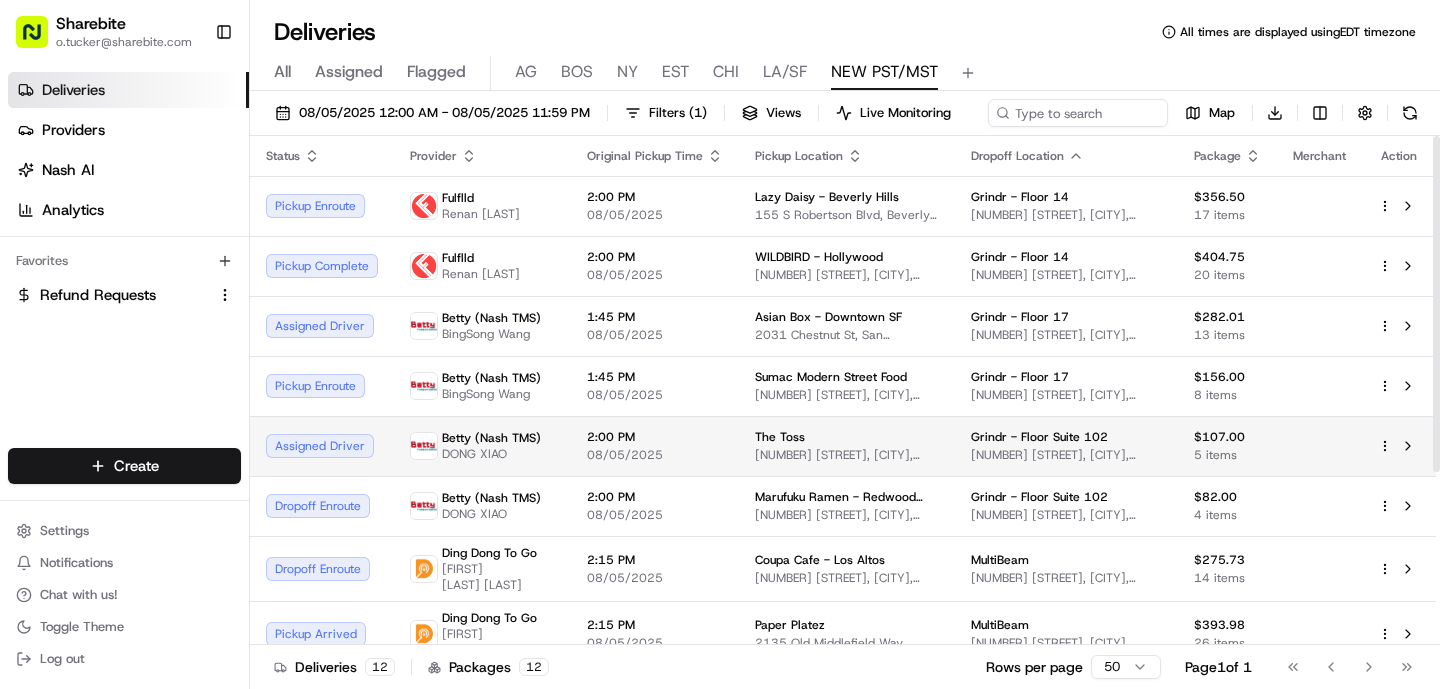click on "2:00 PM 08/05/2025" at bounding box center [655, 446] 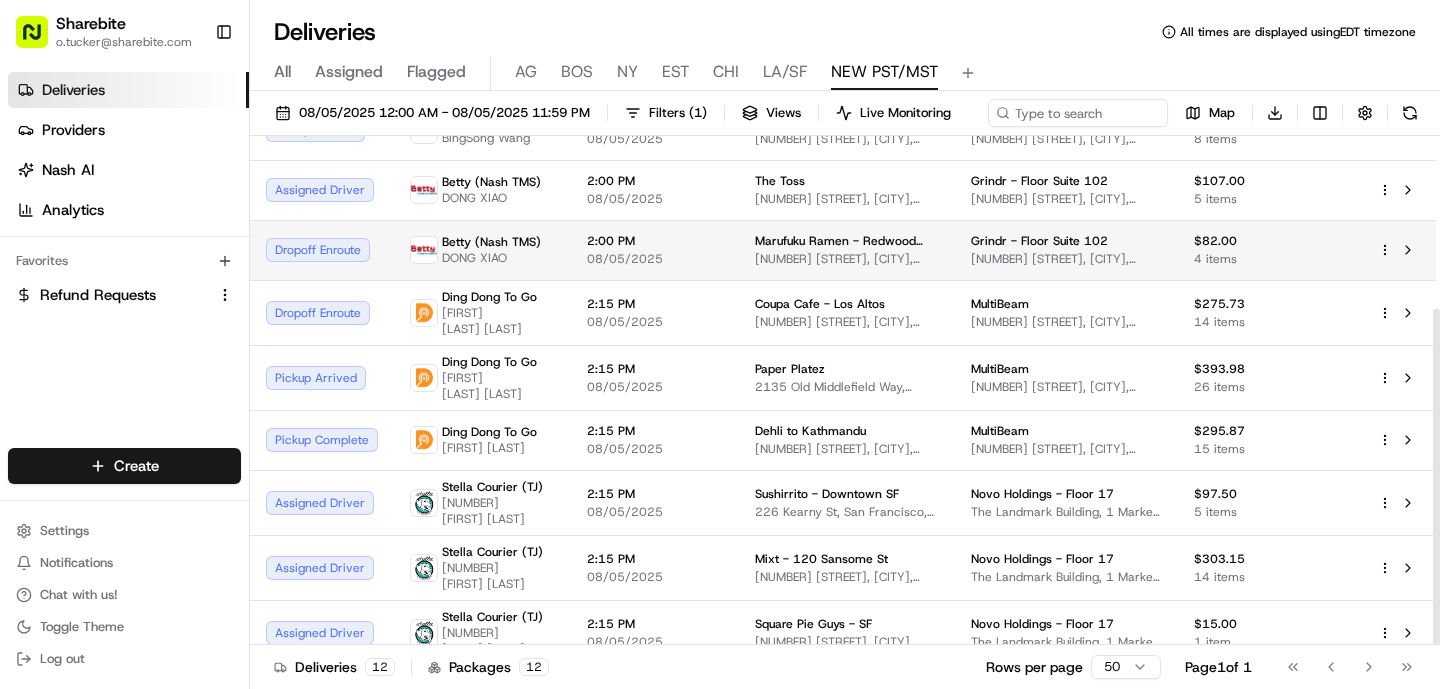 scroll, scrollTop: 261, scrollLeft: 0, axis: vertical 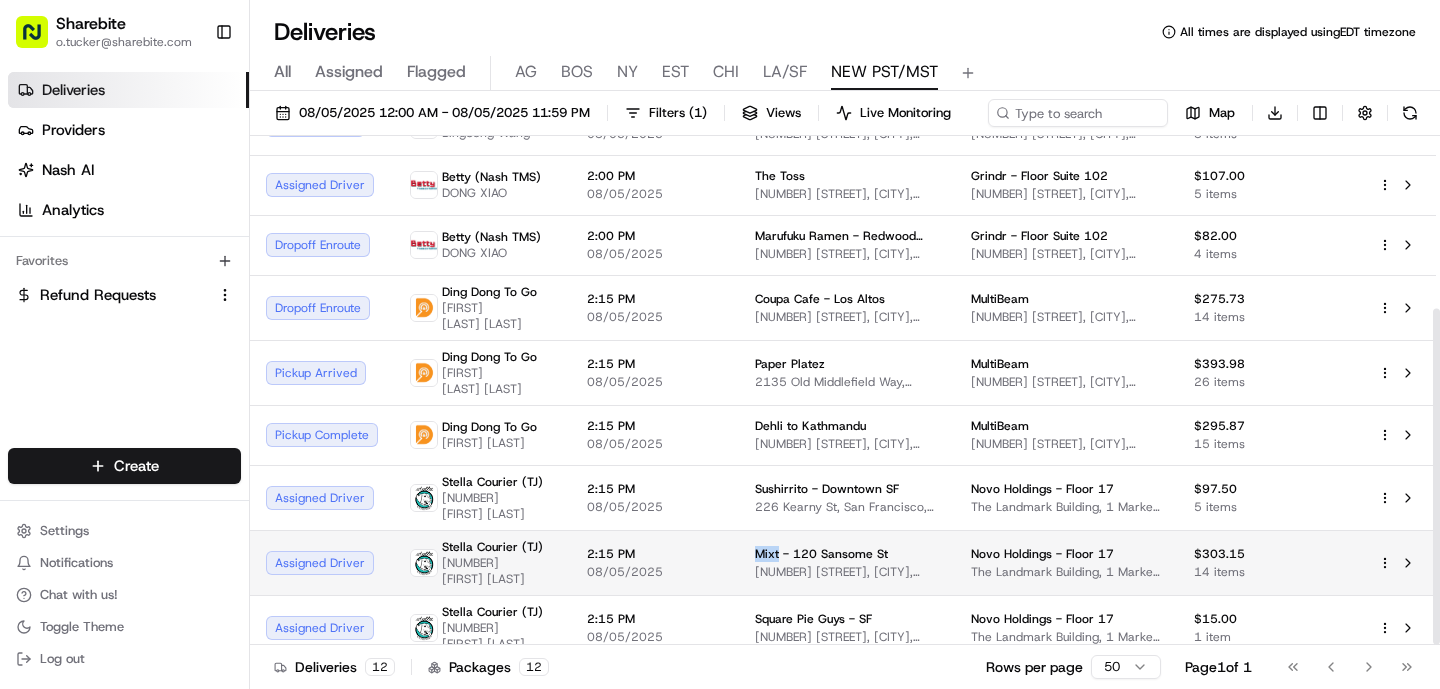 drag, startPoint x: 771, startPoint y: 546, endPoint x: 744, endPoint y: 546, distance: 27 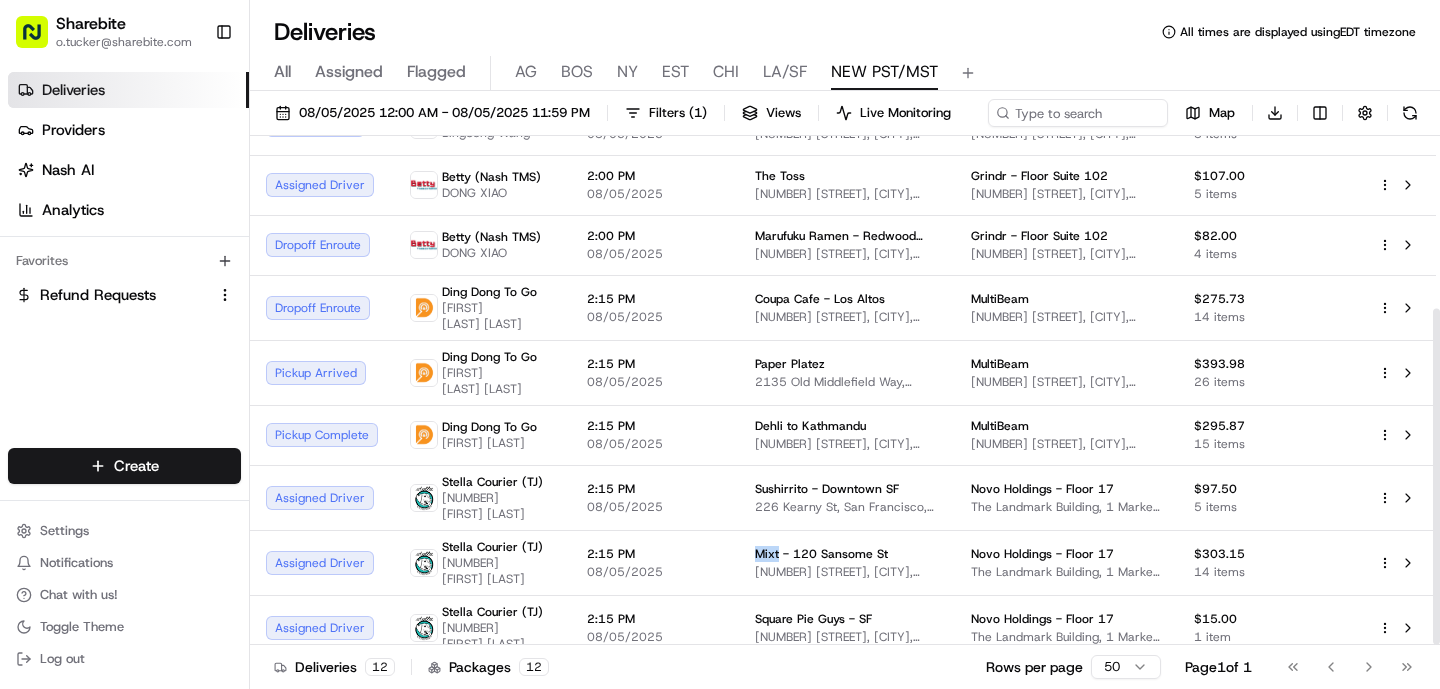 copy on "Mixt" 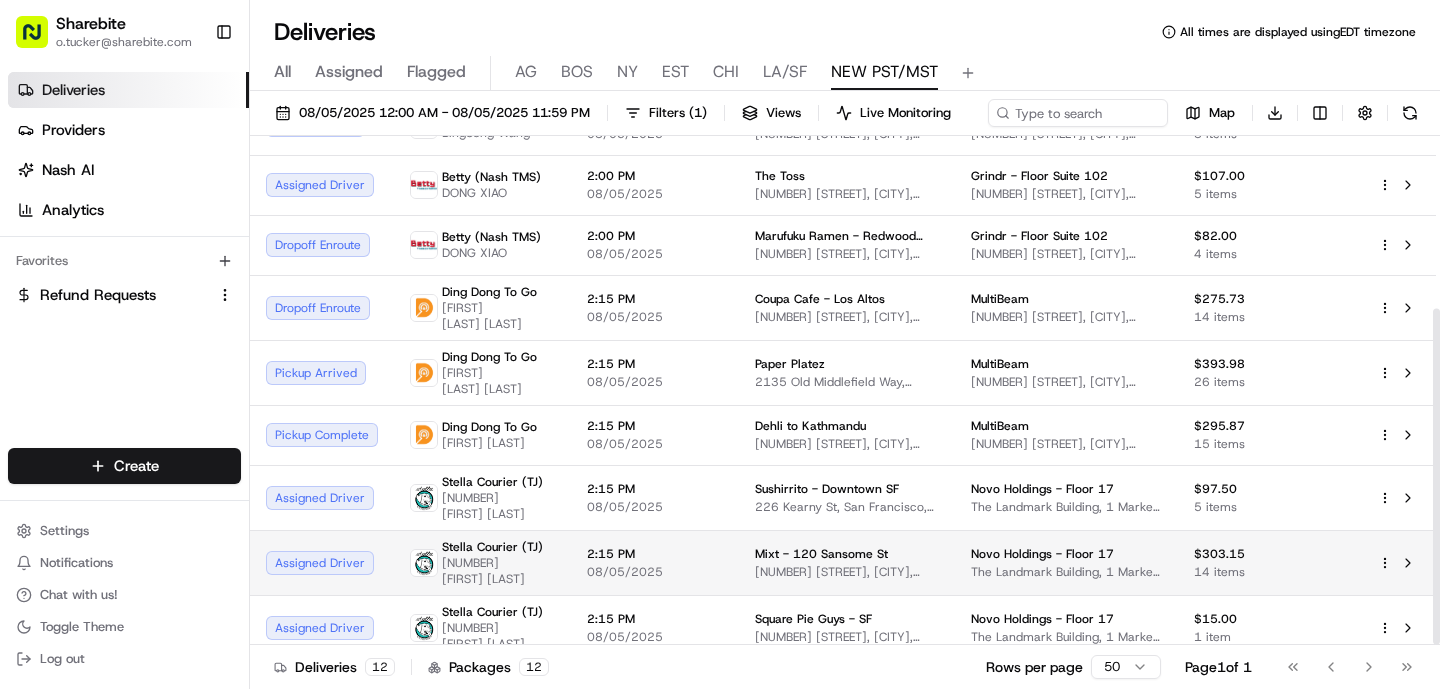 click on "Stella Courier (TJ) 954 Sean [LAST]" at bounding box center [482, 562] 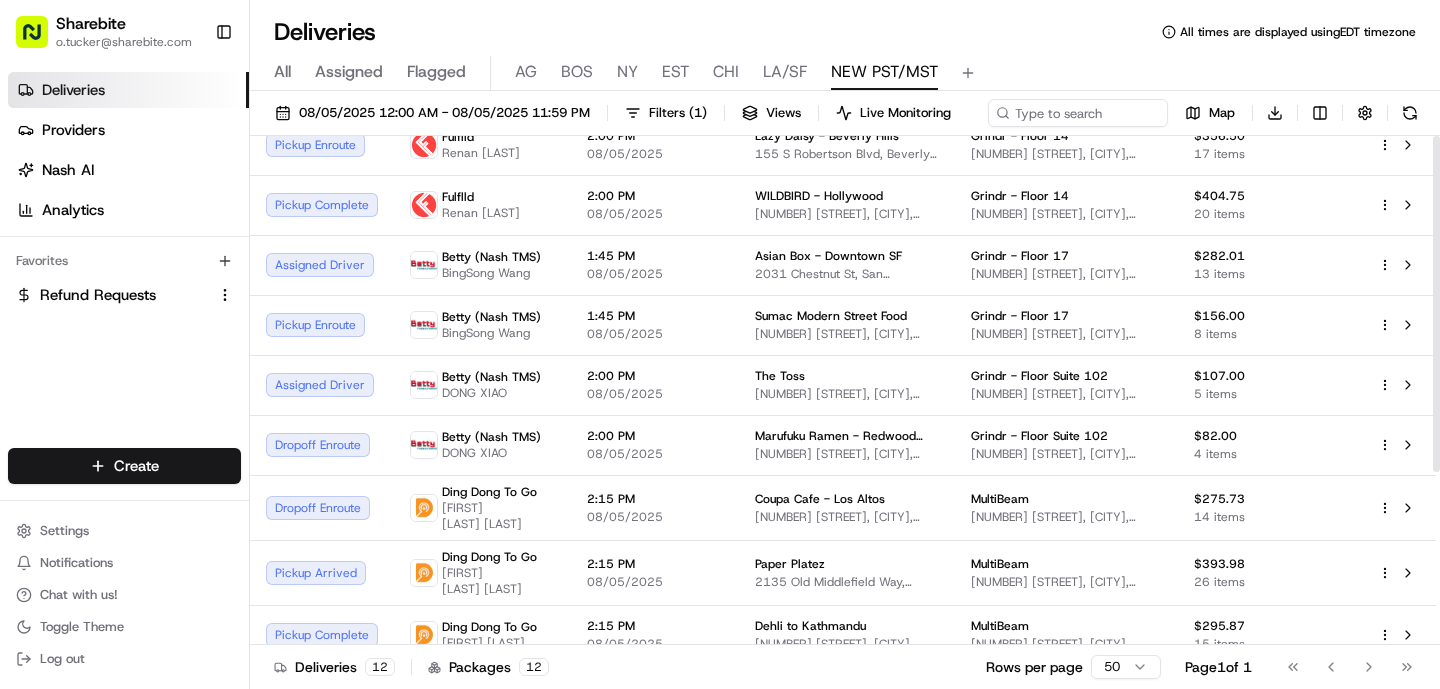 scroll, scrollTop: 0, scrollLeft: 0, axis: both 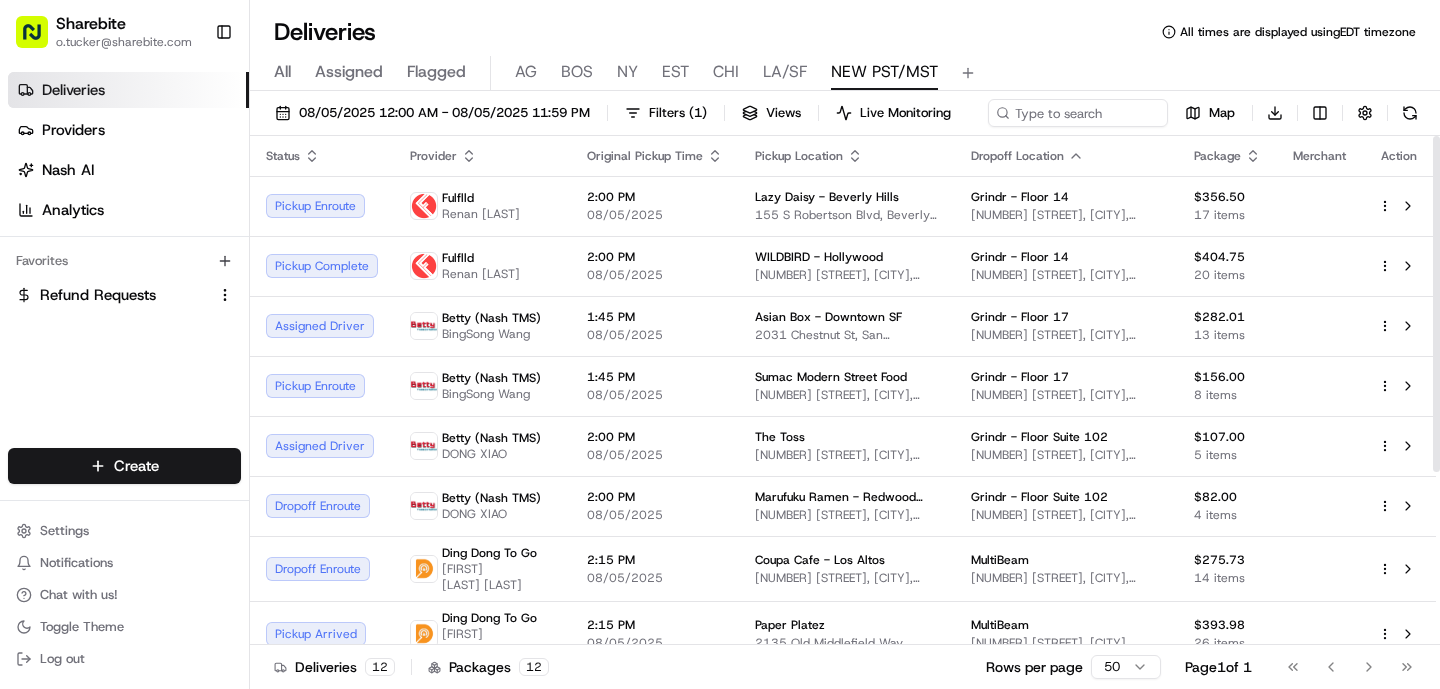 click on "LA/SF" at bounding box center (785, 73) 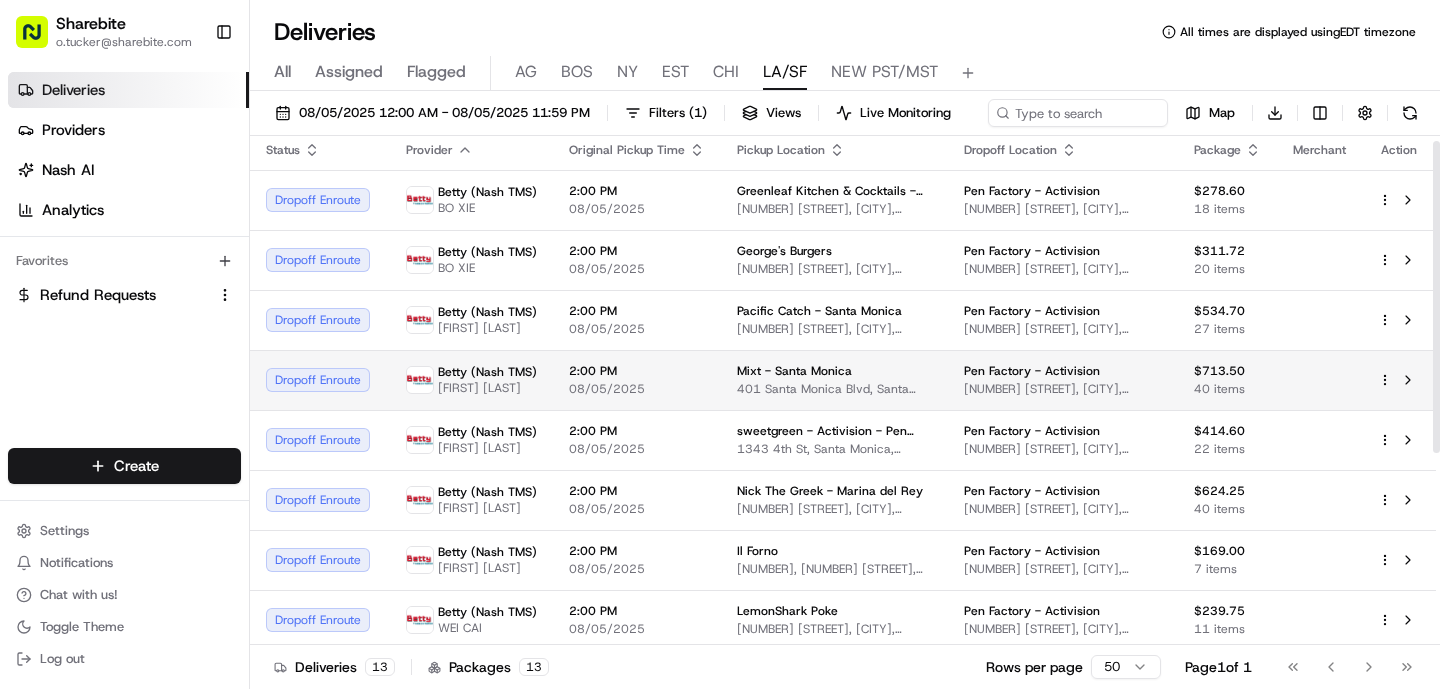 scroll, scrollTop: 8, scrollLeft: 0, axis: vertical 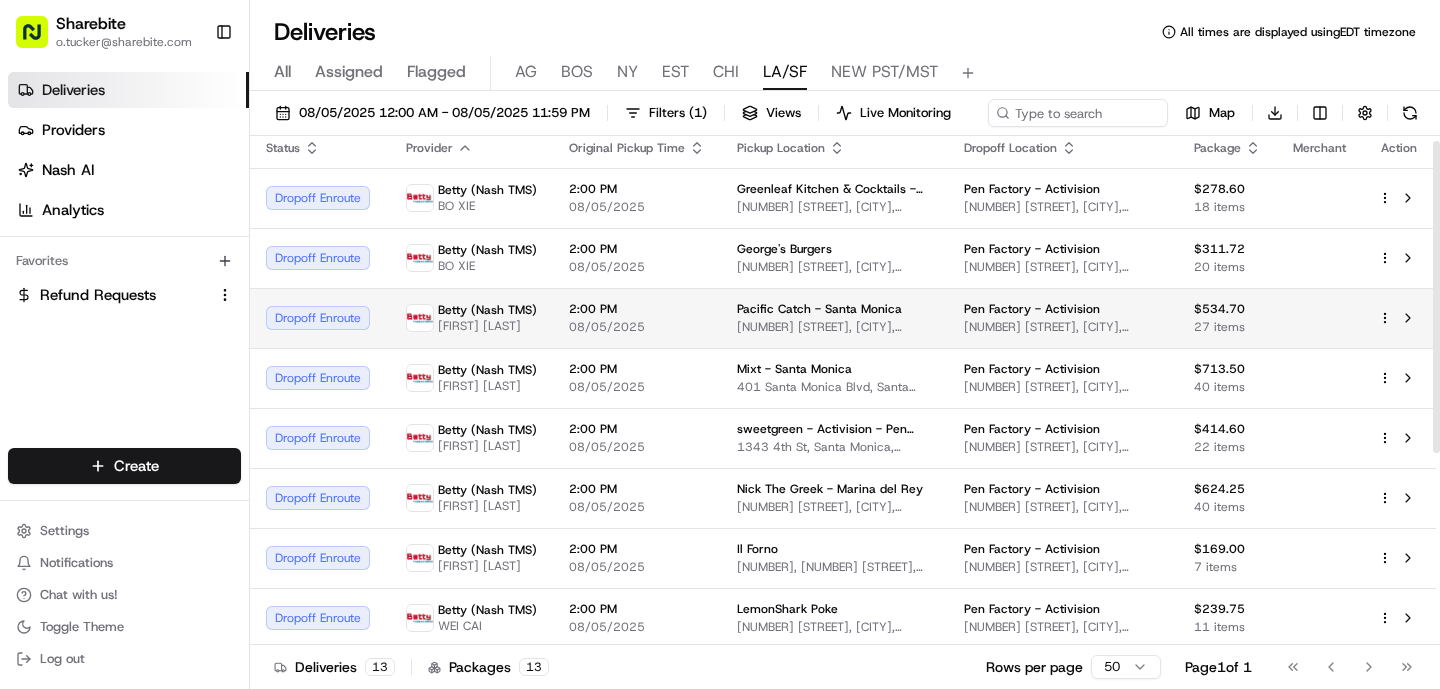 click on "[NUMBER] [STREET], [CITY], [STATE] [POSTAL_CODE], [COUNTRY]" at bounding box center [834, 327] 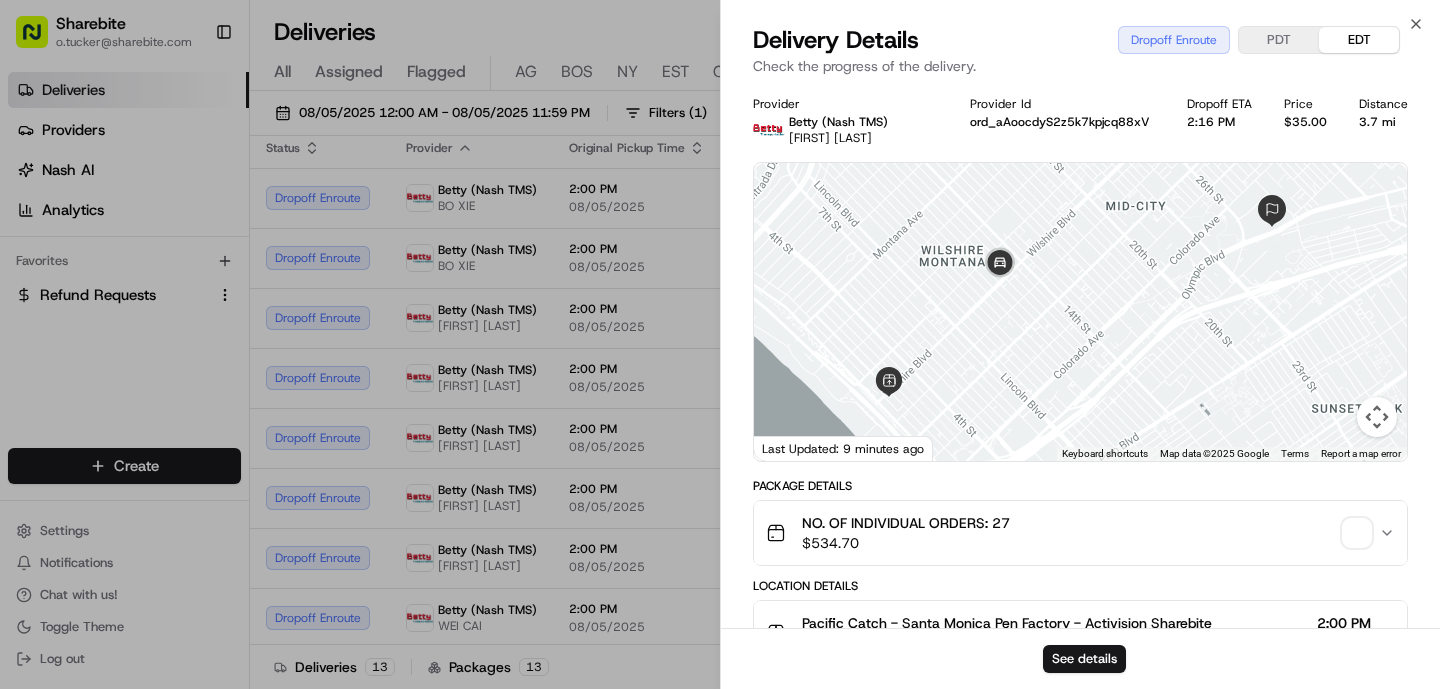 click on "Provider Betty (Nash TMS) FANGHUAN CHEN Provider Id ord_aAoocdyS2z5k7kpjcq88xV Dropoff ETA 2:16 PM Price $35.00 Distance 3.7 mi ← Move left → Move right ↑ Move up ↓ Move down + Zoom in - Zoom out Home Jump left by 75% End Jump right by 75% Page Up Jump up by 75% Page Down Jump down by 75% Keyboard shortcuts Map Data Map data ©2025 Google Map data ©2025 Google 500 m  Click to toggle between metric and imperial units Terms Report a map error Last Updated: 9 minutes ago Package Details NO. OF INDIVIDUAL ORDERS: 27 $ 534.70 Location Details Pacific Catch - Santa Monica Pen Factory - Activision Sharebite [NUMBER] [STREET], [CITY], [STATE], [COUNTRY] 2:00 PM 08/05/2025 Pen Factory - Activision Bobby Gallardo [NUMBER] [STREET], [CITY], [STATE], [COUNTRY] 2:50 PM 08/05/2025 Delivery Activity Add Event Created (Sent To Provider) Betty (Nash TMS) 08/04/2025 1:50 PM EDT Not Assigned Driver Betty (Nash TMS) 08/04/2025 4:53 PM EDT Assigned Driver Betty (Nash TMS) 08/04/2025 5:07 PM EDT Driver Updated" at bounding box center (1080, 635) 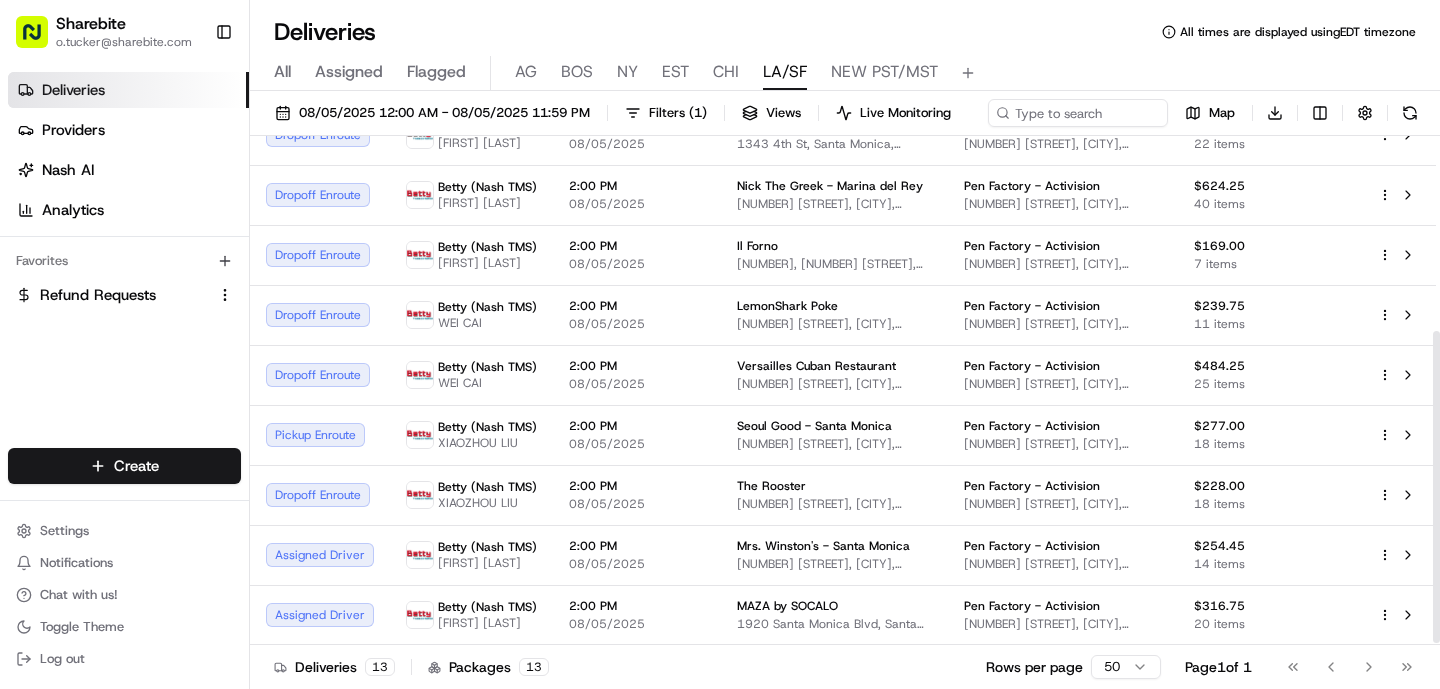 scroll, scrollTop: 321, scrollLeft: 0, axis: vertical 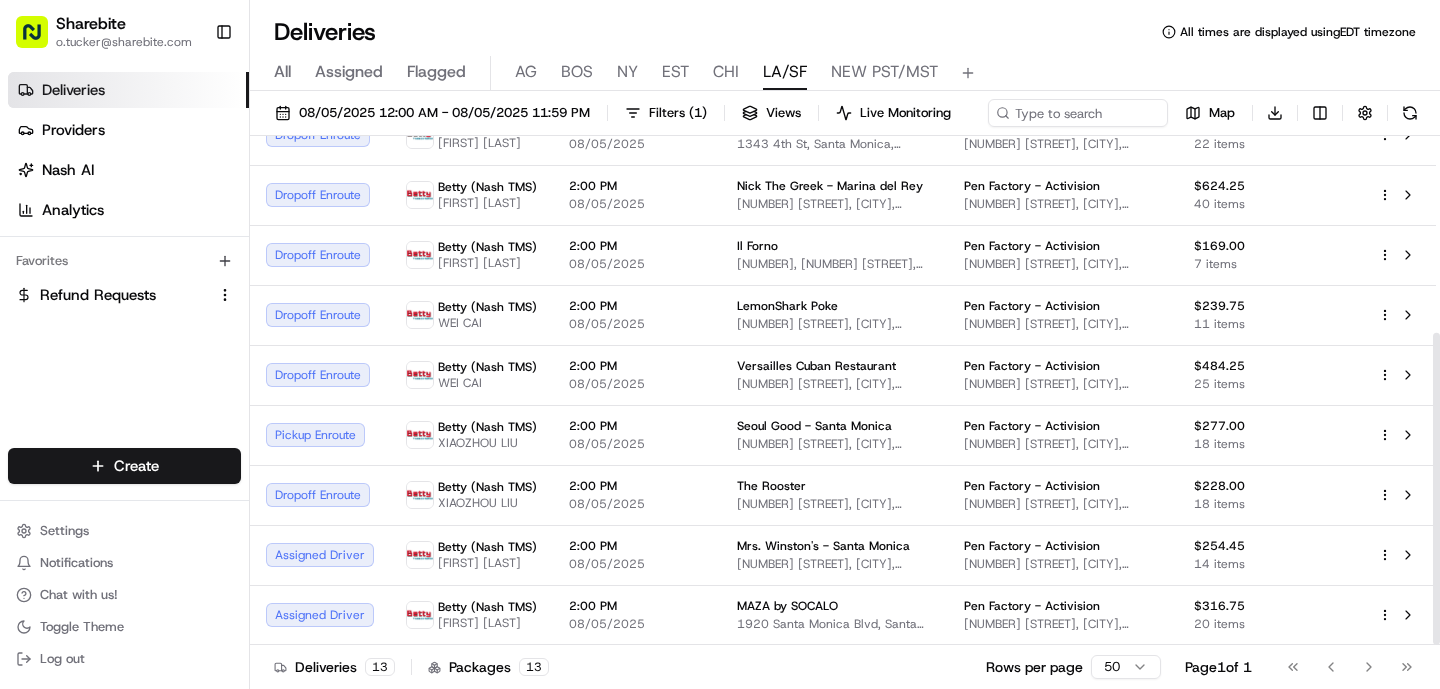 click on "Sharebite o.tucker@sharebite.com Toggle Sidebar Deliveries Providers Nash AI Analytics Favorites Refund Requests Main Menu Members & Organization Organization Users Roles Preferences Customization Tracking Orchestration Automations Dispatch Strategy Locations Pickup Locations Dropoff Locations Billing Billing Refund Requests Integrations Notification Triggers Webhooks API Keys Request Logs Create Settings Notifications Chat with us! Toggle Theme Log out Deliveries All times are displayed using  EDT   timezone All Assigned Flagged AG BOS NY EST CHI LA/SF NEW PST/MST 08/05/2025 12:00 AM - 08/05/2025 11:59 PM Filters ( 1 ) Views Live Monitoring Map Download Status Provider Original Pickup Time Pickup Location Dropoff Location Package Merchant Action Dropoff Enroute Betty (Nash TMS) BO XIE 2:00 PM 08/05/2025 Greenleaf Kitchen & Cocktails - Venice [NUMBER] [STREET], [CITY], [STATE], [COUNTRY] Pen Factory - Activision [NUMBER] [STREET], [CITY], [STATE], [COUNTRY] $278.60 18   items Dropoff Enroute 20" at bounding box center (720, 344) 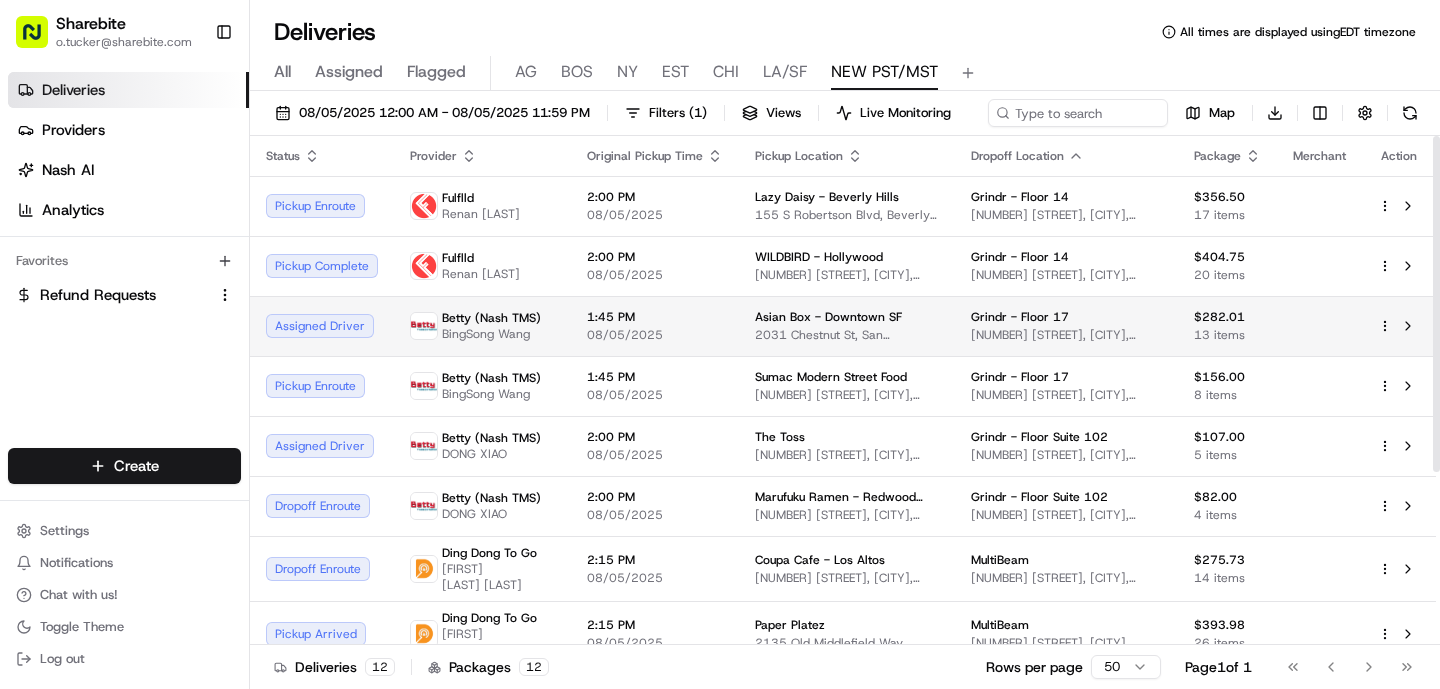 click on "08/05/2025" at bounding box center (655, 335) 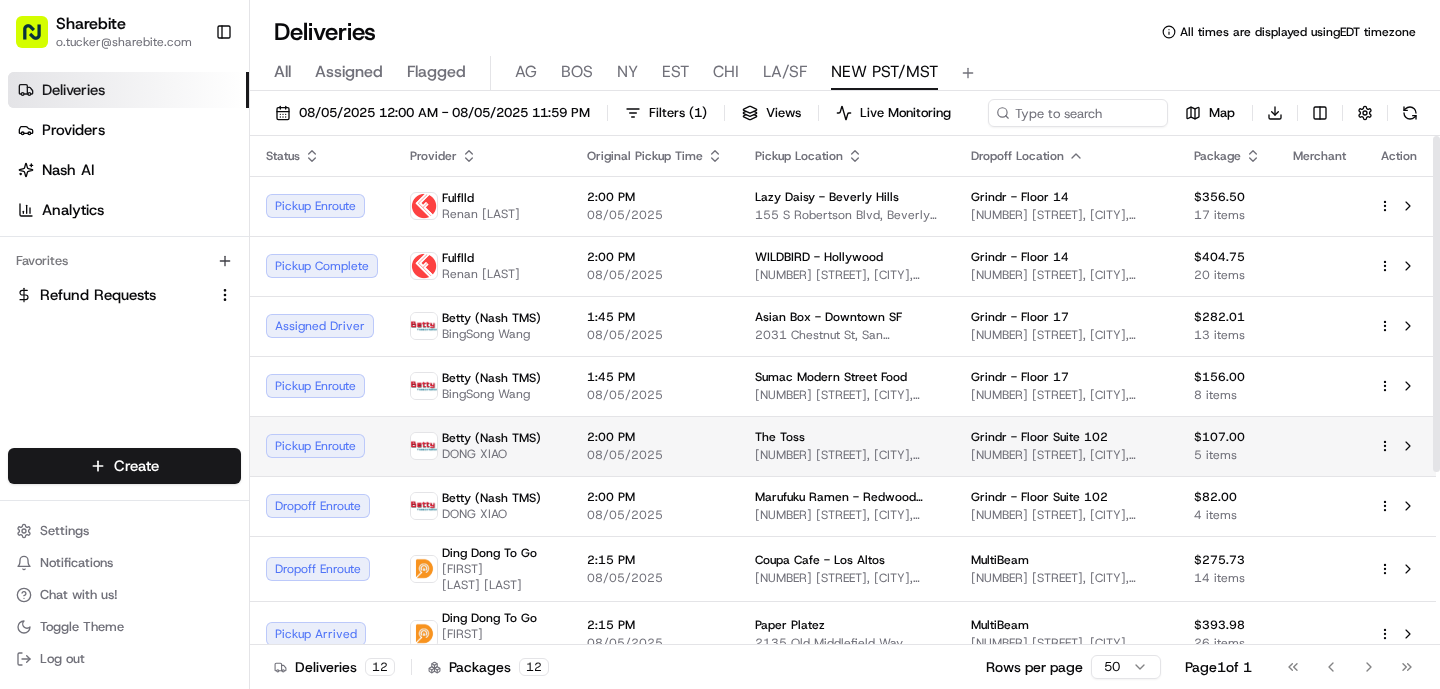 scroll, scrollTop: 261, scrollLeft: 0, axis: vertical 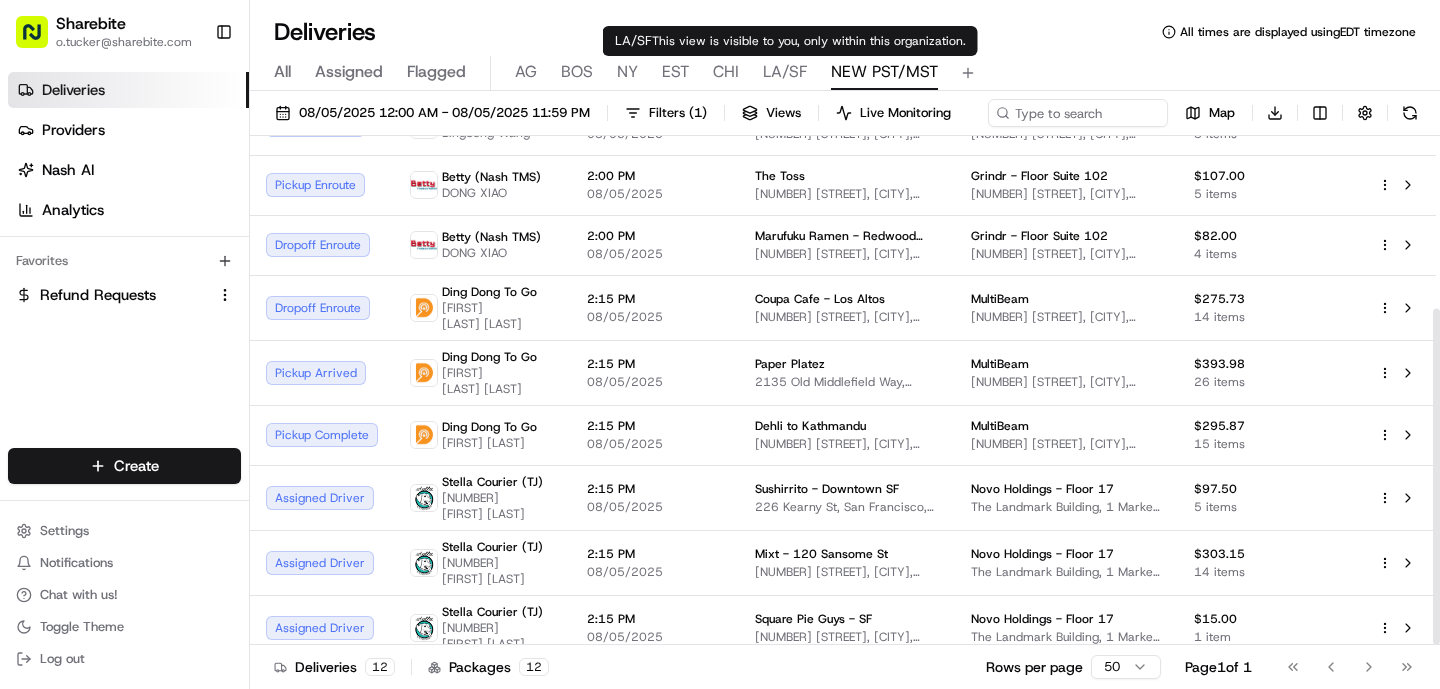 click on "LA/SF" at bounding box center [785, 72] 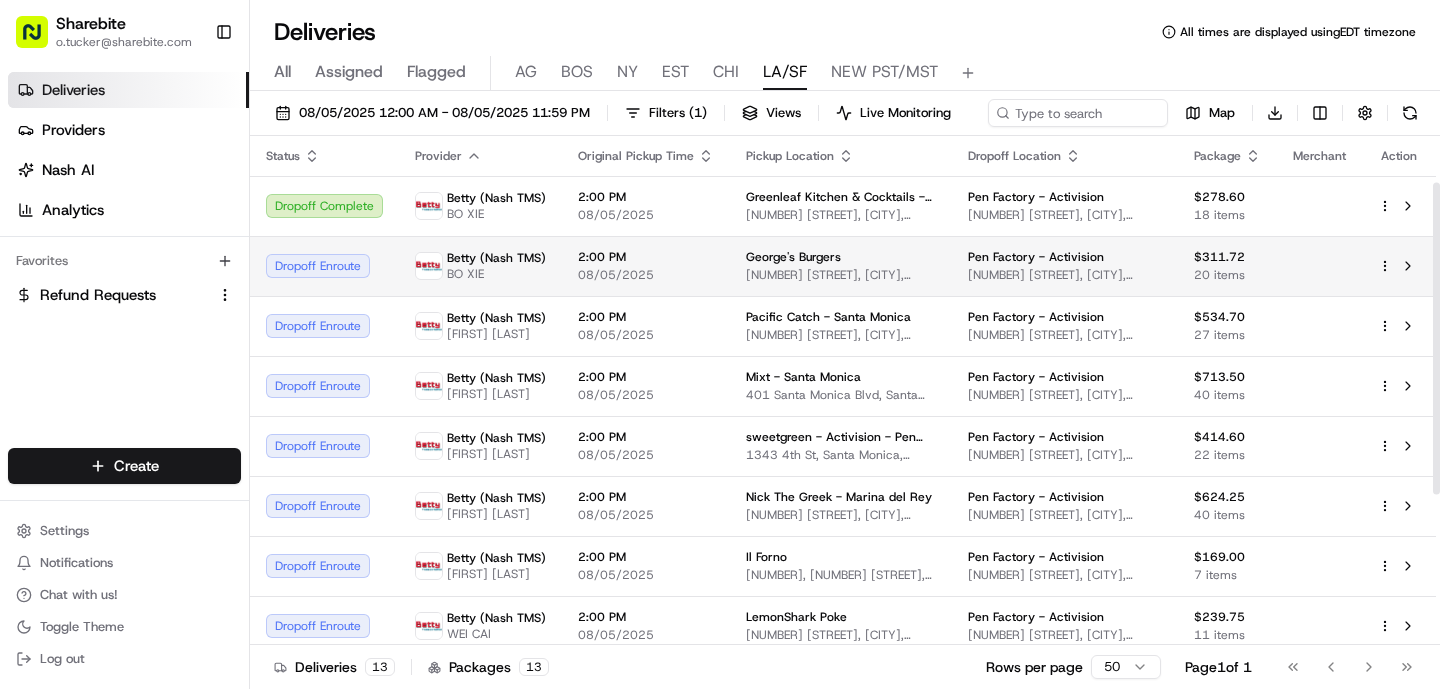 scroll, scrollTop: 321, scrollLeft: 0, axis: vertical 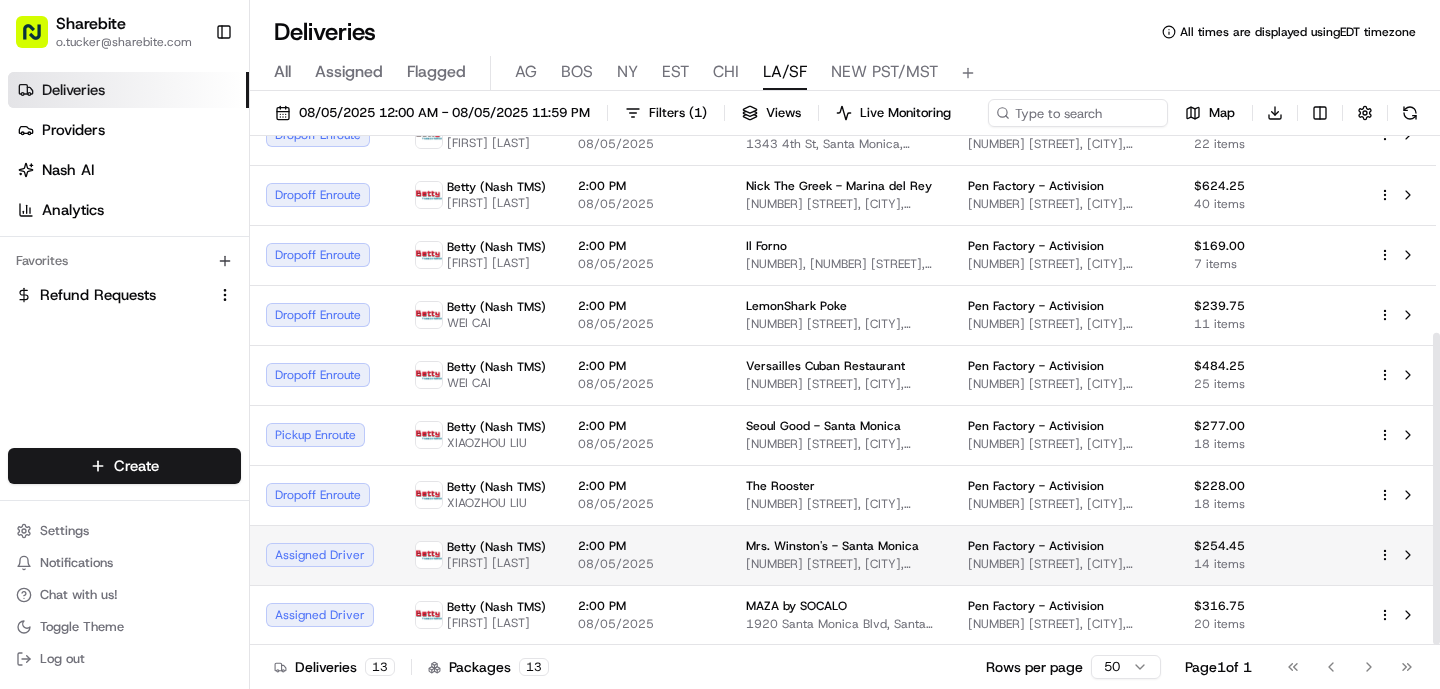 click on "[NUMBER] [STREET], [CITY], [STATE] [POSTAL_CODE], USA" at bounding box center (841, 564) 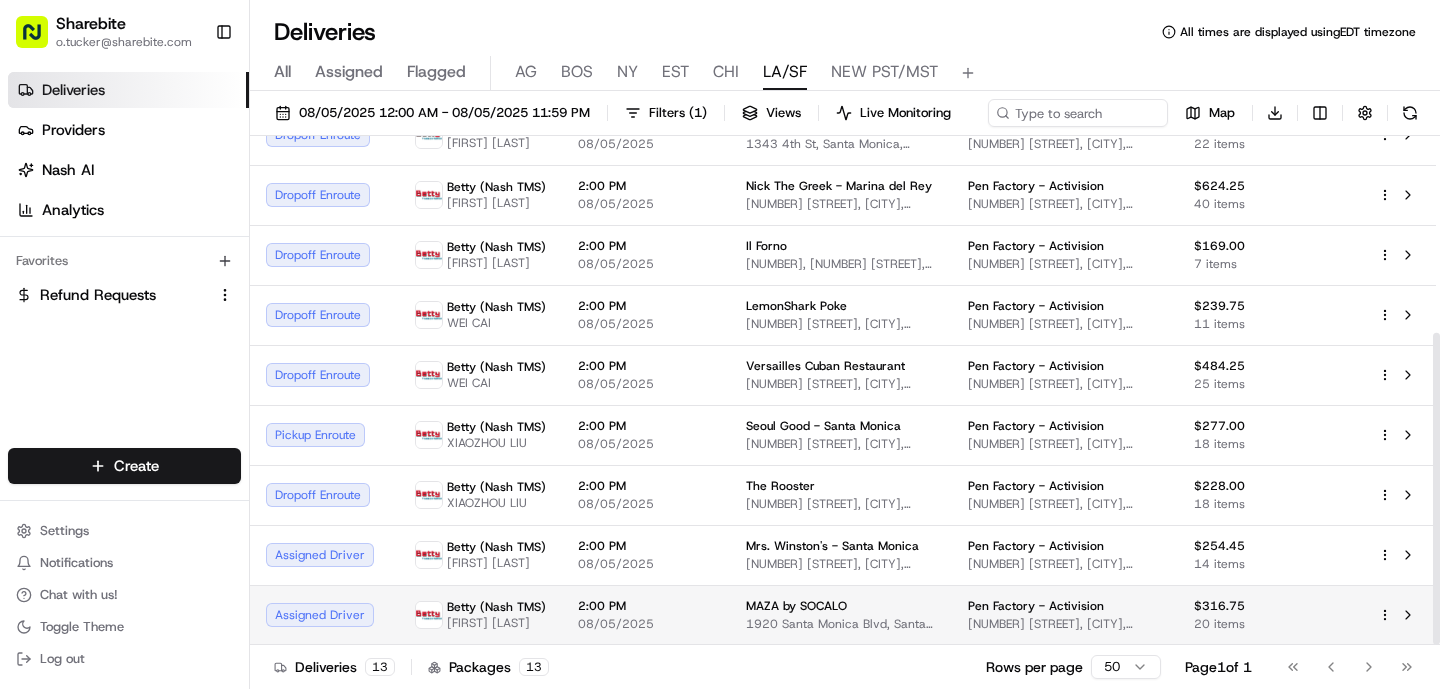 click on "Betty (Nash TMS)" at bounding box center [496, 607] 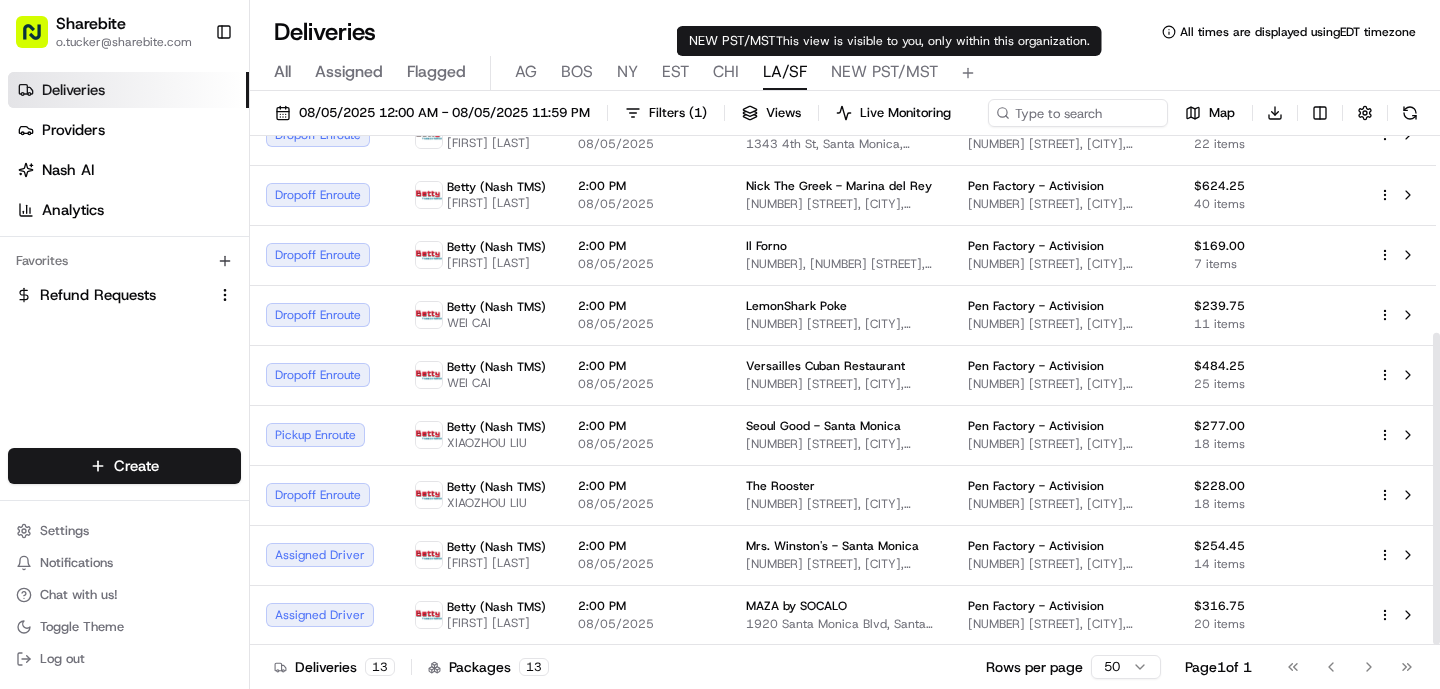 click on "NEW PST/MST" at bounding box center (884, 72) 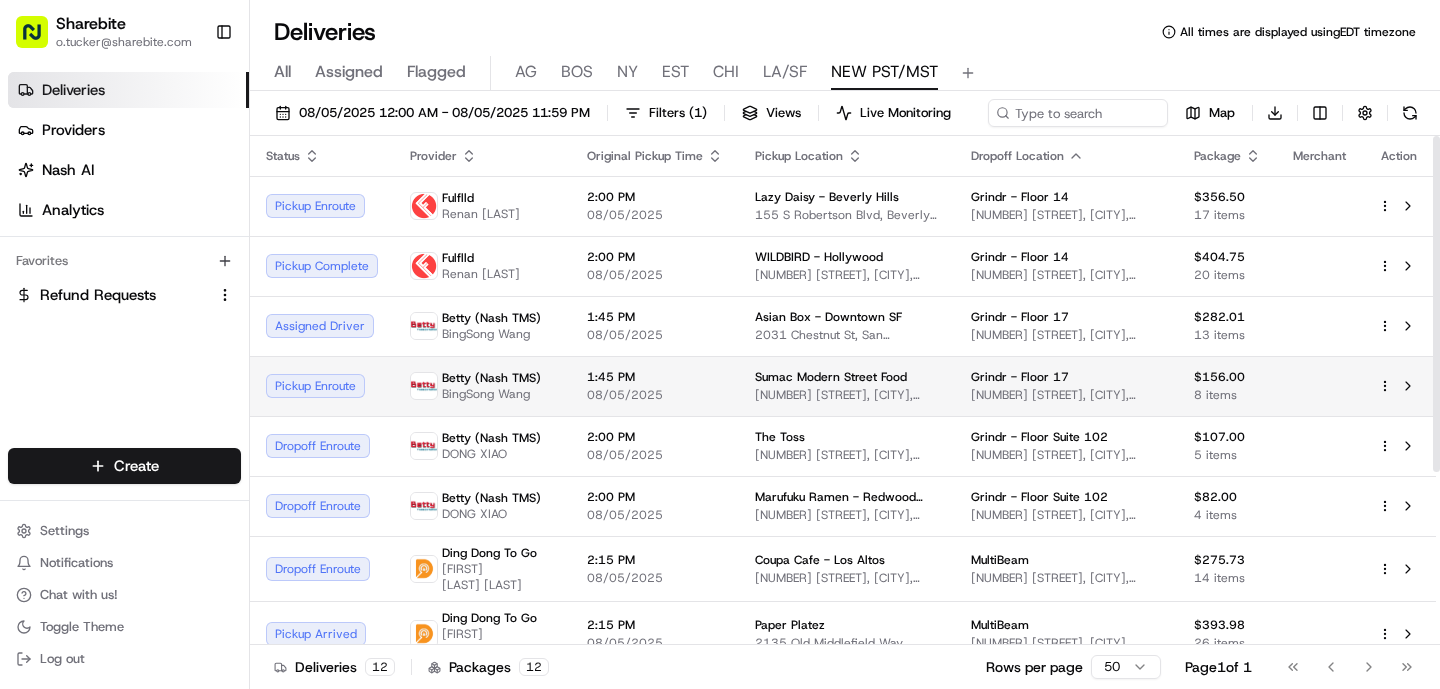 click on "1:45 PM" at bounding box center [655, 377] 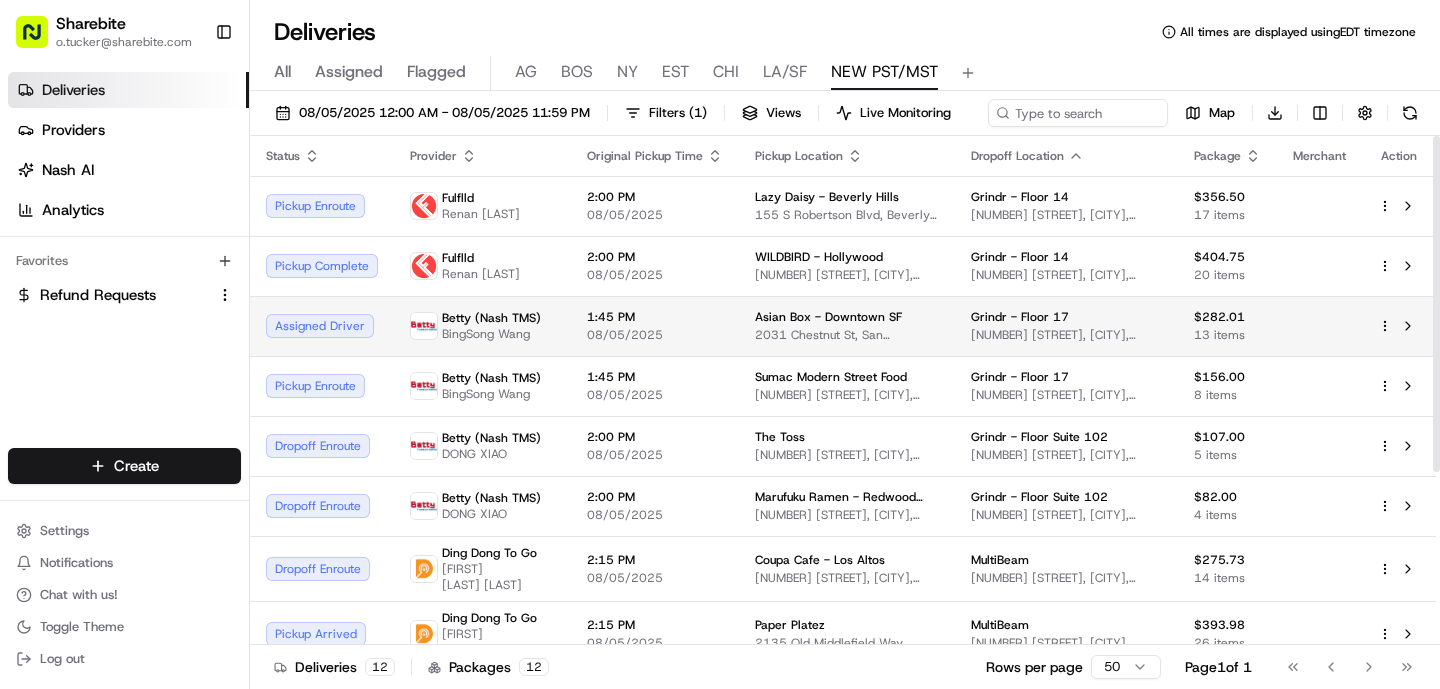 click on "1:45 PM" at bounding box center (655, 317) 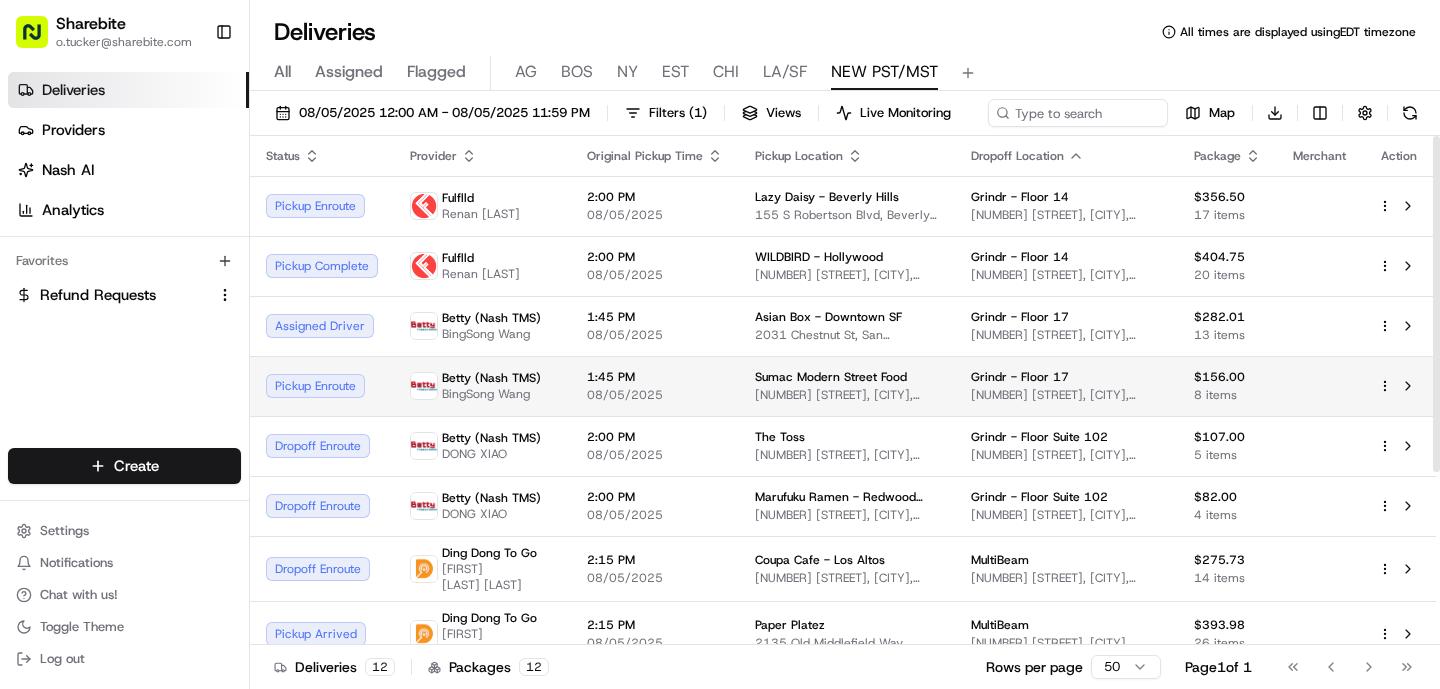 click on "08/05/2025" at bounding box center (655, 395) 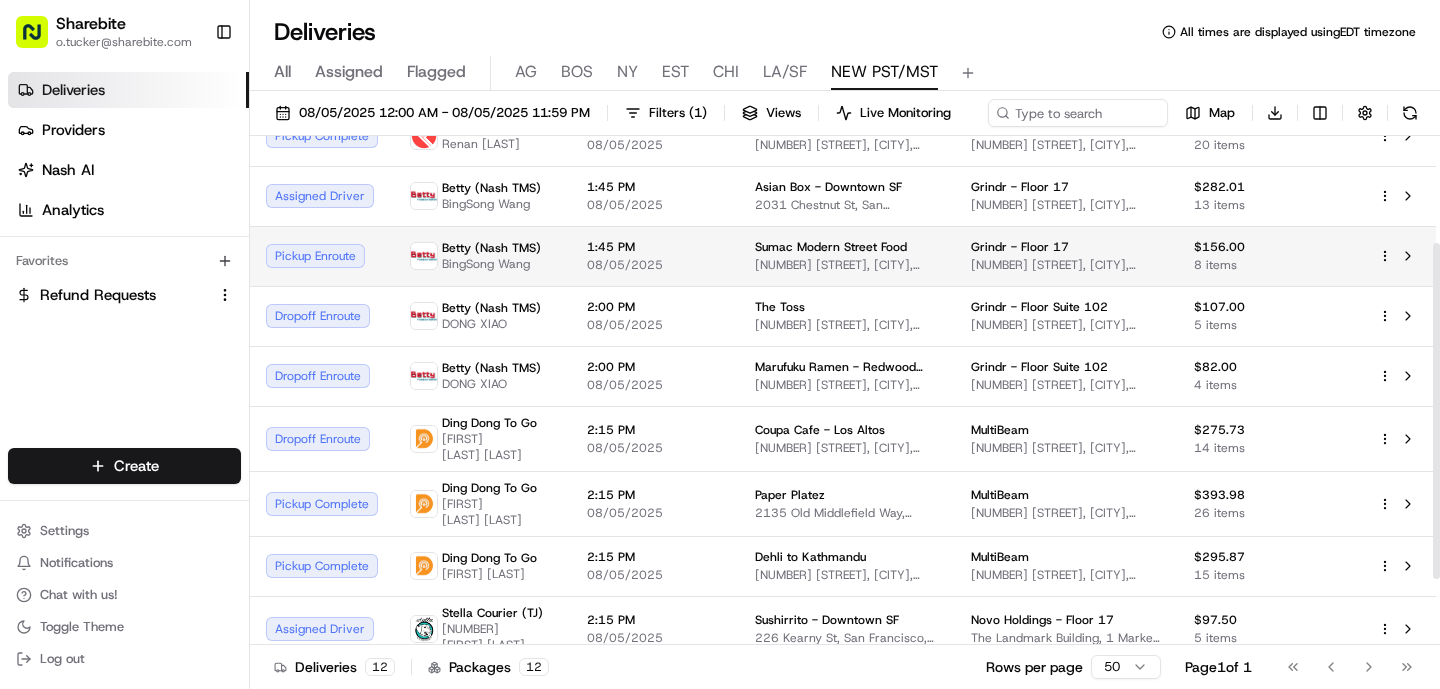 scroll, scrollTop: 261, scrollLeft: 0, axis: vertical 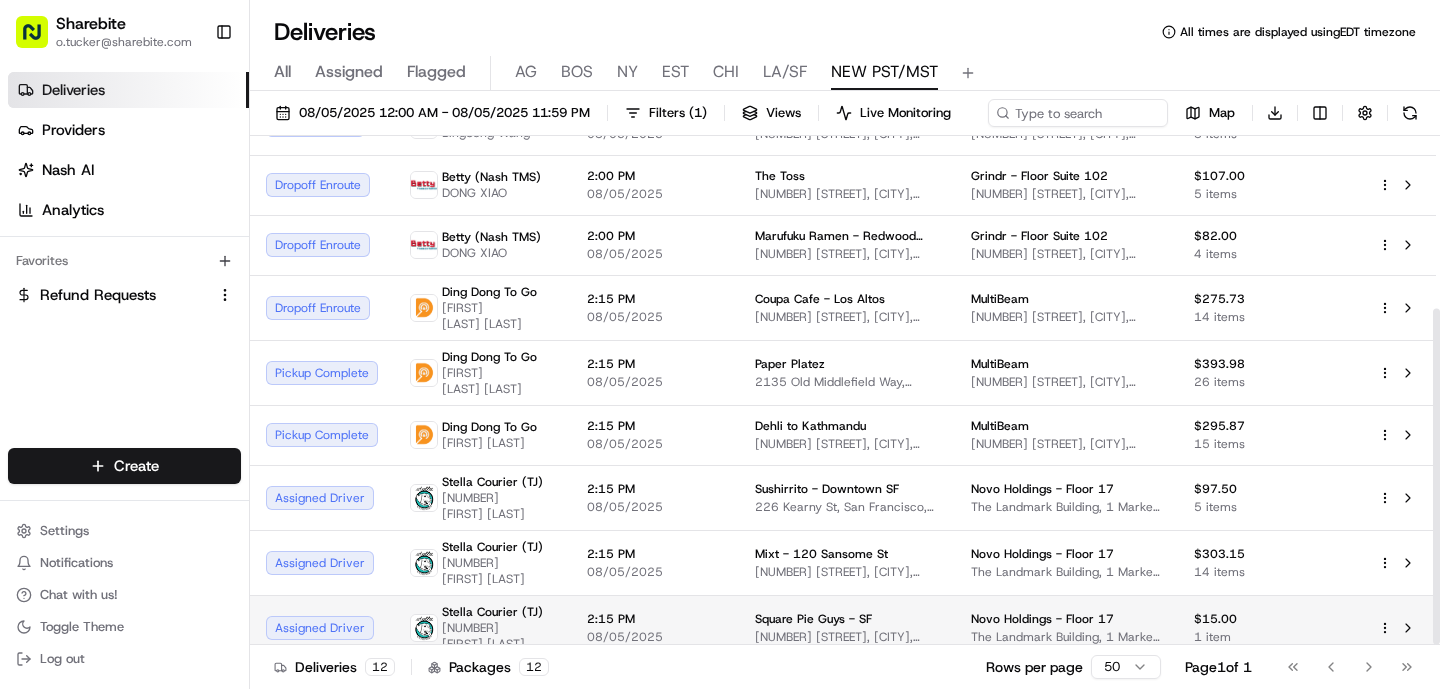 click on "2:15 PM" at bounding box center [655, 619] 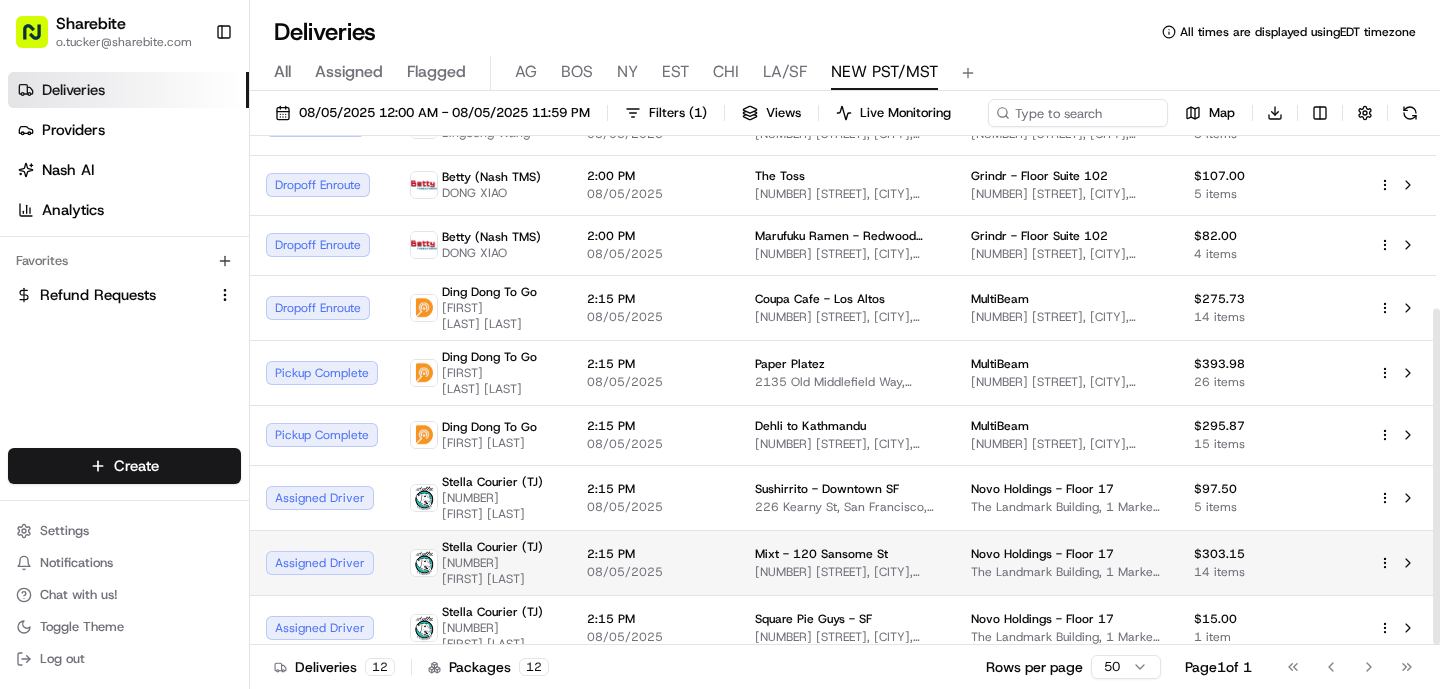 click on "08/05/2025" at bounding box center (655, 572) 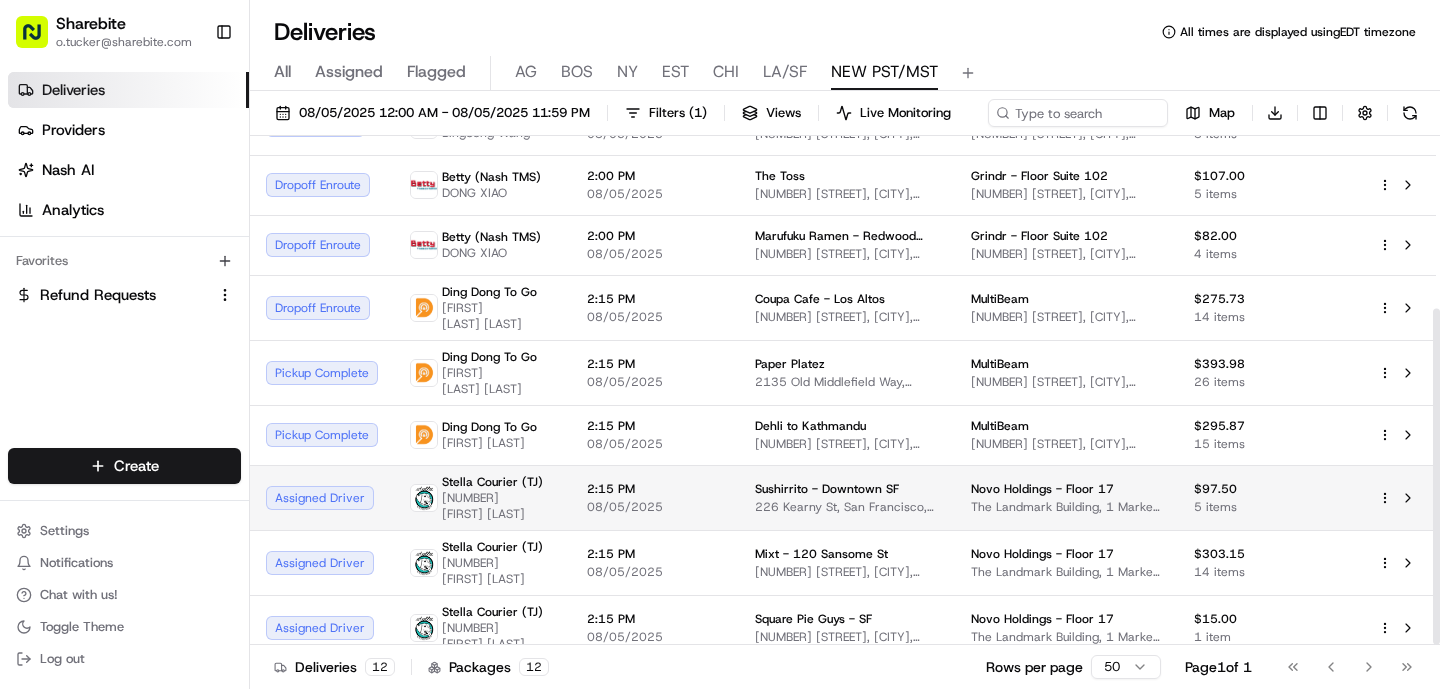 click on "2:15 PM 08/05/2025" at bounding box center (655, 497) 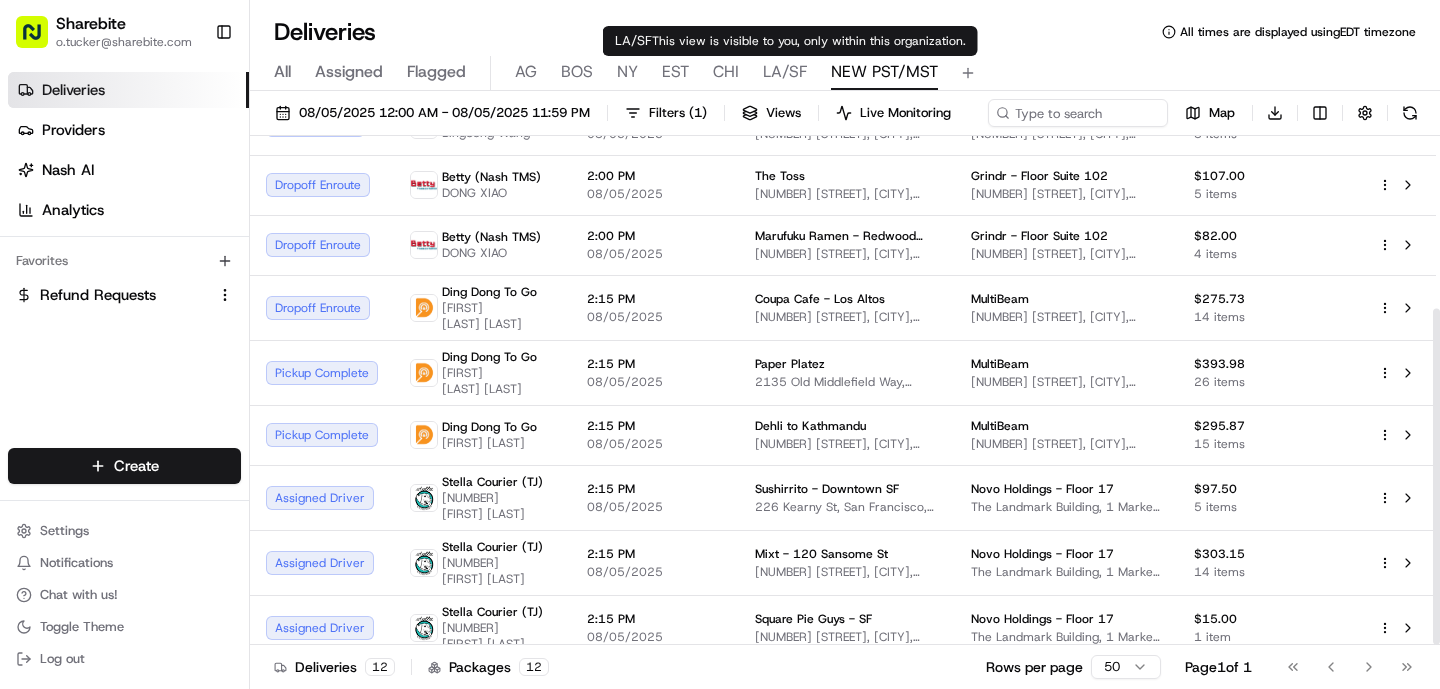 click on "LA/SF" at bounding box center (785, 72) 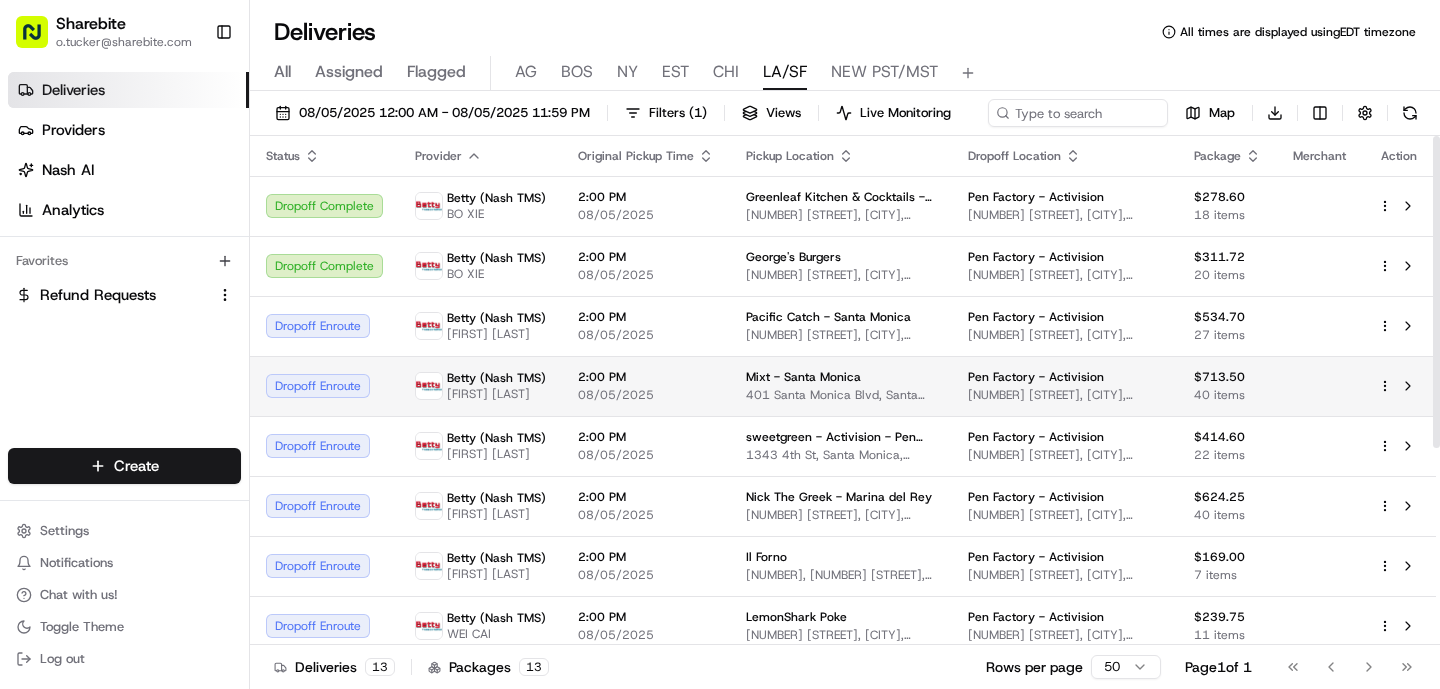 scroll, scrollTop: 321, scrollLeft: 0, axis: vertical 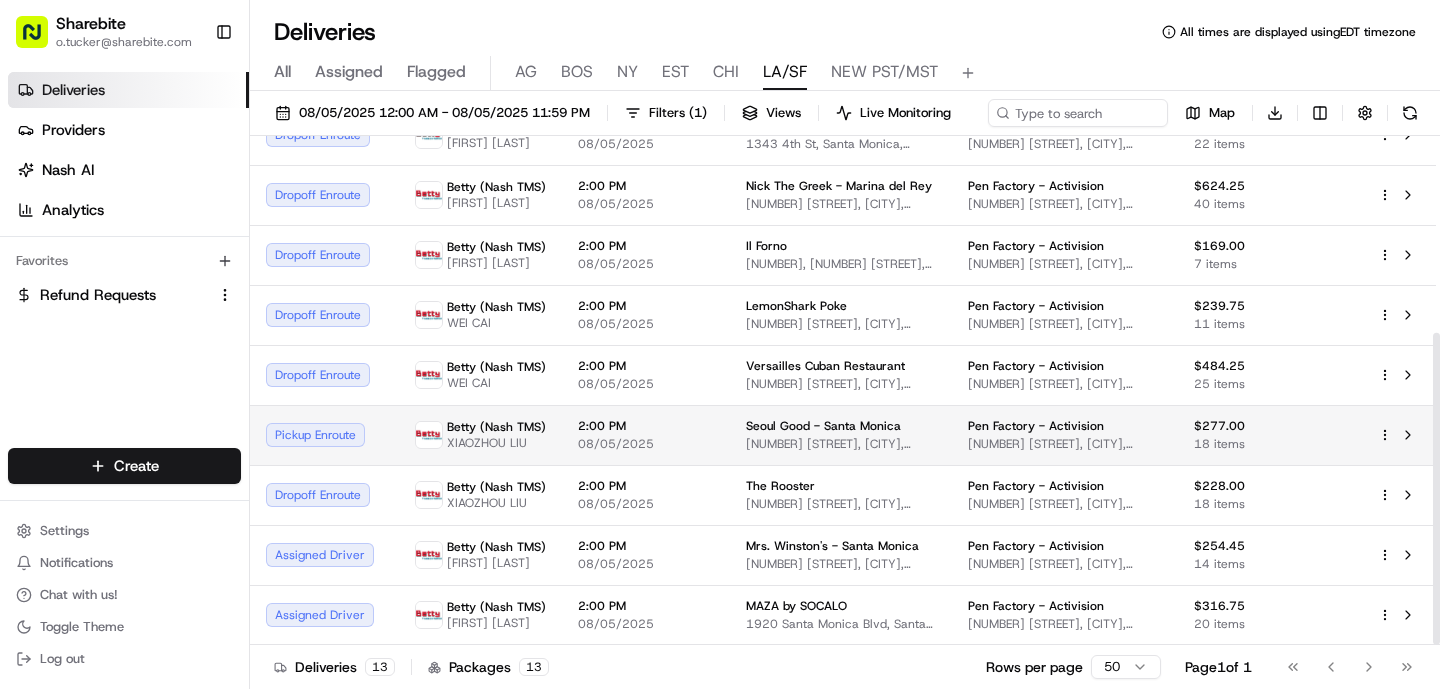 click on "Seoul Good - Santa Monica [NUMBER] [STREET], [CITY], [STATE], [COUNTRY]" at bounding box center (841, 435) 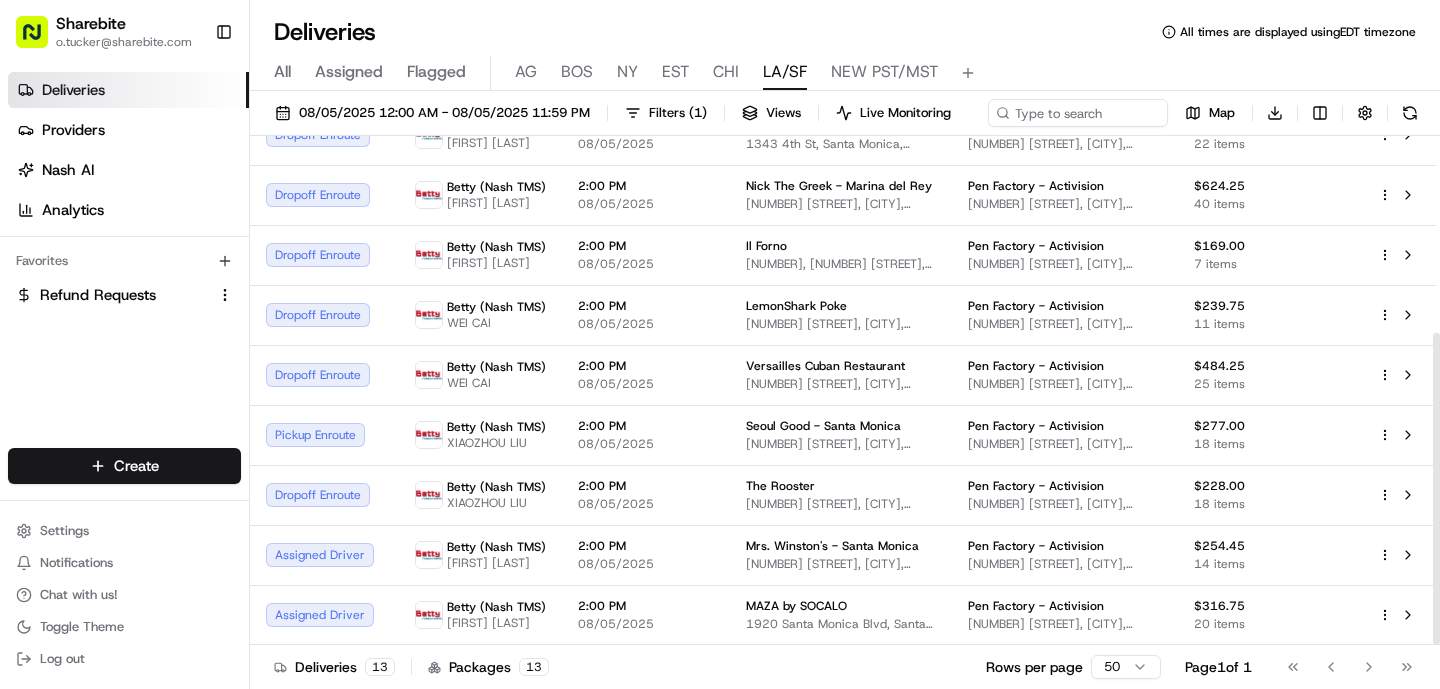 click on "2:00 PM" at bounding box center [646, 426] 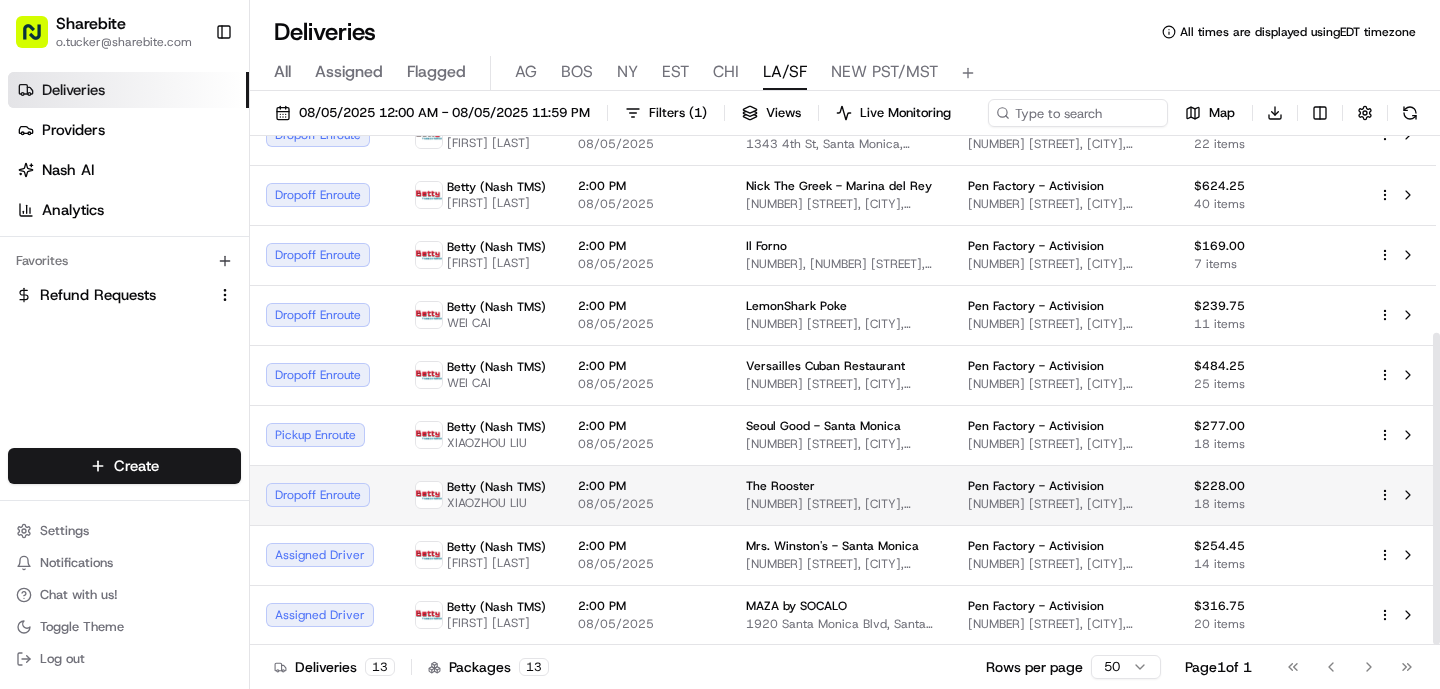 click on "2:00 PM" at bounding box center [646, 486] 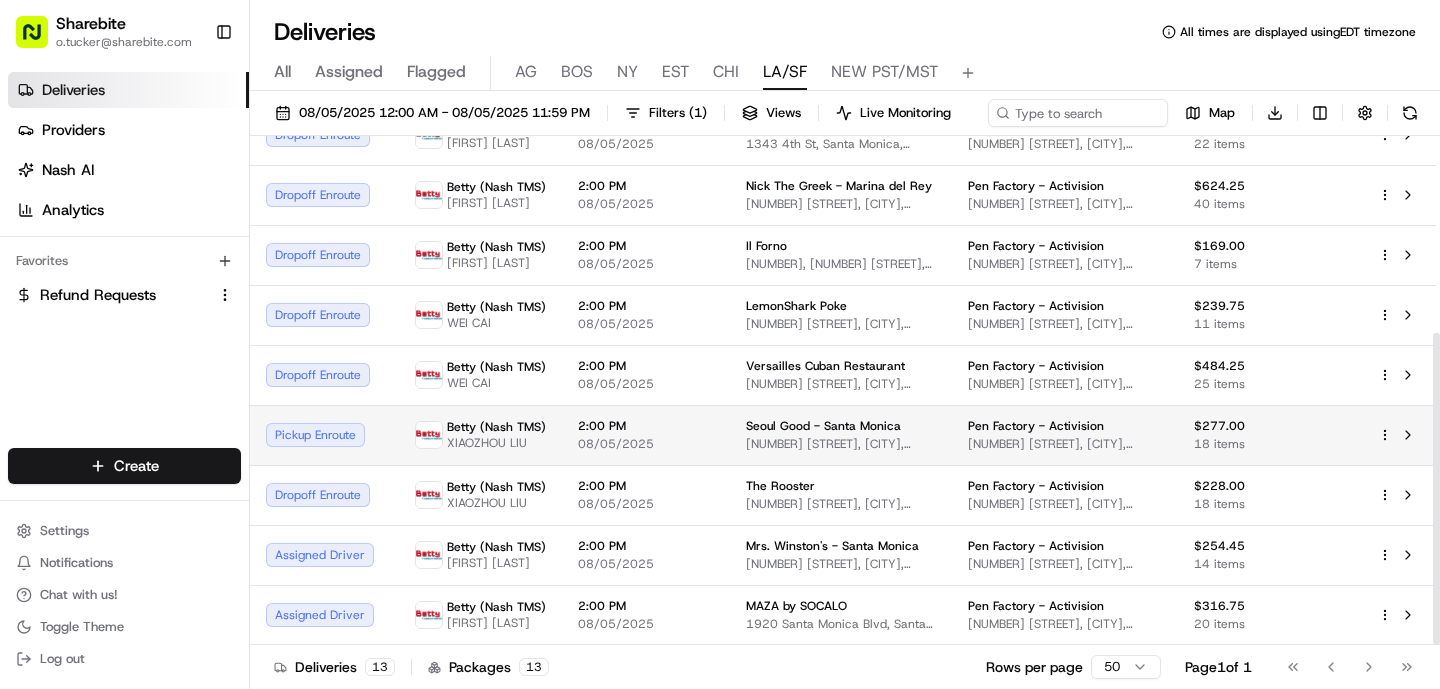 click on "08/05/2025" at bounding box center [646, 444] 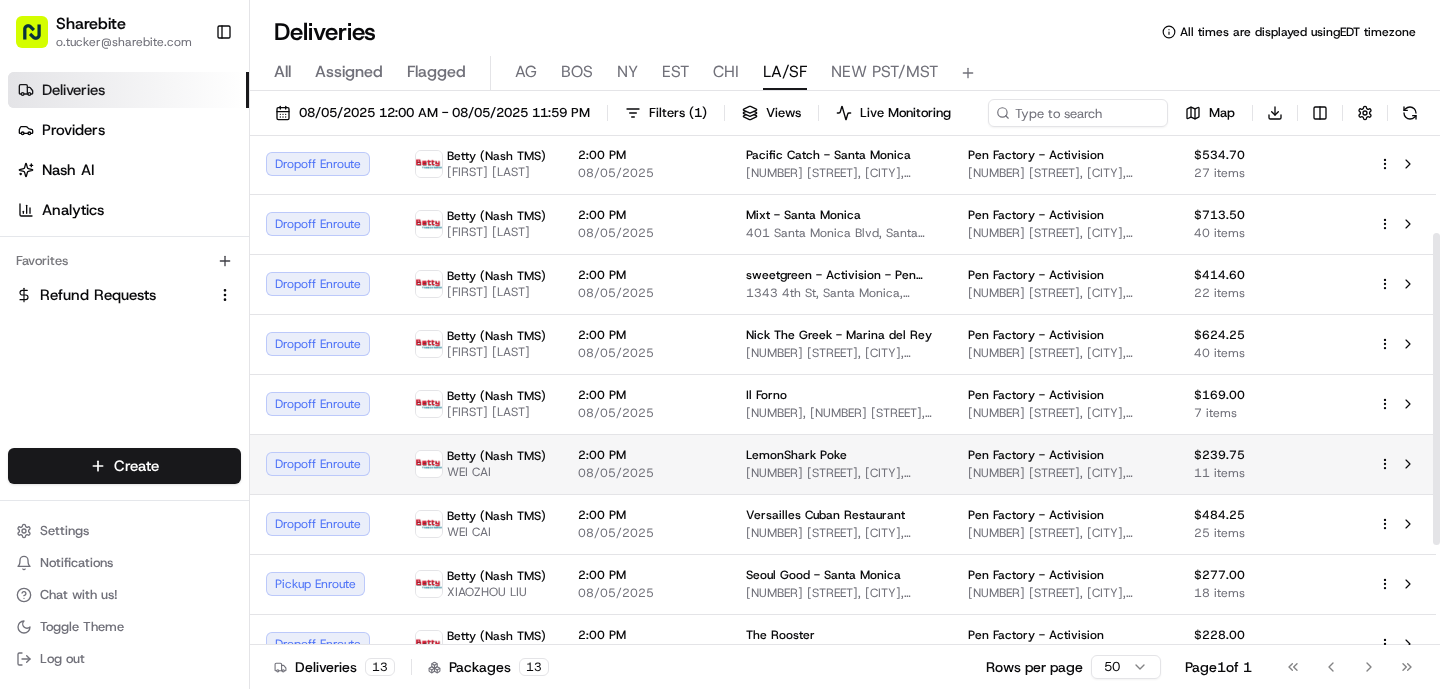 scroll, scrollTop: 155, scrollLeft: 0, axis: vertical 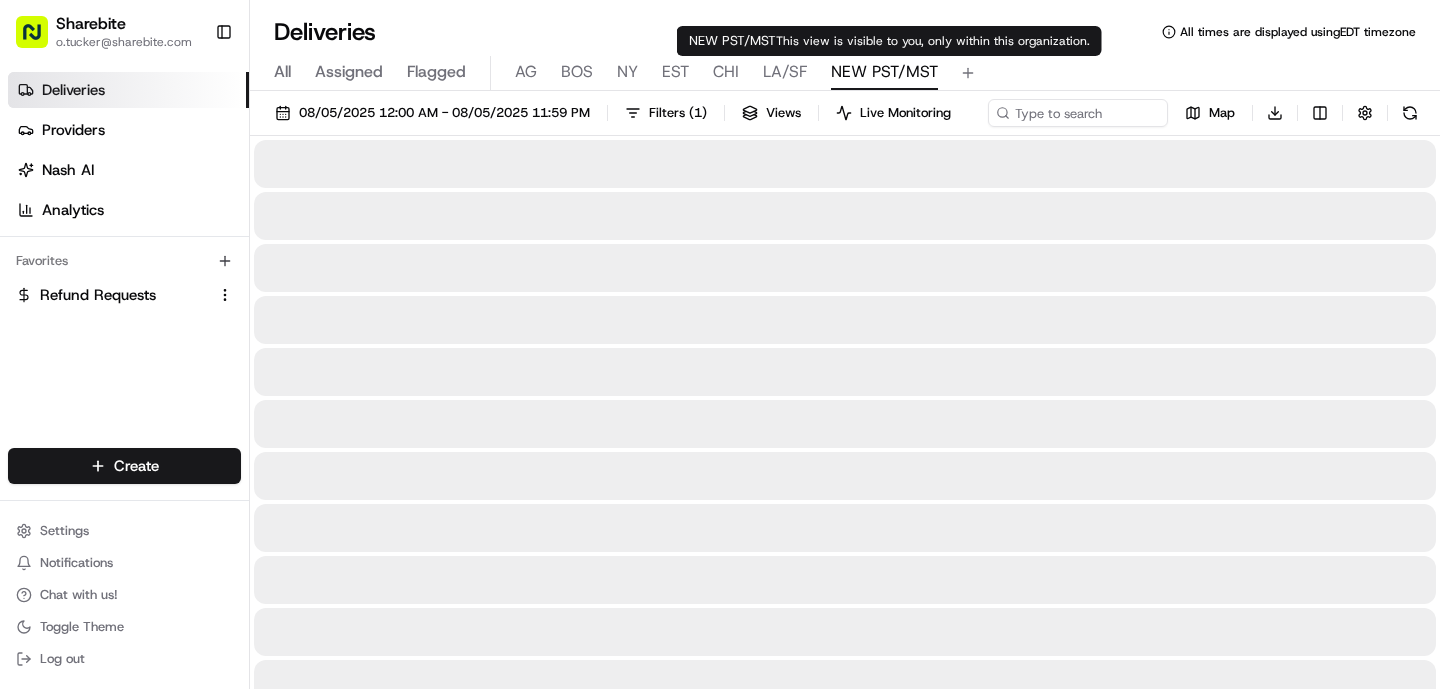 click on "NEW PST/MST" at bounding box center (884, 72) 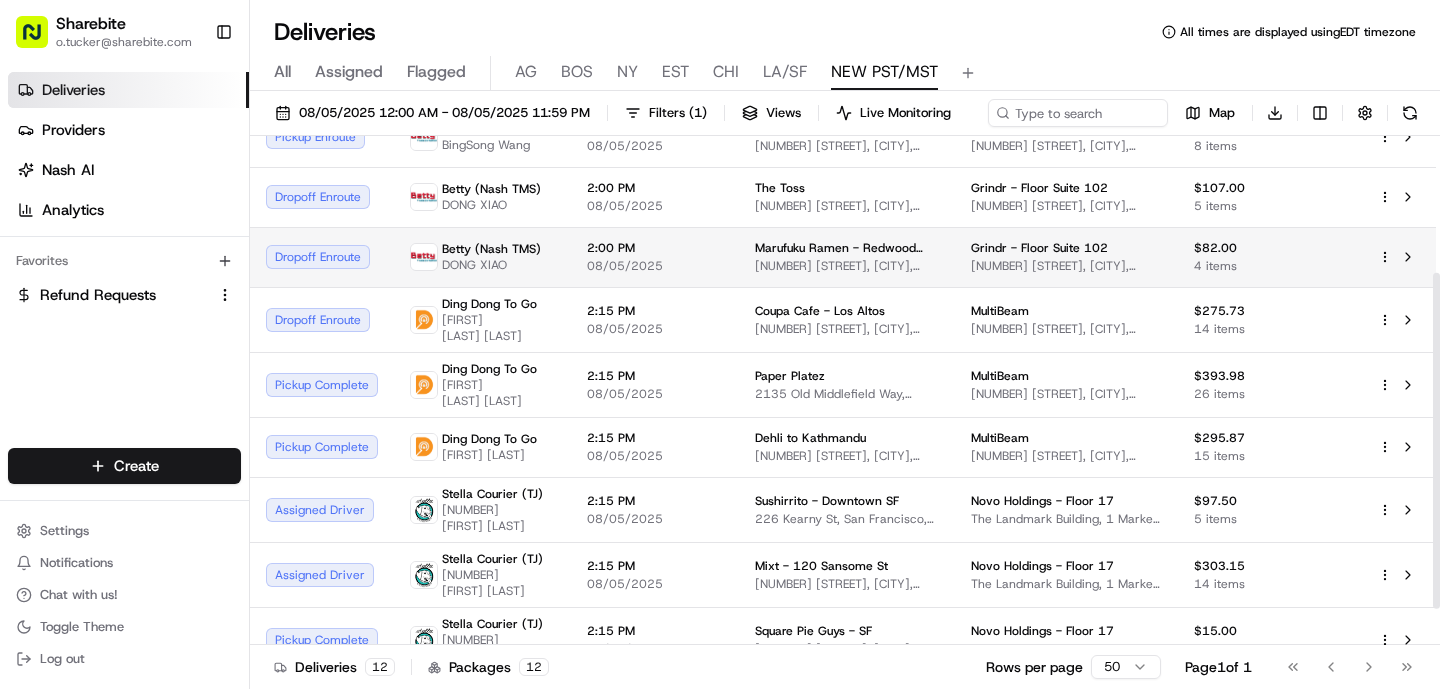scroll, scrollTop: 261, scrollLeft: 0, axis: vertical 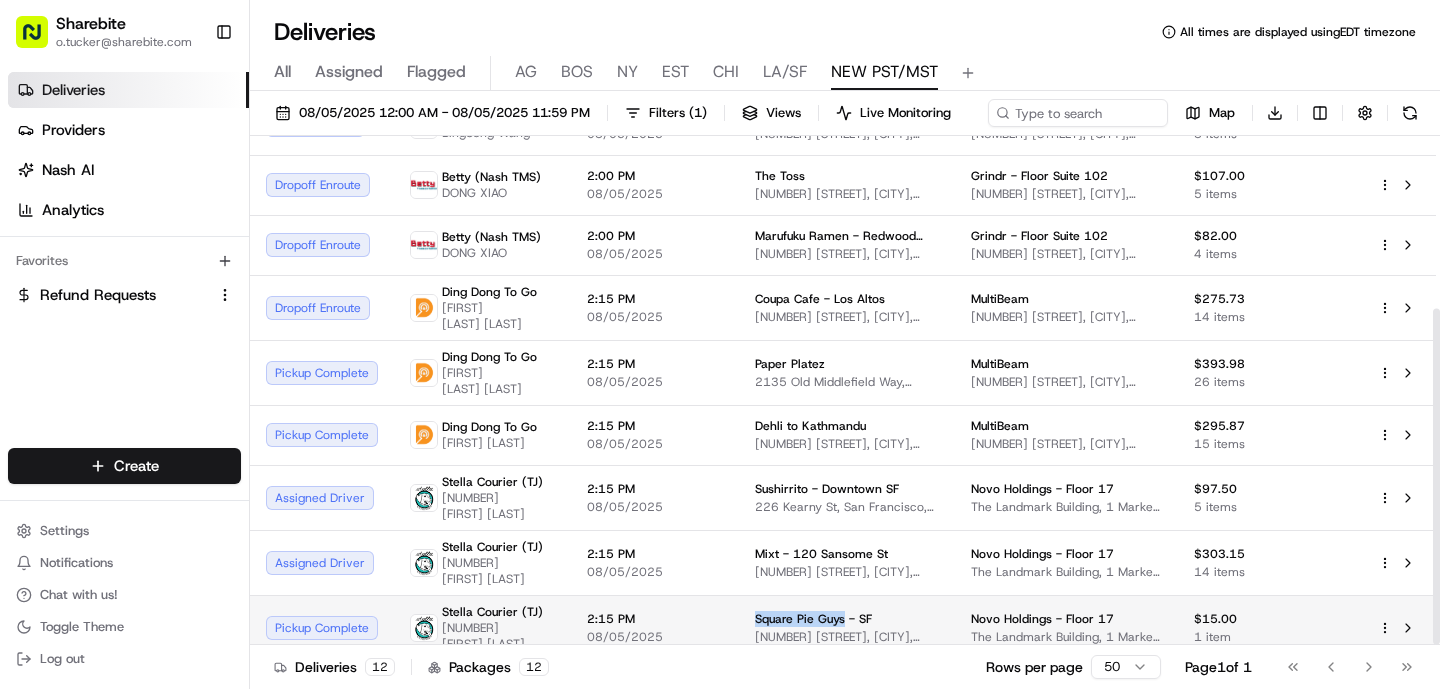 drag, startPoint x: 836, startPoint y: 607, endPoint x: 737, endPoint y: 609, distance: 99.0202 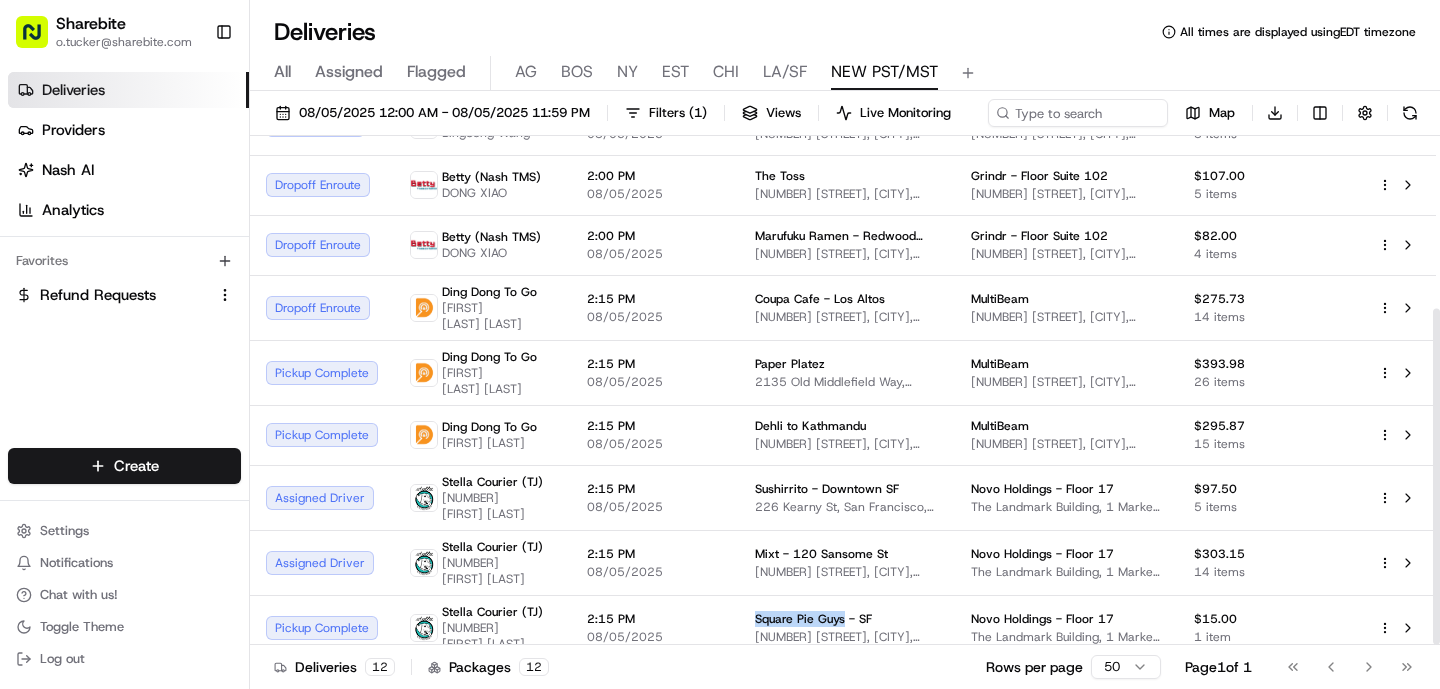 copy on "Square Pie Guys" 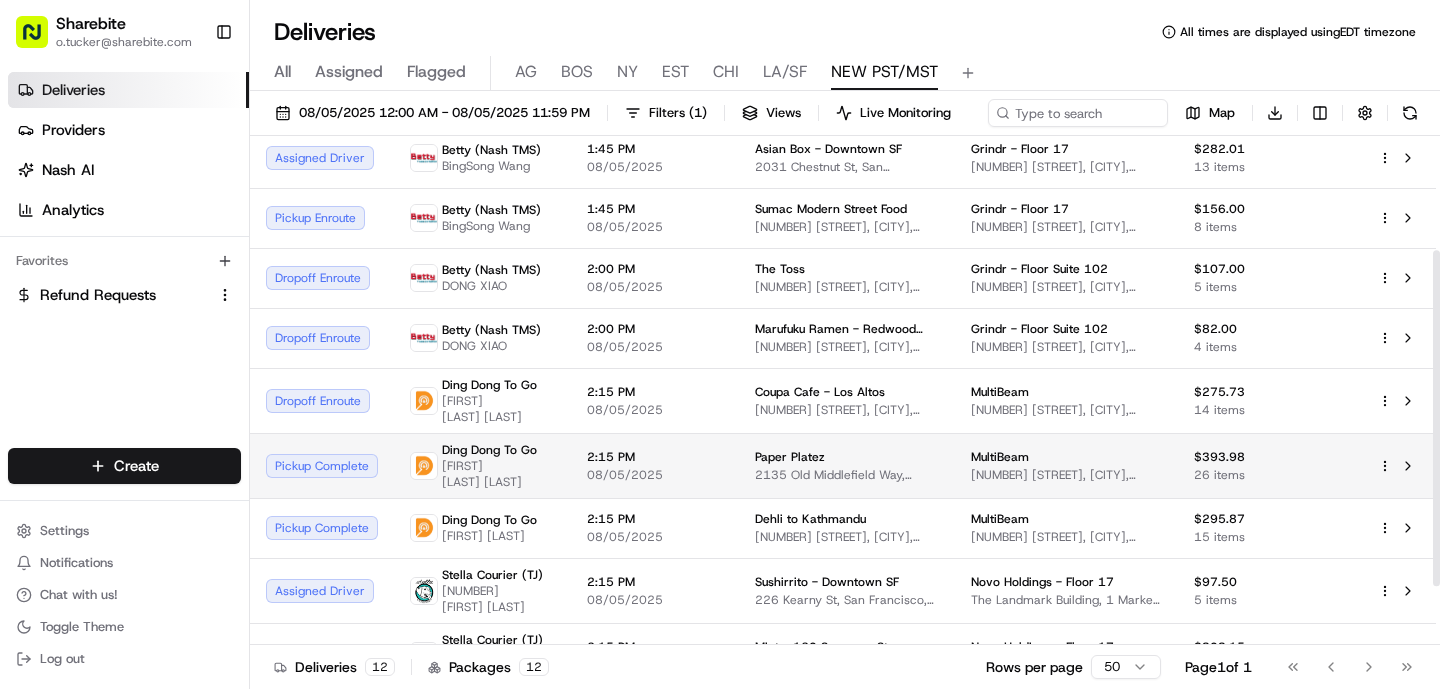 scroll, scrollTop: 163, scrollLeft: 0, axis: vertical 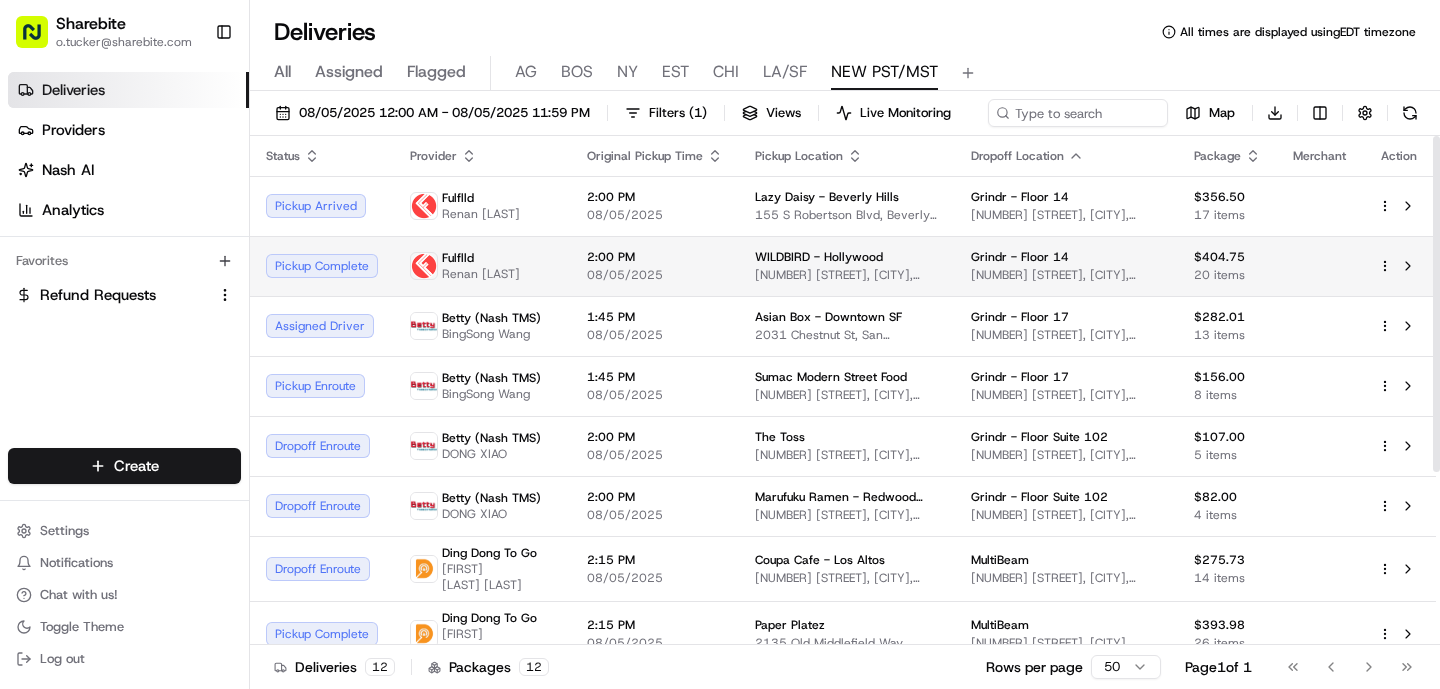 click on "2:00 PM 08/05/2025" at bounding box center (655, 266) 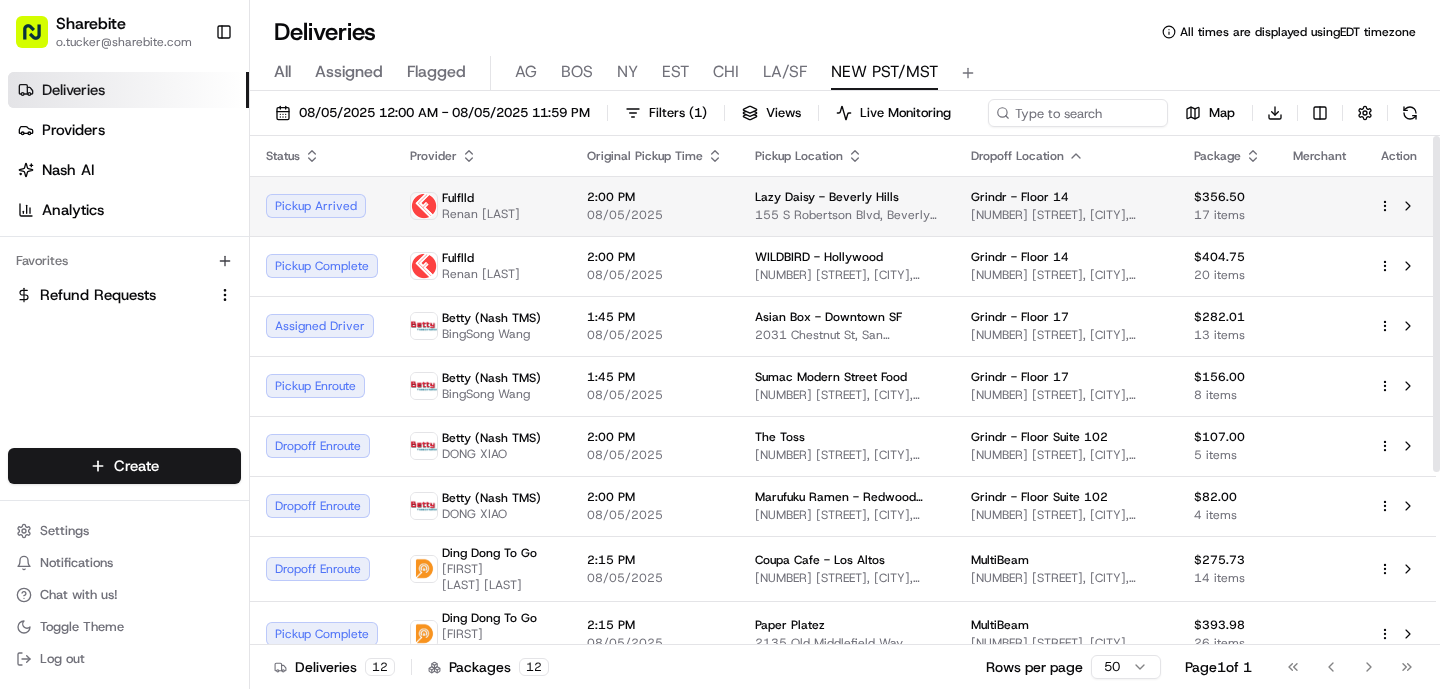 click on "08/05/2025" at bounding box center (655, 215) 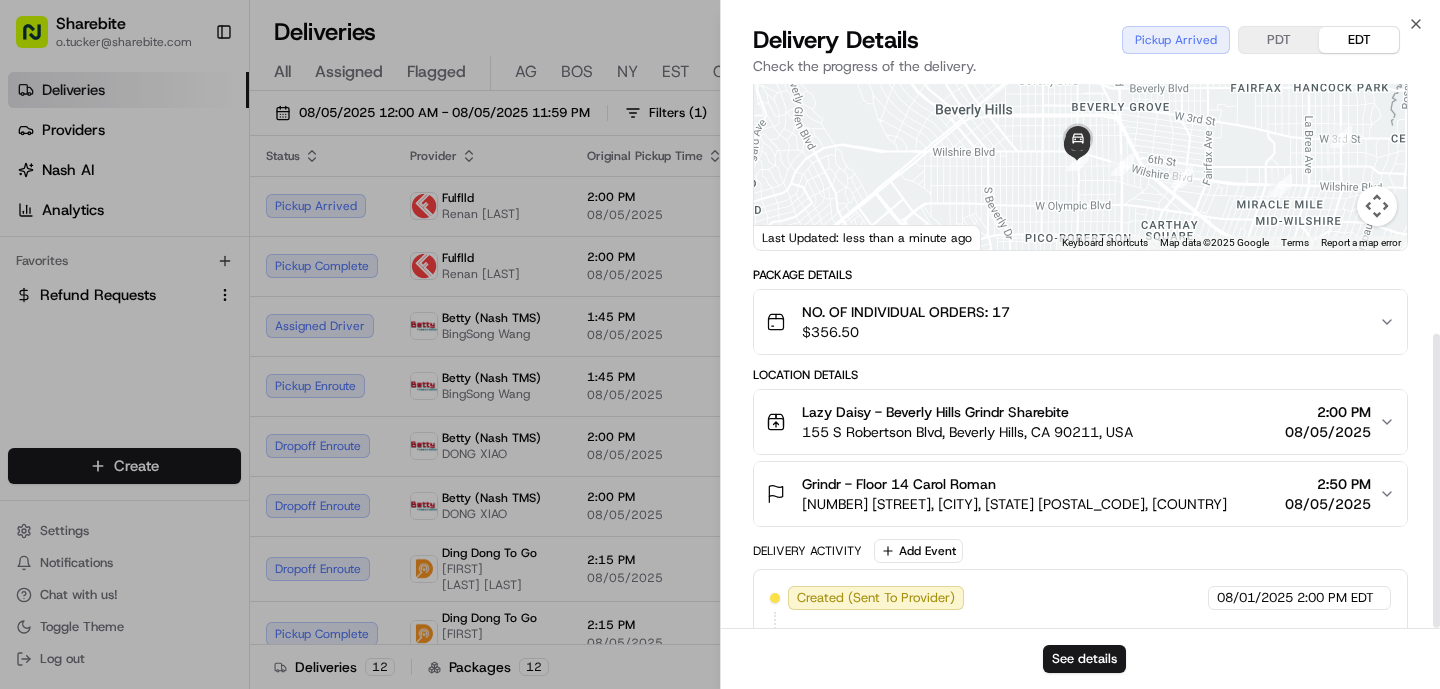 scroll, scrollTop: 462, scrollLeft: 0, axis: vertical 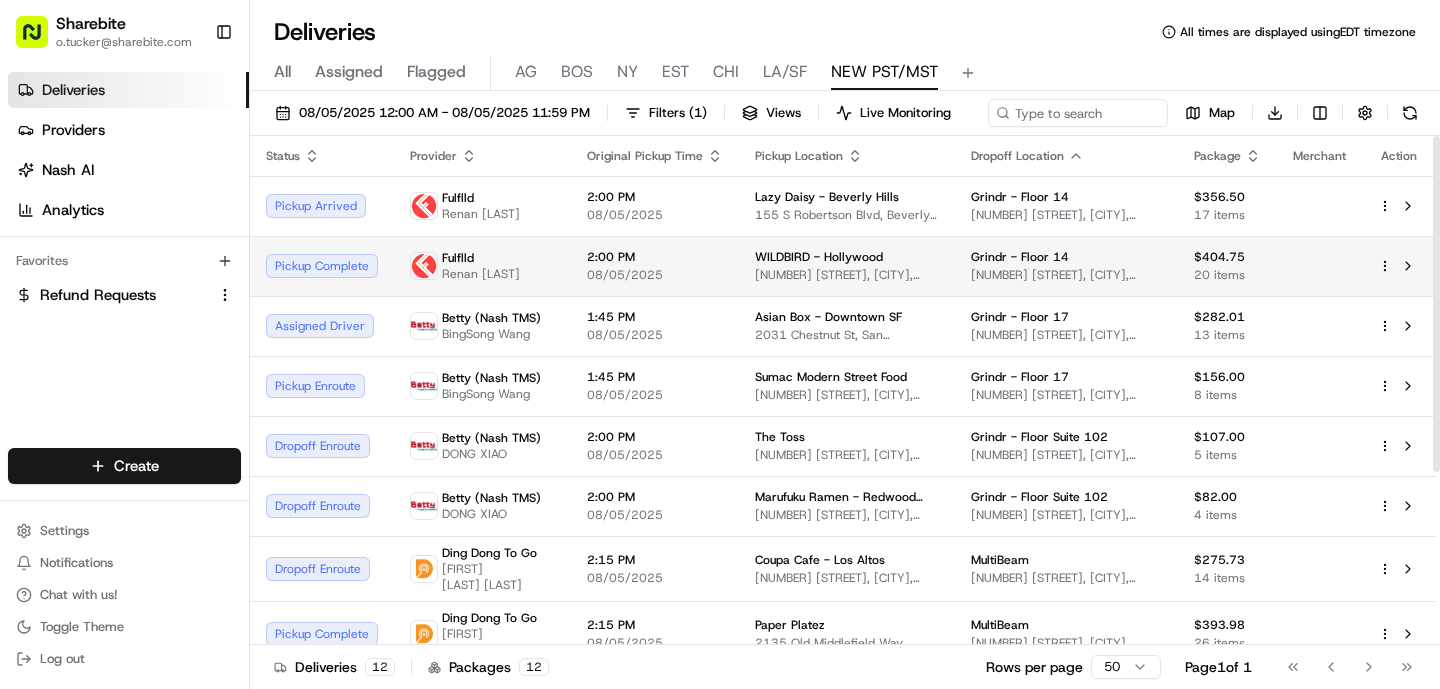 click on "2:00 PM 08/05/2025" at bounding box center (655, 266) 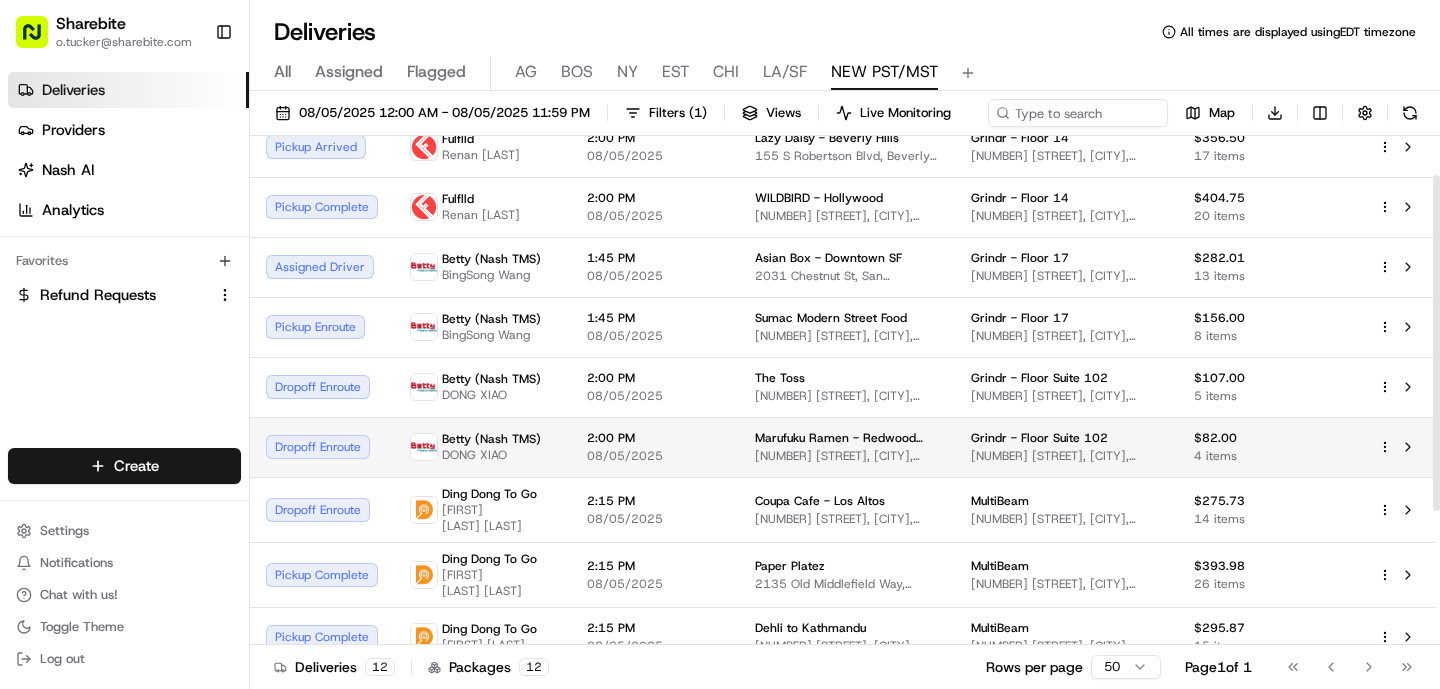 scroll, scrollTop: 0, scrollLeft: 0, axis: both 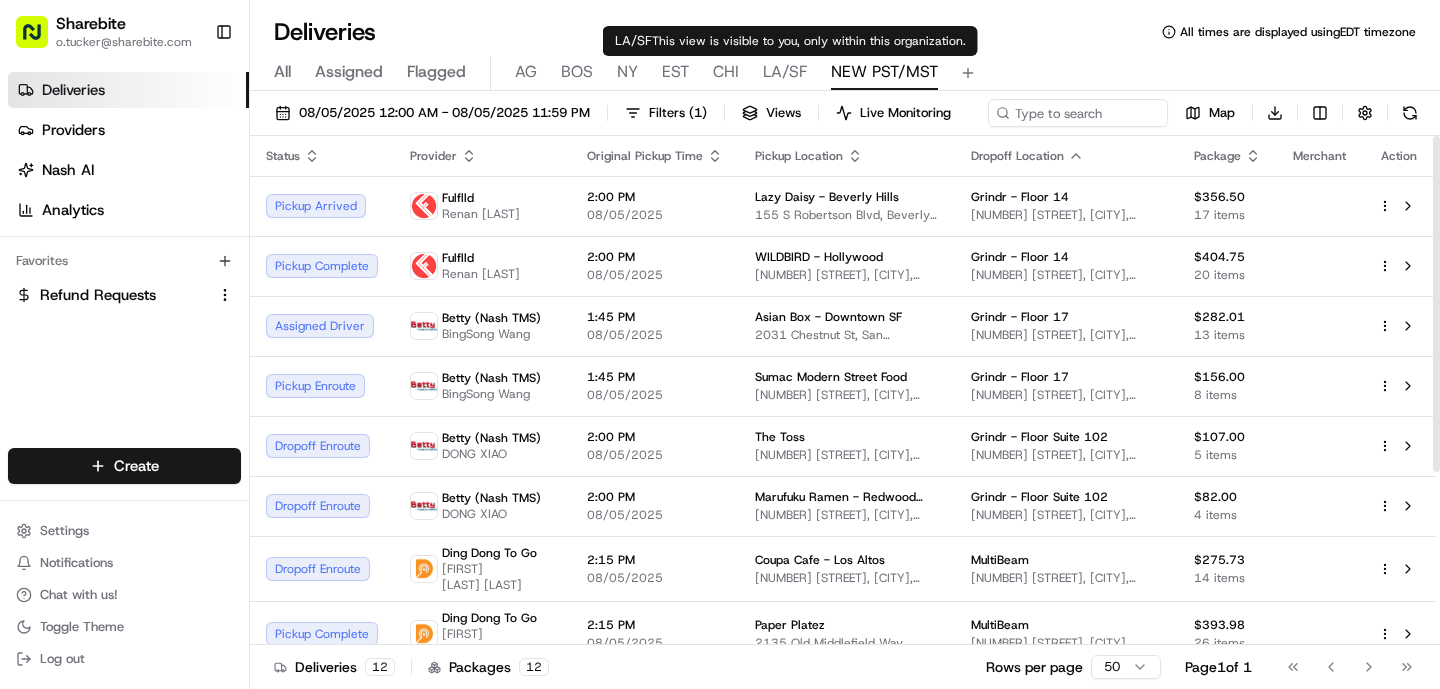 click on "LA/SF" at bounding box center [785, 72] 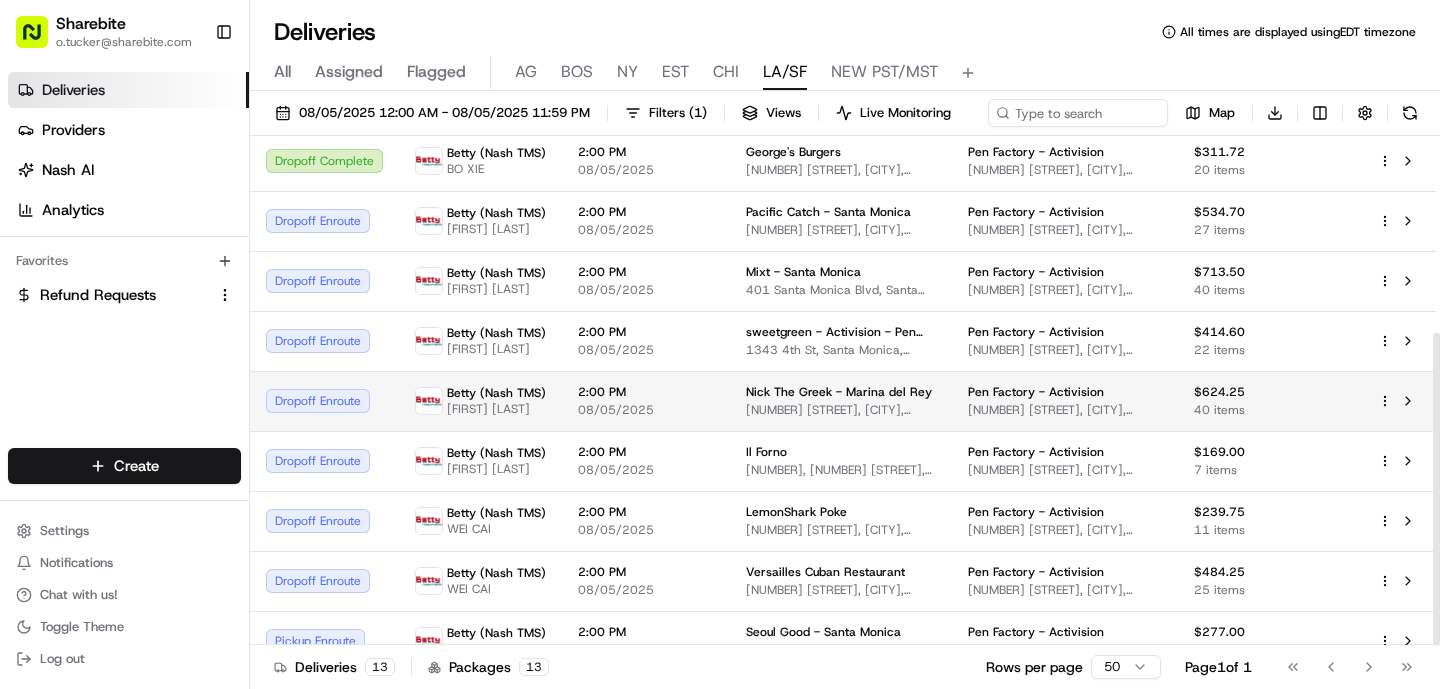 scroll, scrollTop: 321, scrollLeft: 0, axis: vertical 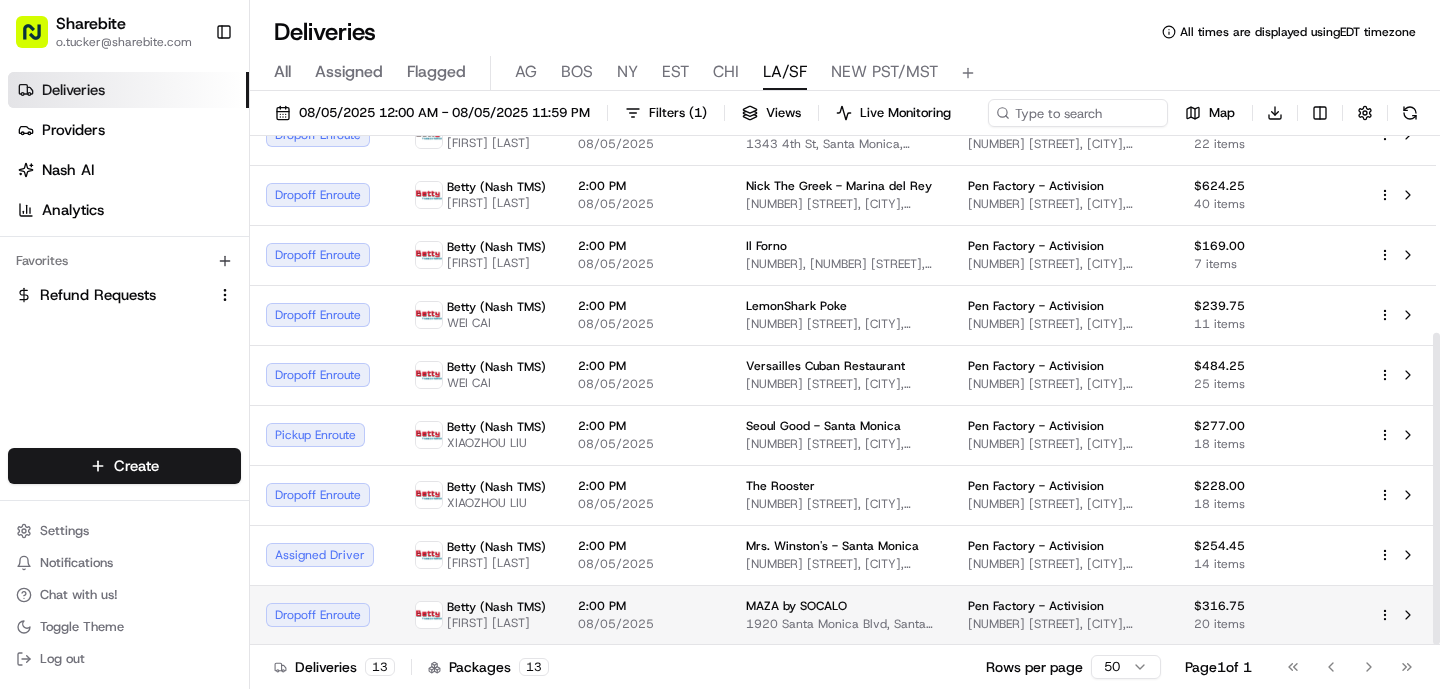 click on "08/05/2025" at bounding box center (646, 624) 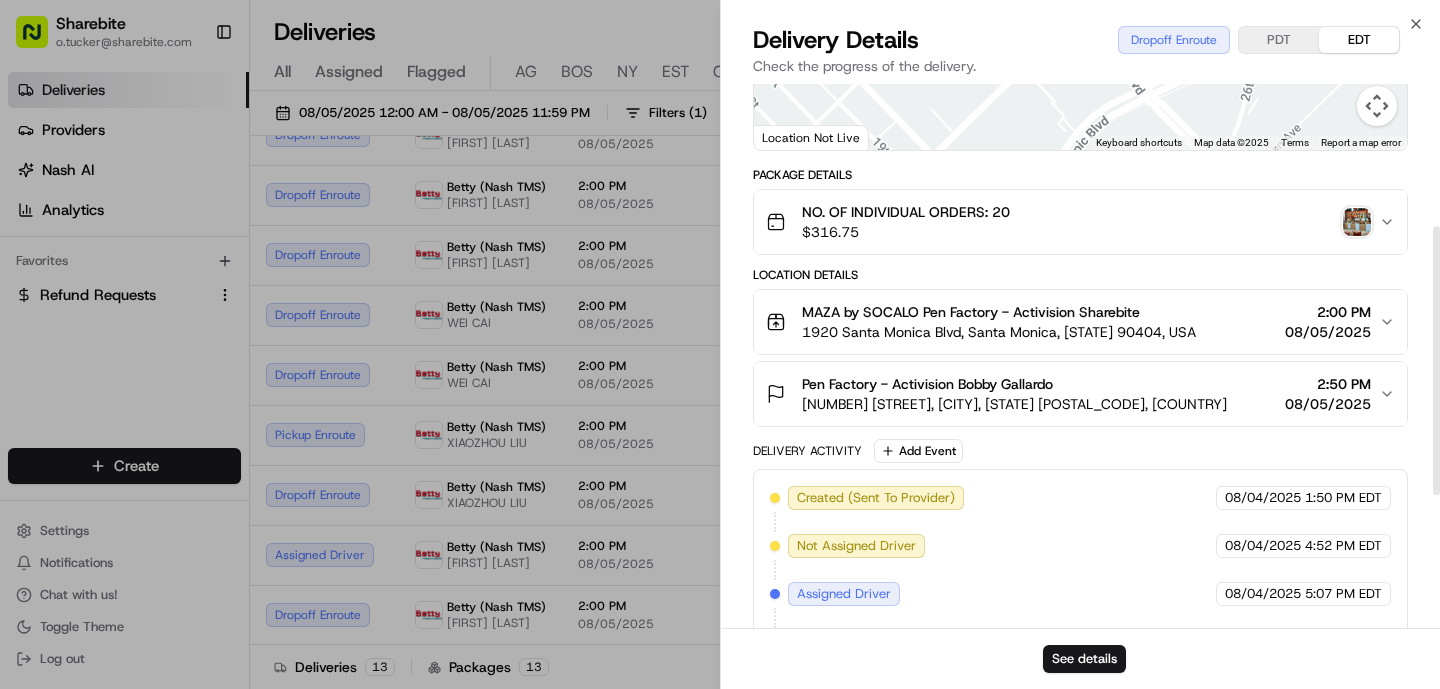 scroll, scrollTop: 288, scrollLeft: 0, axis: vertical 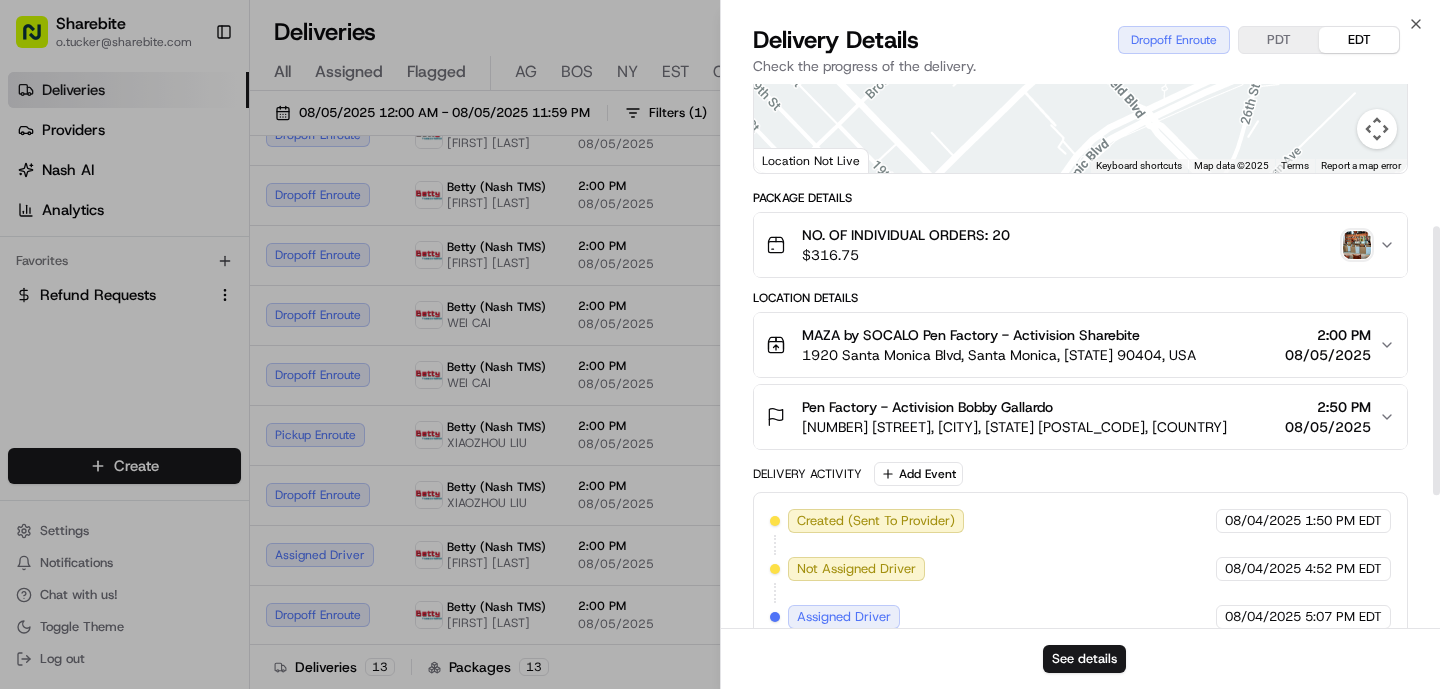 click at bounding box center (1357, 245) 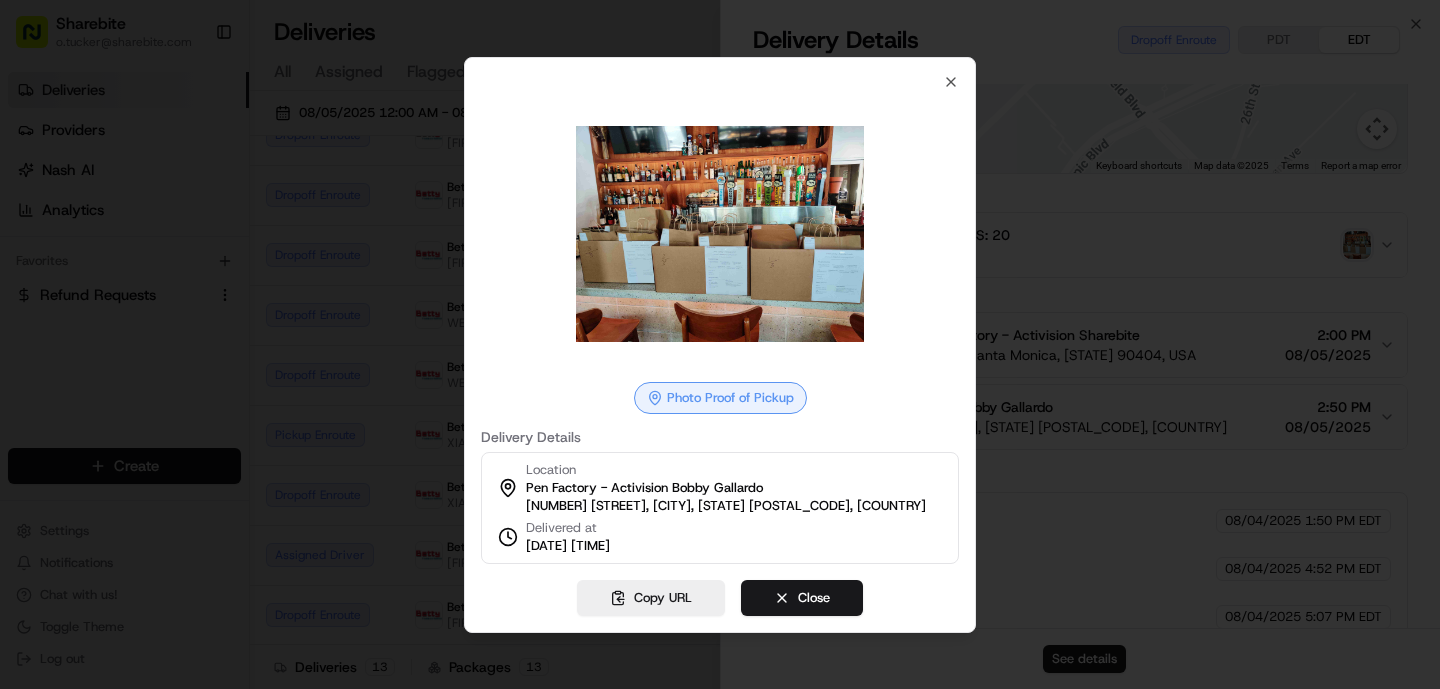 click at bounding box center [720, 344] 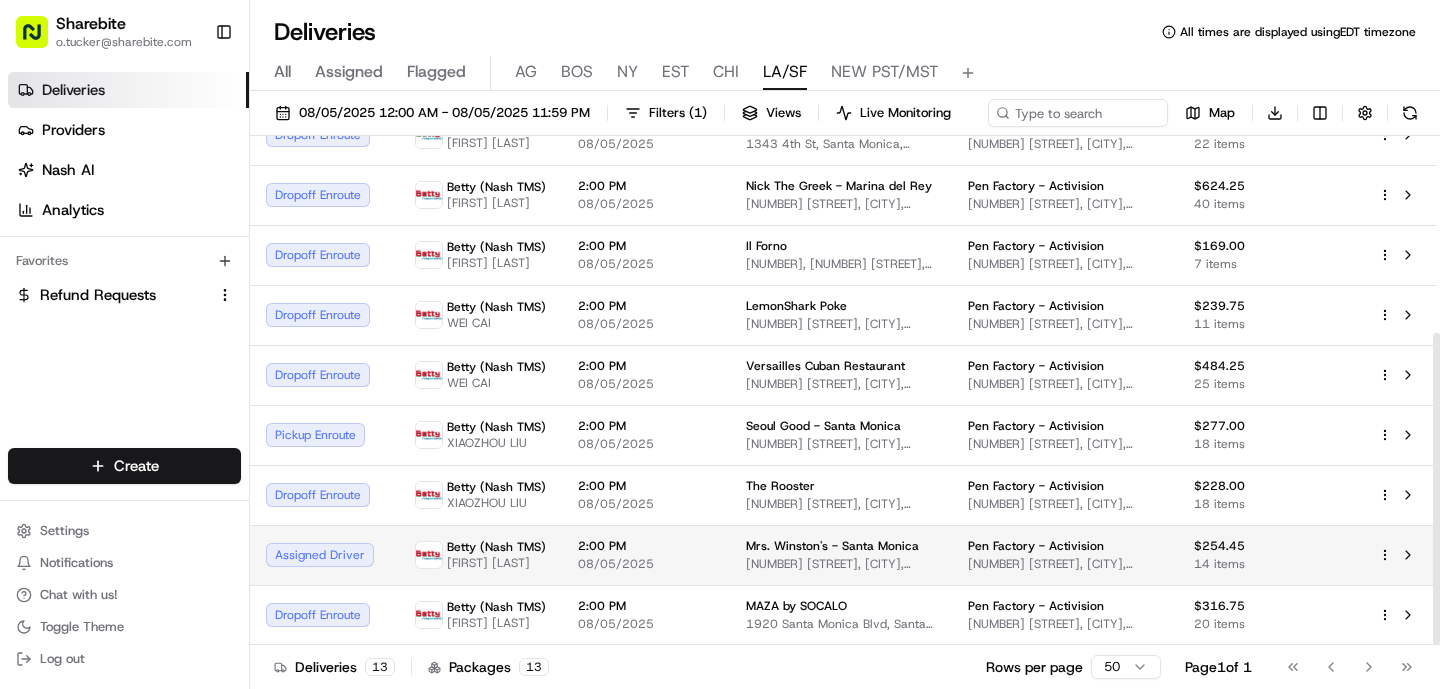 click on "Betty (Nash TMS)" at bounding box center [496, 547] 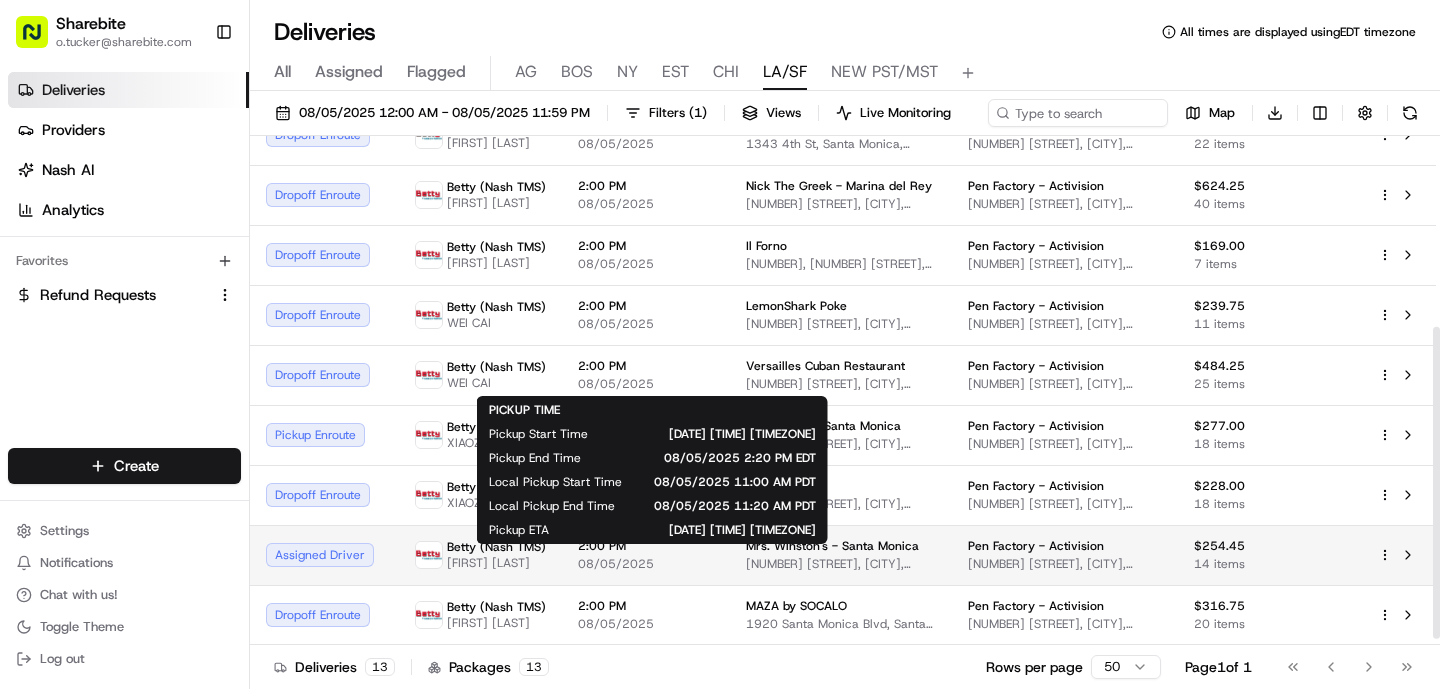 scroll, scrollTop: 309, scrollLeft: 0, axis: vertical 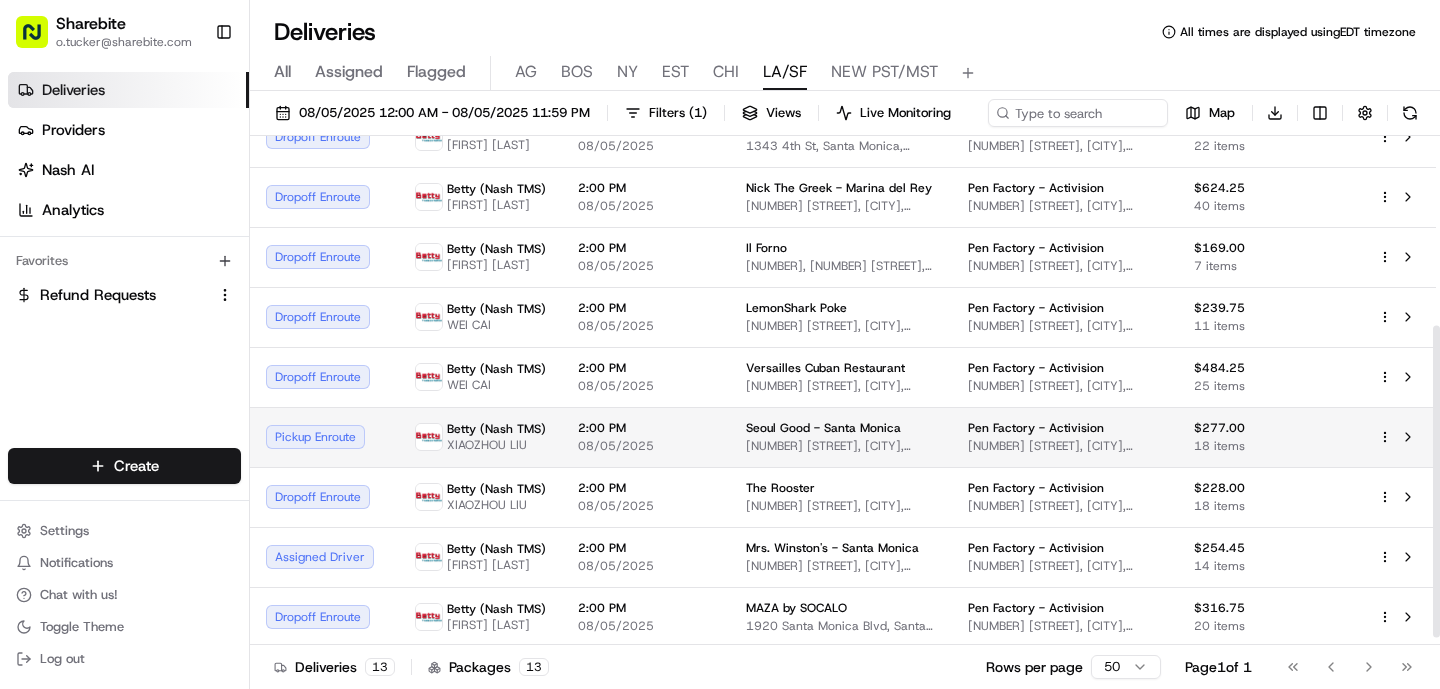 click on "Betty (Nash TMS)" at bounding box center [496, 429] 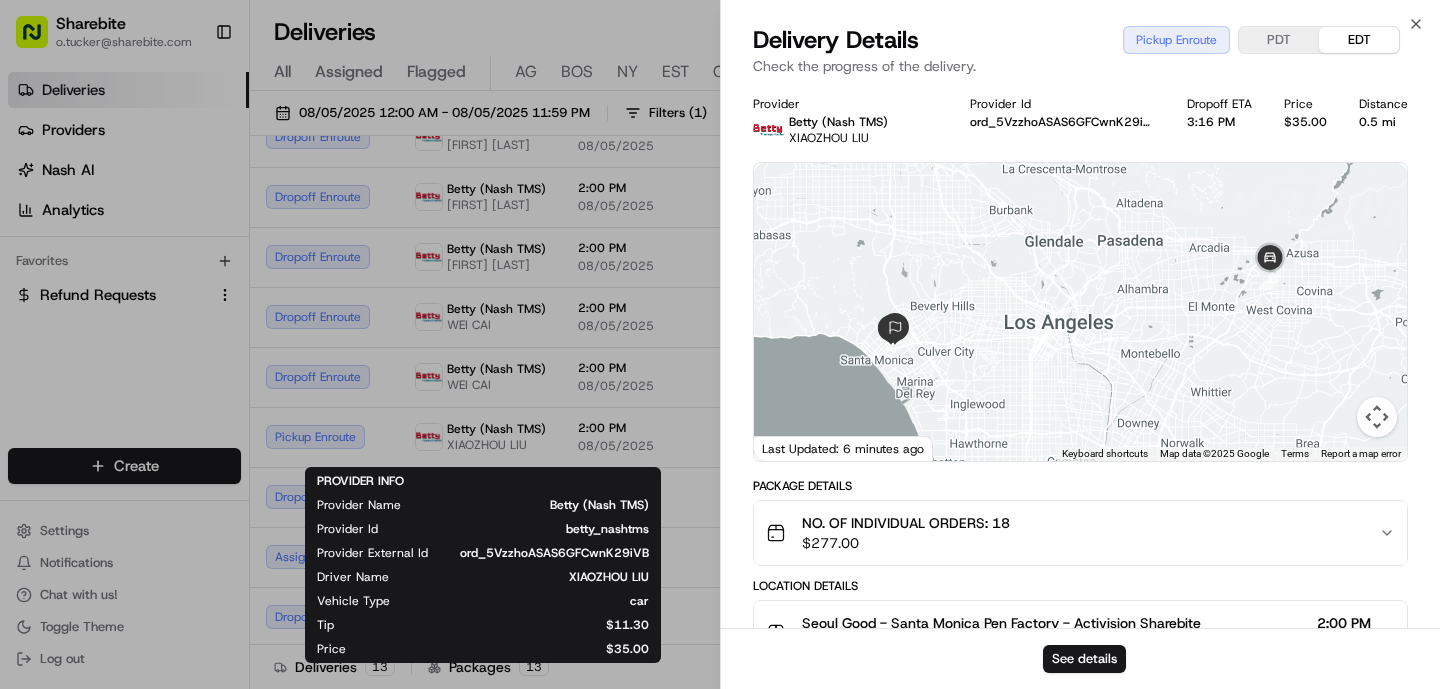 click on "betty_nashtms" at bounding box center [529, 529] 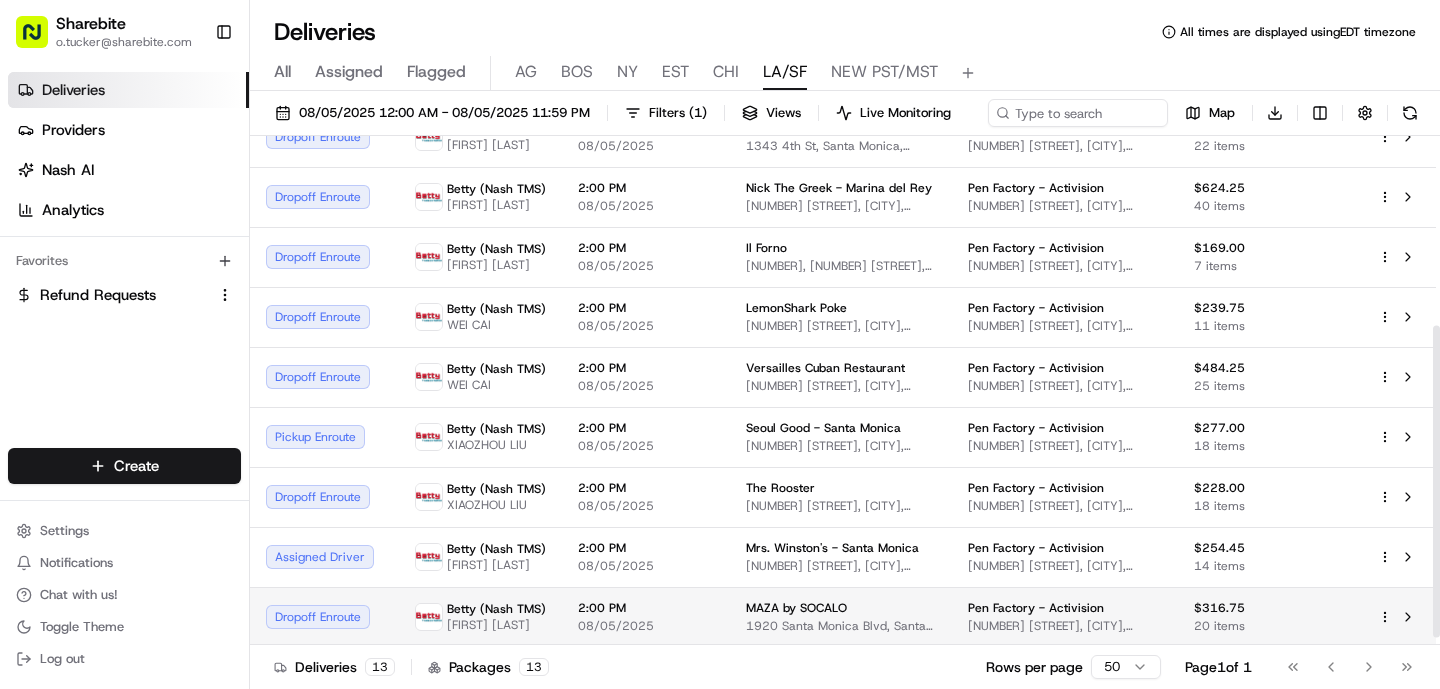 click on "2:00 PM 08/05/2025" at bounding box center (646, 617) 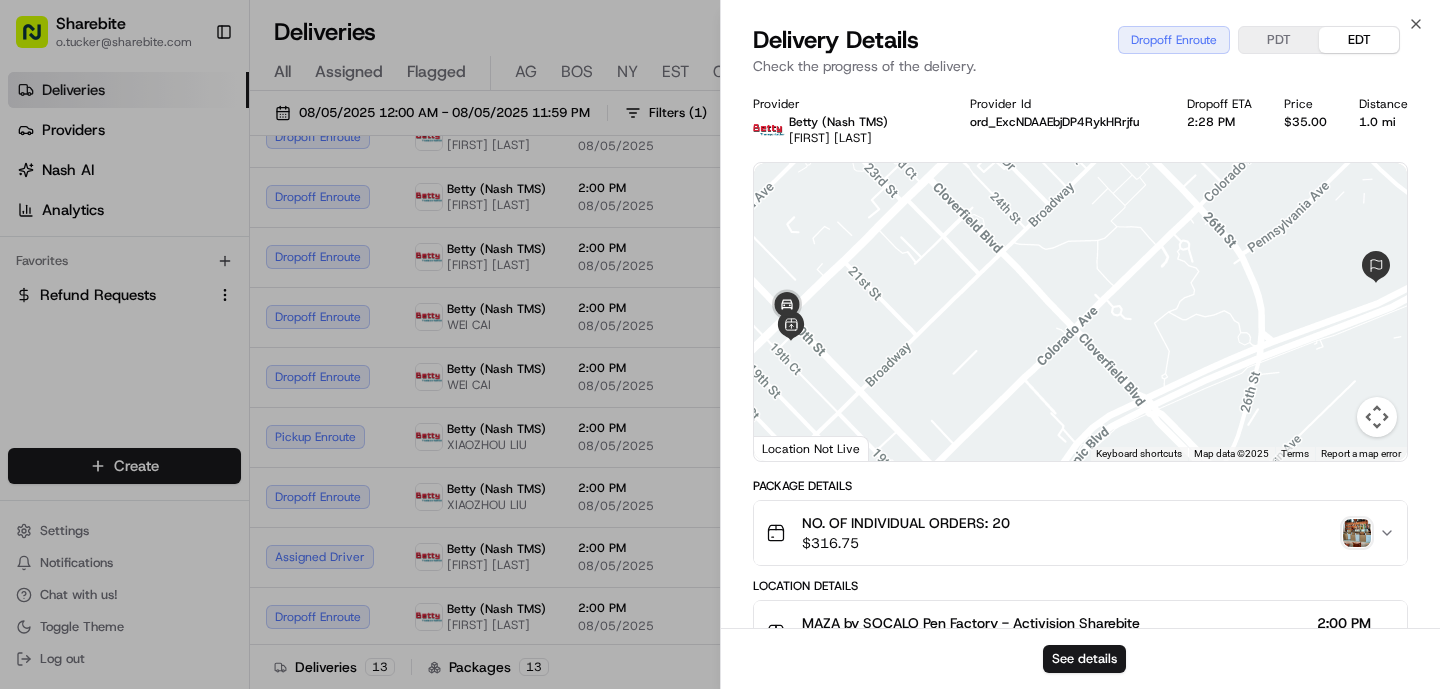 scroll, scrollTop: 558, scrollLeft: 0, axis: vertical 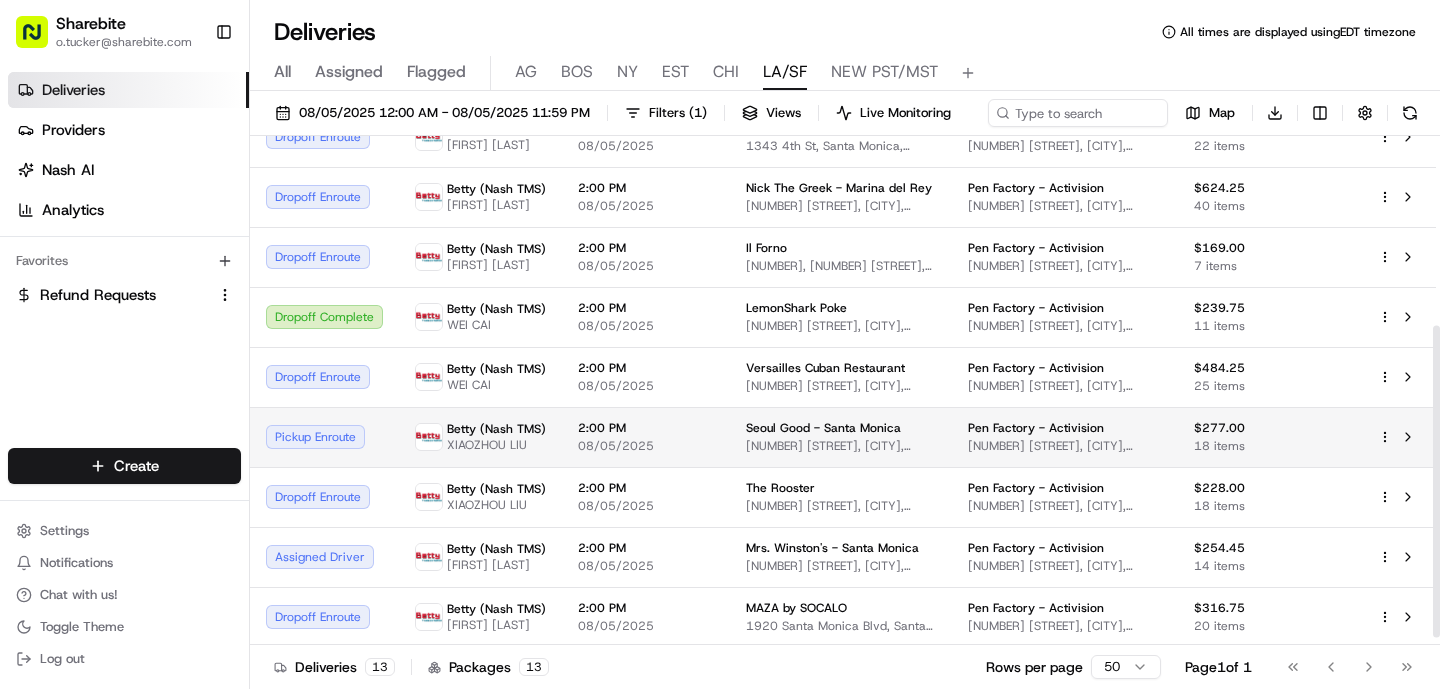 click on "Seoul Good - Santa Monica" at bounding box center [823, 428] 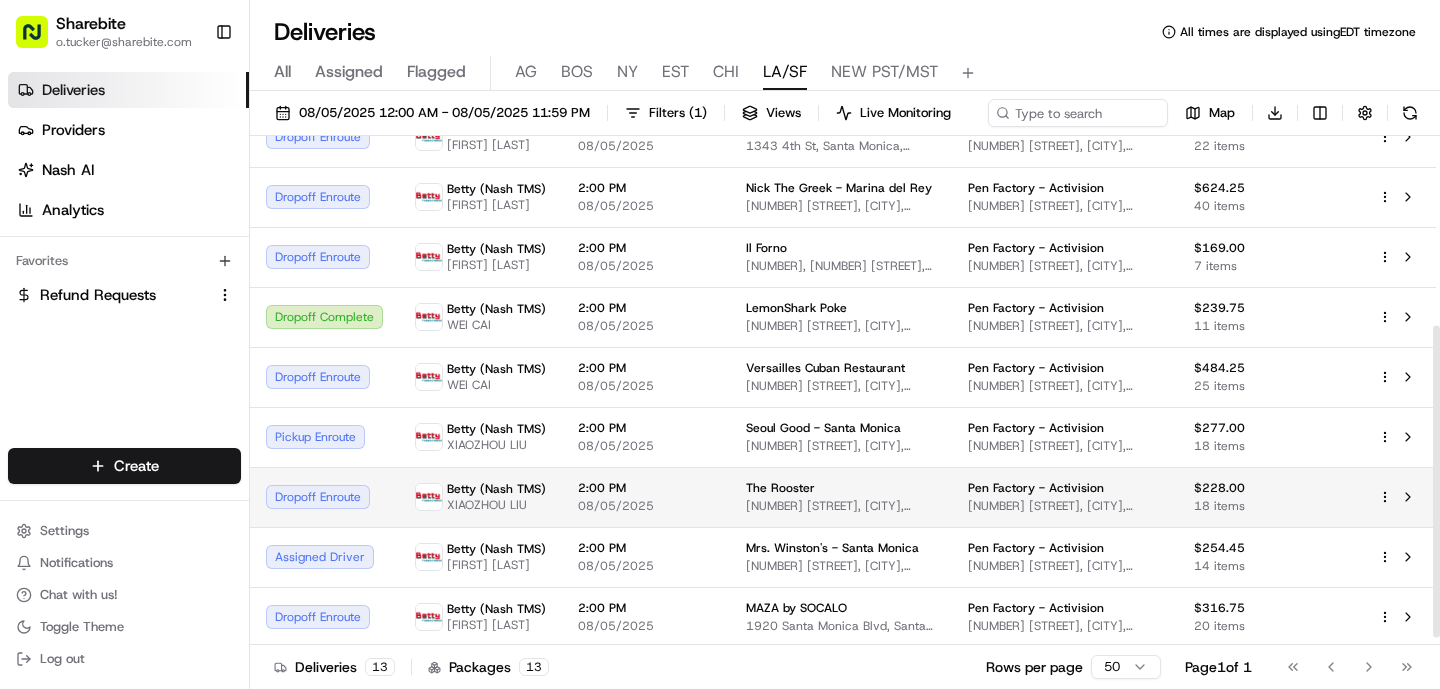 click on "2:00 PM" at bounding box center (646, 488) 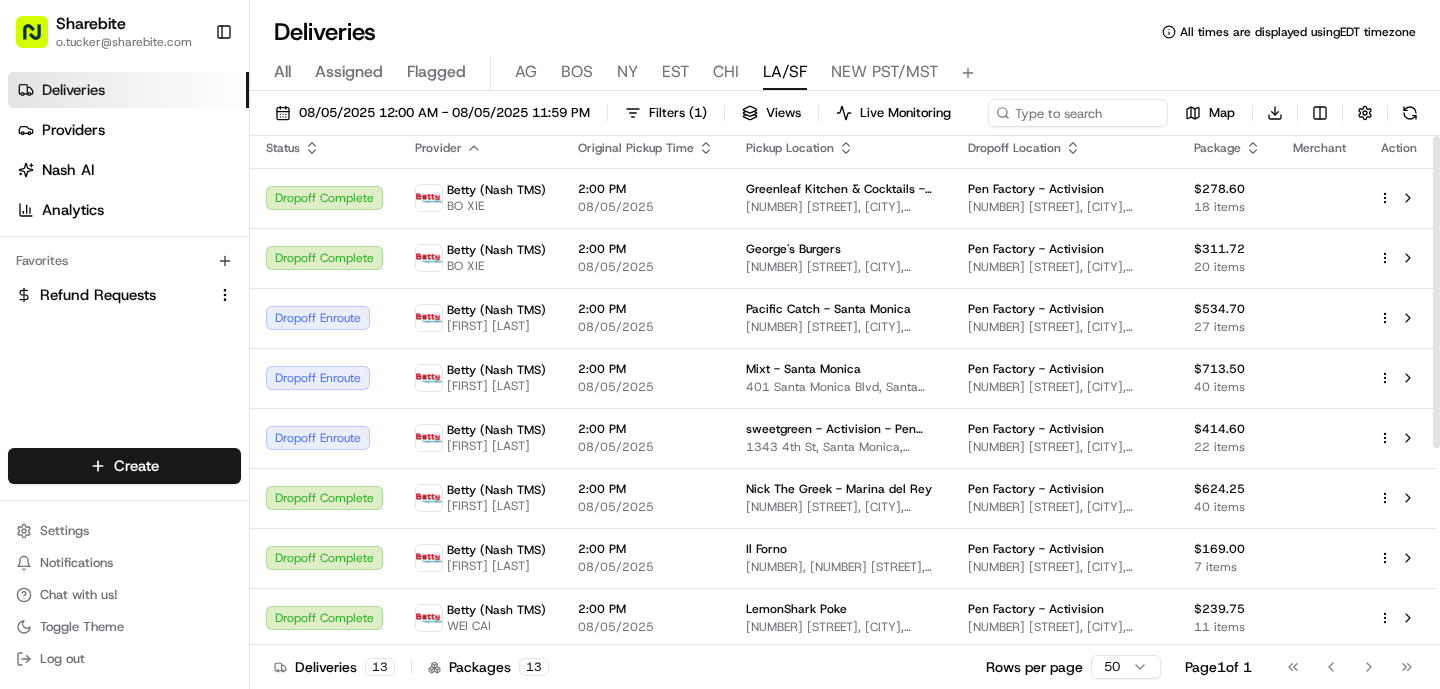 scroll, scrollTop: 0, scrollLeft: 0, axis: both 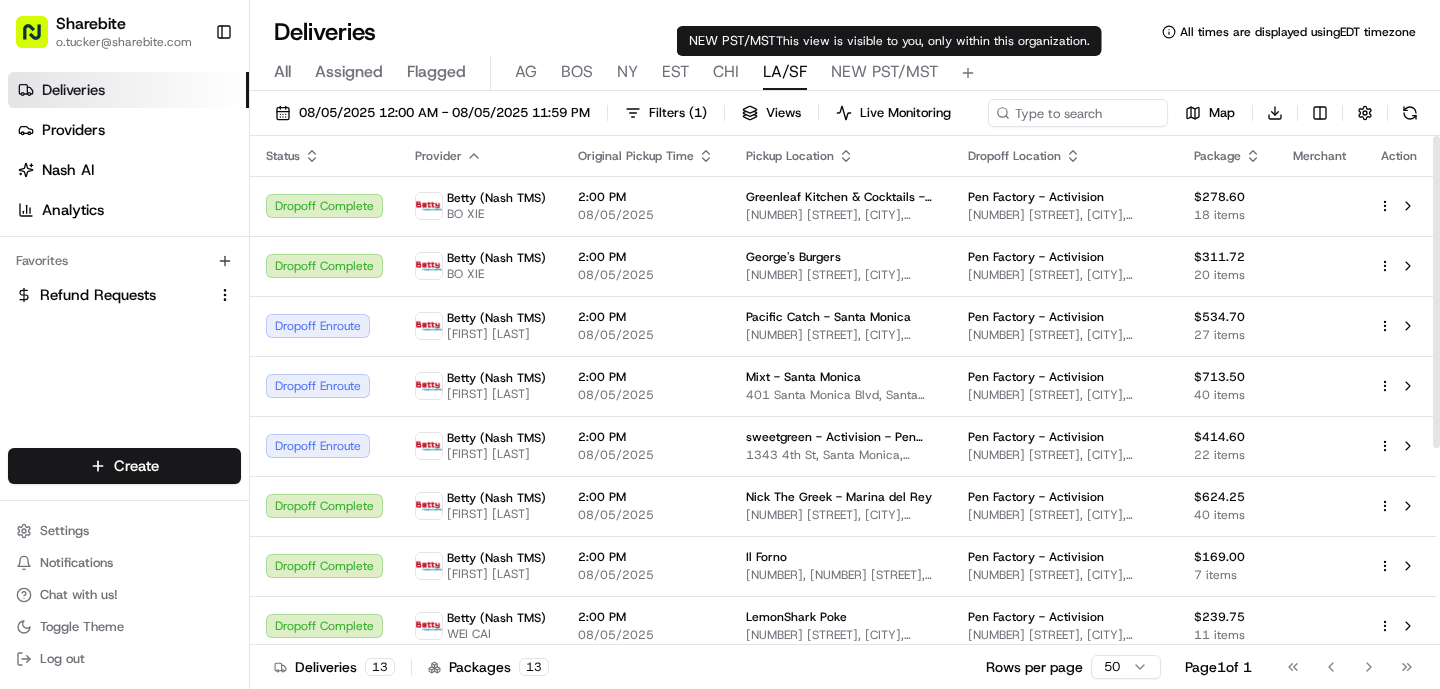 click on "NEW PST/MST" at bounding box center [884, 72] 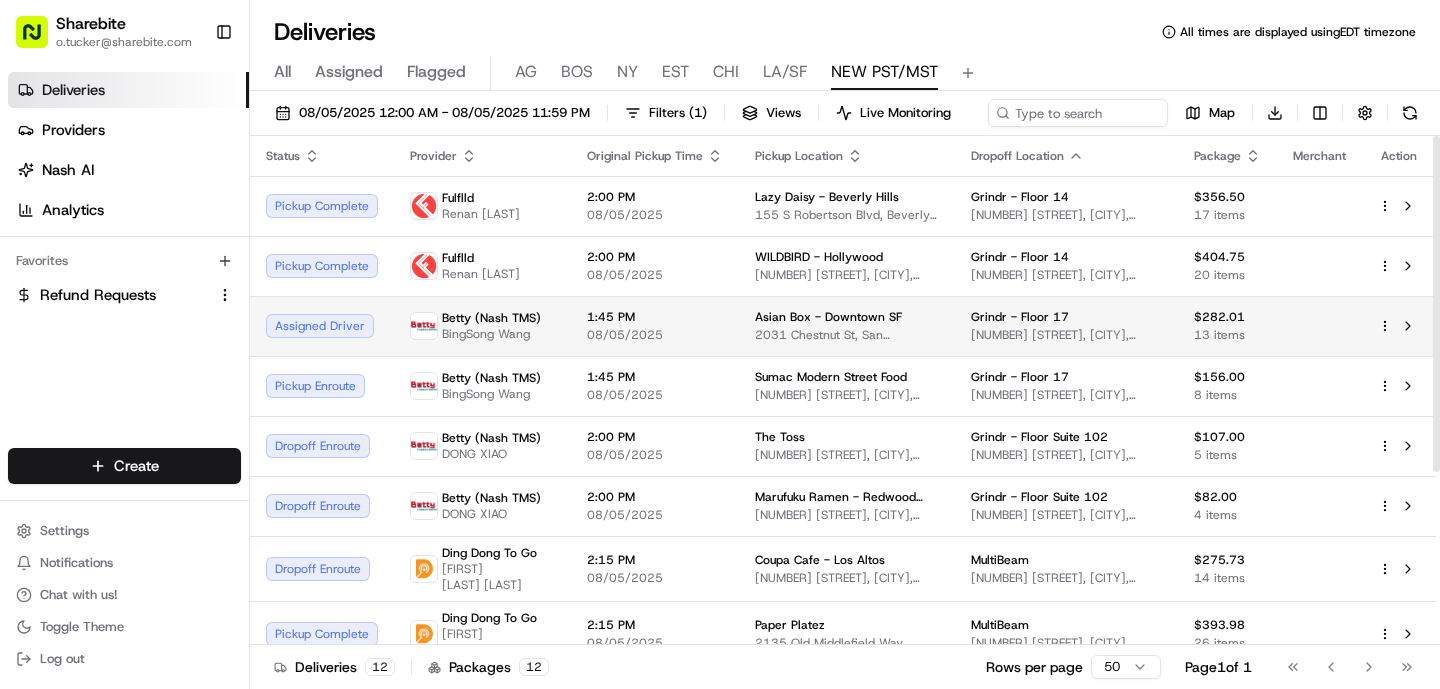 click on "2031 Chestnut St, San Francisco, CA 94123, USA" at bounding box center [847, 335] 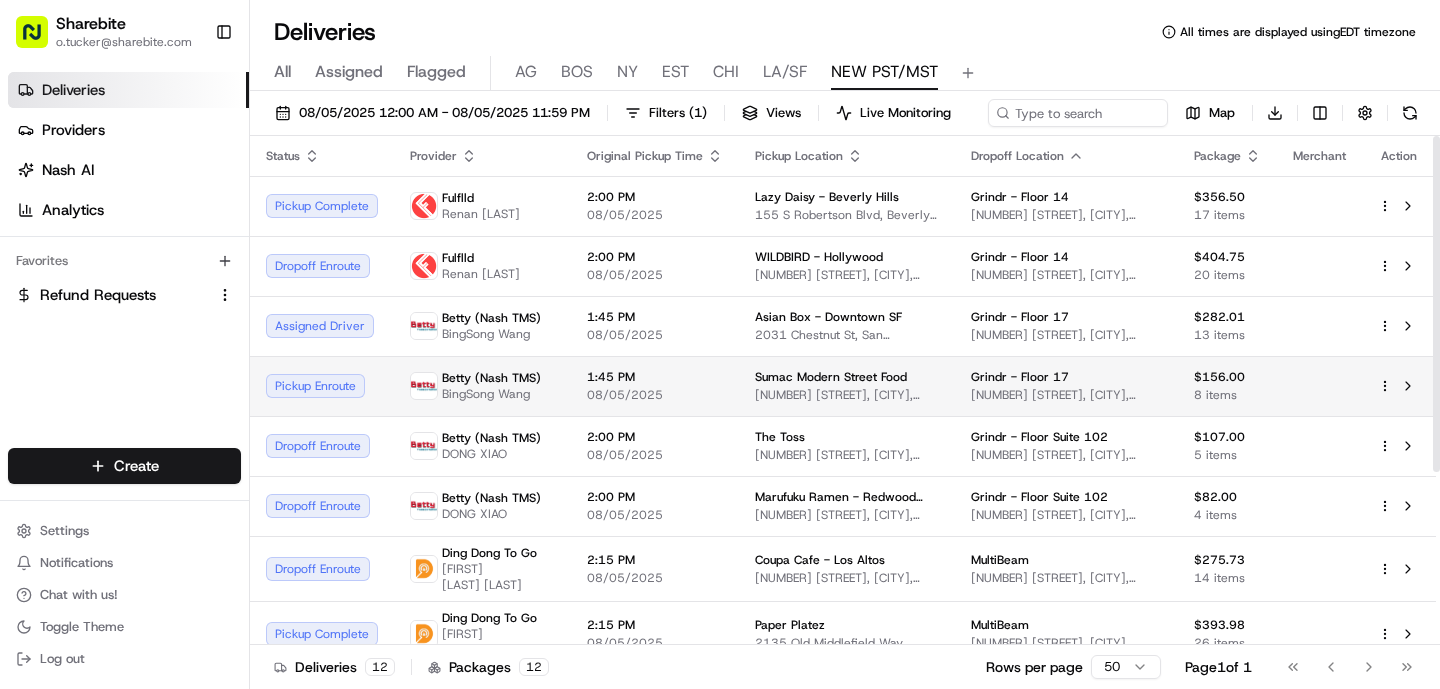 click on "Betty (Nash TMS) BingSong Wang" at bounding box center (482, 386) 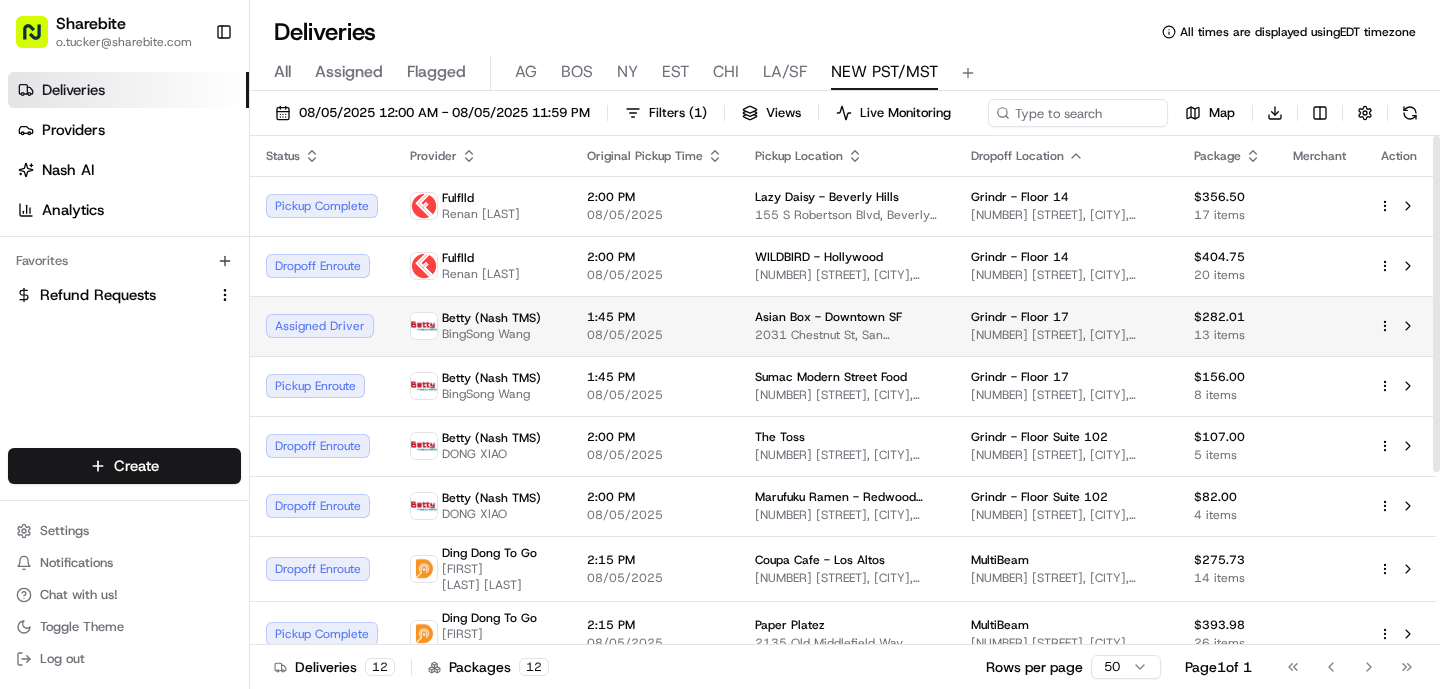 click on "Betty (Nash TMS)" at bounding box center (491, 318) 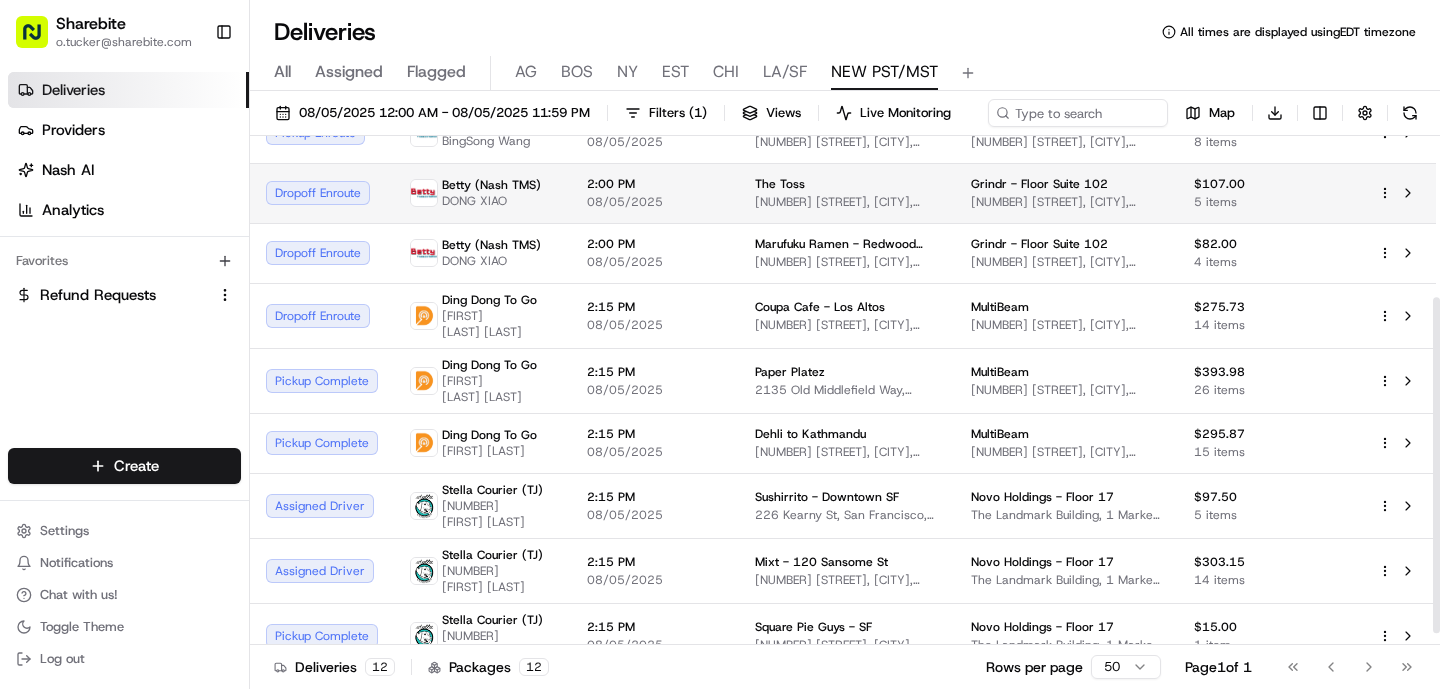 scroll, scrollTop: 261, scrollLeft: 0, axis: vertical 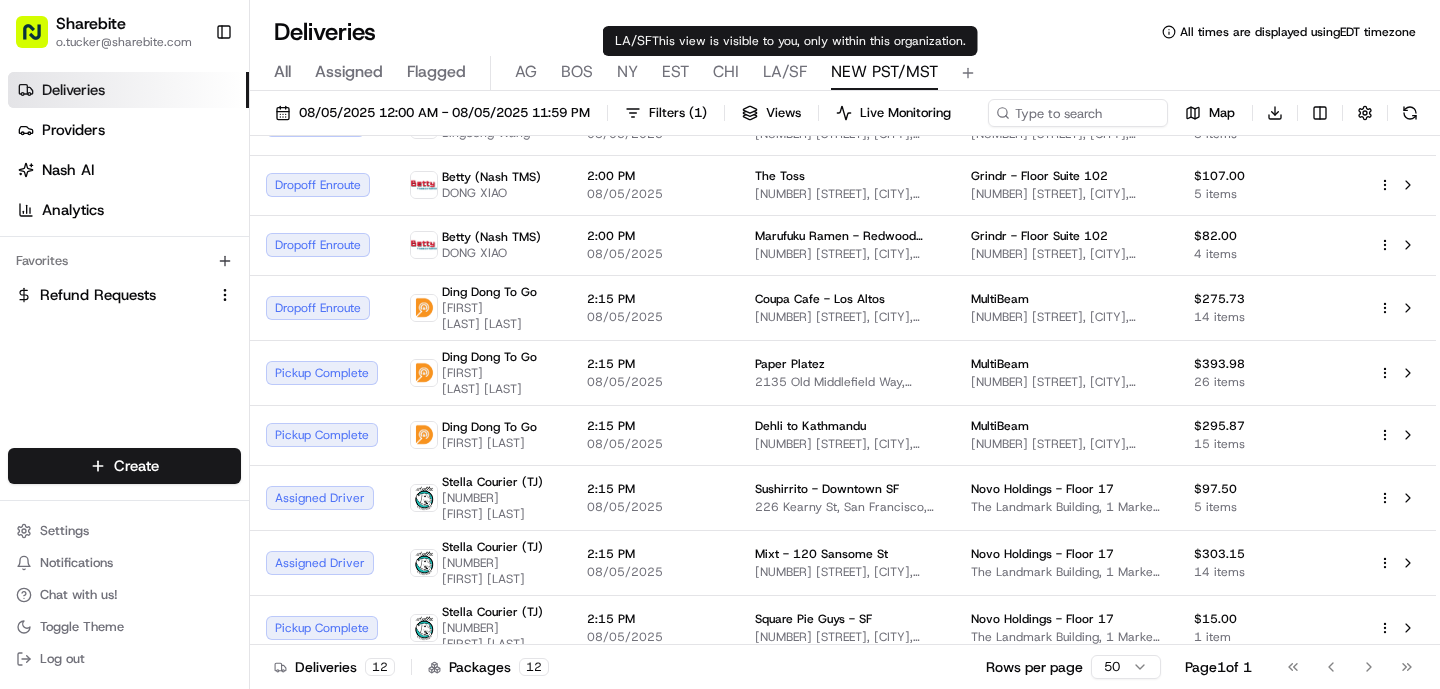 click on "LA/SF" at bounding box center [785, 72] 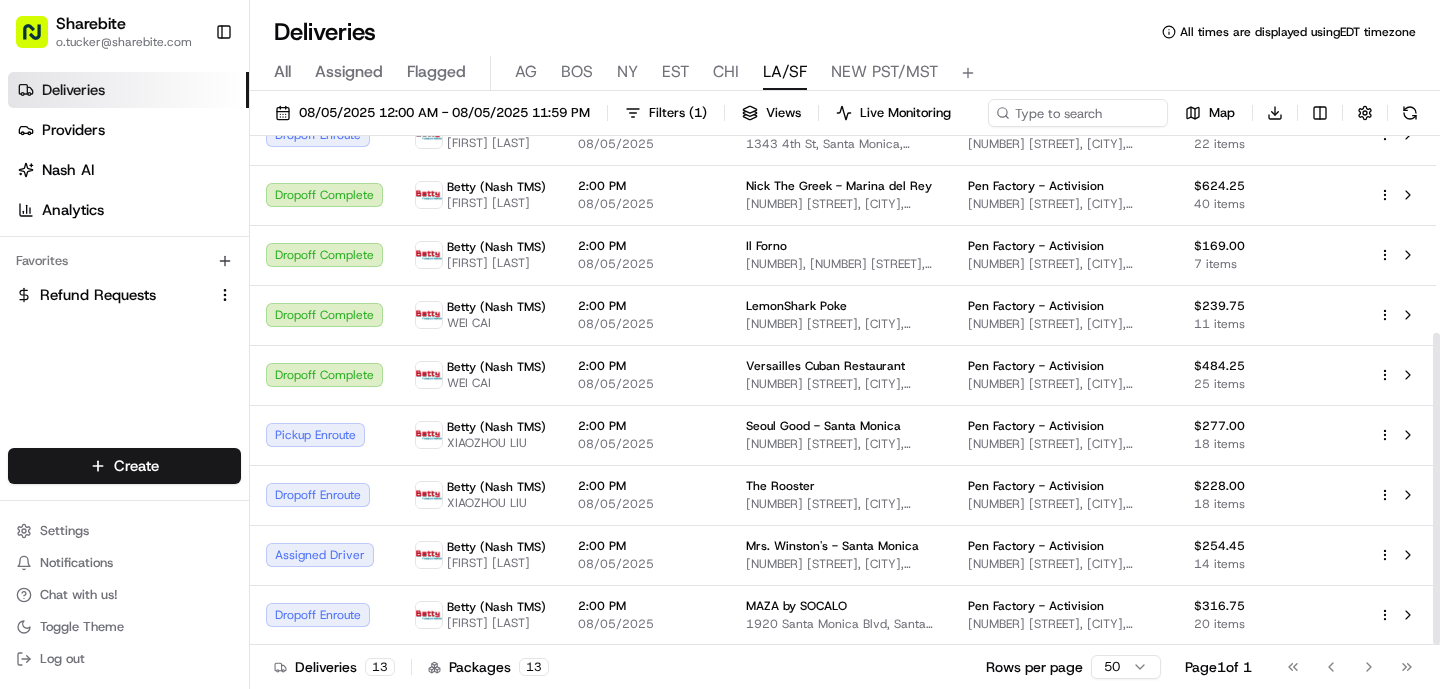 scroll, scrollTop: 321, scrollLeft: 0, axis: vertical 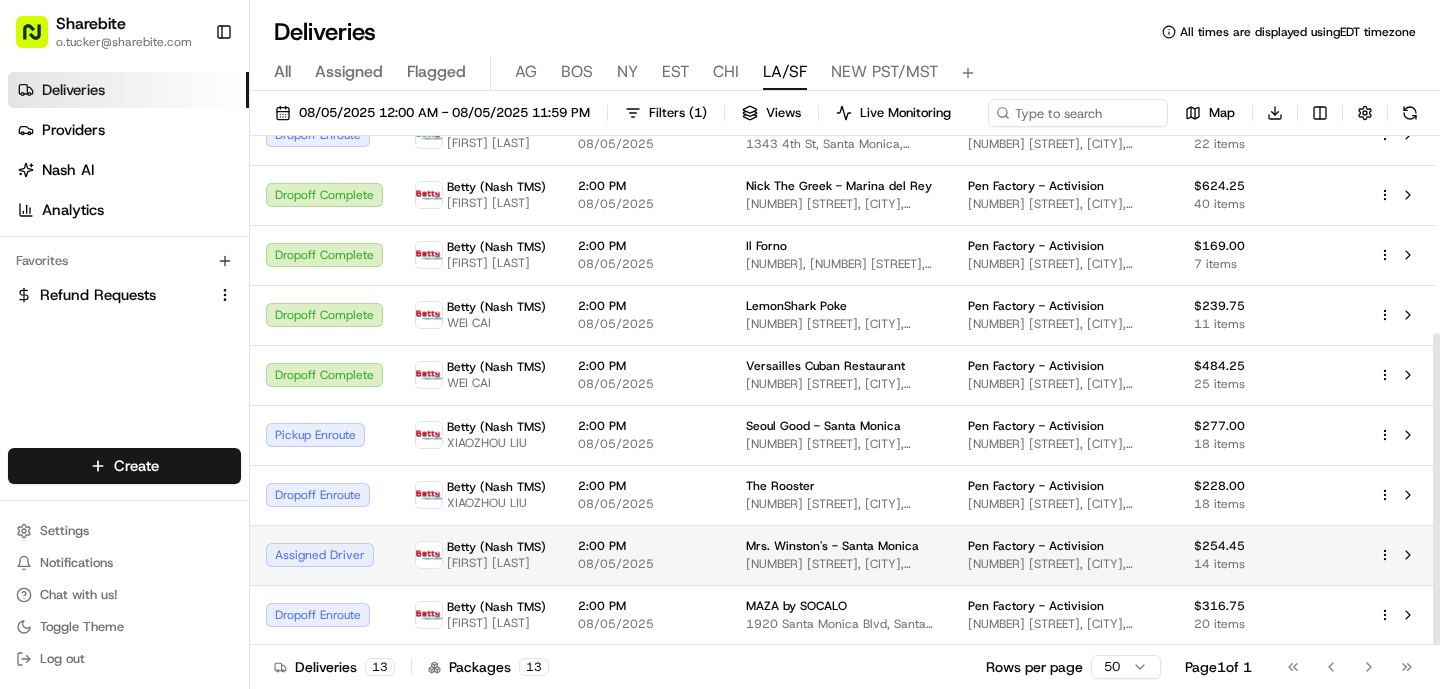 click on "2:00 PM" at bounding box center (646, 546) 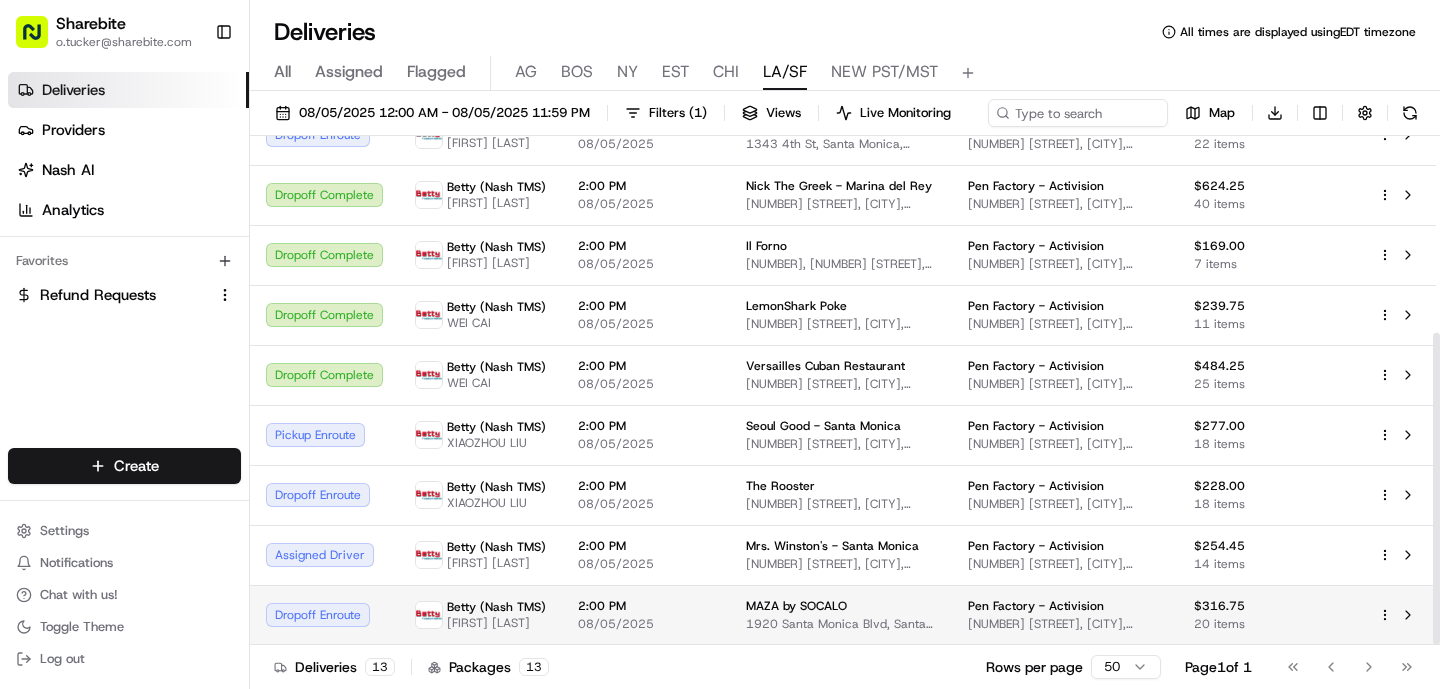 click on "2:00 PM 08/05/2025" at bounding box center [646, 615] 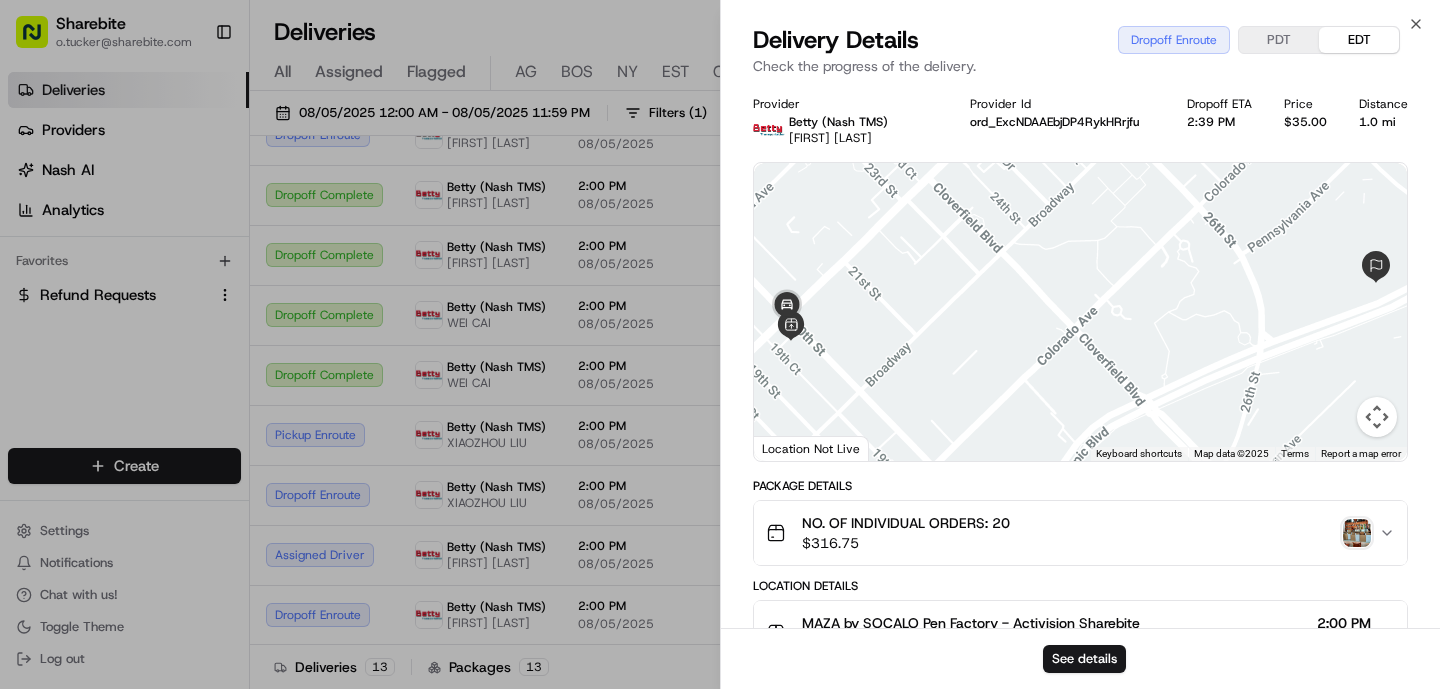 scroll, scrollTop: 558, scrollLeft: 0, axis: vertical 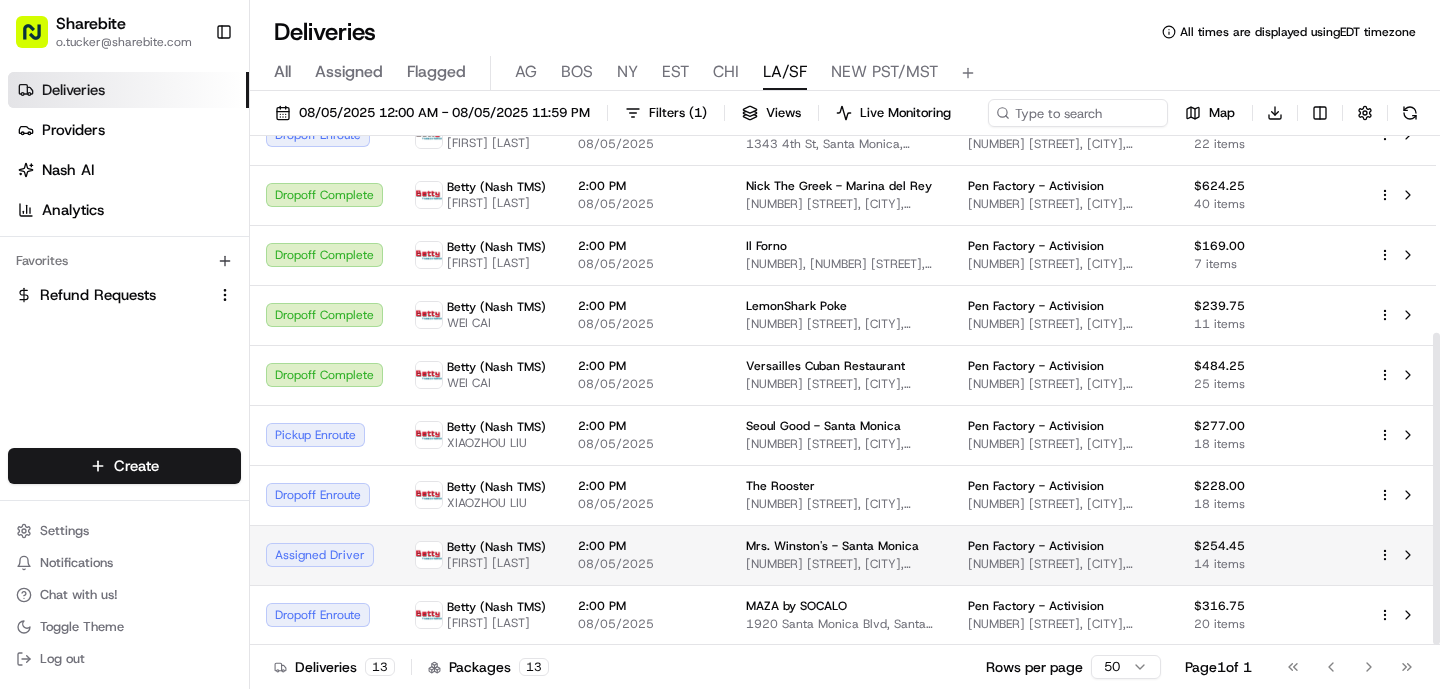 click on "08/05/2025" at bounding box center (646, 564) 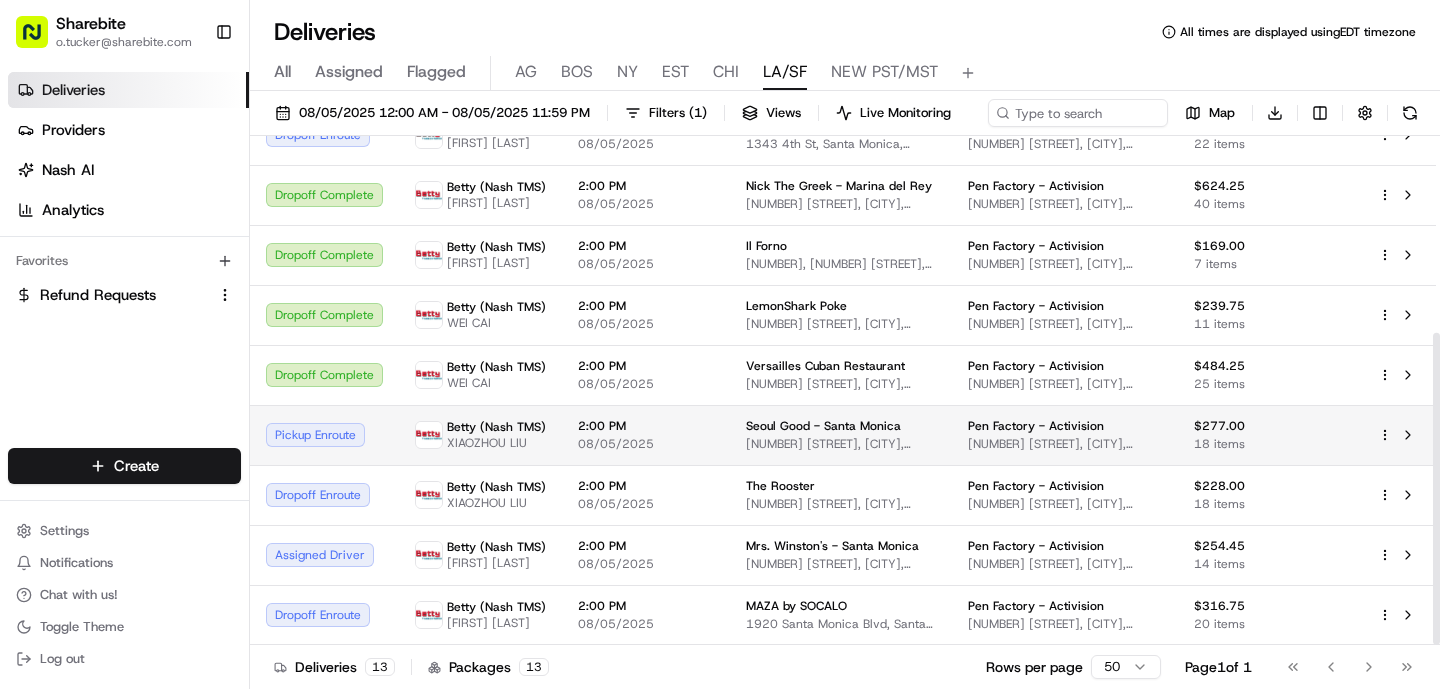 click on "2:00 PM 08/05/2025" at bounding box center (646, 435) 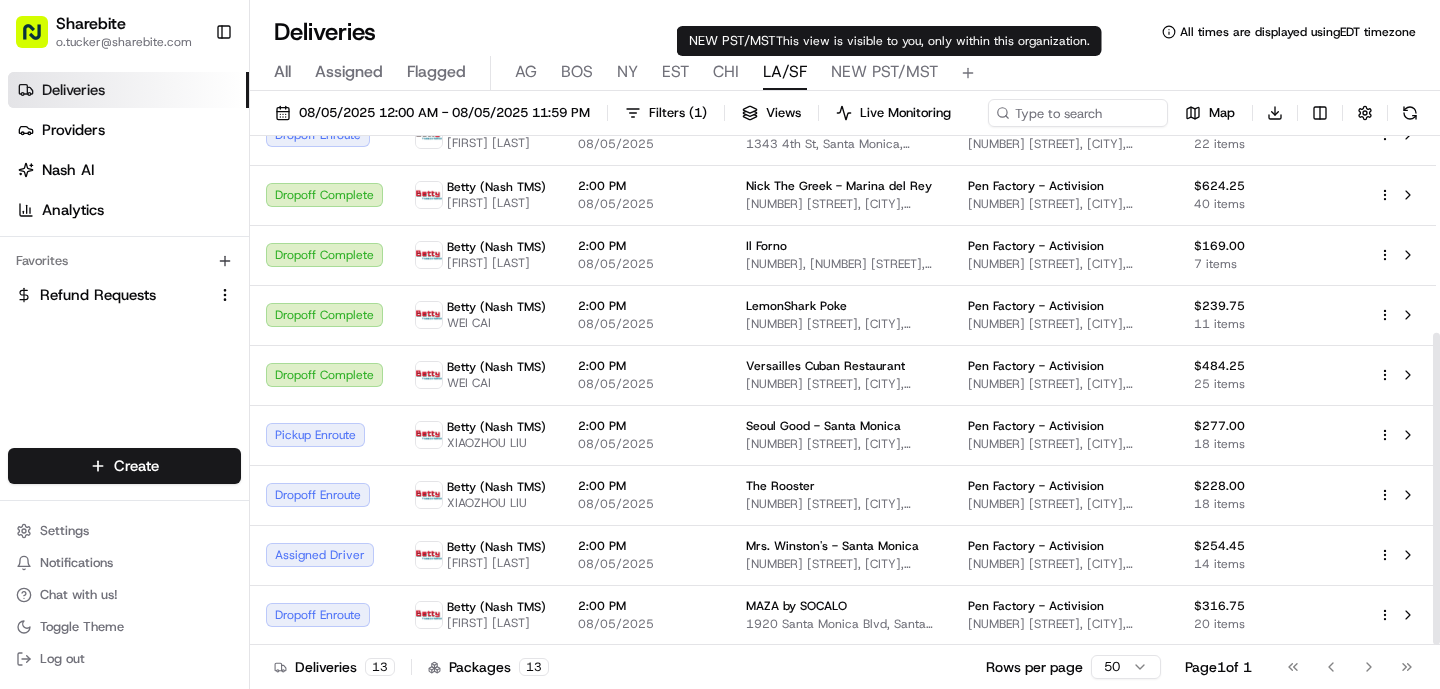 click on "NEW PST/MST This view is visible to you, only within this organization. NEW PST/MST This view is visible to you, only within this organization." at bounding box center (889, 41) 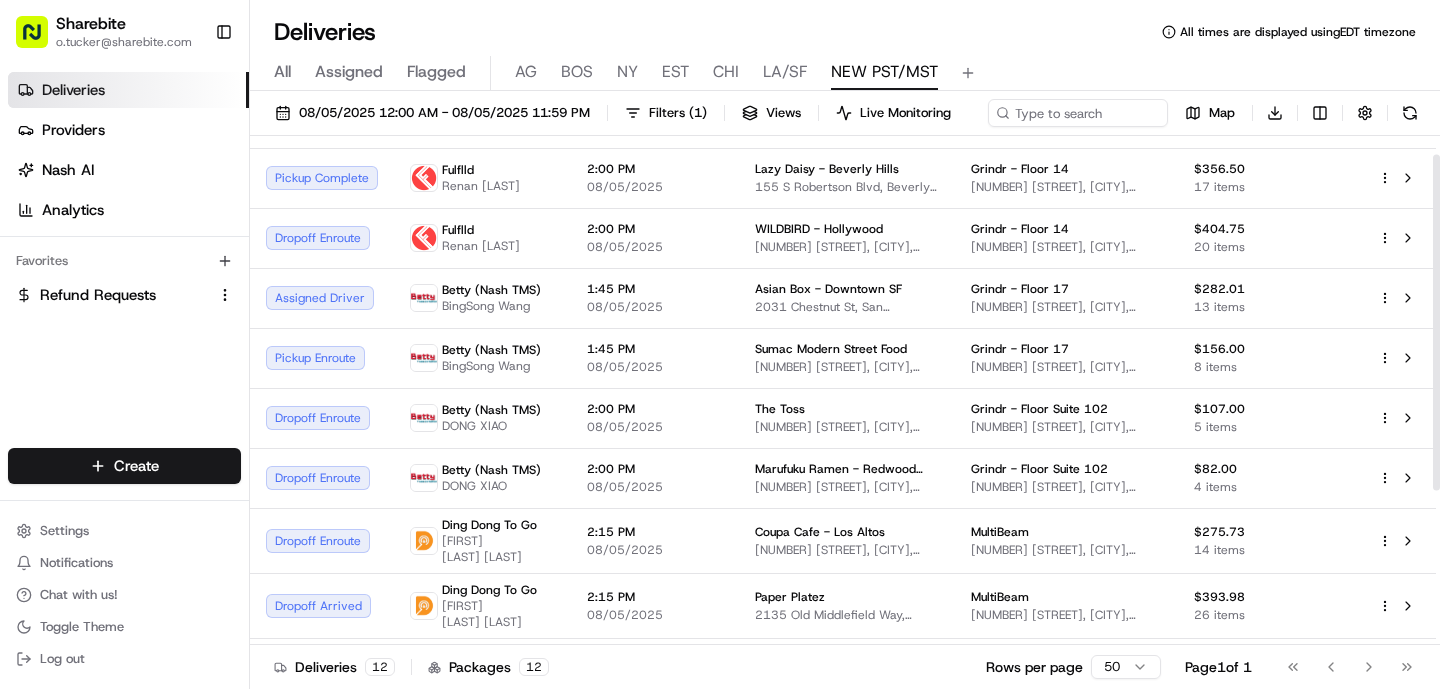 scroll, scrollTop: 32, scrollLeft: 0, axis: vertical 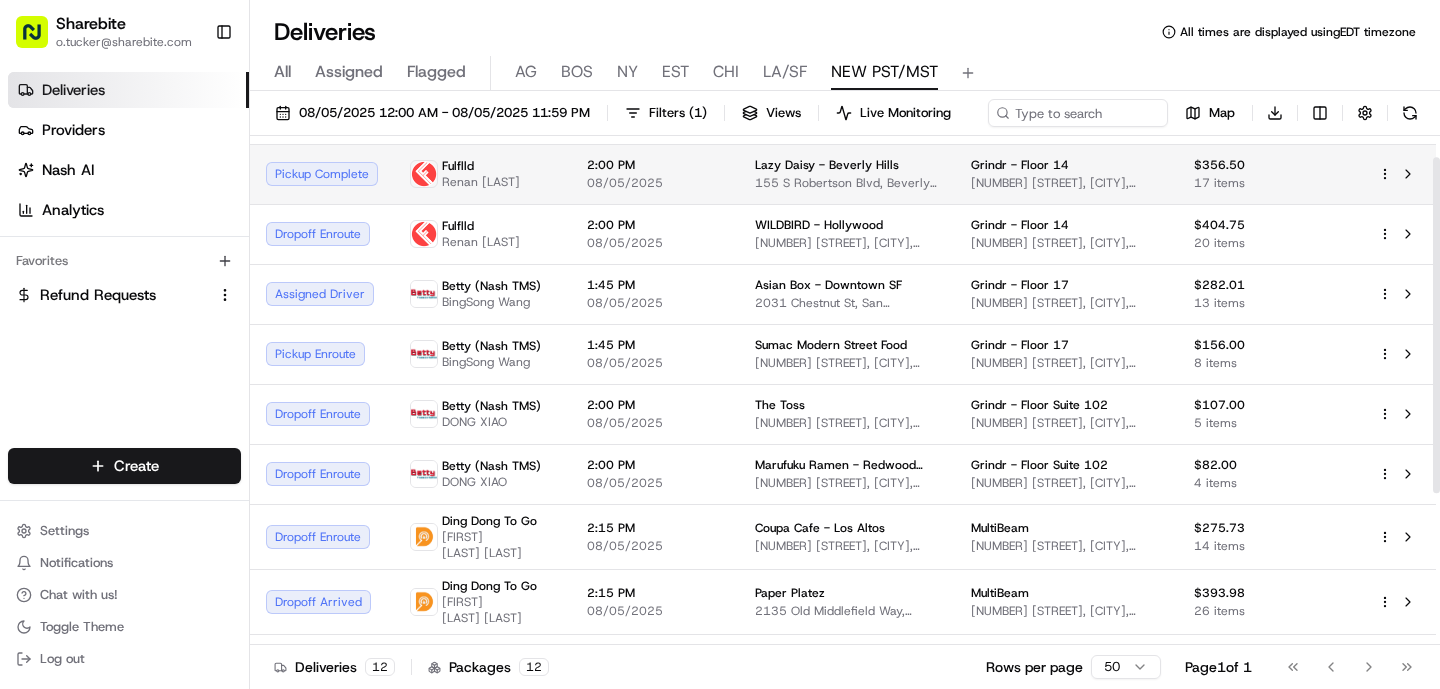 click on "[COMPANY] - [CITY] [NUMBER] [STREET], [CITY], [STATE] [POSTAL_CODE], [COUNTRY]" at bounding box center [847, 174] 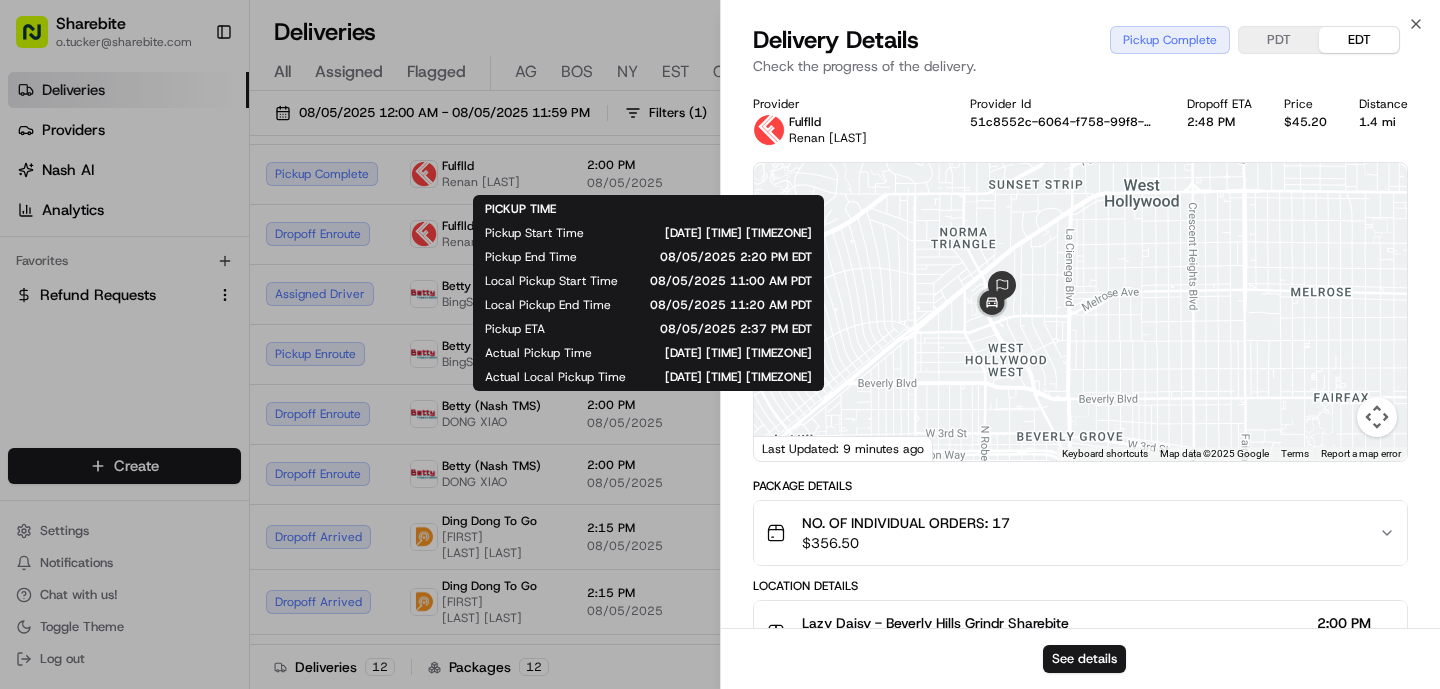 click on "Local Pickup Start Time" at bounding box center (551, 281) 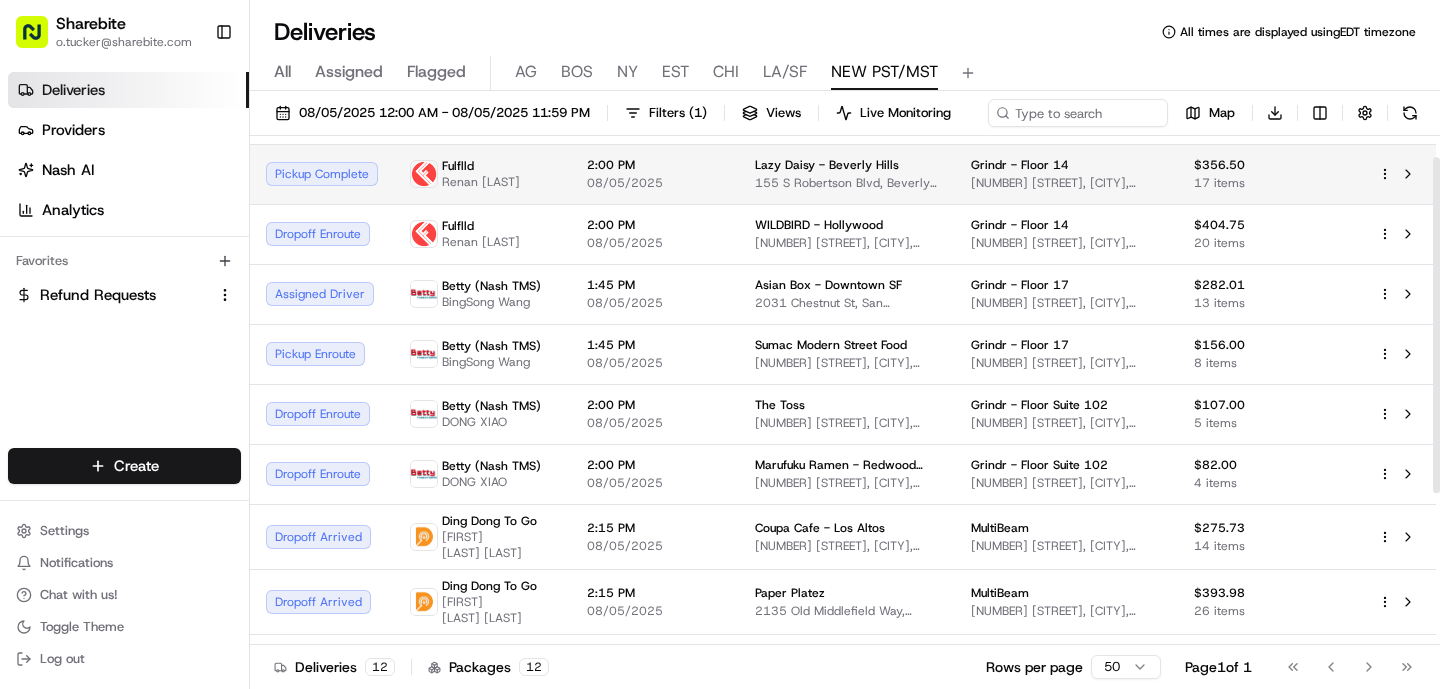 click on "Fulflld [DRIVER_NAME]" at bounding box center (482, 174) 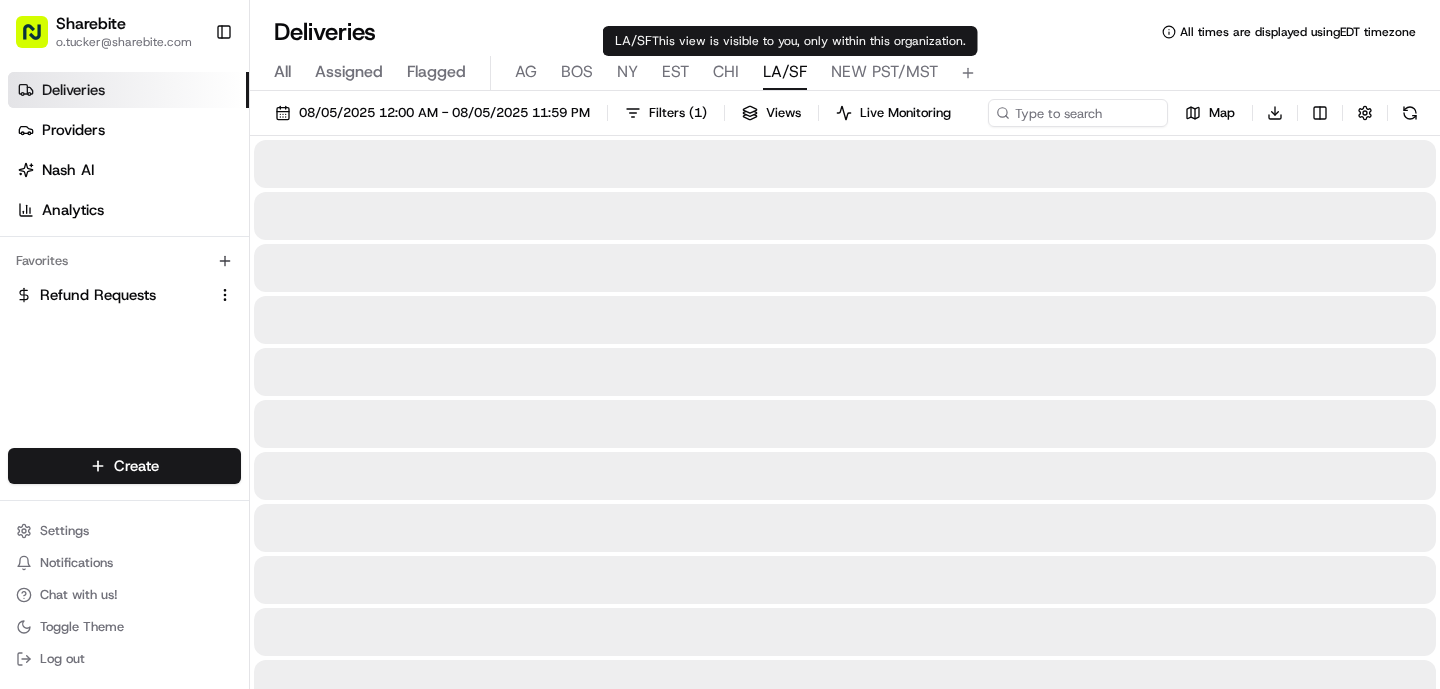 click on "LA/SF" at bounding box center (785, 72) 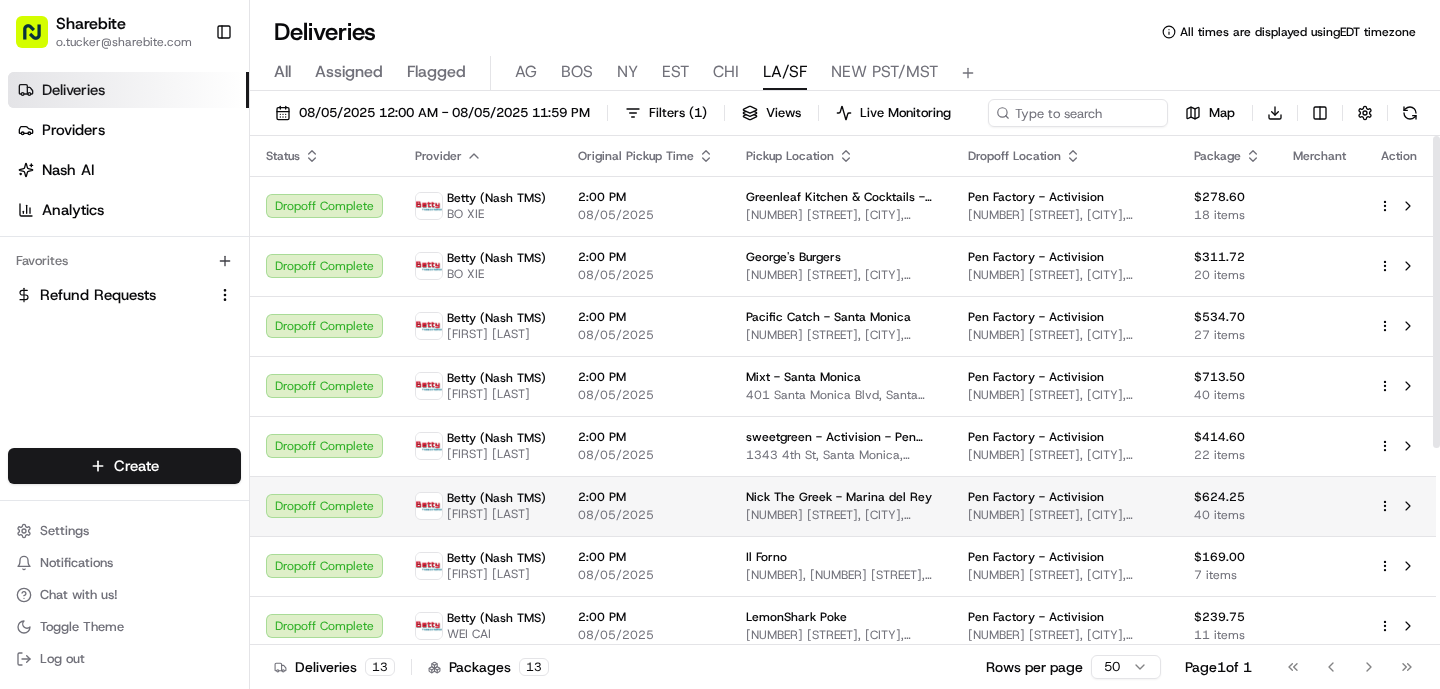 scroll, scrollTop: 321, scrollLeft: 0, axis: vertical 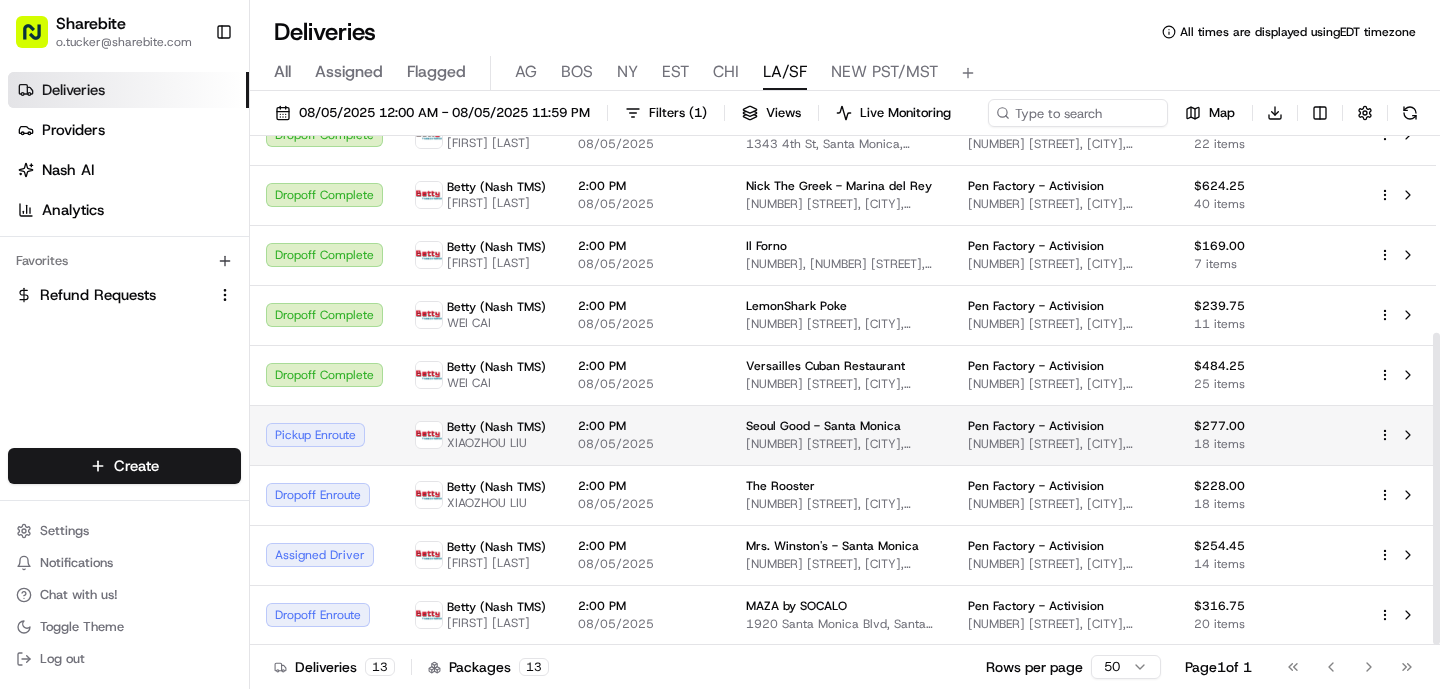 click on "Seoul Good - Santa Monica [NUMBER] [STREET], [CITY], [STATE], [COUNTRY]" at bounding box center [841, 435] 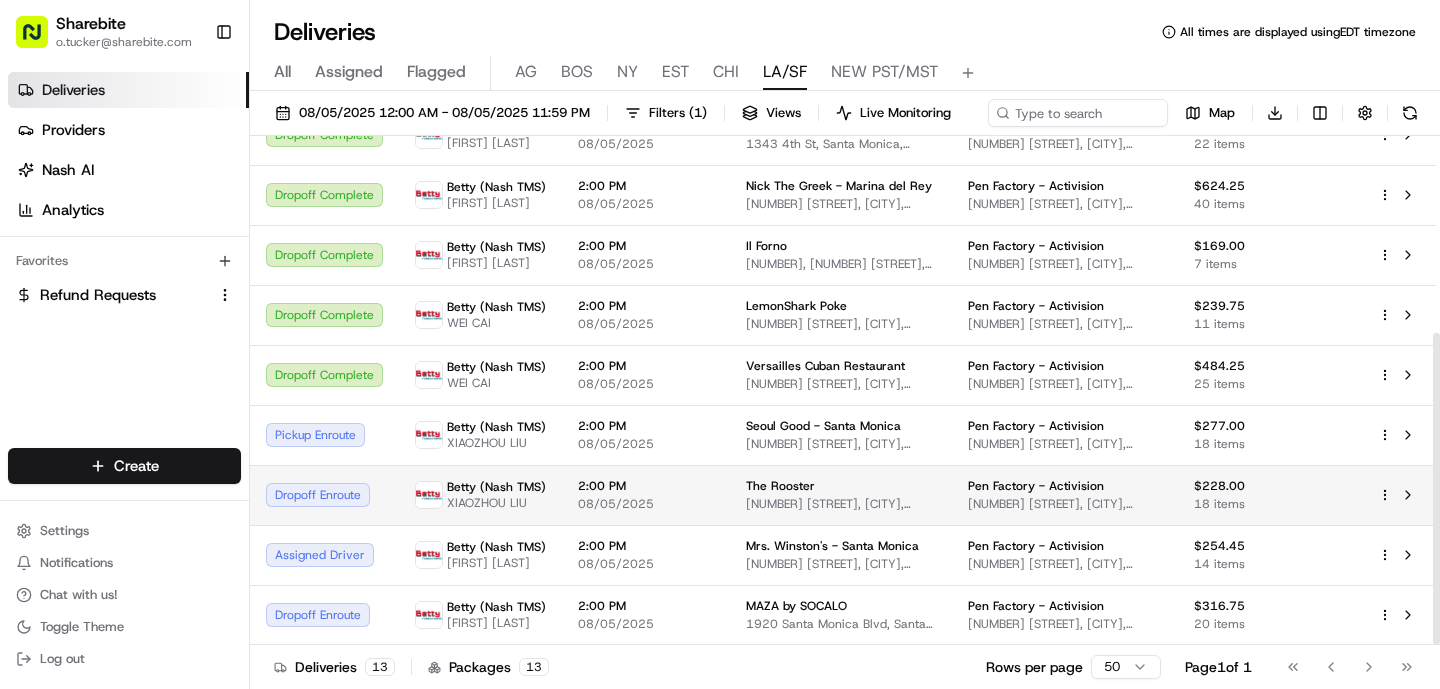 click on "Betty (Nash TMS) XIAOZHOU LIU" at bounding box center (480, 495) 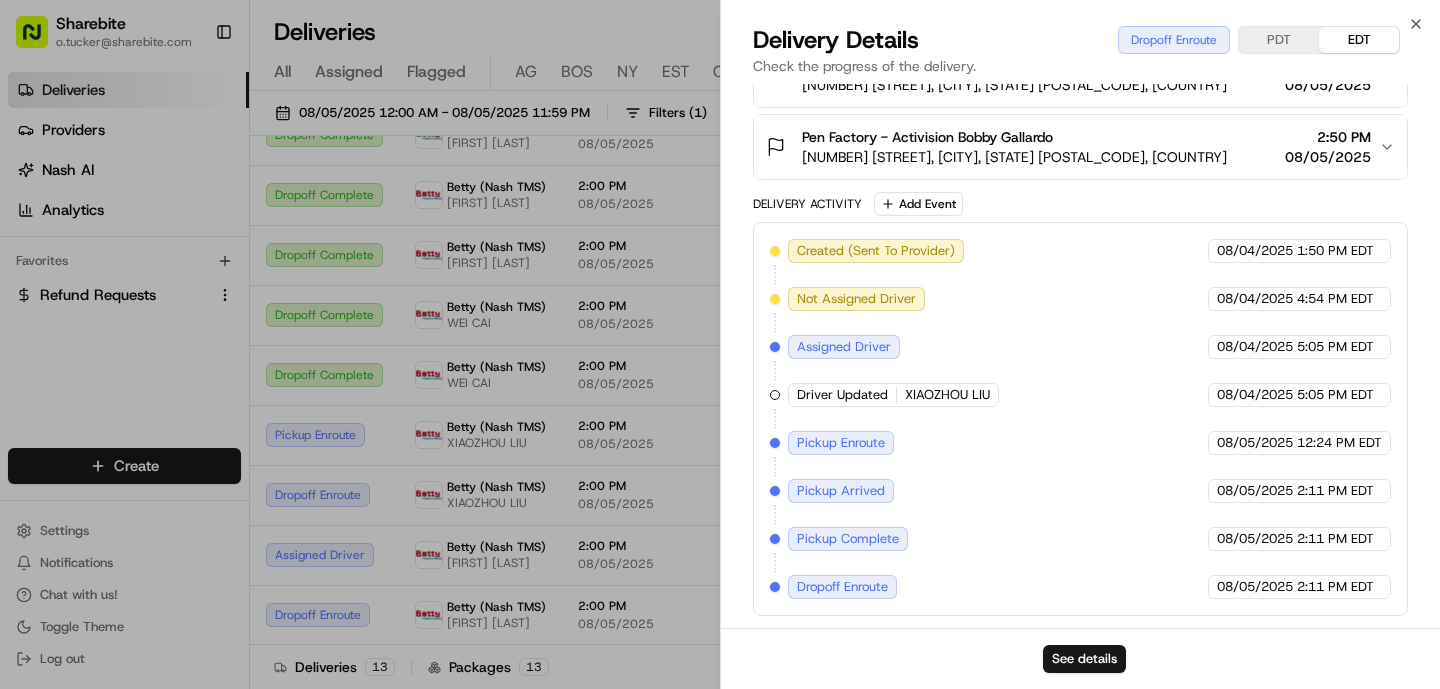 scroll, scrollTop: 0, scrollLeft: 0, axis: both 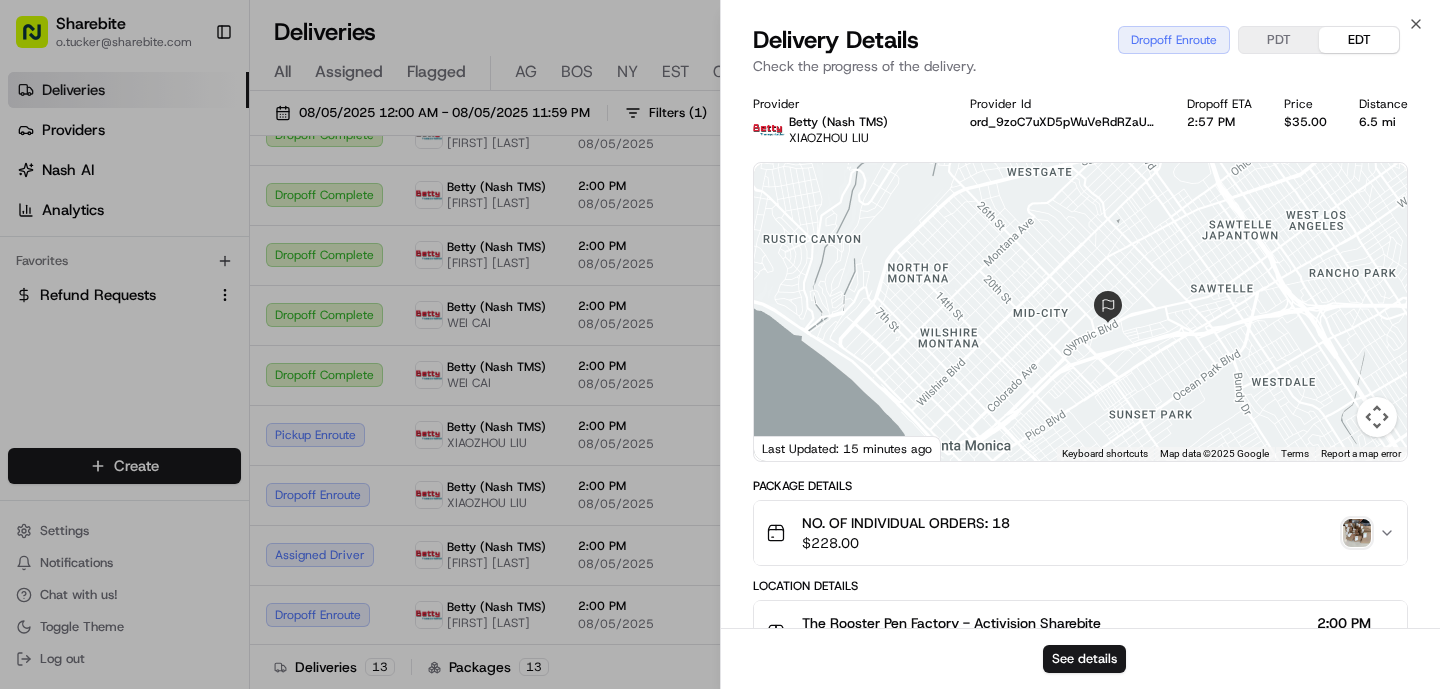 drag, startPoint x: 1130, startPoint y: 280, endPoint x: 1015, endPoint y: 449, distance: 204.41624 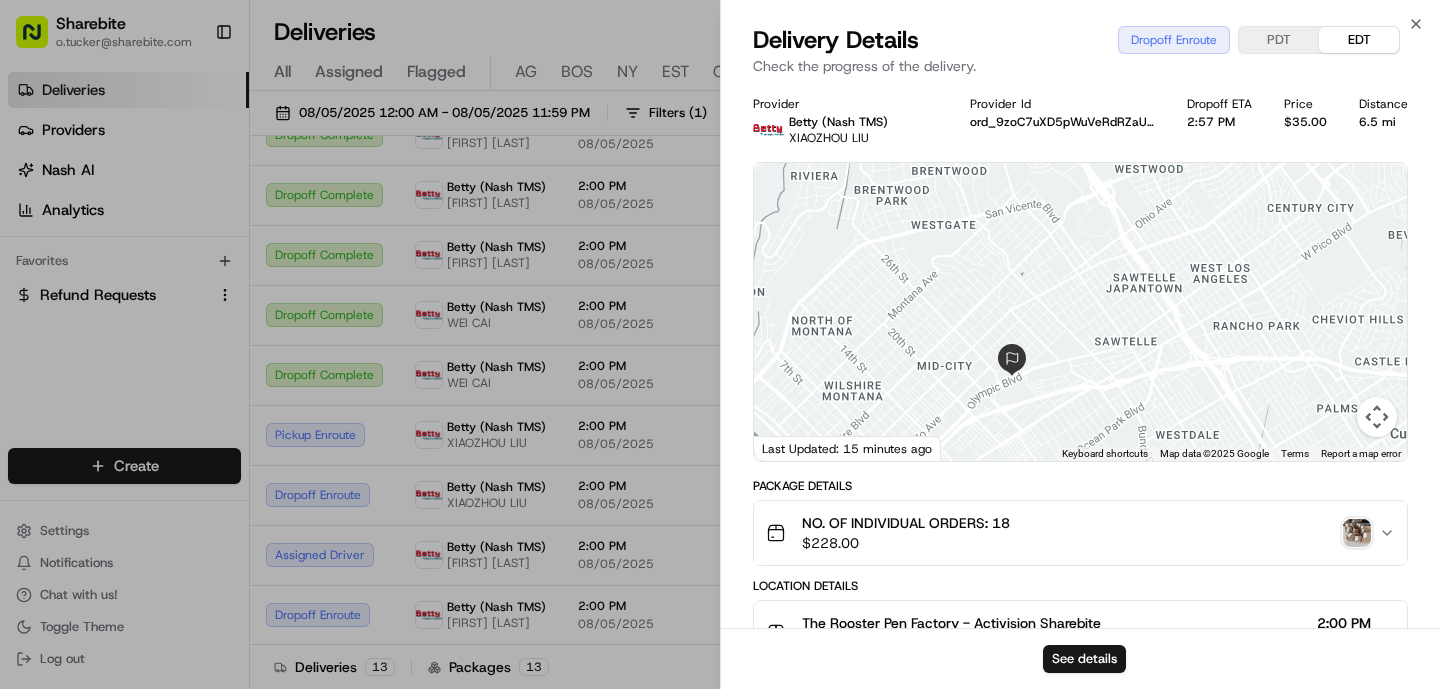drag, startPoint x: 1097, startPoint y: 320, endPoint x: 1023, endPoint y: 335, distance: 75.50497 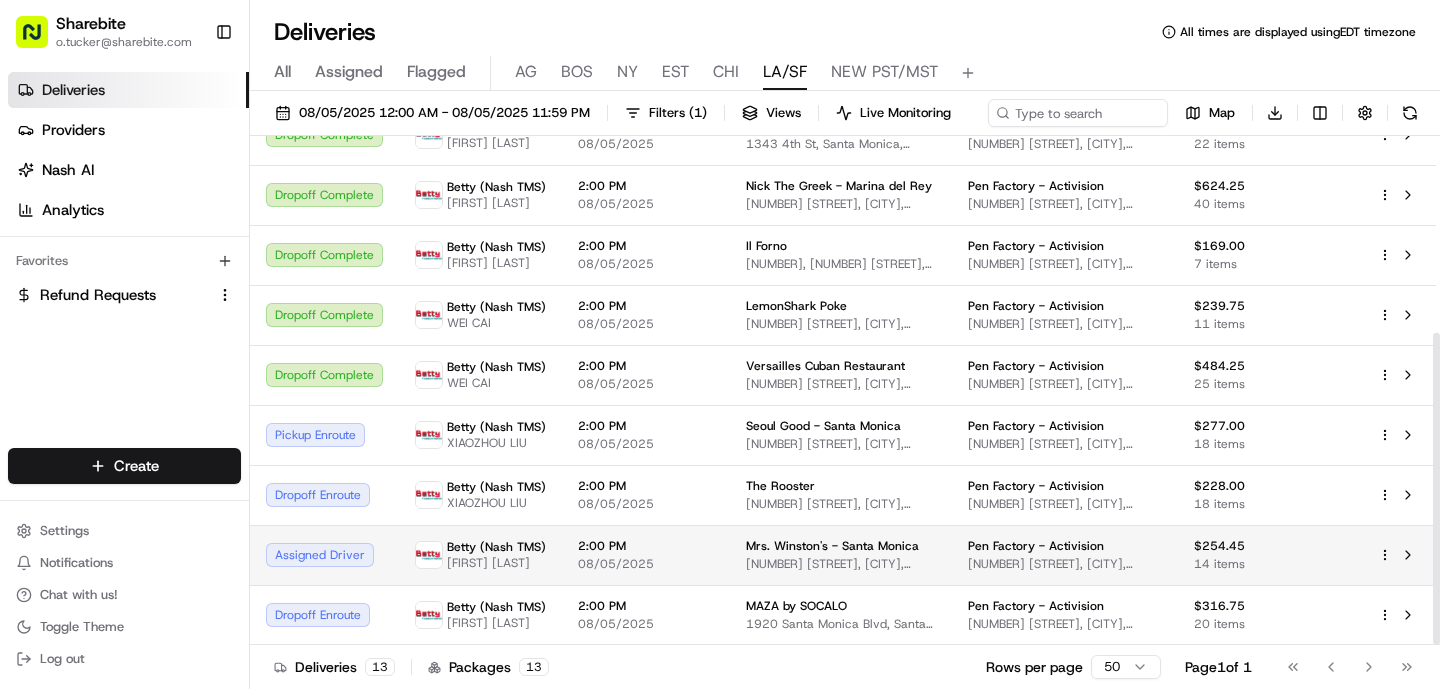 click on "08/05/2025" at bounding box center [646, 564] 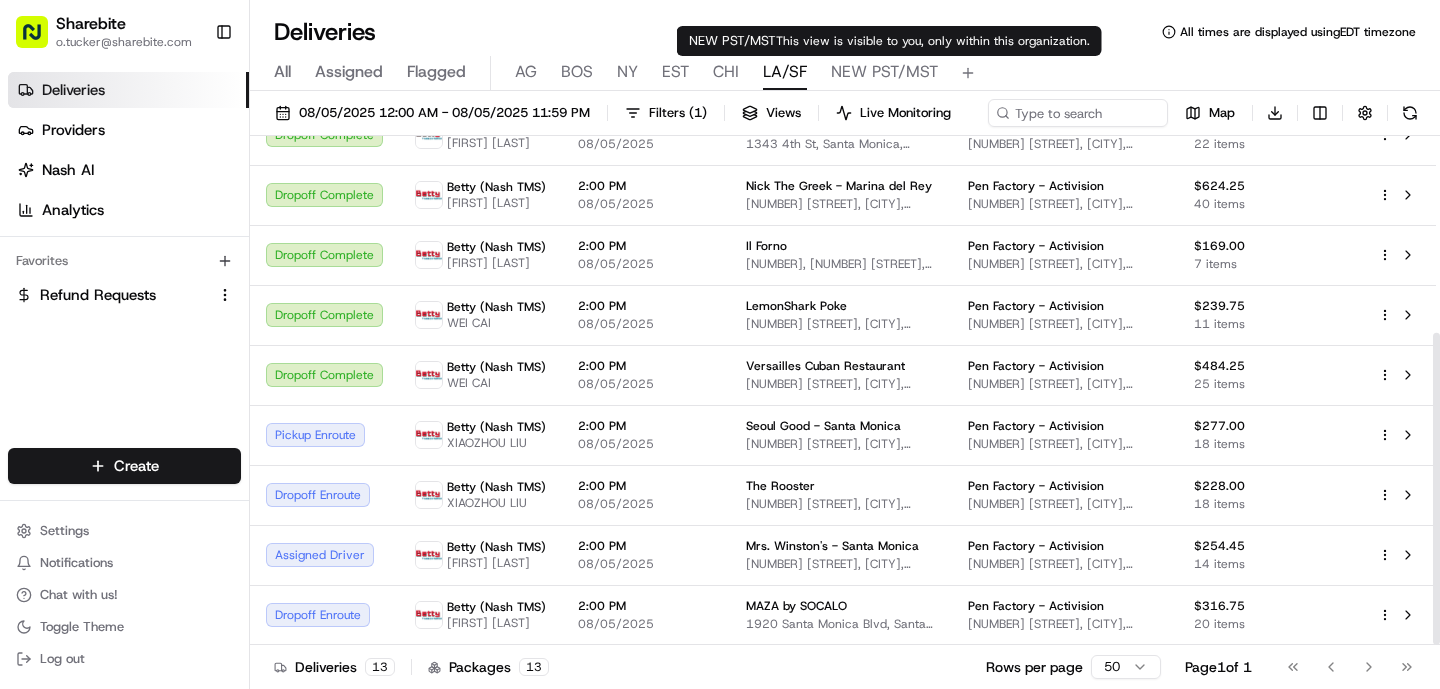 click on "NEW PST/MST" at bounding box center (884, 72) 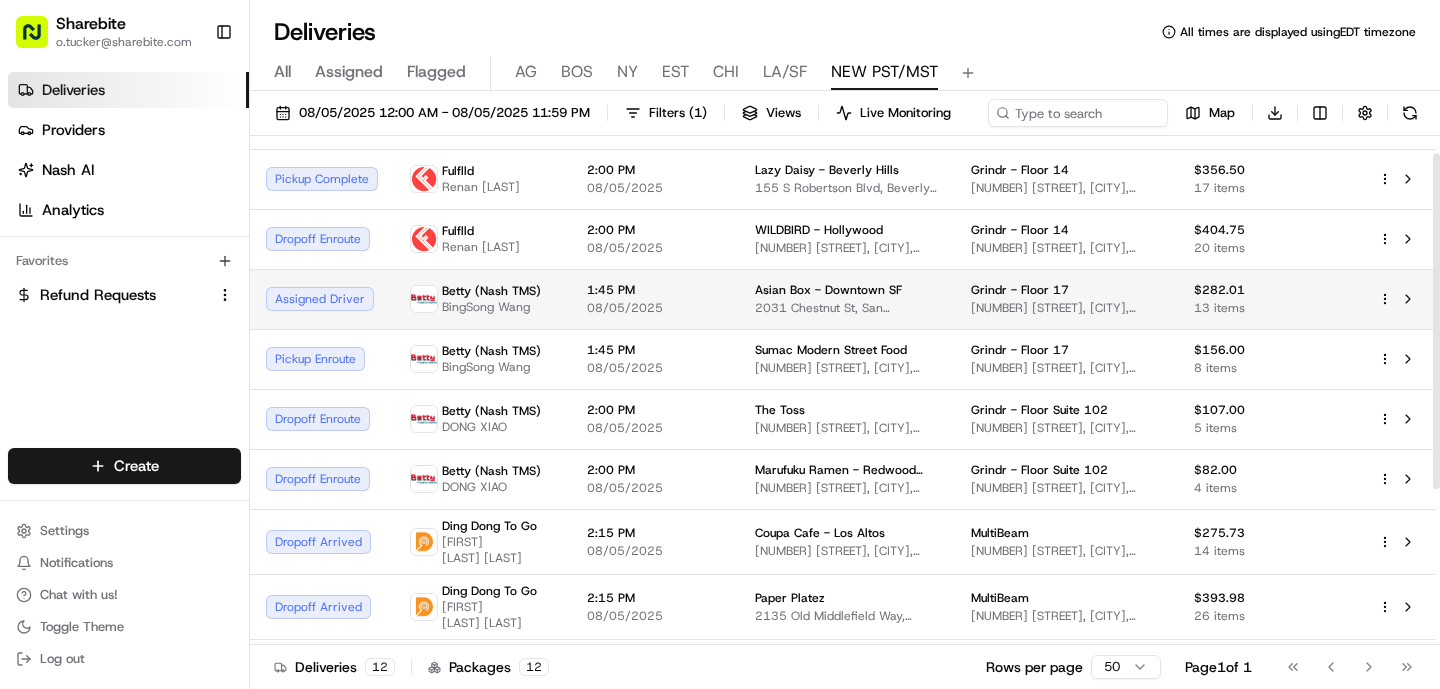 scroll, scrollTop: 29, scrollLeft: 0, axis: vertical 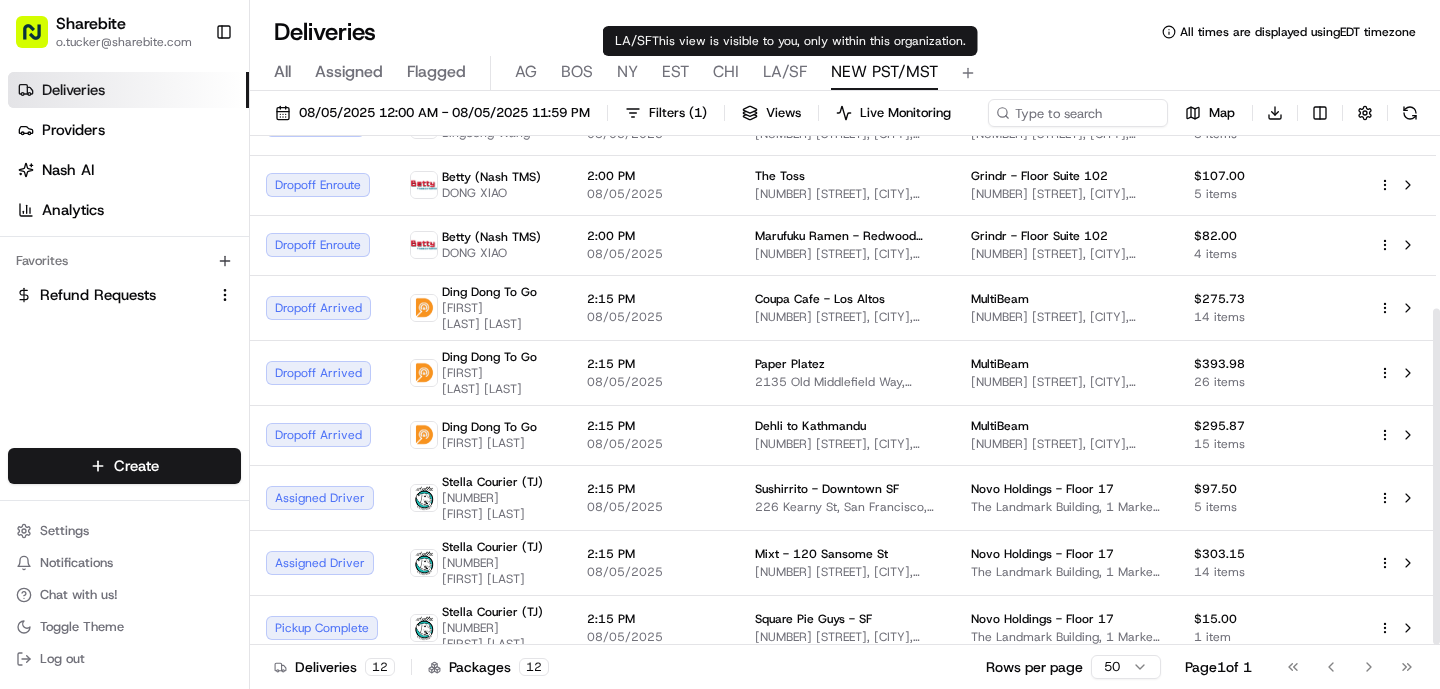 click on "LA/SF" at bounding box center [785, 72] 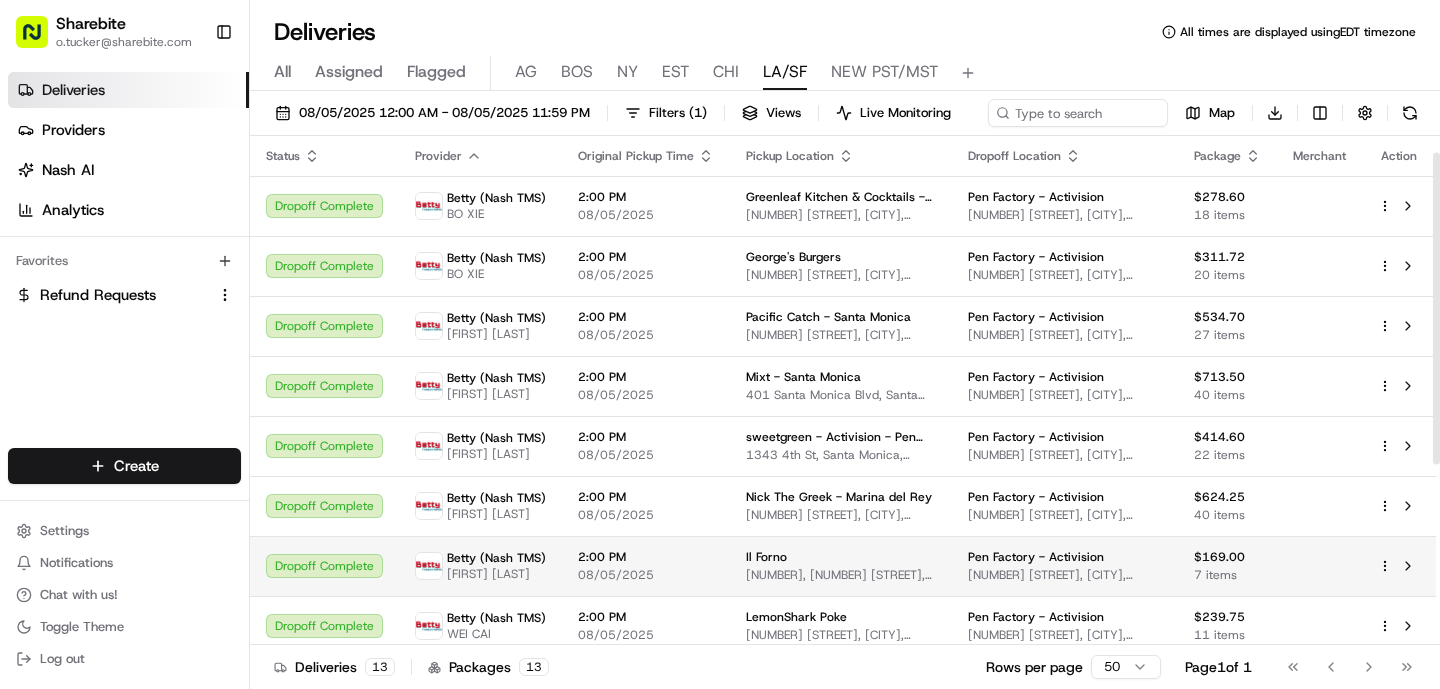 scroll, scrollTop: 321, scrollLeft: 0, axis: vertical 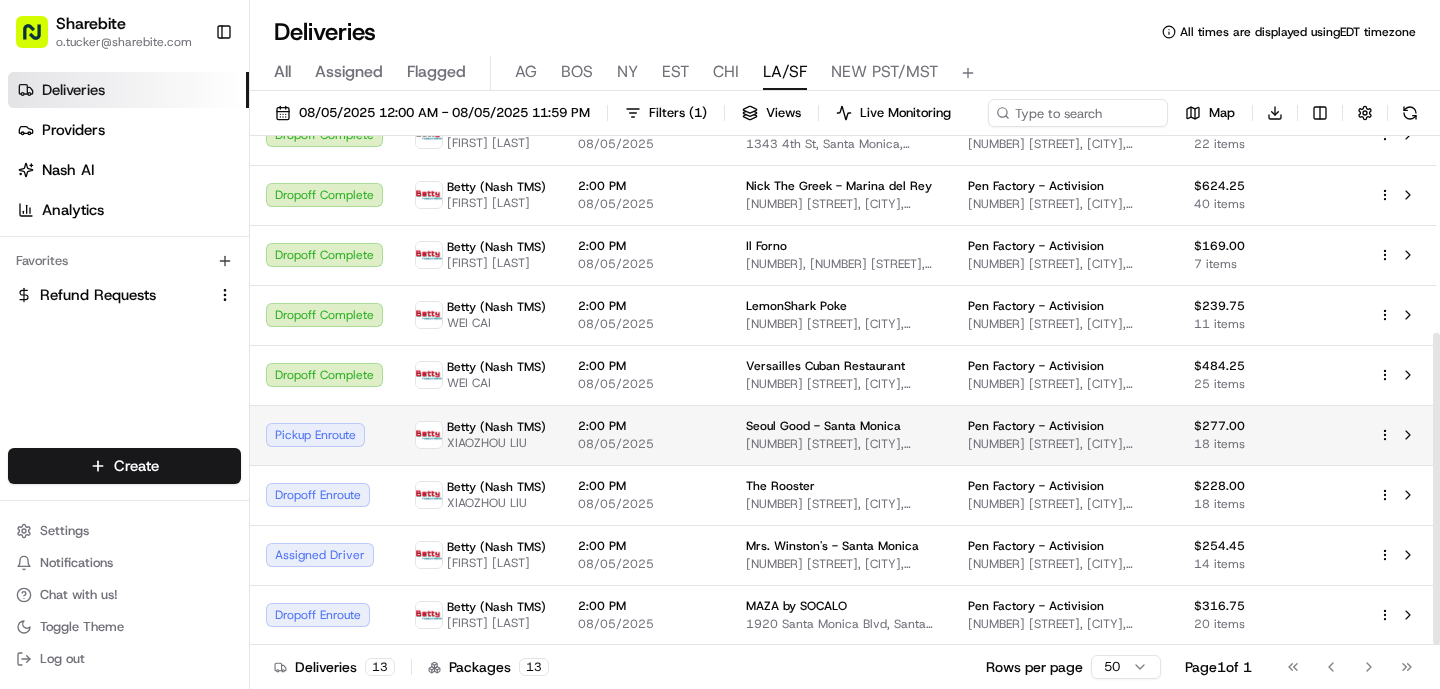 click on "2:00 PM" at bounding box center (646, 426) 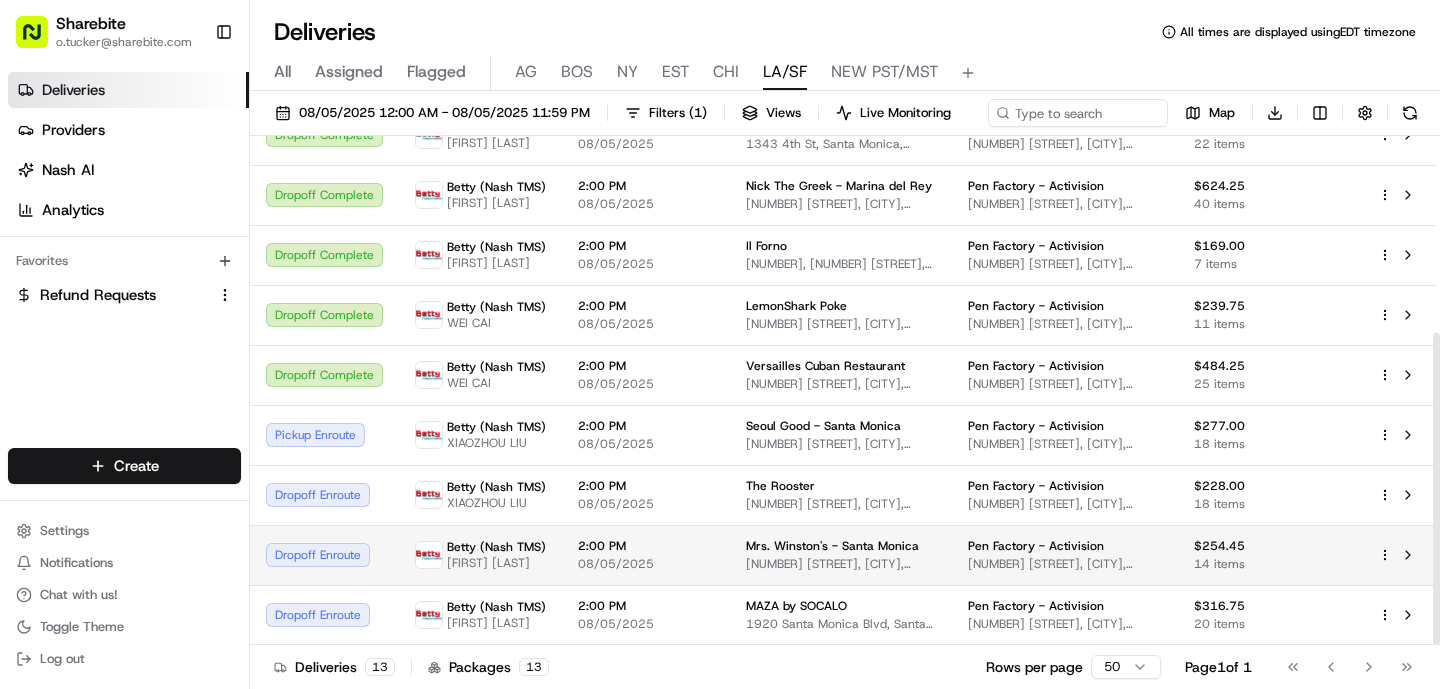 click on "Betty (Nash TMS) ZHAOJIE LI" at bounding box center (480, 555) 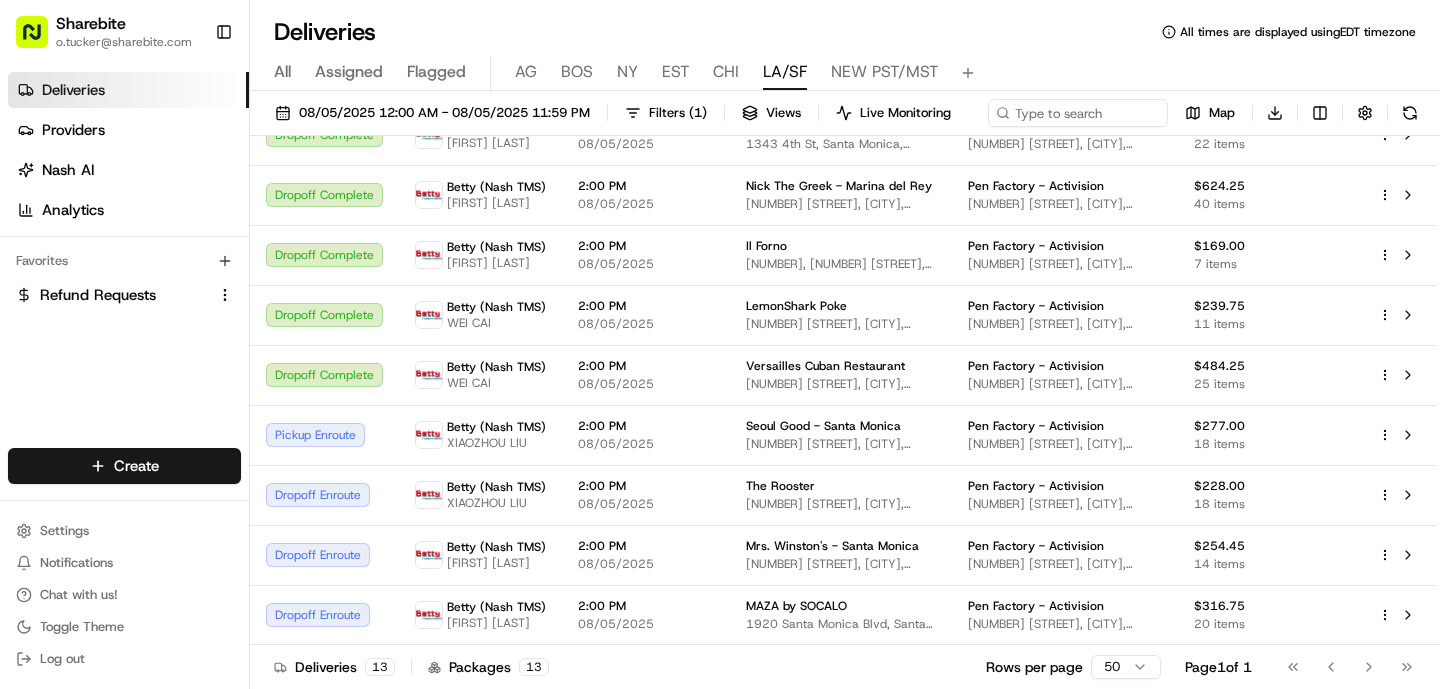 click on "Filters ( 1 ) Views Live Monitoring Map Download Status Provider Original Pickup Time Pickup Location Dropoff Location Package Merchant Action Dropoff Complete [COMPANY] [FIRST] [LAST] [TIME] [DATE] [RESTAURANT] - [CITY] [NUMBER] [STREET], [CITY], [STATE] [RESTAURANT] [NUMBER] [STREET], [CITY], [STATE] $278.60 18 items Dropoff Complete [COMPANY] [FIRST] [LAST] [TIME] [DATE] [RESTAURANT] [NUMBER] [STREET], [CITY], [STATE] [RESTAURANT] [NUMBER] [STREET], [CITY], [STATE] $311.72 20 items Dropoff Complete [COMPANY] [FIRST] [LAST] [TIME] [DATE] [RESTAURANT] [NUMBER] [STREET], [CITY], [STATE] [RESTAURANT] [NUMBER] [STREET], [CITY], [STATE] $534.70 27 items Dropoff Complete [COMPANY] [FIRST] [LAST] [TIME] [DATE] [RESTAURANT] [NUMBER] [STREET], [CITY], [STATE] $713.50 40 22" at bounding box center (845, 392) 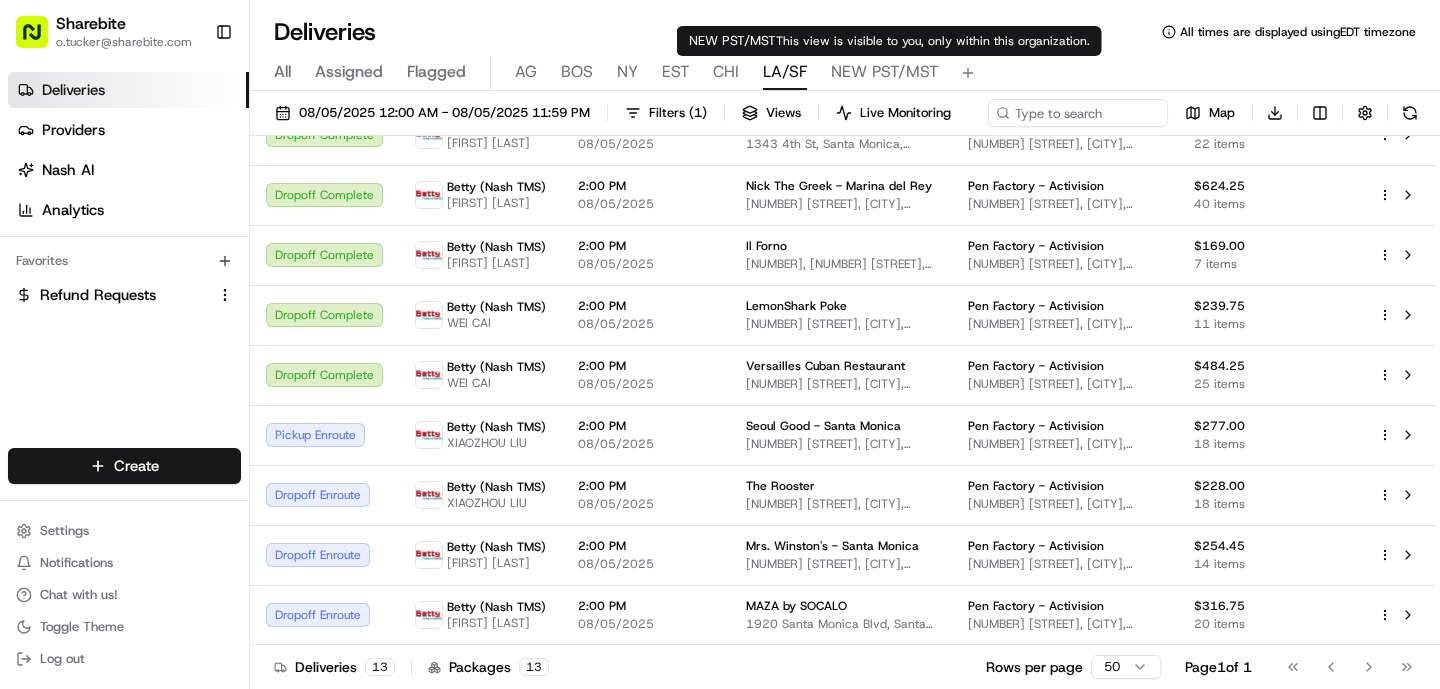 click on "NEW PST/MST" at bounding box center (884, 72) 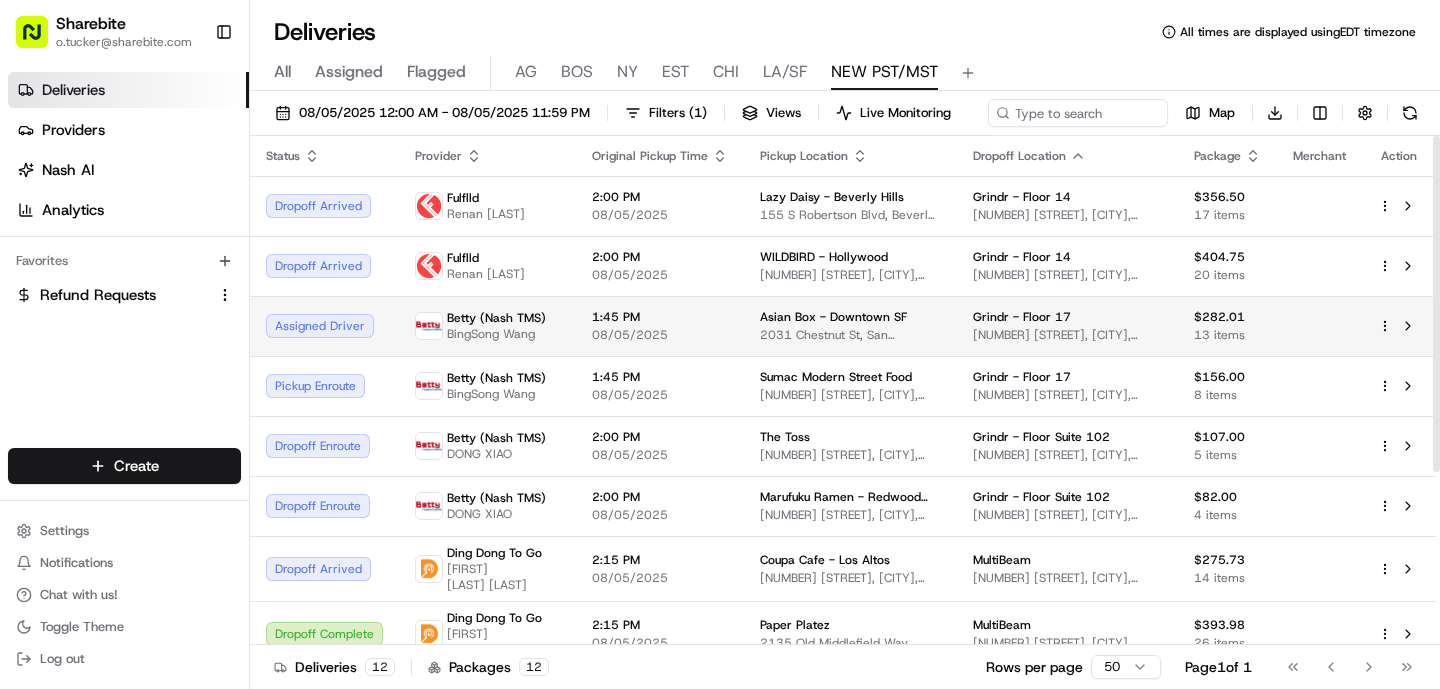 click on "[COMPANY] - [CITY] [NUMBER] [STREET], [CITY], [STATE] [POSTAL_CODE], [COUNTRY]" at bounding box center (850, 326) 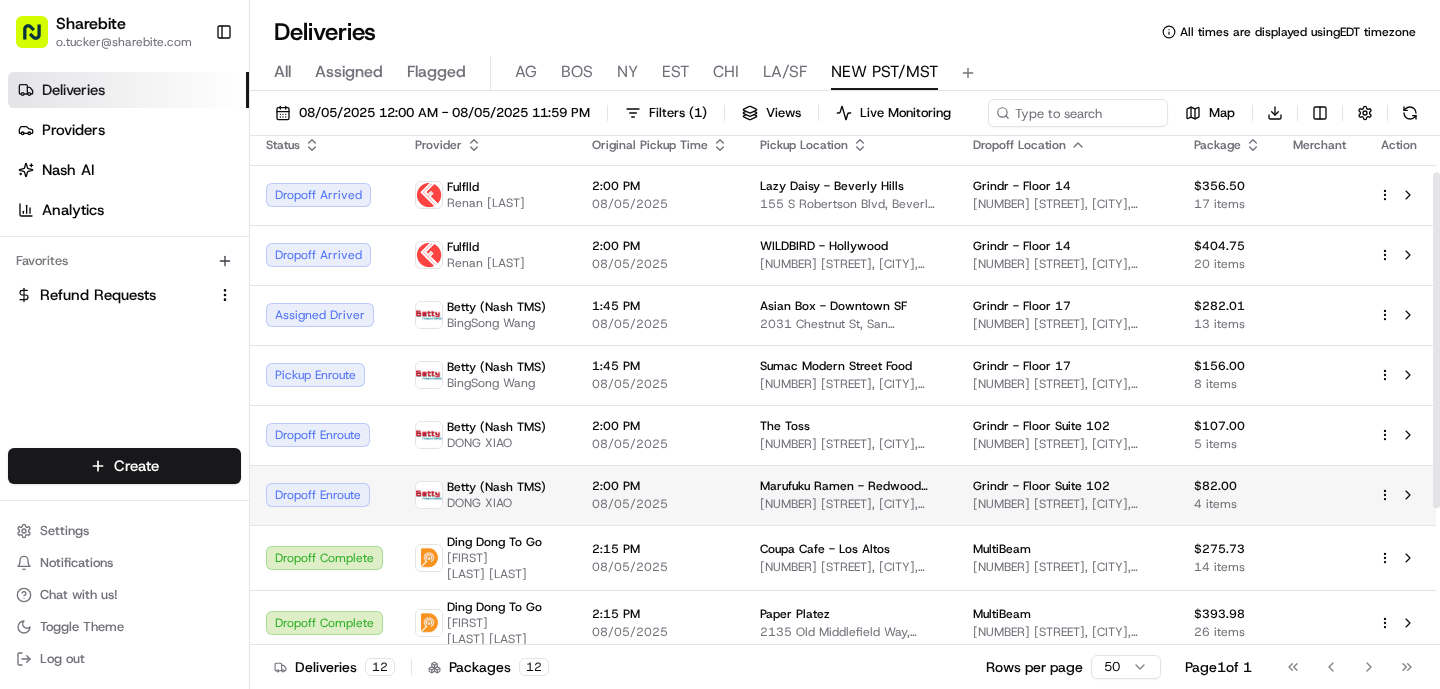scroll, scrollTop: 0, scrollLeft: 0, axis: both 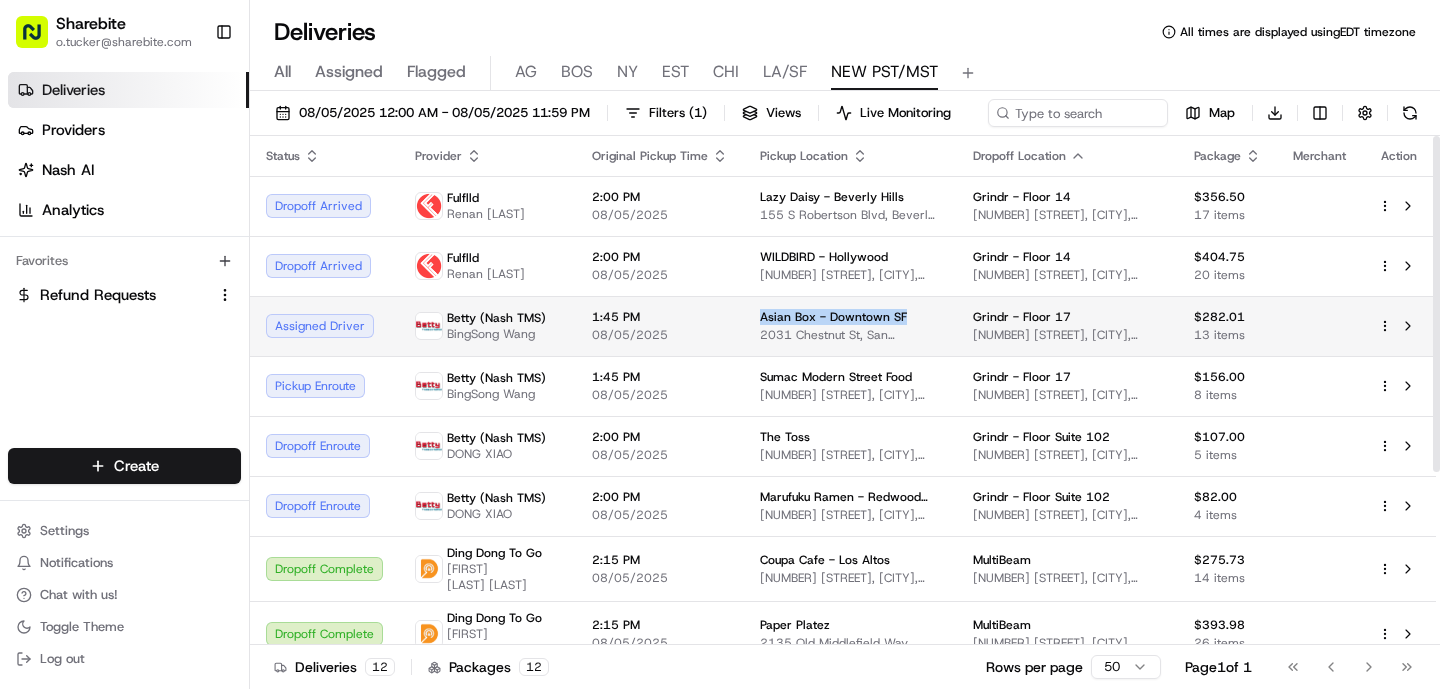 drag, startPoint x: 912, startPoint y: 317, endPoint x: 745, endPoint y: 319, distance: 167.01198 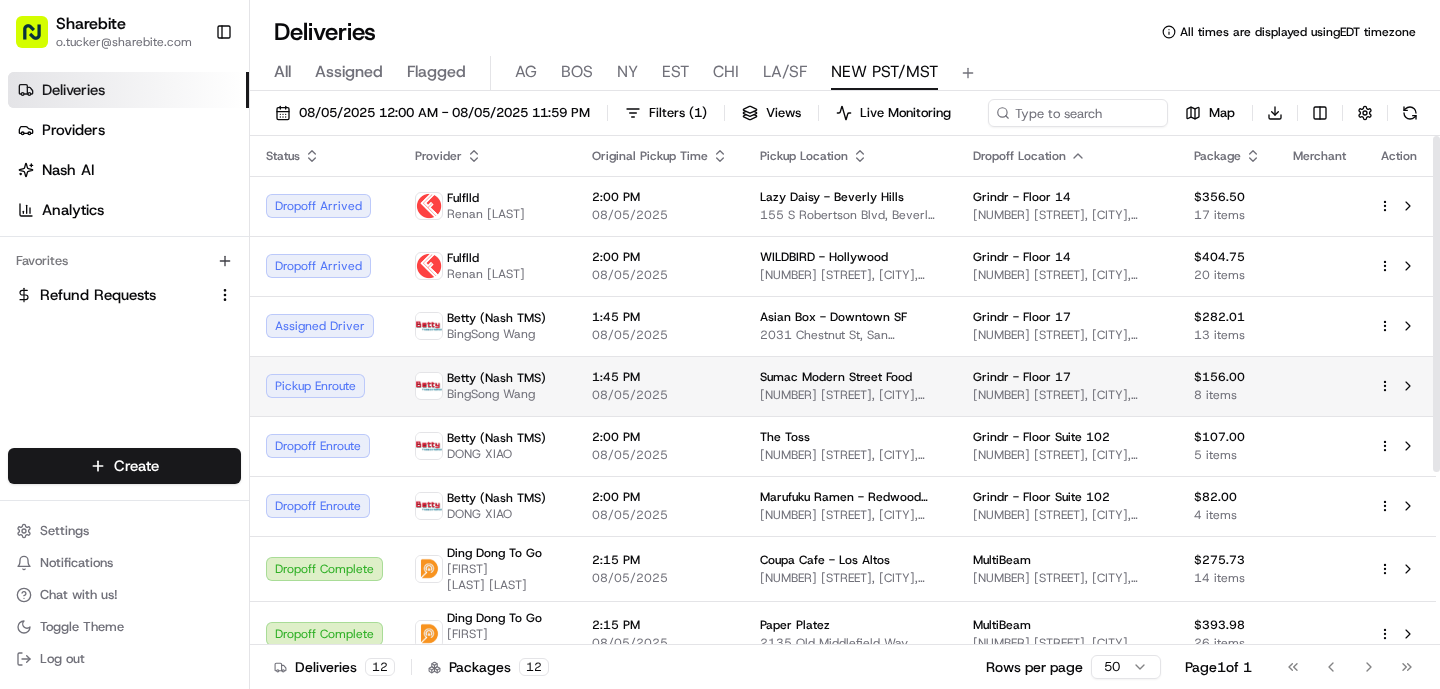 click on "1:45 PM" at bounding box center (660, 377) 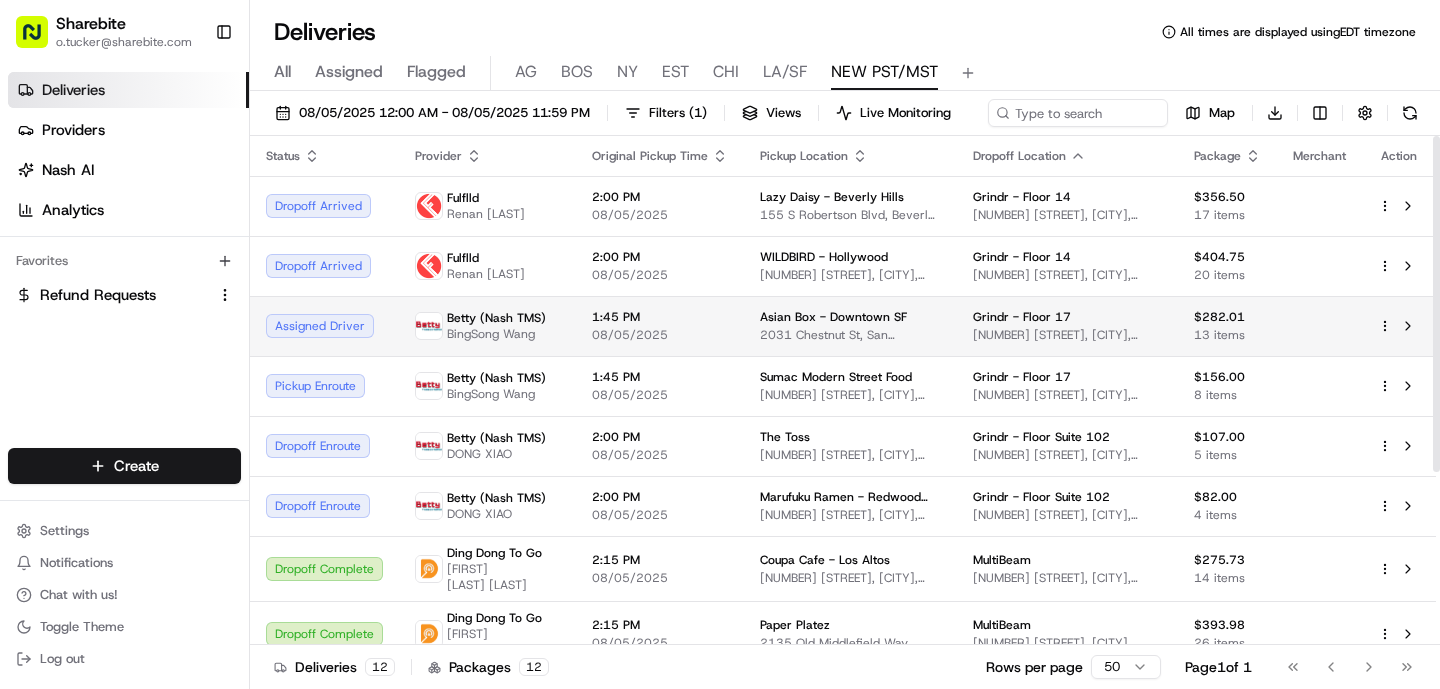 click on "Betty (Nash TMS) BingSong Wang" at bounding box center (487, 326) 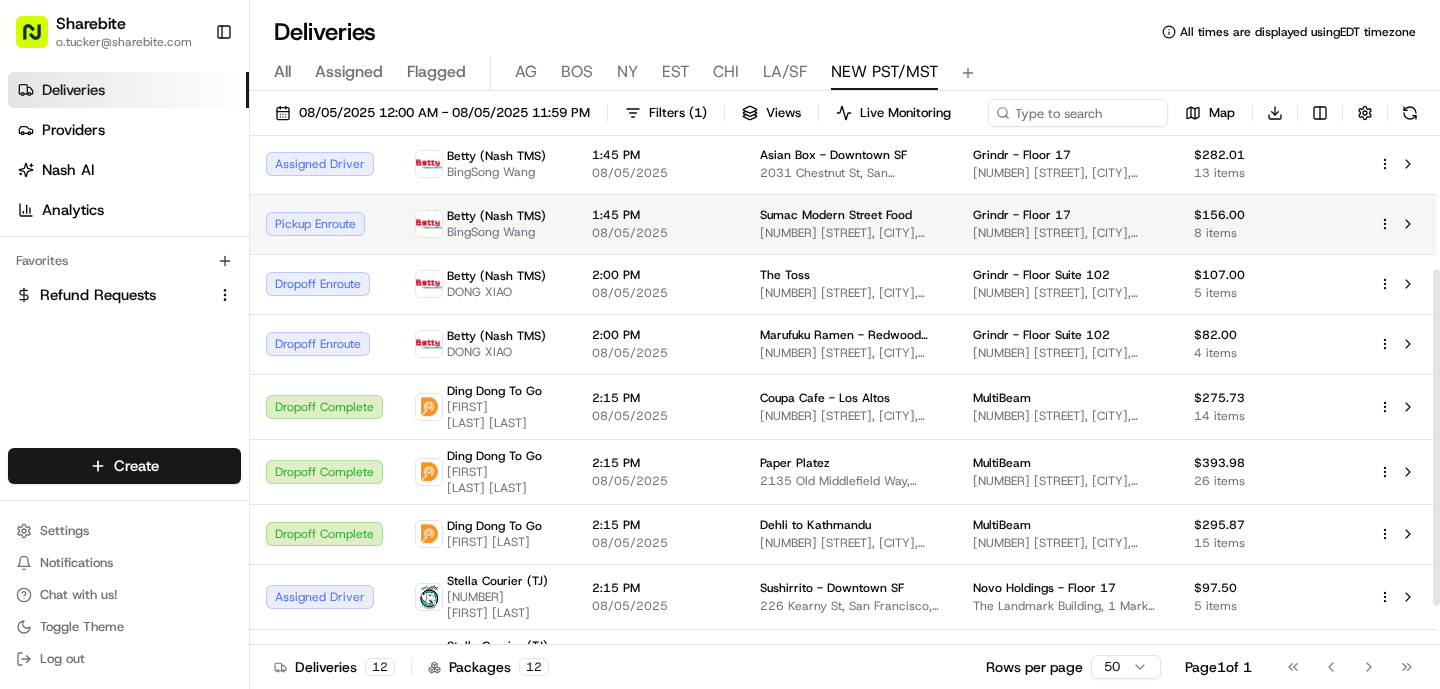 scroll, scrollTop: 261, scrollLeft: 0, axis: vertical 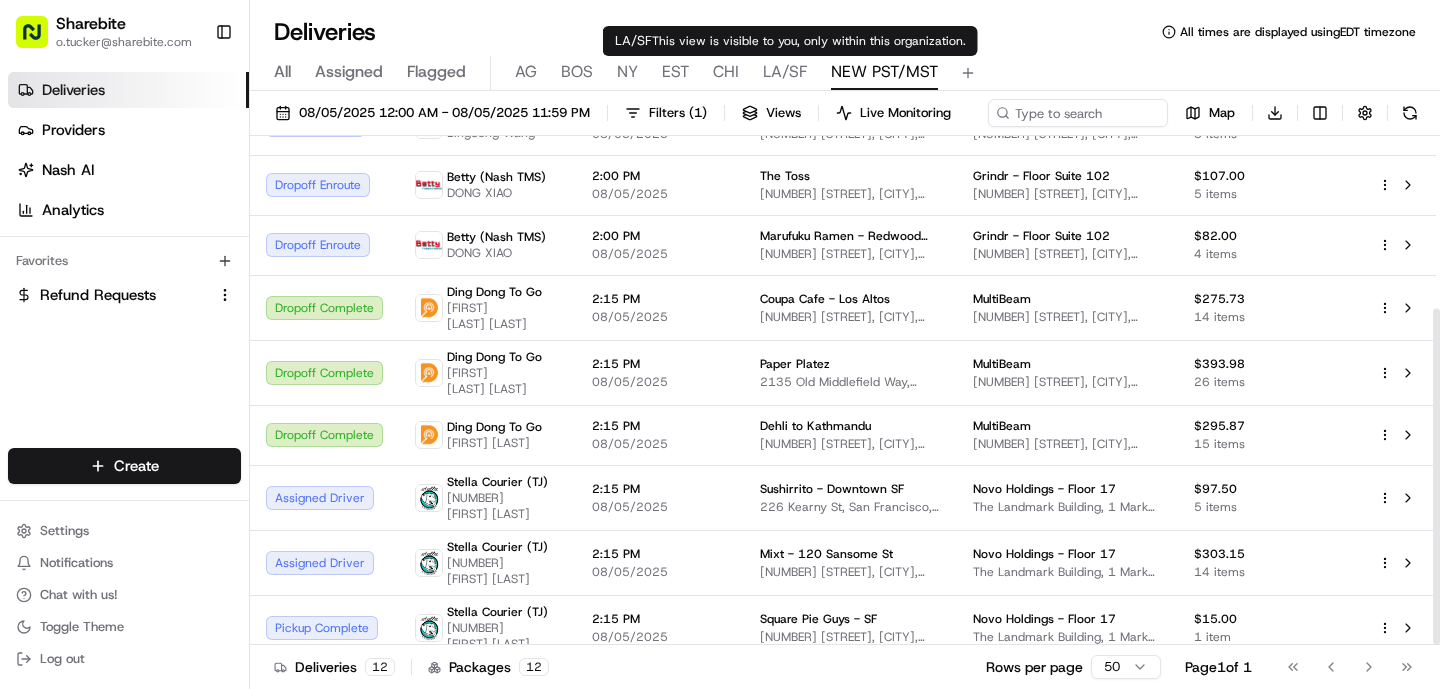click on "LA/SF" at bounding box center (785, 72) 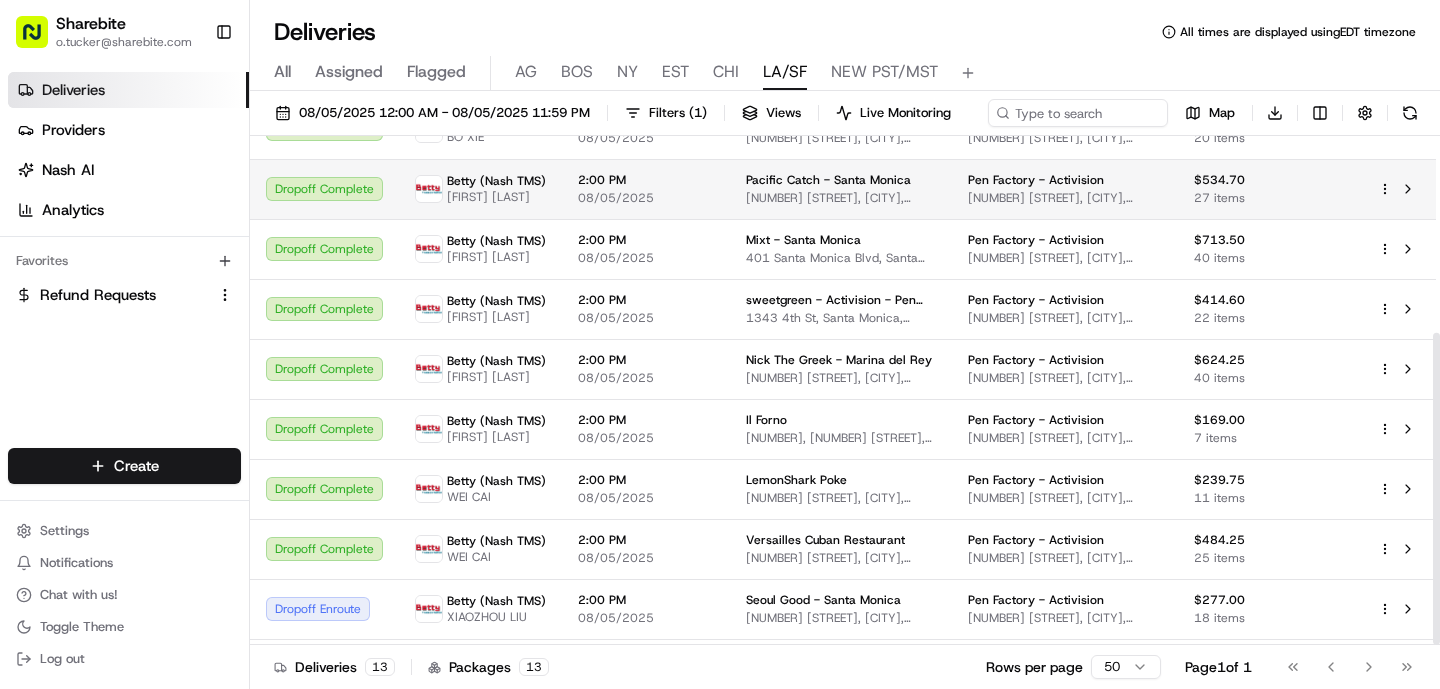scroll, scrollTop: 321, scrollLeft: 0, axis: vertical 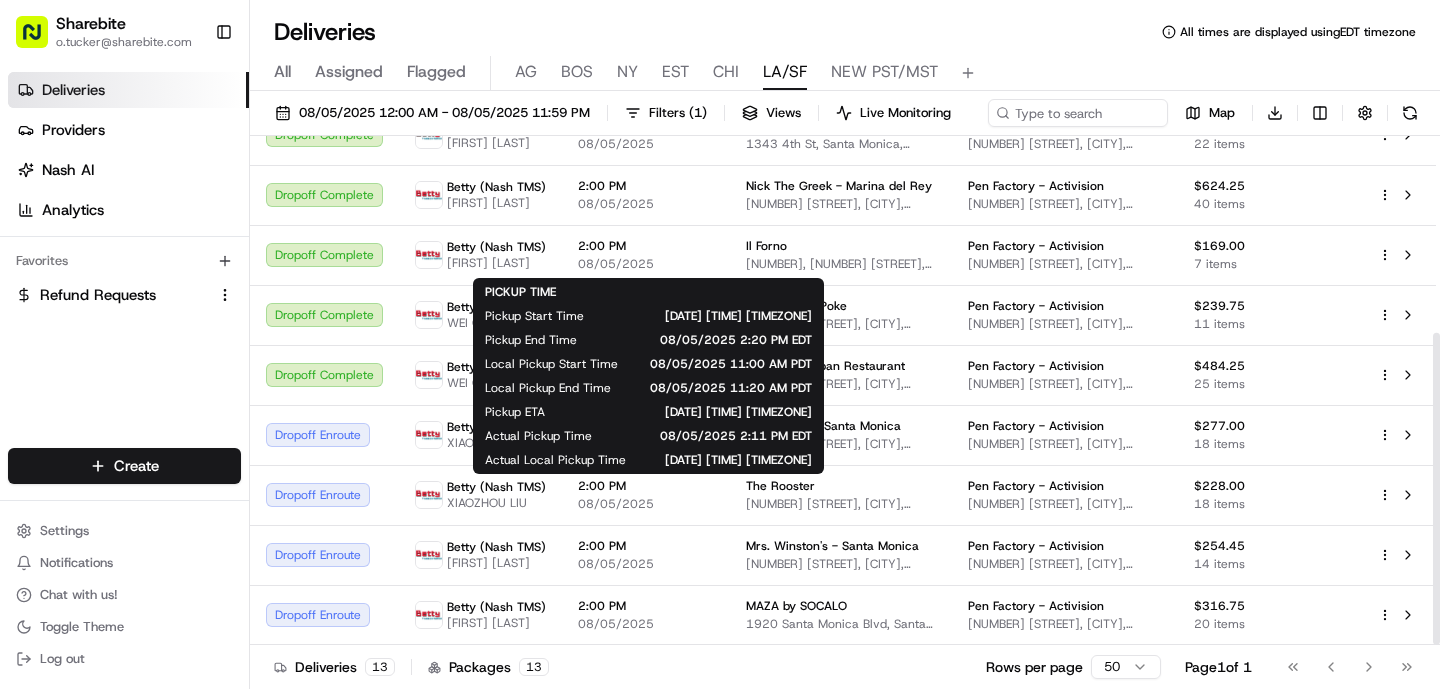 click on "Actual Local Pickup Time" at bounding box center (555, 460) 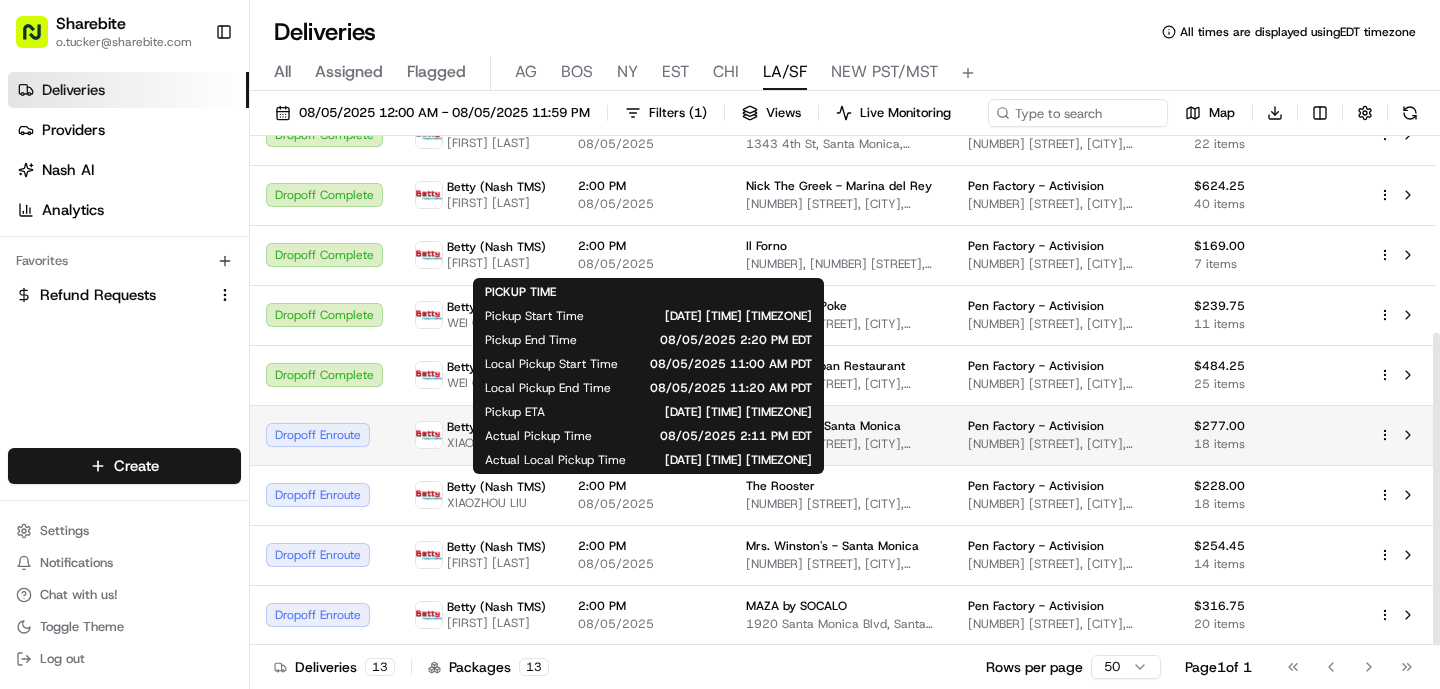 click on "Dropoff Enroute" at bounding box center [324, 435] 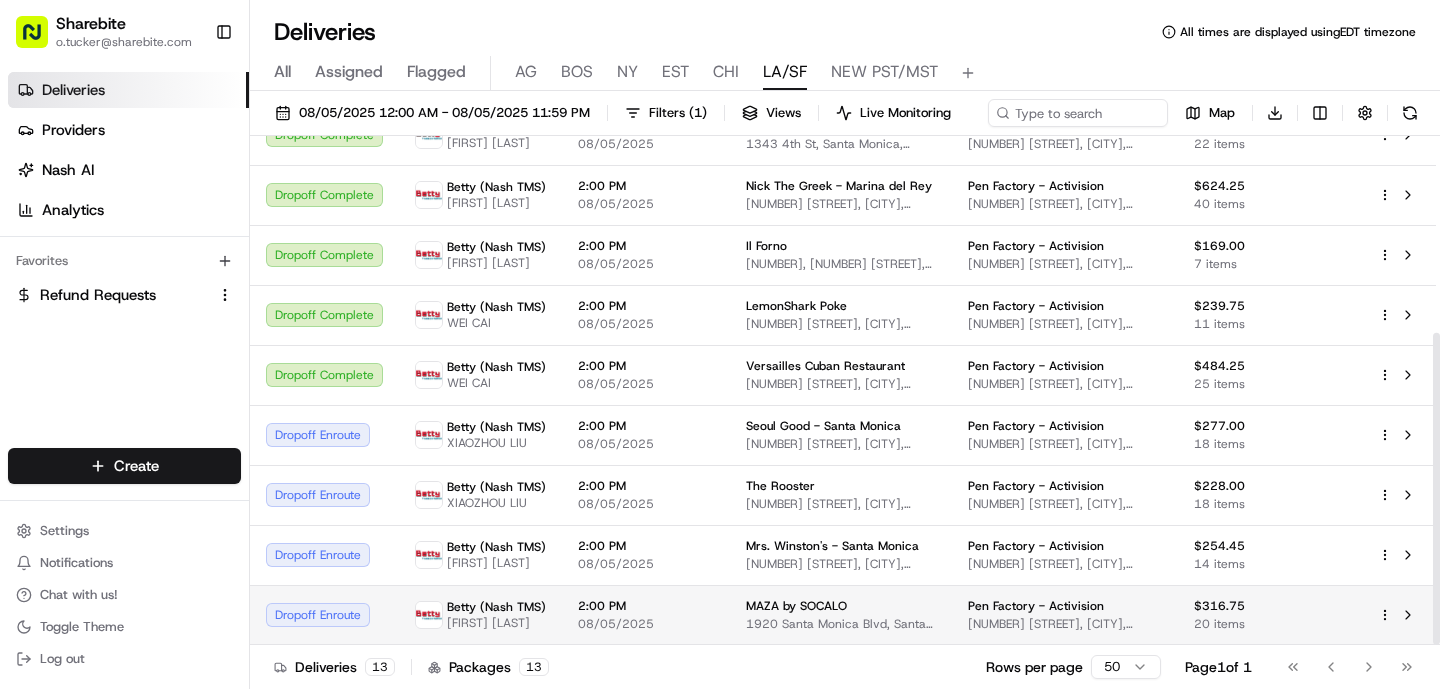 click on "2:00 PM" at bounding box center [646, 606] 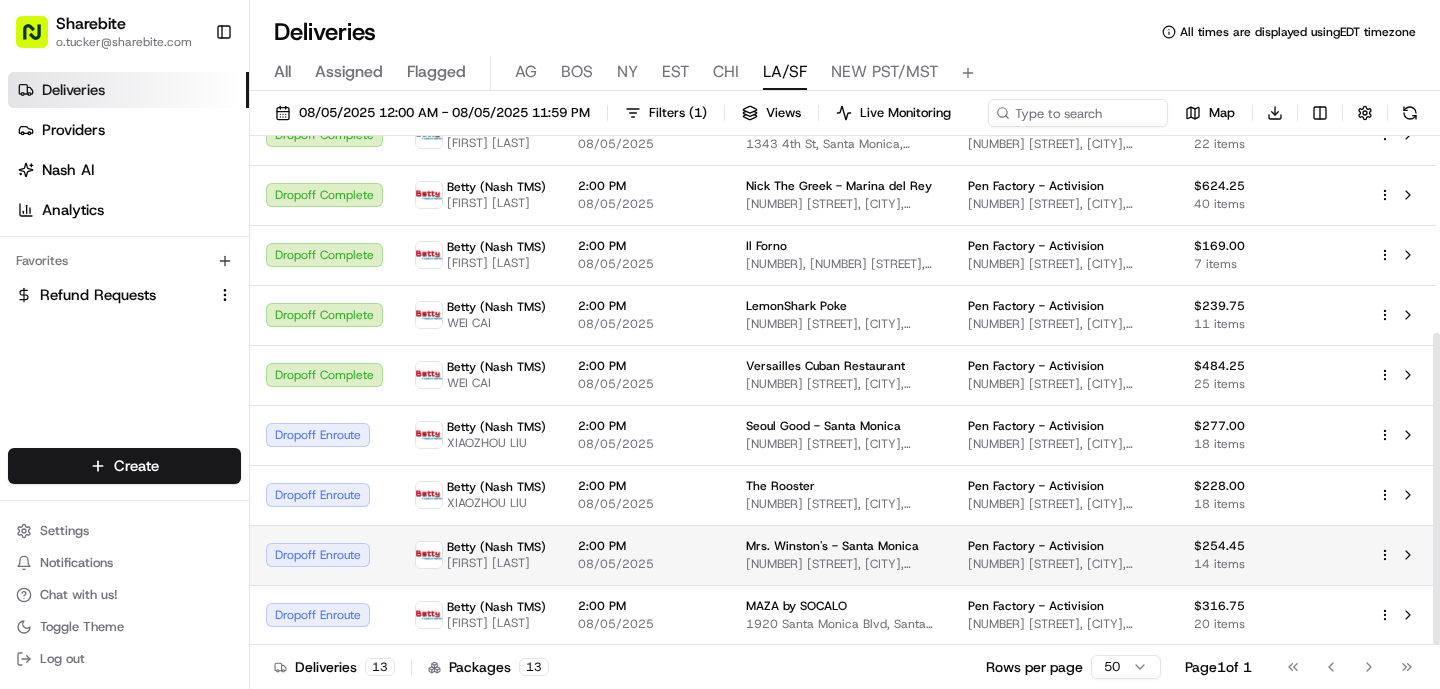 click on "2:00 PM" at bounding box center (646, 546) 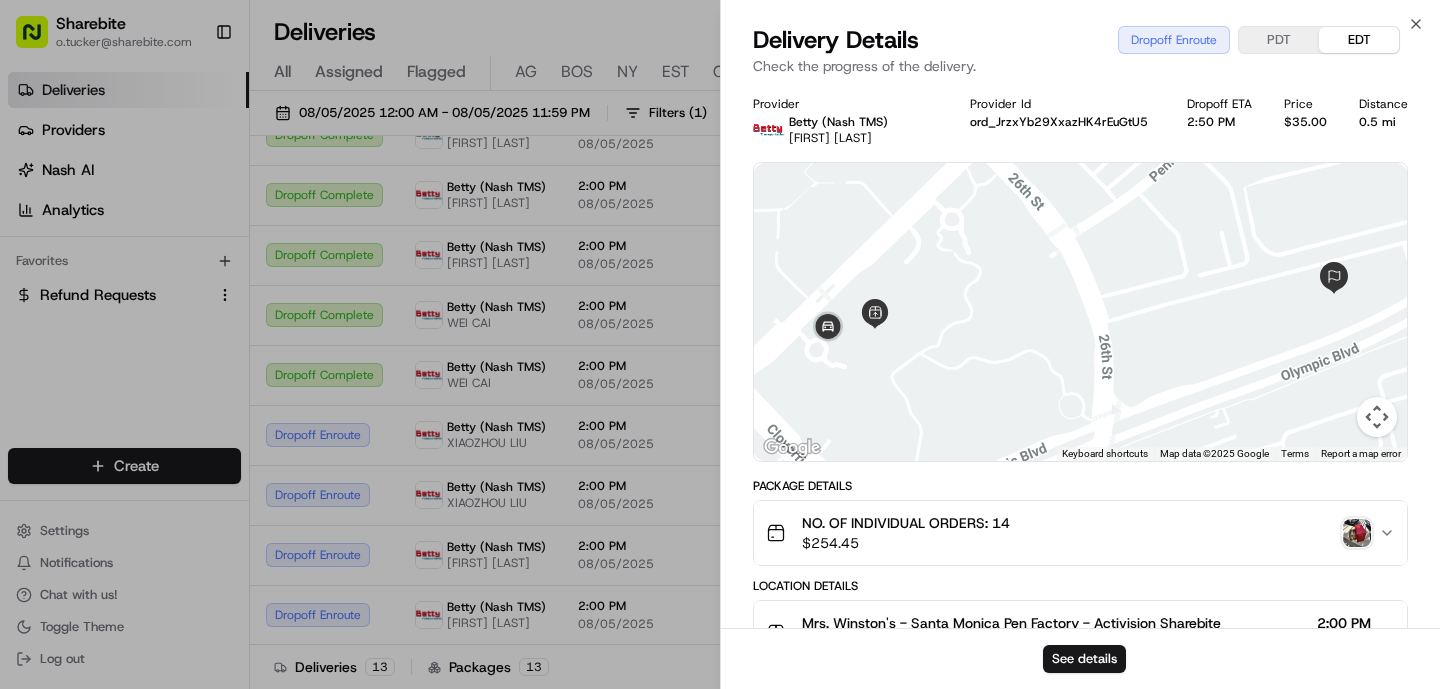 drag, startPoint x: 812, startPoint y: 280, endPoint x: 812, endPoint y: 296, distance: 16 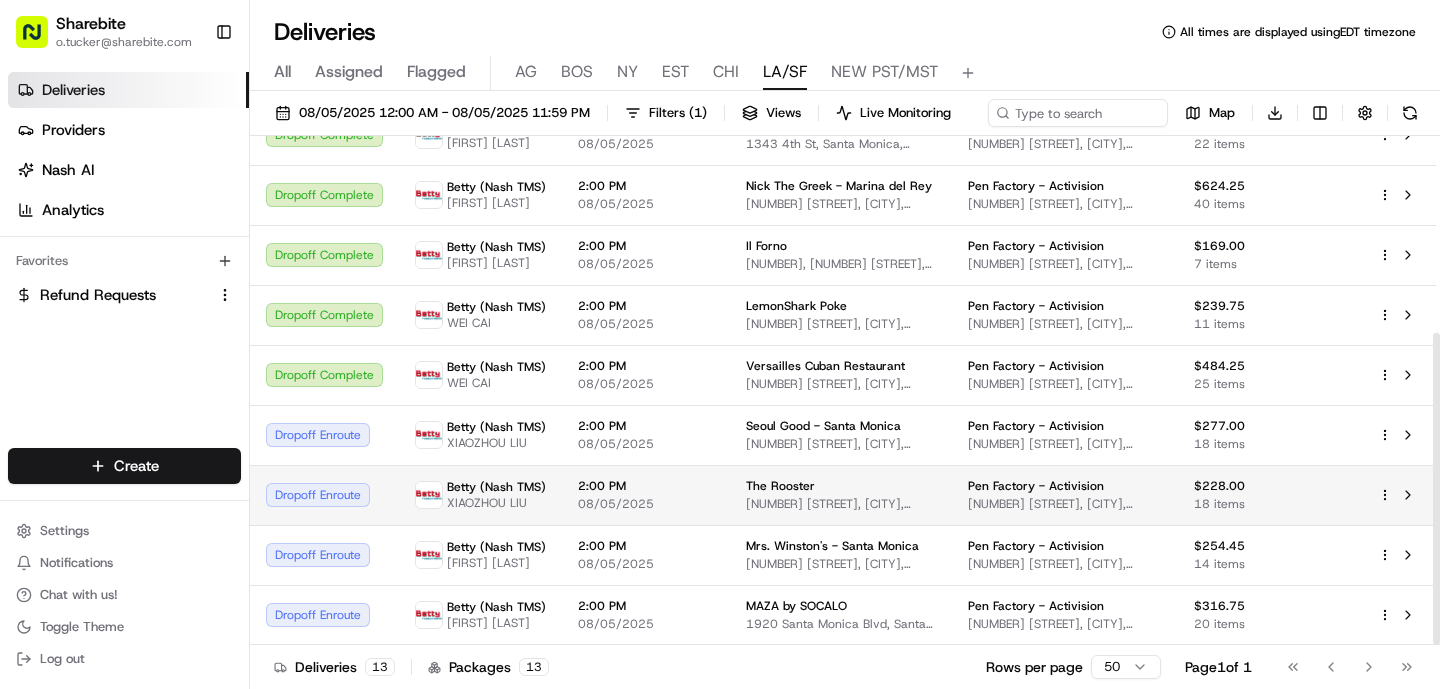 click on "2:00 PM" at bounding box center (646, 486) 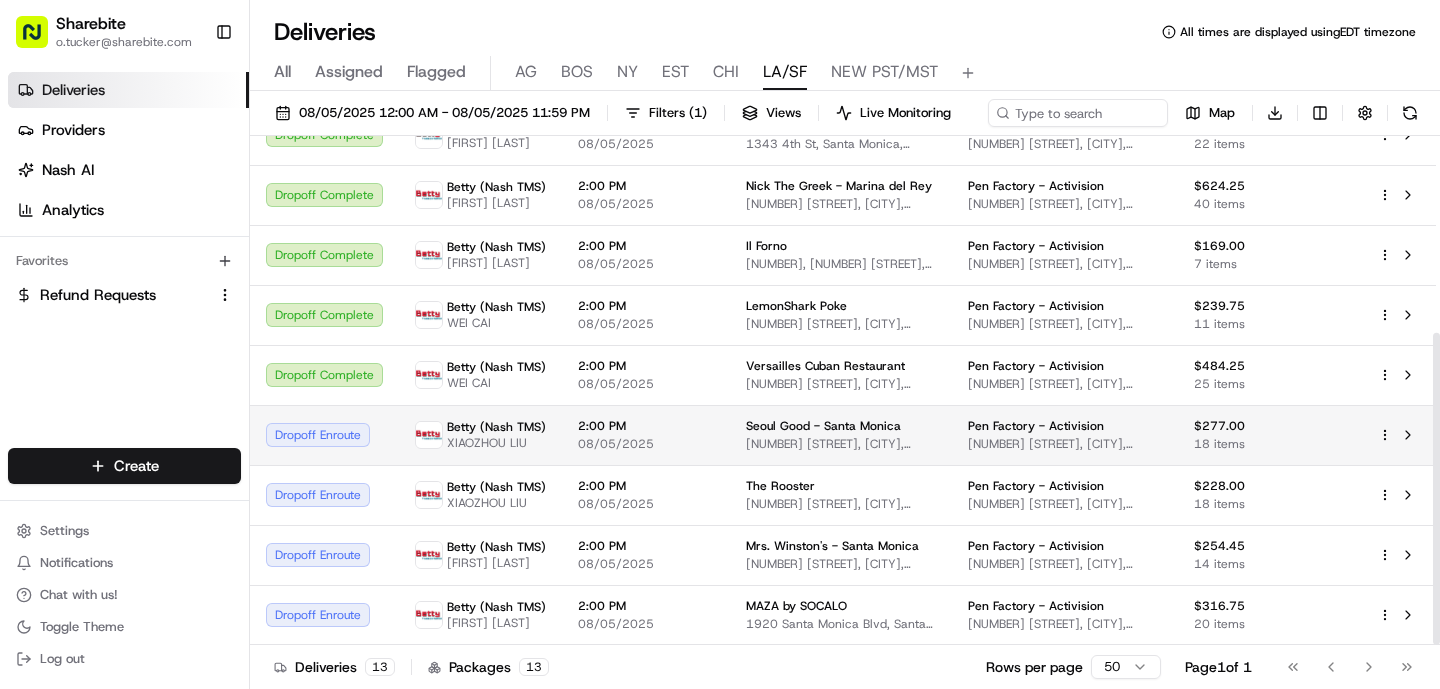 click on "2:00 PM 08/05/2025" at bounding box center [646, 435] 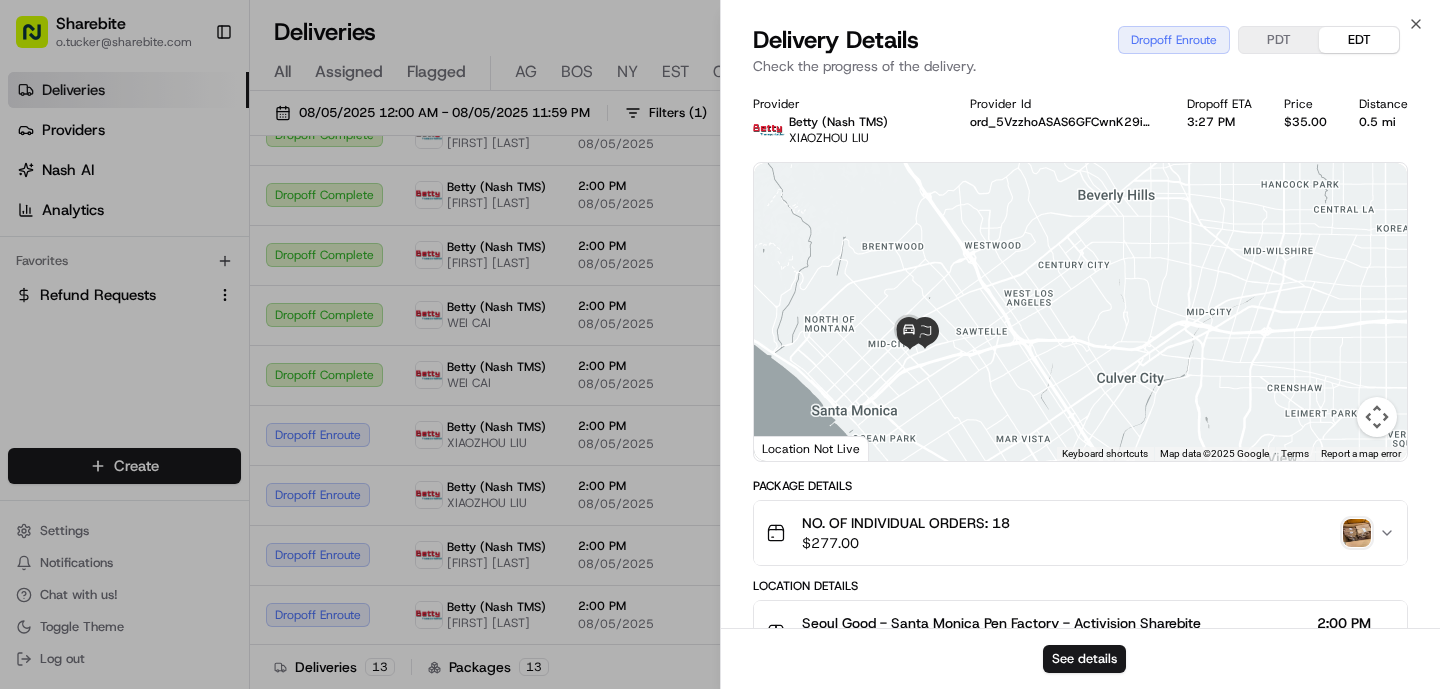 click at bounding box center (1357, 533) 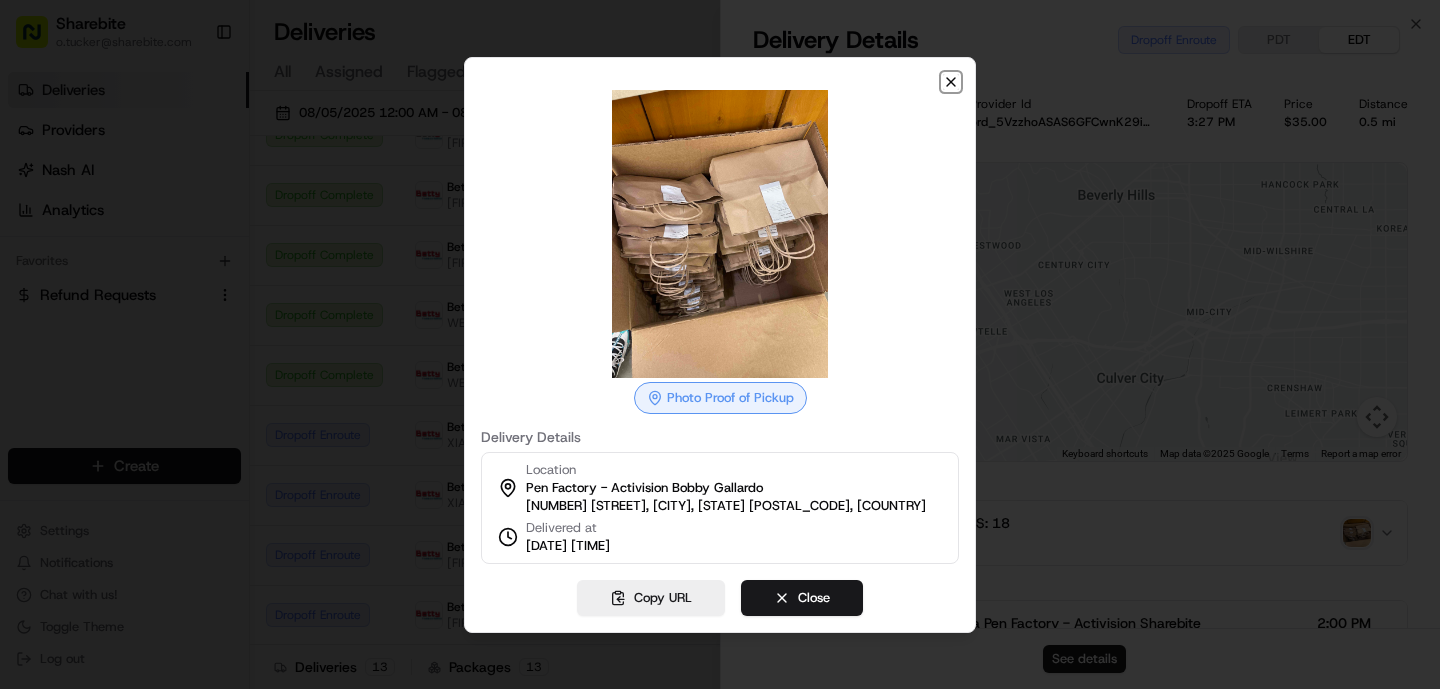 click 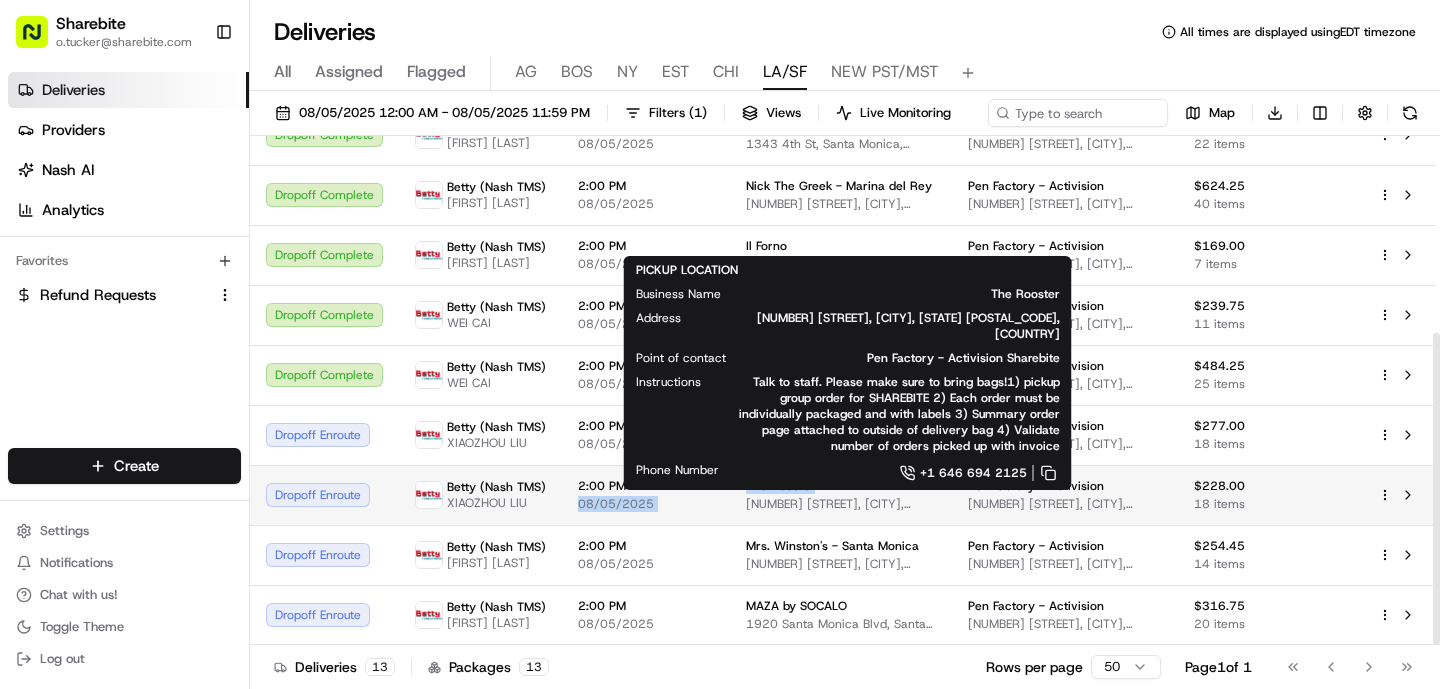 drag, startPoint x: 839, startPoint y: 491, endPoint x: 730, endPoint y: 491, distance: 109 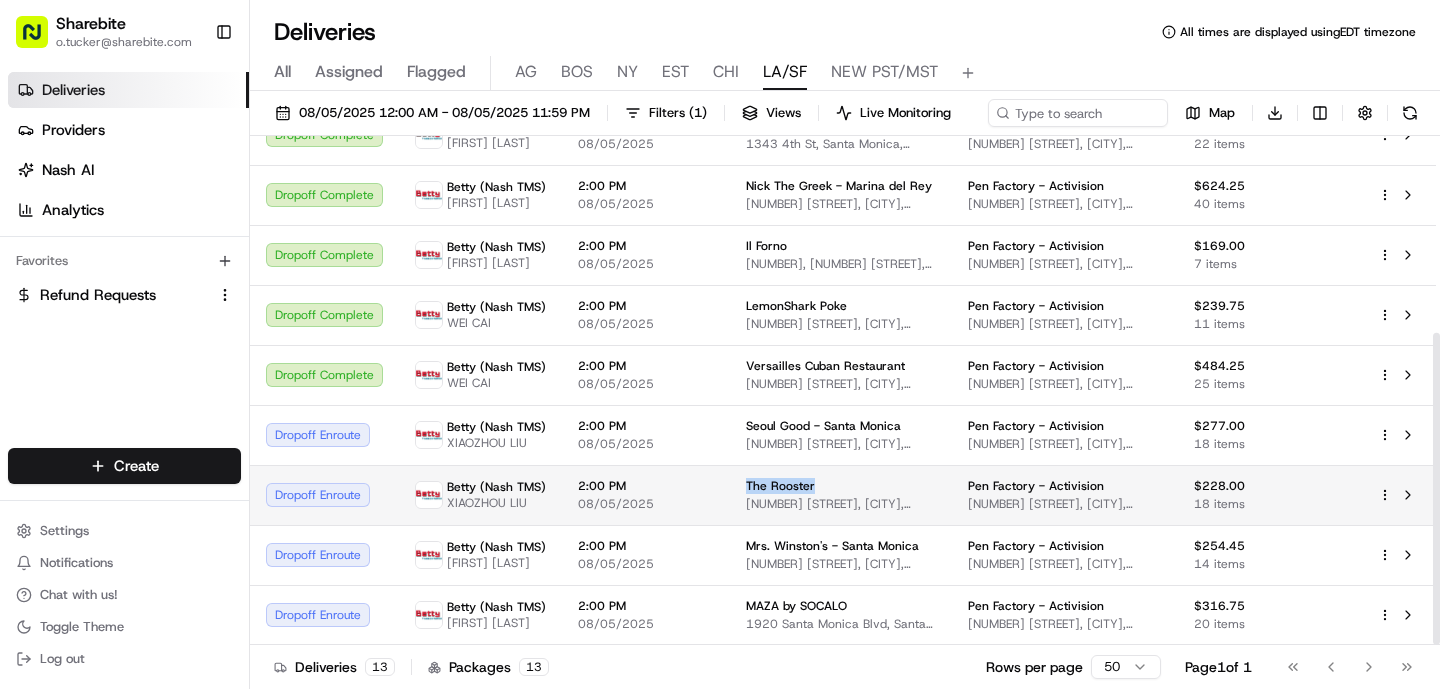 drag, startPoint x: 733, startPoint y: 484, endPoint x: 852, endPoint y: 485, distance: 119.0042 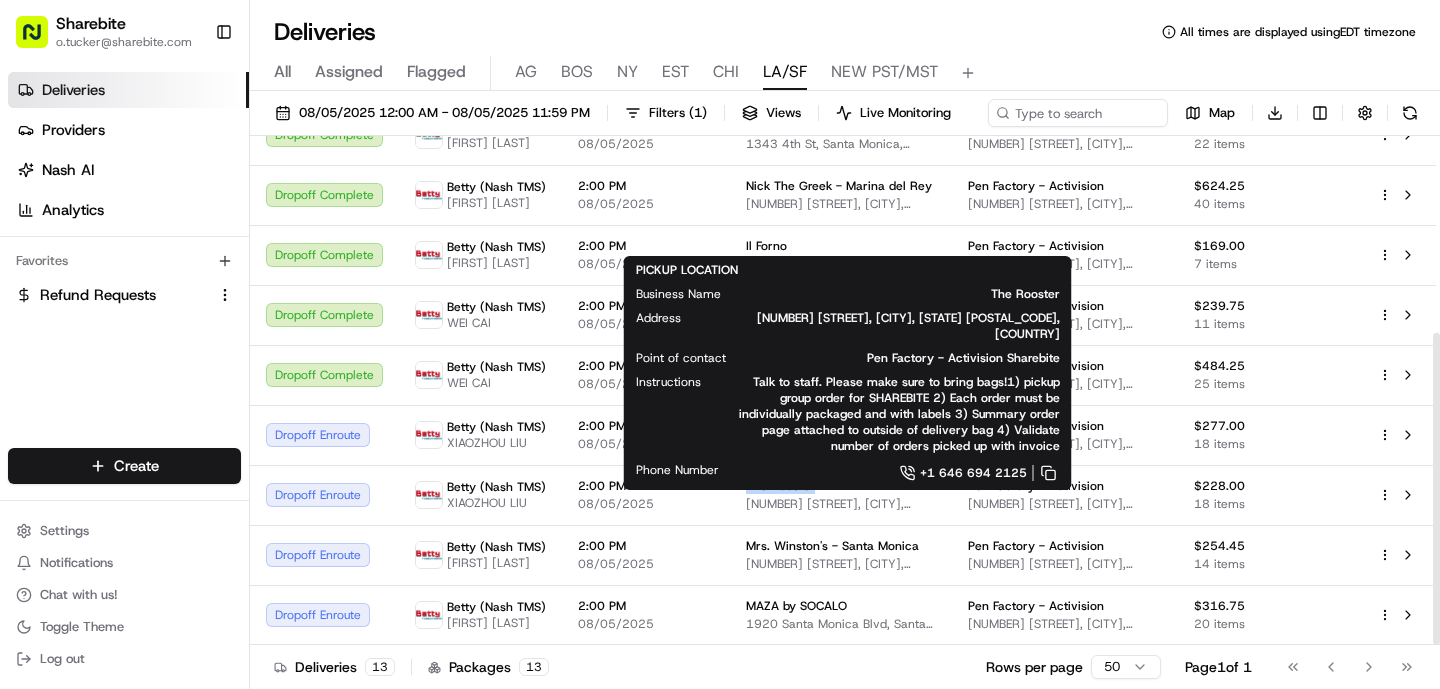 copy on "The Rooster" 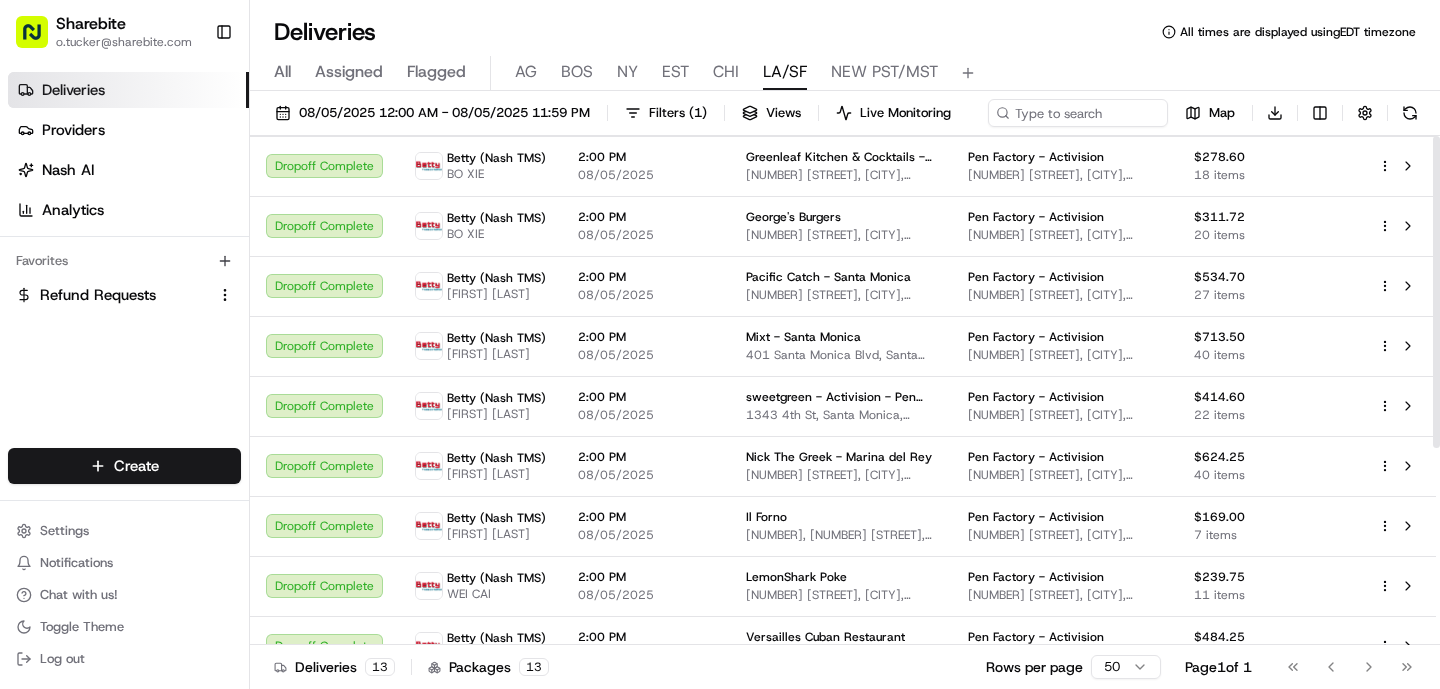 scroll, scrollTop: 0, scrollLeft: 0, axis: both 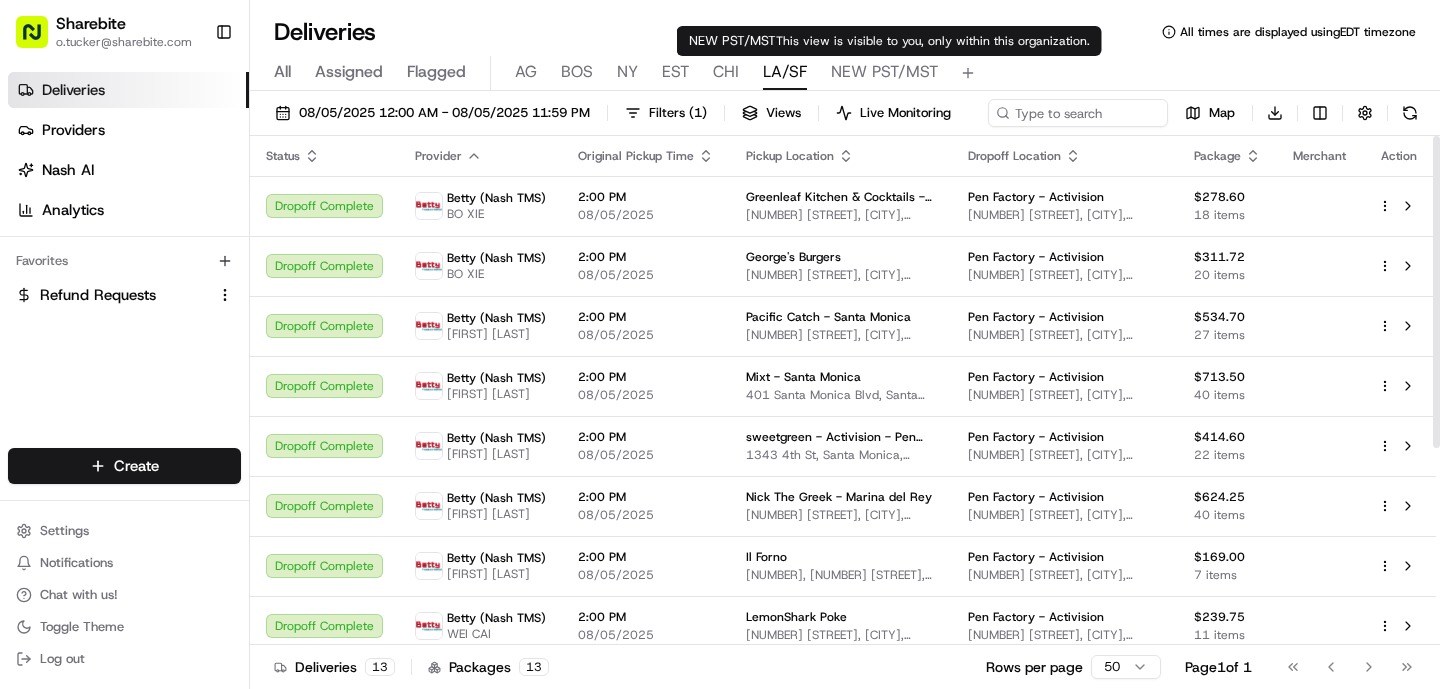 click on "NEW PST/MST" at bounding box center [884, 72] 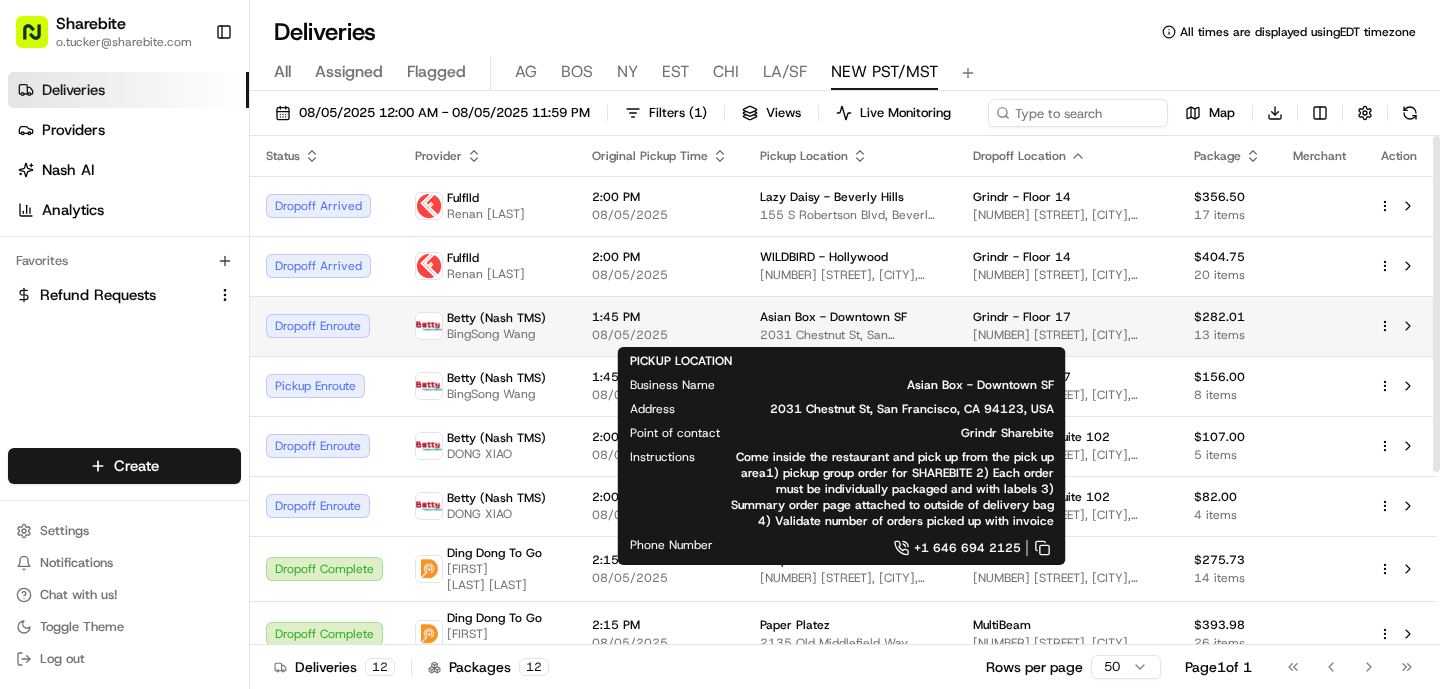 click on "Asian Box - Downtown SF" at bounding box center [833, 317] 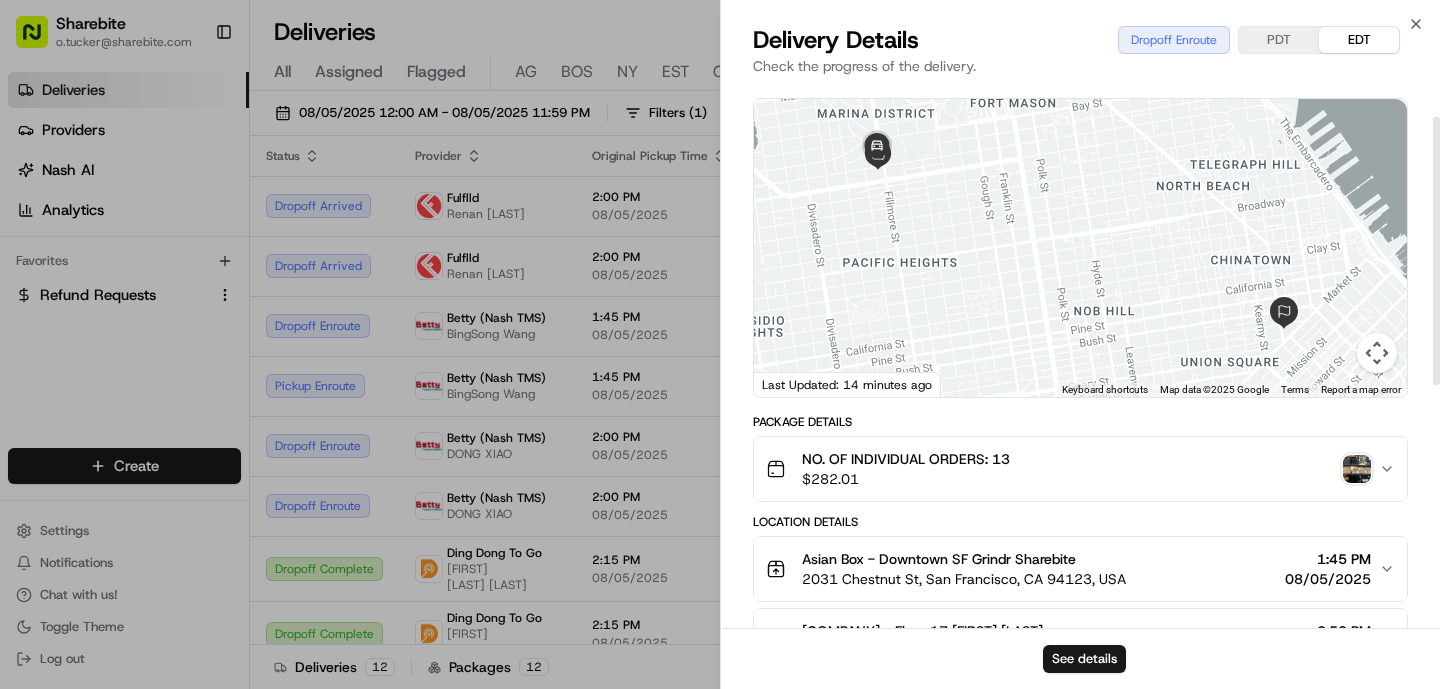 scroll, scrollTop: 66, scrollLeft: 0, axis: vertical 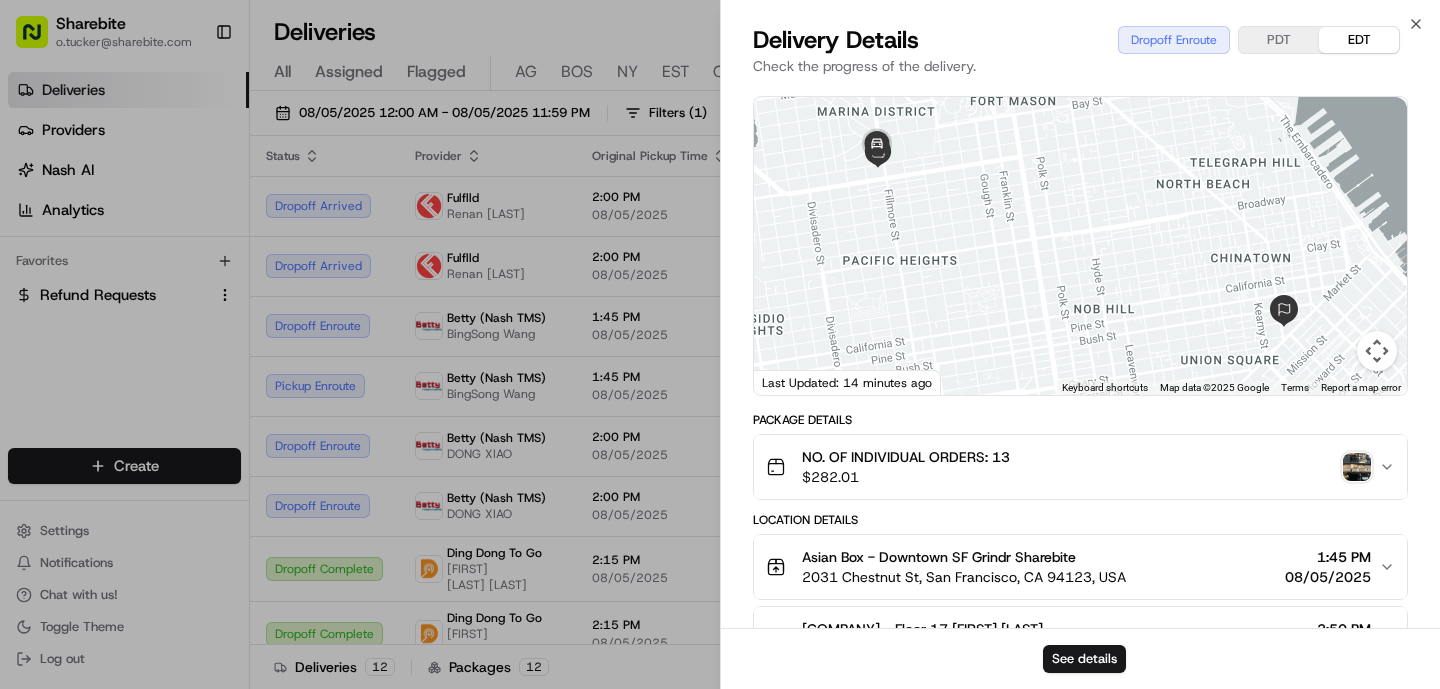 click at bounding box center (1357, 467) 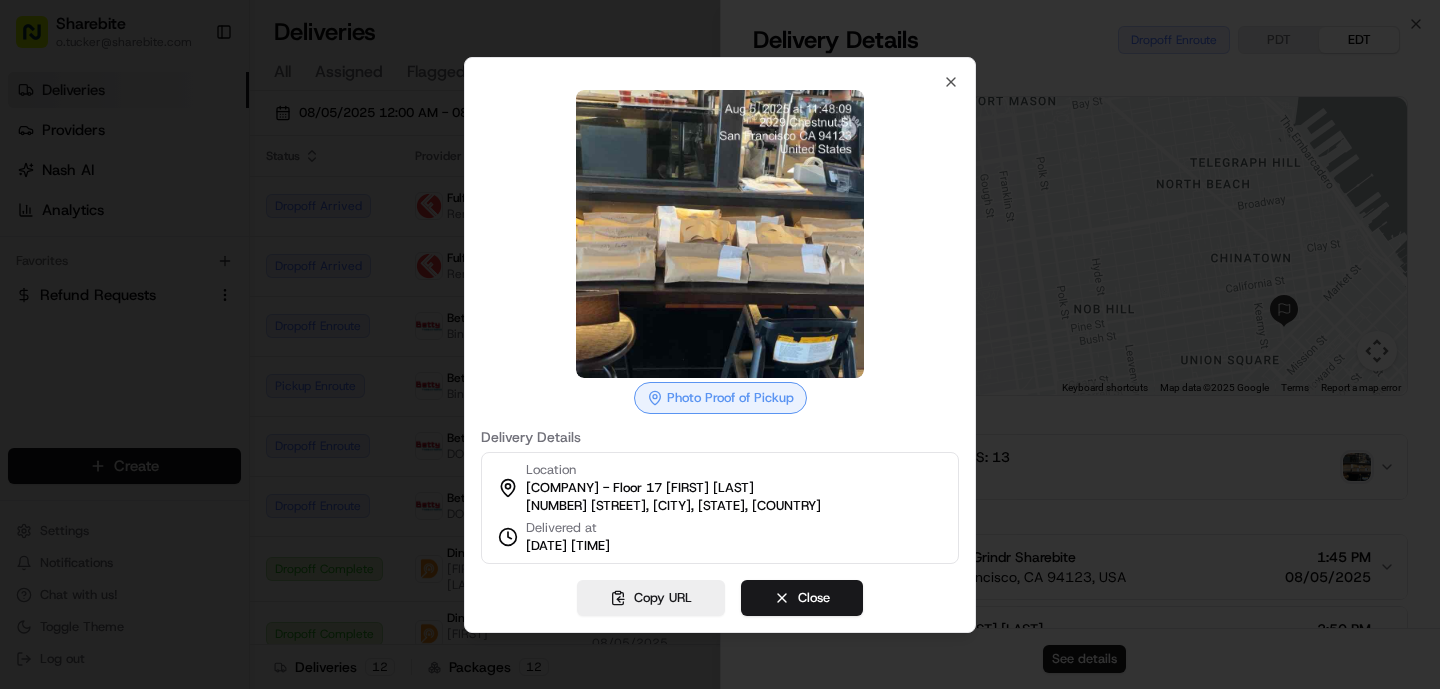 click at bounding box center [720, 344] 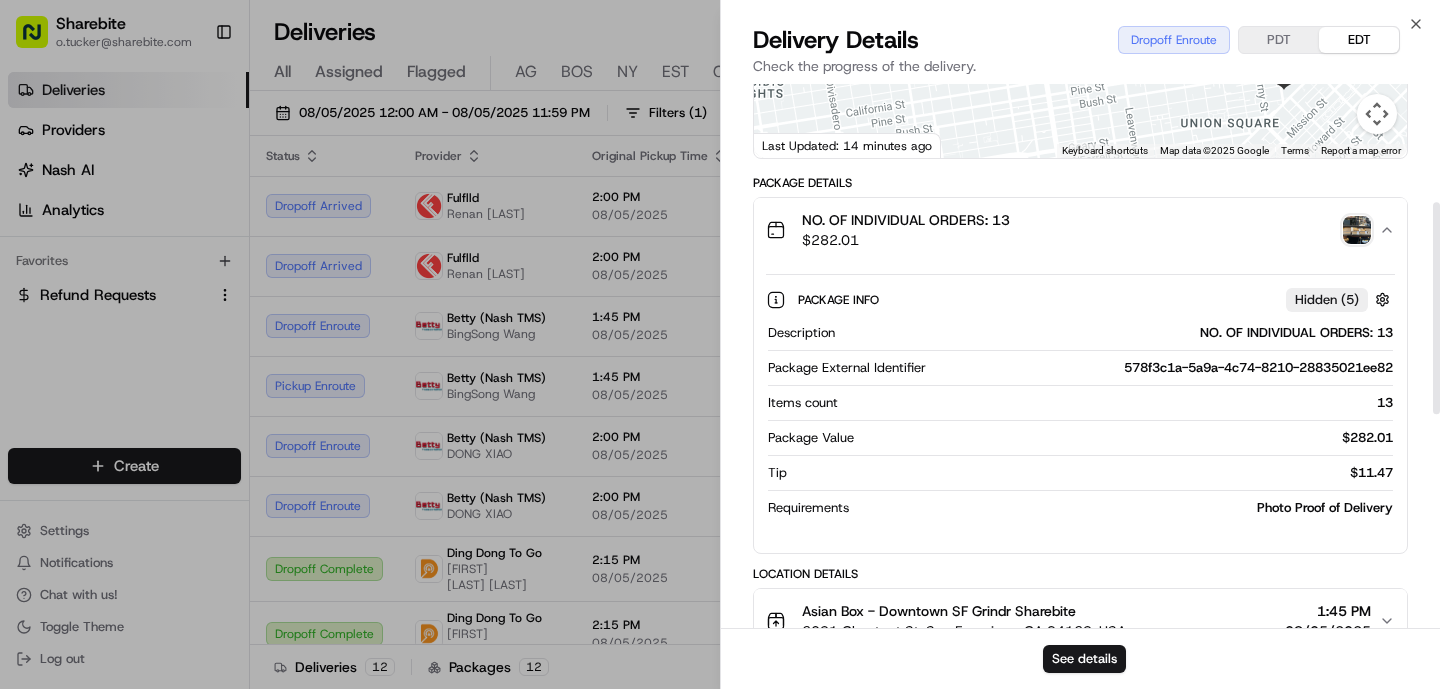 scroll, scrollTop: 849, scrollLeft: 0, axis: vertical 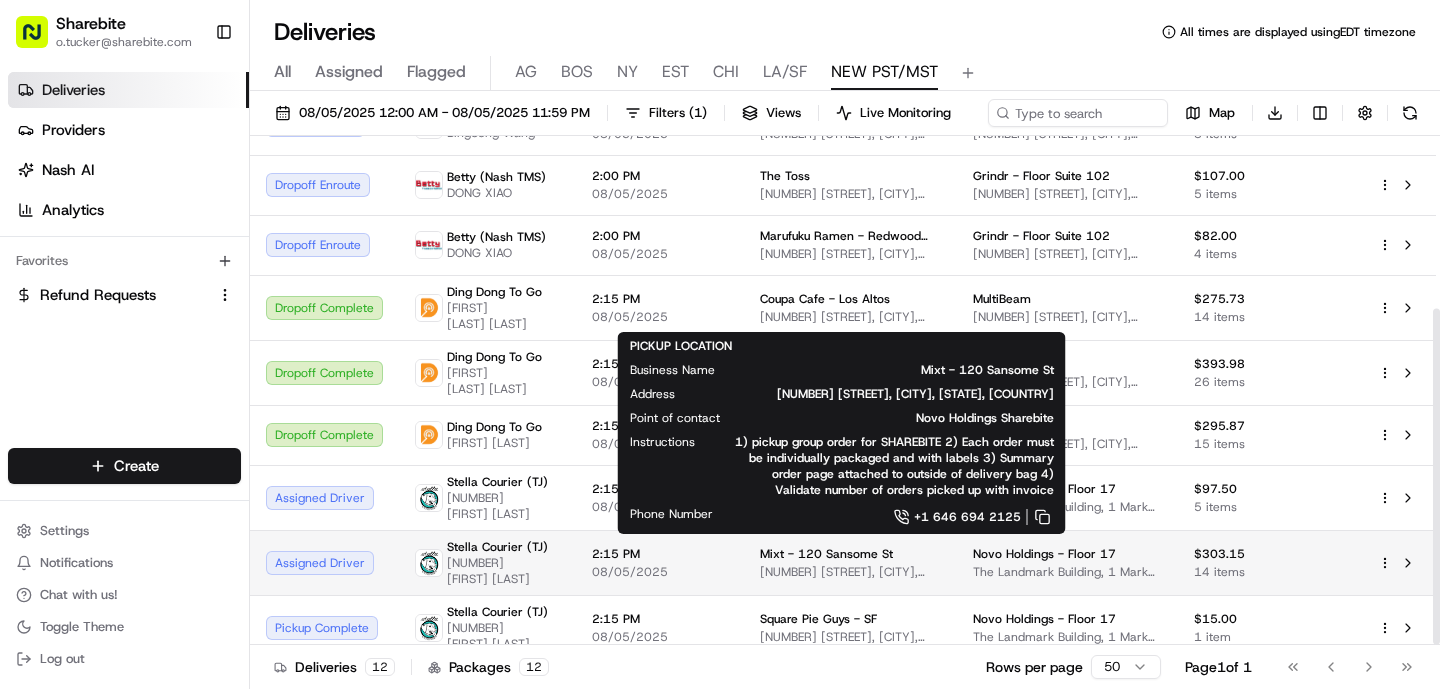 click on "08/05/2025" at bounding box center (660, 572) 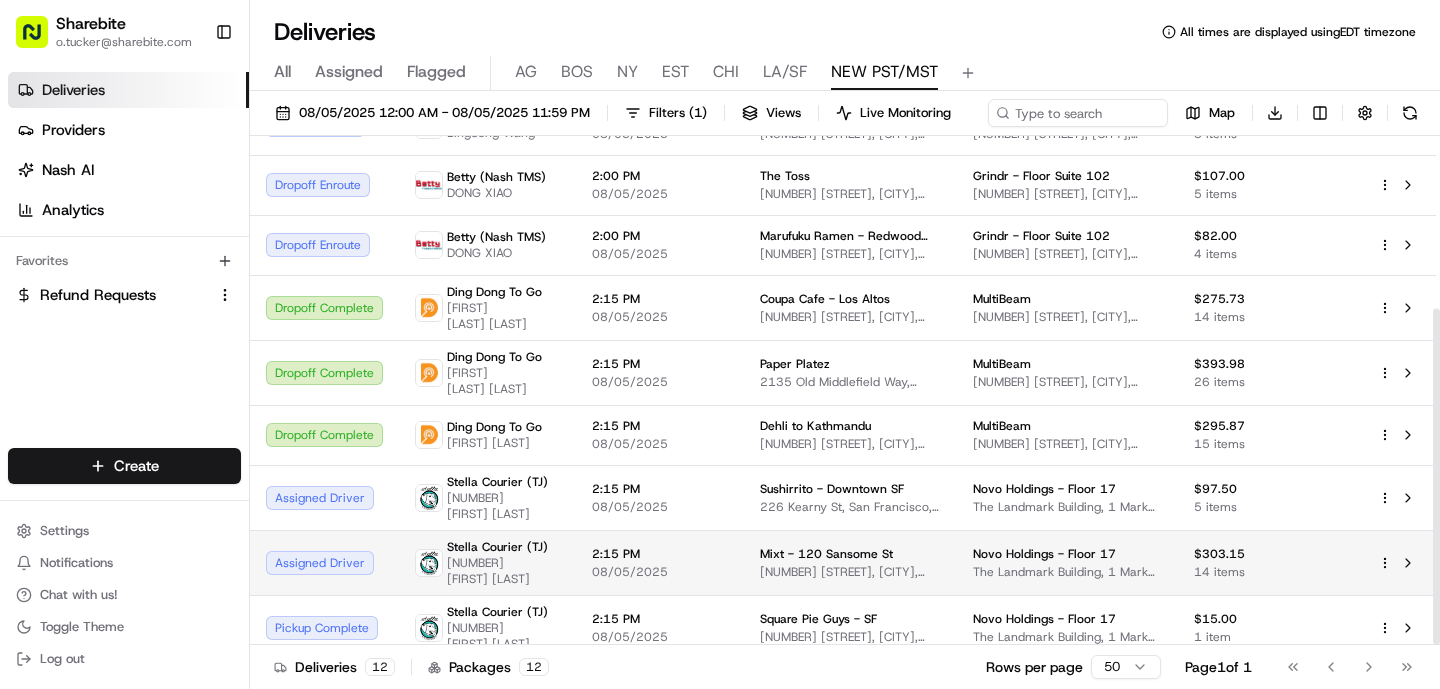 click at bounding box center [1399, 562] 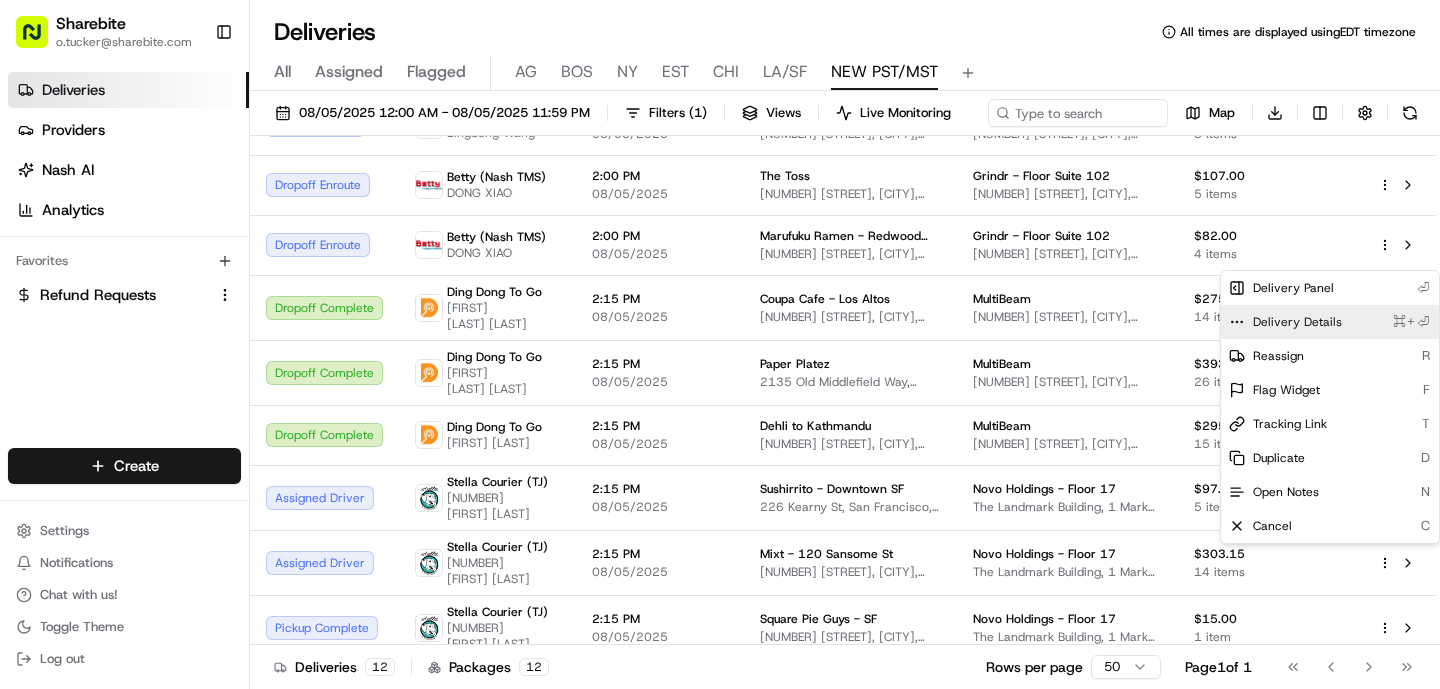 click on "Delivery Details" at bounding box center (1297, 322) 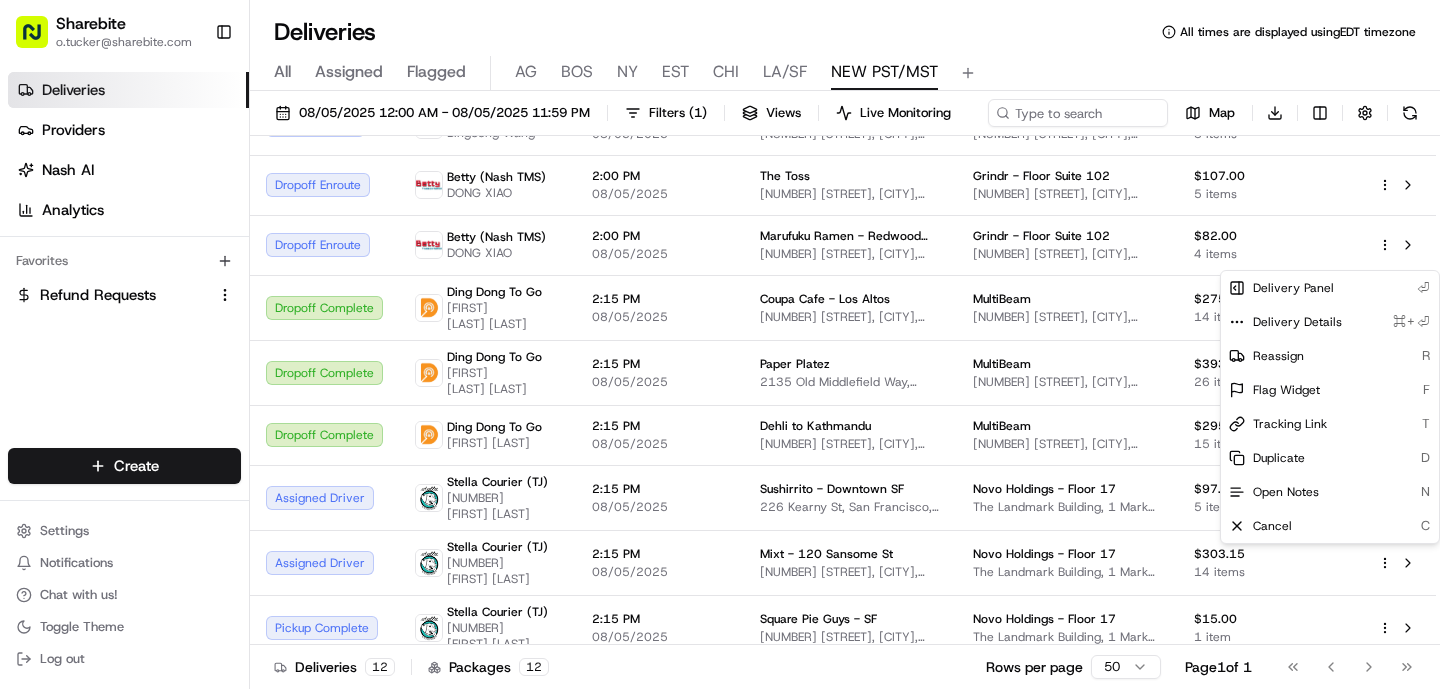 click on "Sharebite o.tucker@sharebite.com Toggle Sidebar Deliveries Providers Nash AI Analytics Favorites Refund Requests Main Menu Members & Organization Organization Users Roles Preferences Customization Tracking Orchestration Automations Dispatch Strategy Locations Pickup Locations Dropoff Locations Billing Billing Refund Requests Integrations Notification Triggers Webhooks API Keys Request Logs Create Settings Notifications Chat with us! Toggle Theme Log out Deliveries All times are displayed using  EDT   timezone All Assigned Flagged AG BOS NY EST CHI LA/SF NEW PST/MST 08/05/2025 12:00 AM - 08/05/2025 11:59 PM Filters ( 1 ) Views Live Monitoring Map Download Status Provider Original Pickup Time Pickup Location Dropoff Location Package Merchant Action Dropoff Arrived Fulflld Renan Abreu 2:00 PM 08/05/2025 Lazy Daisy - Beverly Hills [NUMBER] [STREET], [CITY], [STATE], [COUNTRY] Grindr - Floor 14 [NUMBER] [STREET], [CITY], [STATE], [COUNTRY] $356.50 17   items Dropoff Arrived Fulflld 20" at bounding box center [720, 344] 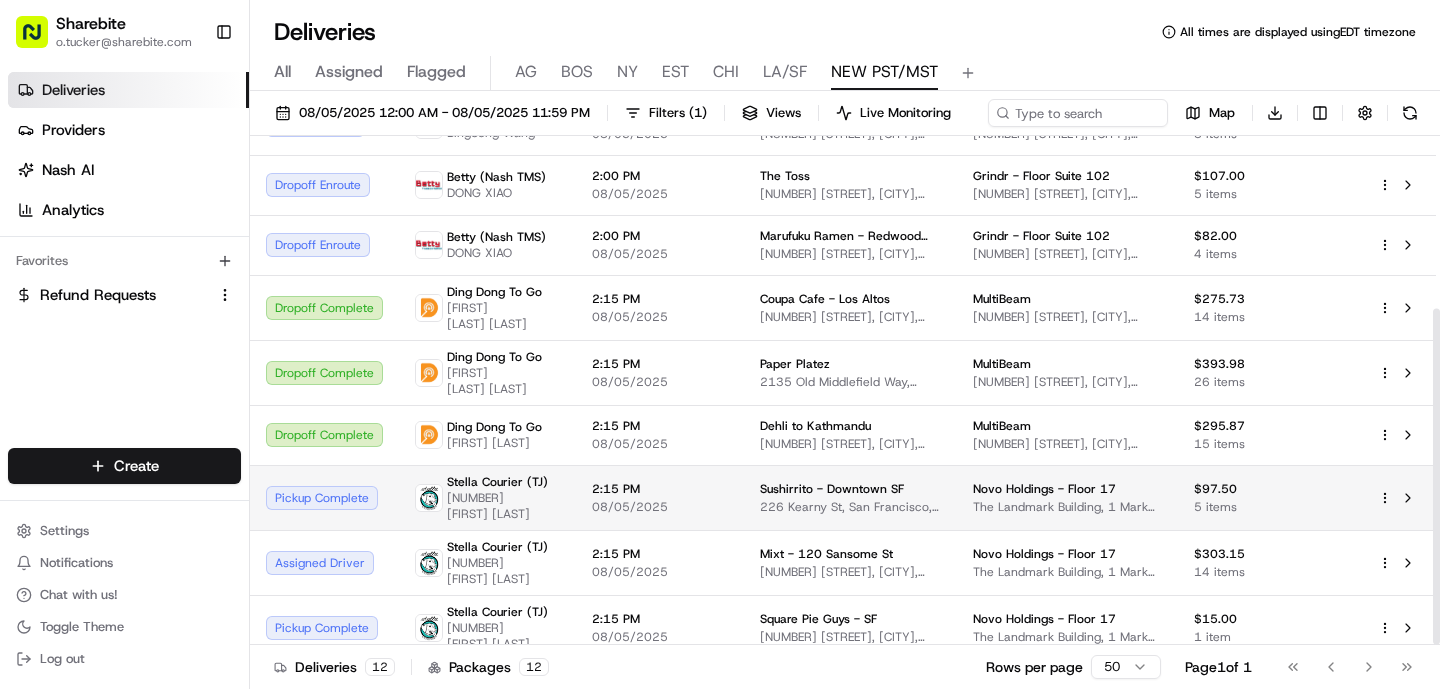 click on "2:15 PM" at bounding box center (660, 489) 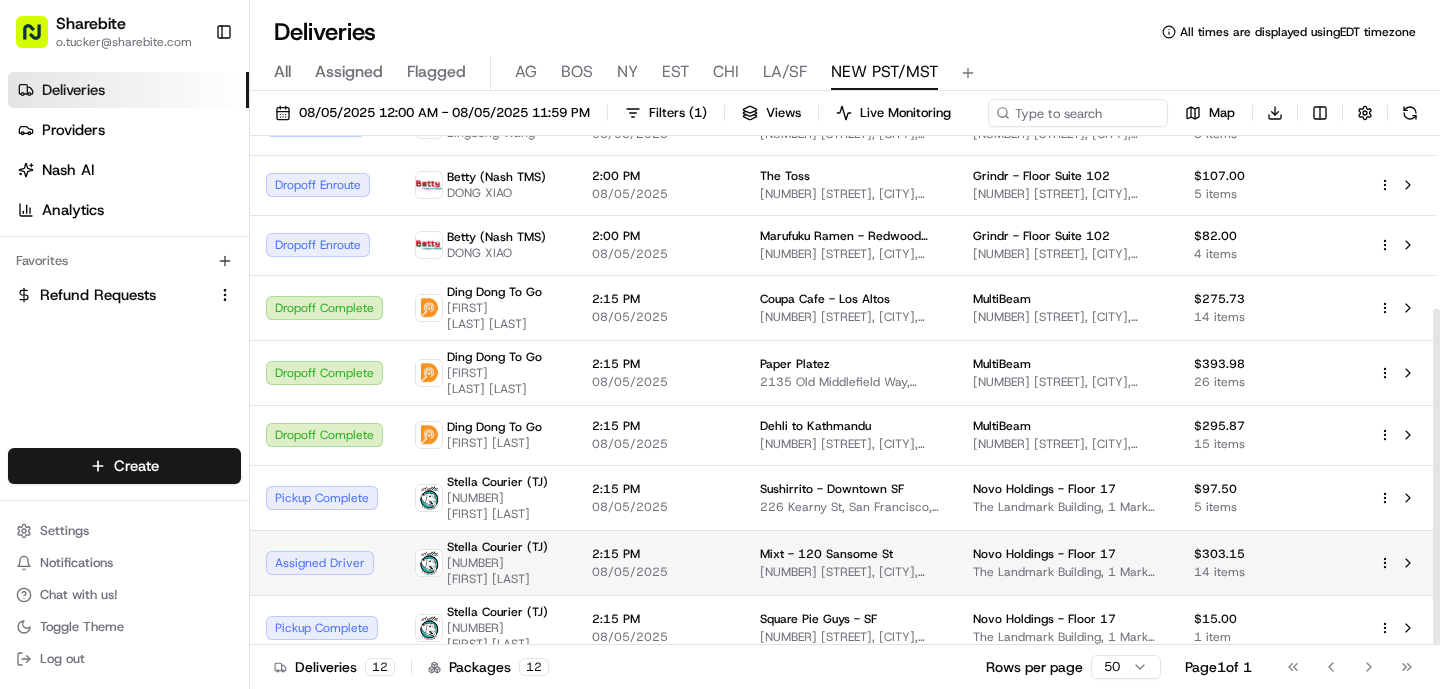 click on "Sharebite o.tucker@sharebite.com Toggle Sidebar Deliveries Providers Nash AI Analytics Favorites Refund Requests Main Menu Members & Organization Organization Users Roles Preferences Customization Tracking Orchestration Automations Dispatch Strategy Locations Pickup Locations Dropoff Locations Billing Billing Refund Requests Integrations Notification Triggers Webhooks API Keys Request Logs Create Settings Notifications Chat with us! Toggle Theme Log out Deliveries All times are displayed using  EDT   timezone All Assigned Flagged AG BOS NY EST CHI LA/SF NEW PST/MST 08/05/2025 12:00 AM - 08/05/2025 11:59 PM Filters ( 1 ) Views Live Monitoring Map Download Status Provider Original Pickup Time Pickup Location Dropoff Location Package Merchant Action Dropoff Arrived Fulflld Renan Abreu 2:00 PM 08/05/2025 Lazy Daisy - Beverly Hills [NUMBER] [STREET], [CITY], [STATE], [COUNTRY] Grindr - Floor 14 [NUMBER] [STREET], [CITY], [STATE], [COUNTRY] $356.50 17   items Dropoff Arrived Fulflld 20" at bounding box center (720, 344) 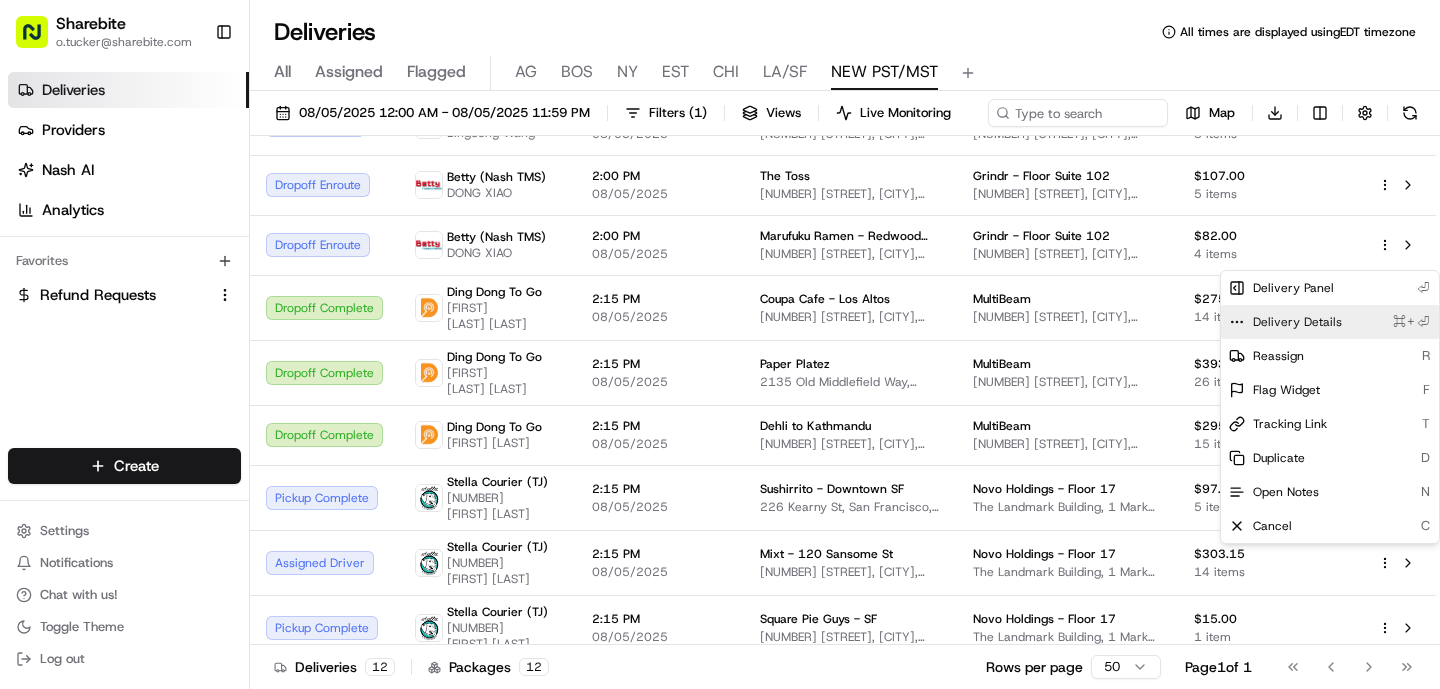 click on "Delivery Details" at bounding box center (1297, 322) 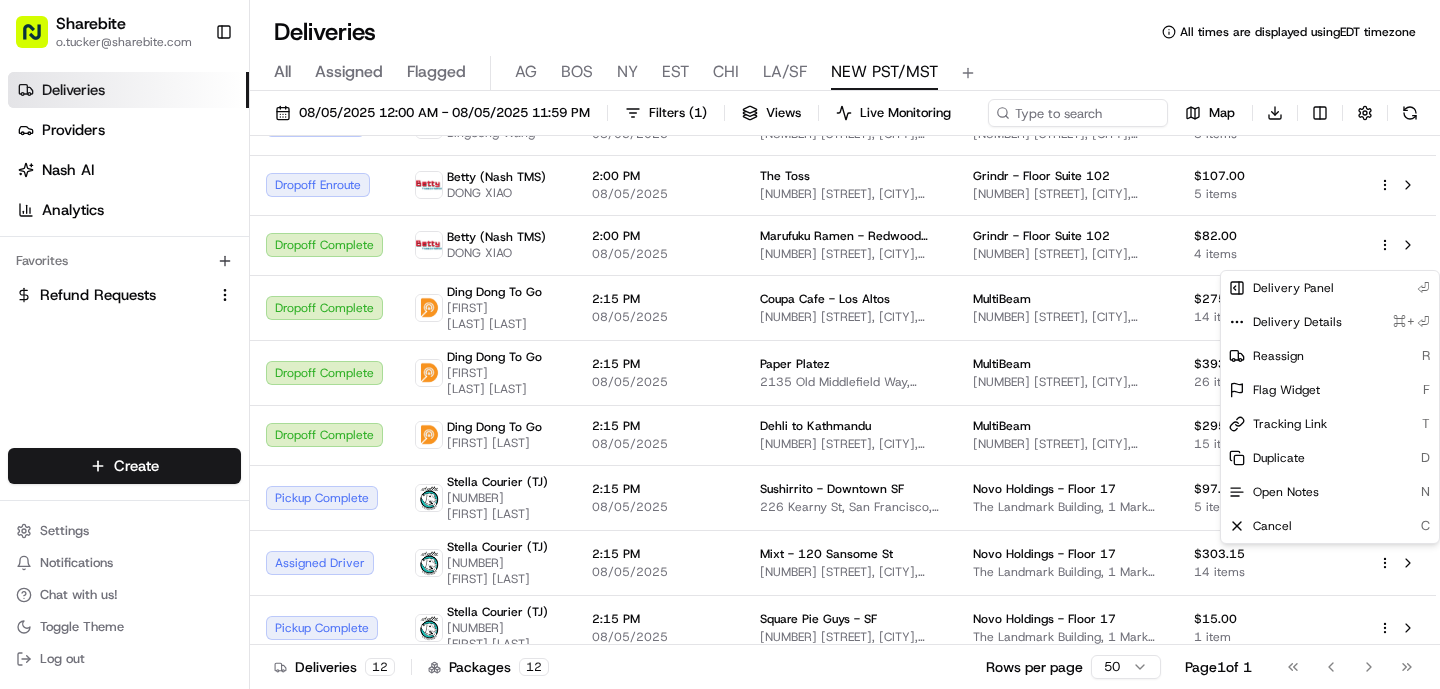 click on "Sharebite [EMAIL] Toggle Sidebar Deliveries Providers Nash AI Analytics Favorites Refund Requests Main Menu Members & Organization Organization Users Roles Preferences Customization Tracking Orchestration Automations Dispatch Strategy Locations Pickup Locations Dropoff Locations Billing Billing Refund Requests Integrations Notification Triggers Webhooks API Keys Request Logs Create Settings Notifications Chat with us! Toggle Theme Log out Deliveries All times are displayed using EDT timezone All Assigned Flagged AG BOS NY EST CHI LA/SF NEW PST/MST [DATE] - [DATE] Filters ( 1 ) Views Live Monitoring Map Download Status Provider Original Pickup Time Pickup Location Dropoff Location Package Merchant Action Dropoff Complete Fulflld [DRIVER_NAME] [TIME] [DATE] [COMPANY] - [CITY] [NUMBER] [STREET], [CITY], [STATE] [POSTAL_CODE], [COUNTRY] [COMPANY] - [FLOOR] [NUMBER] [STREET], [CITY], [STATE] [POSTAL_CODE], [COUNTRY] $[PRICE] [ITEMS] items Dropoff Complete Fulflld" at bounding box center [720, 344] 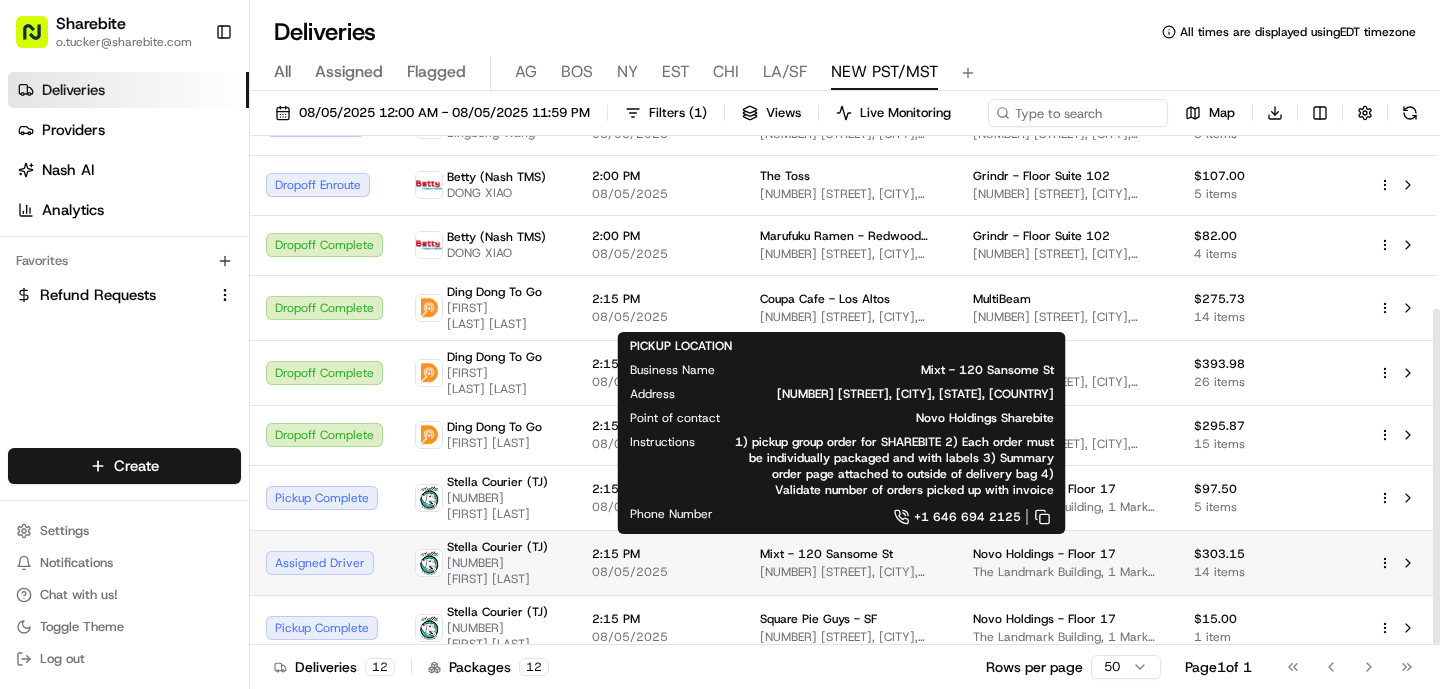 type 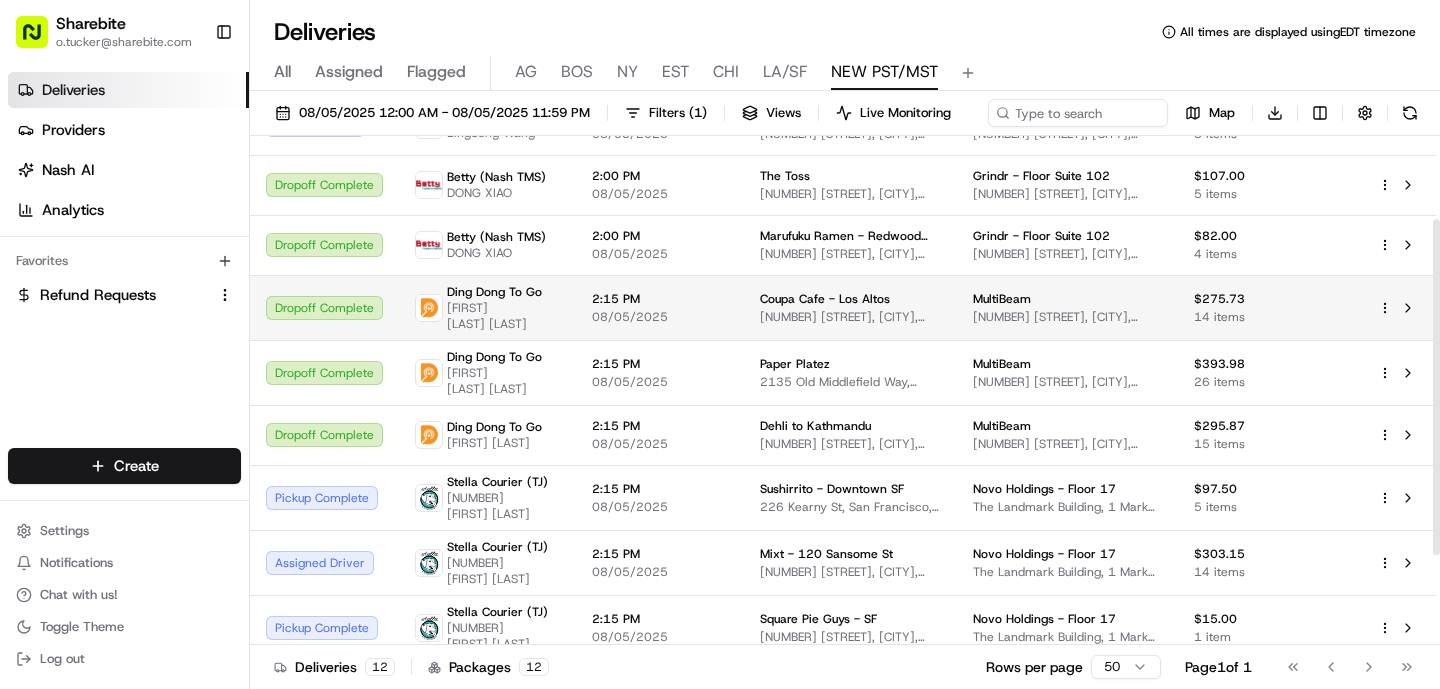 scroll, scrollTop: 0, scrollLeft: 0, axis: both 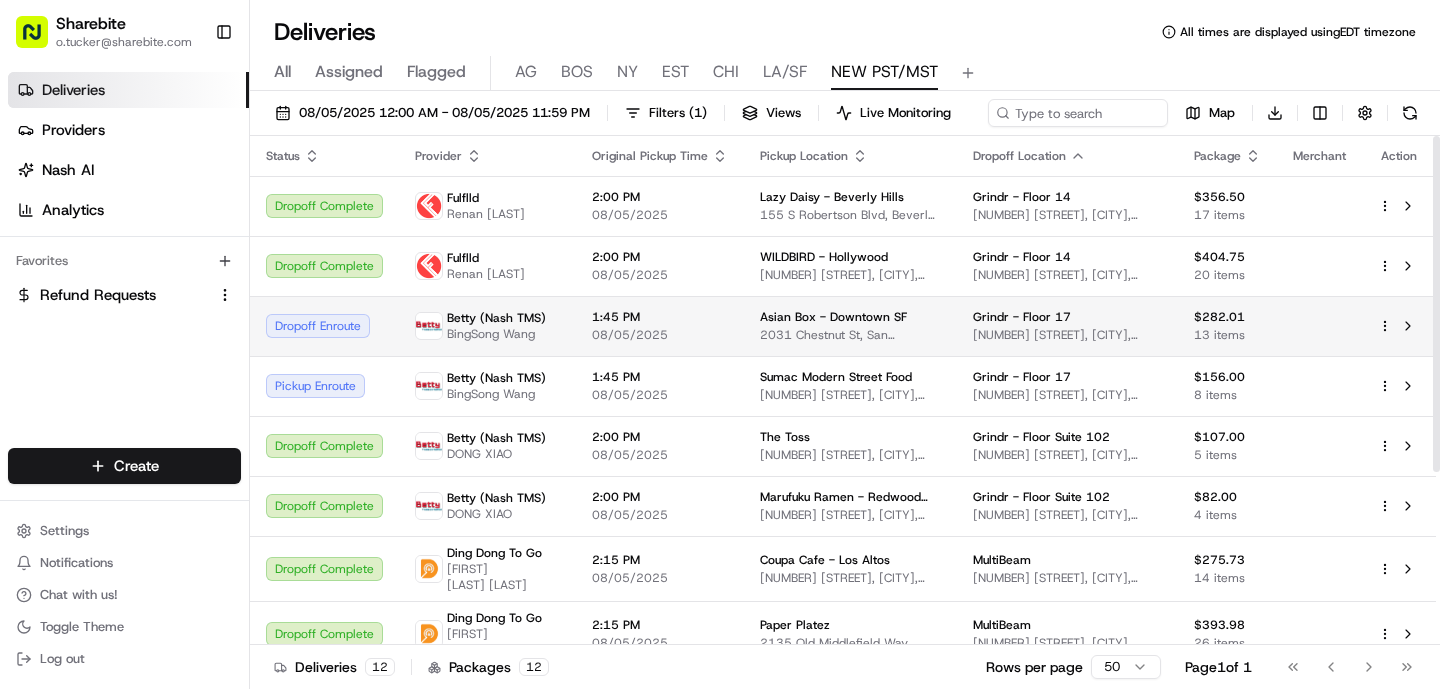 click on "[COMPANY] - [CITY] [NUMBER] [STREET], [CITY], [STATE] [POSTAL_CODE], [COUNTRY]" at bounding box center [850, 326] 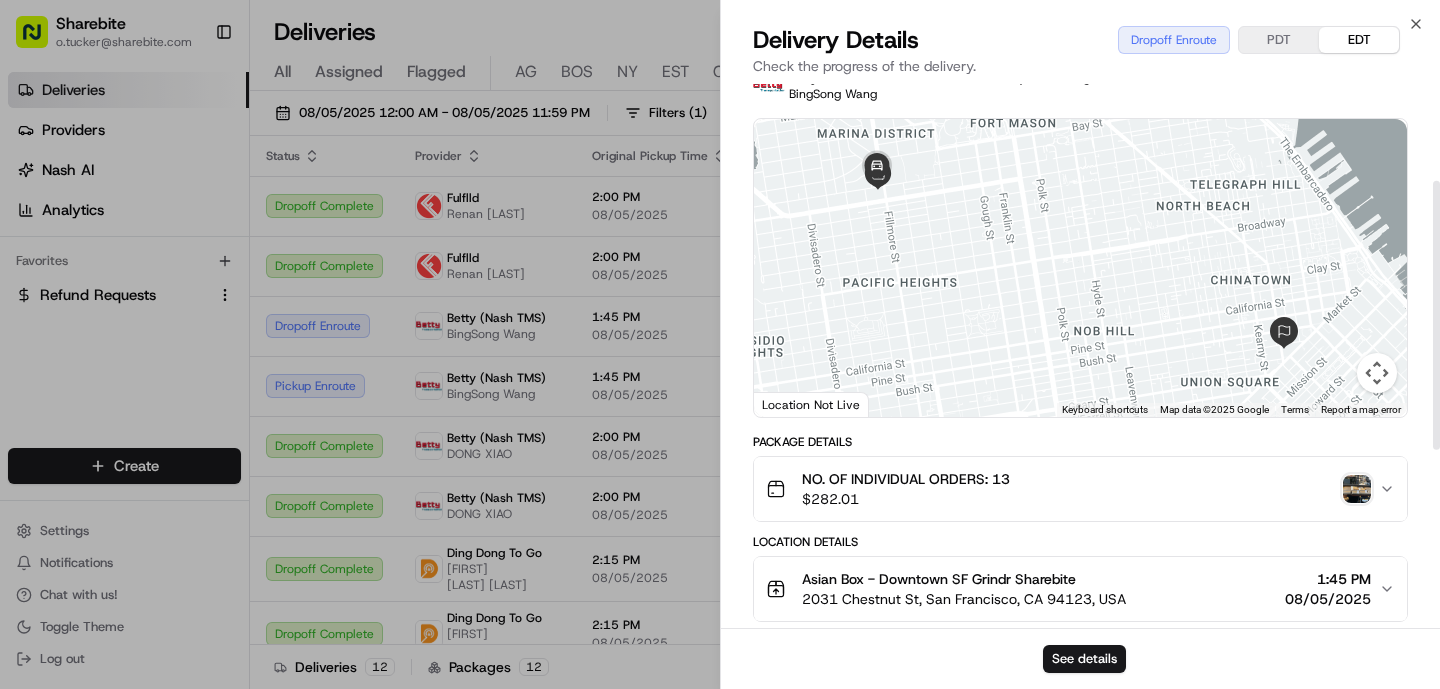 scroll, scrollTop: 558, scrollLeft: 0, axis: vertical 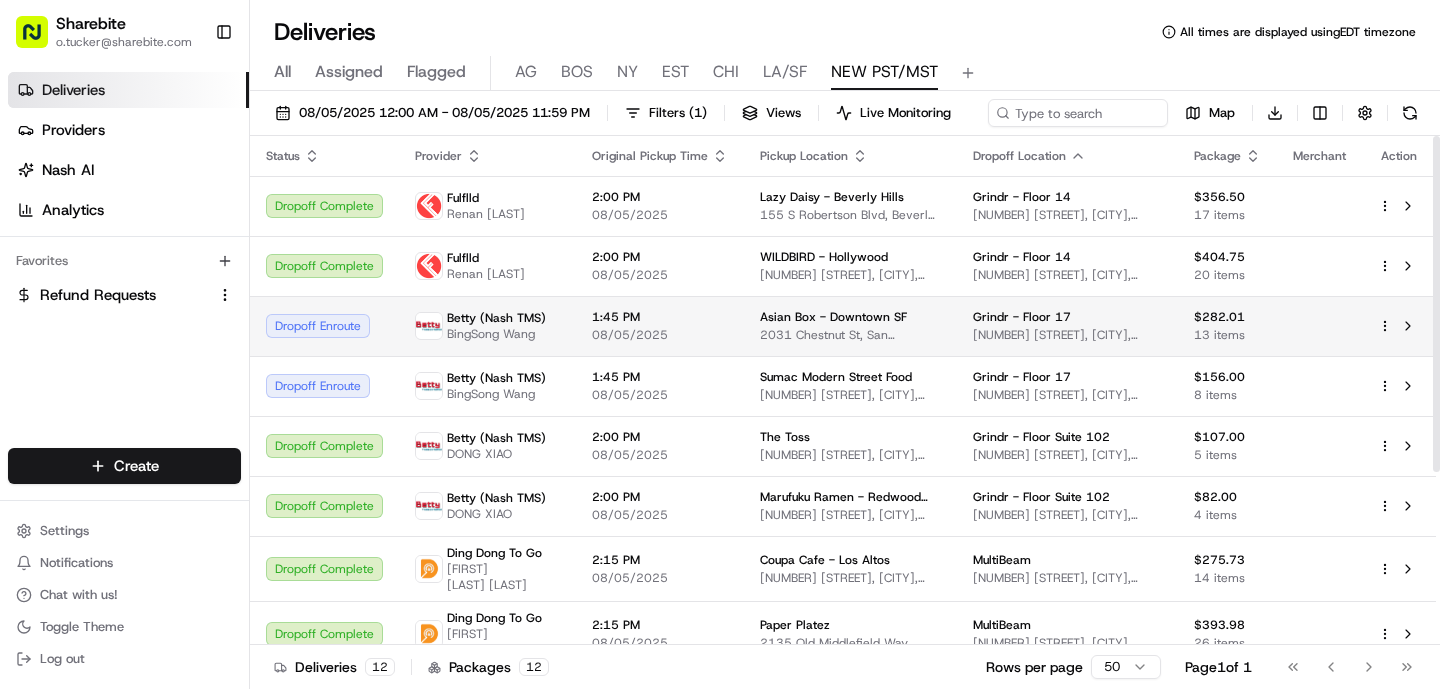 click on "1:45 PM" at bounding box center [660, 317] 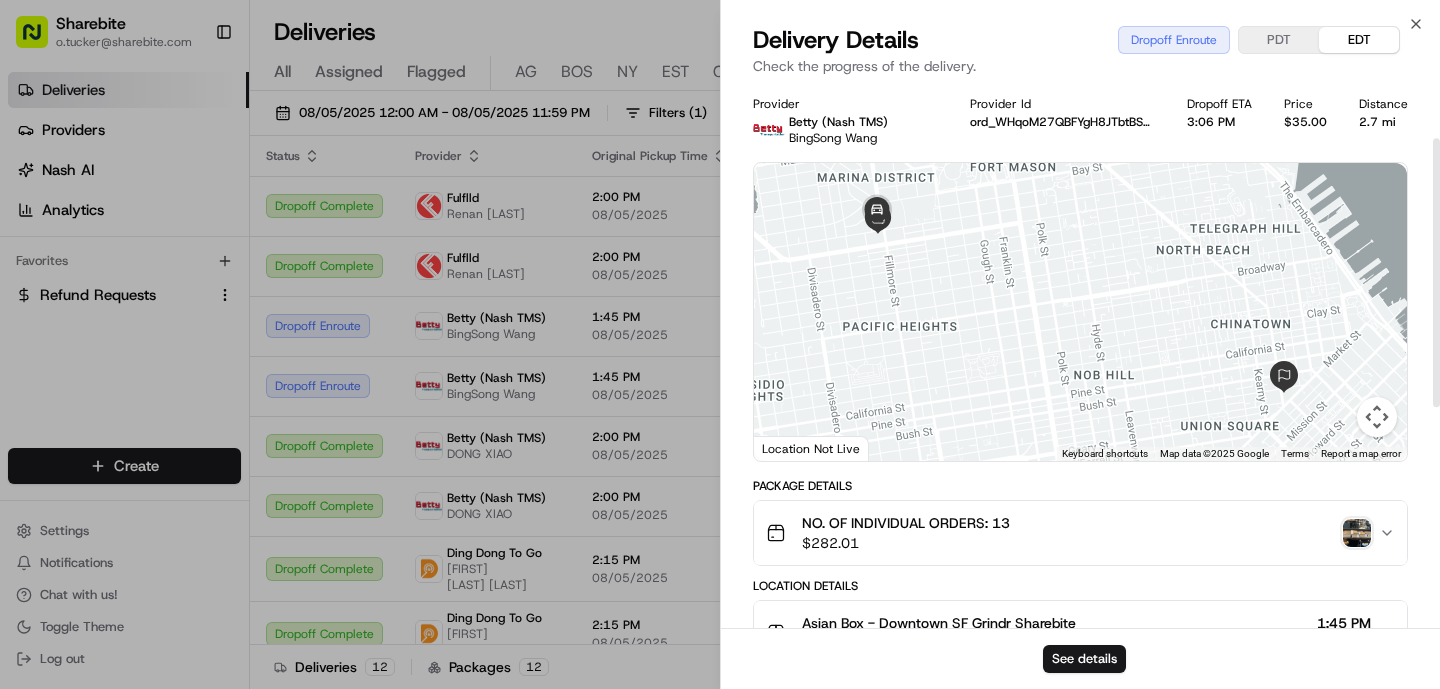 scroll, scrollTop: 558, scrollLeft: 0, axis: vertical 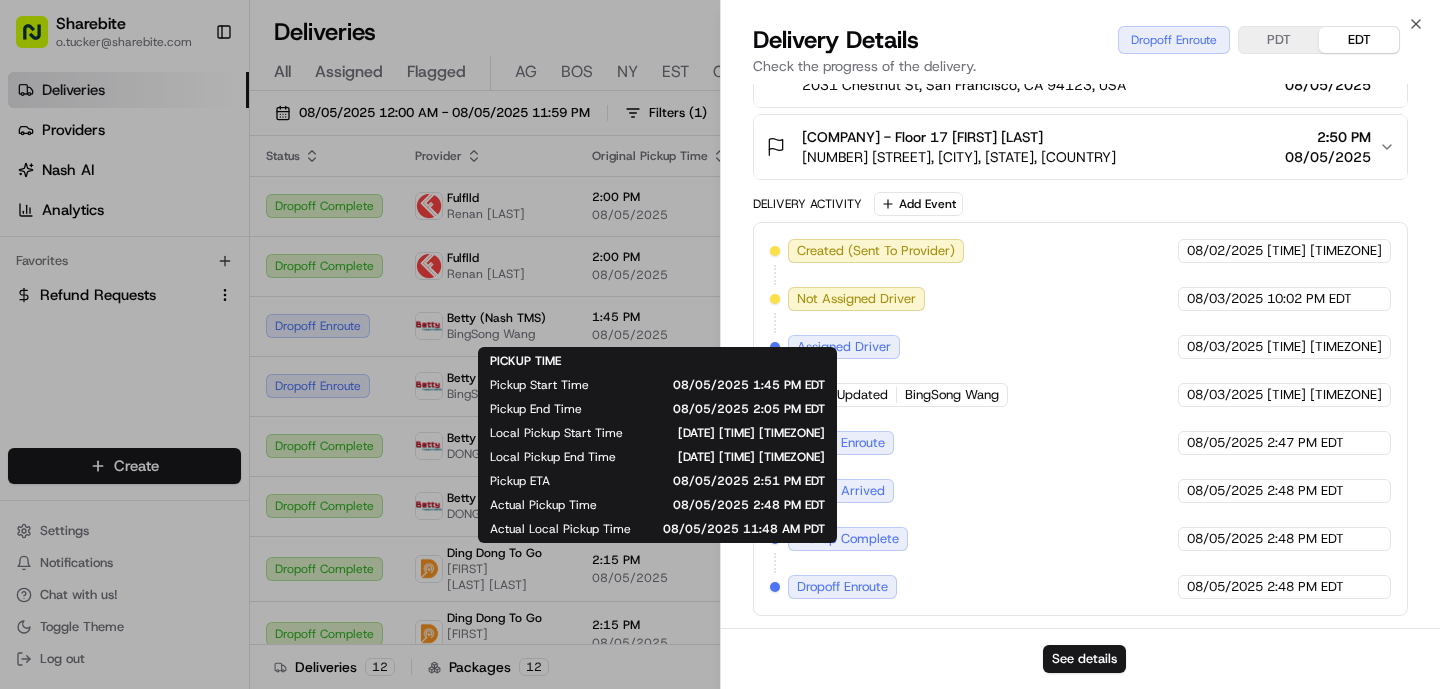 click on "Local Pickup Start Time" at bounding box center (556, 433) 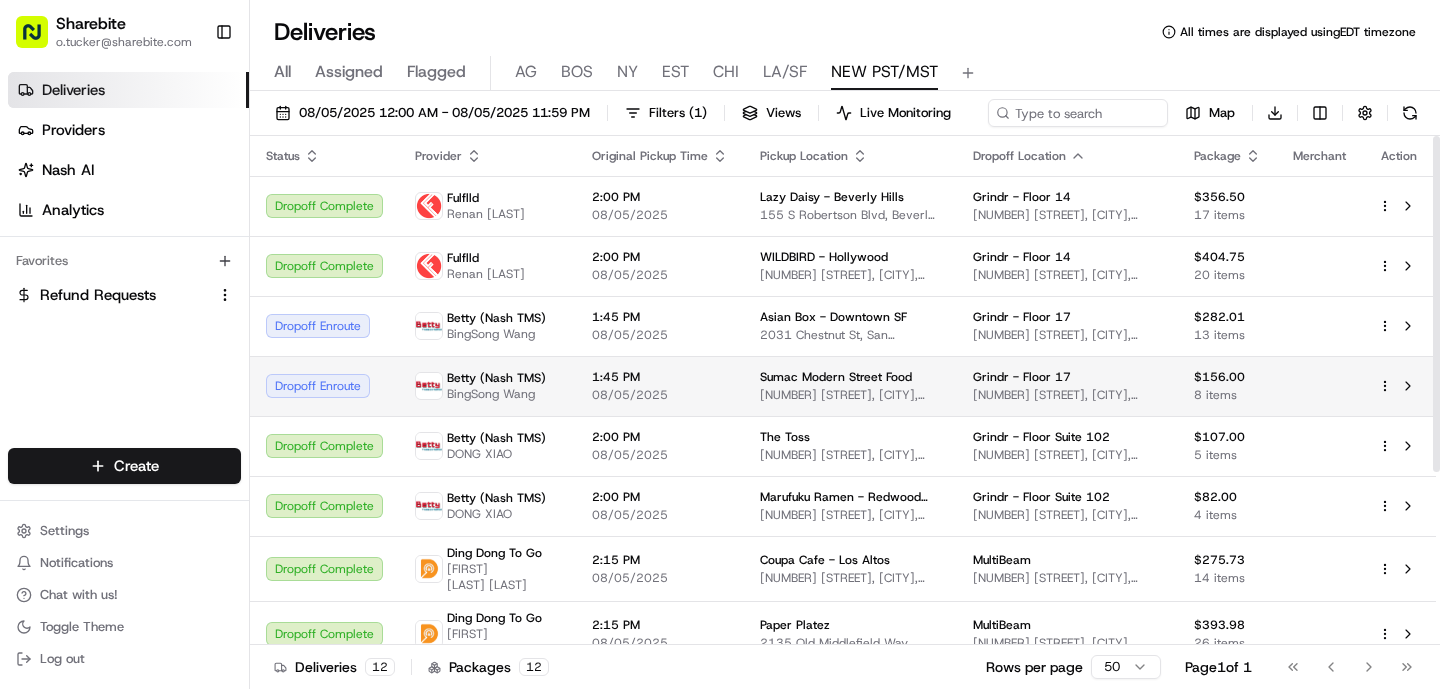 click on "Betty (Nash TMS) BingSong Wang" at bounding box center [487, 386] 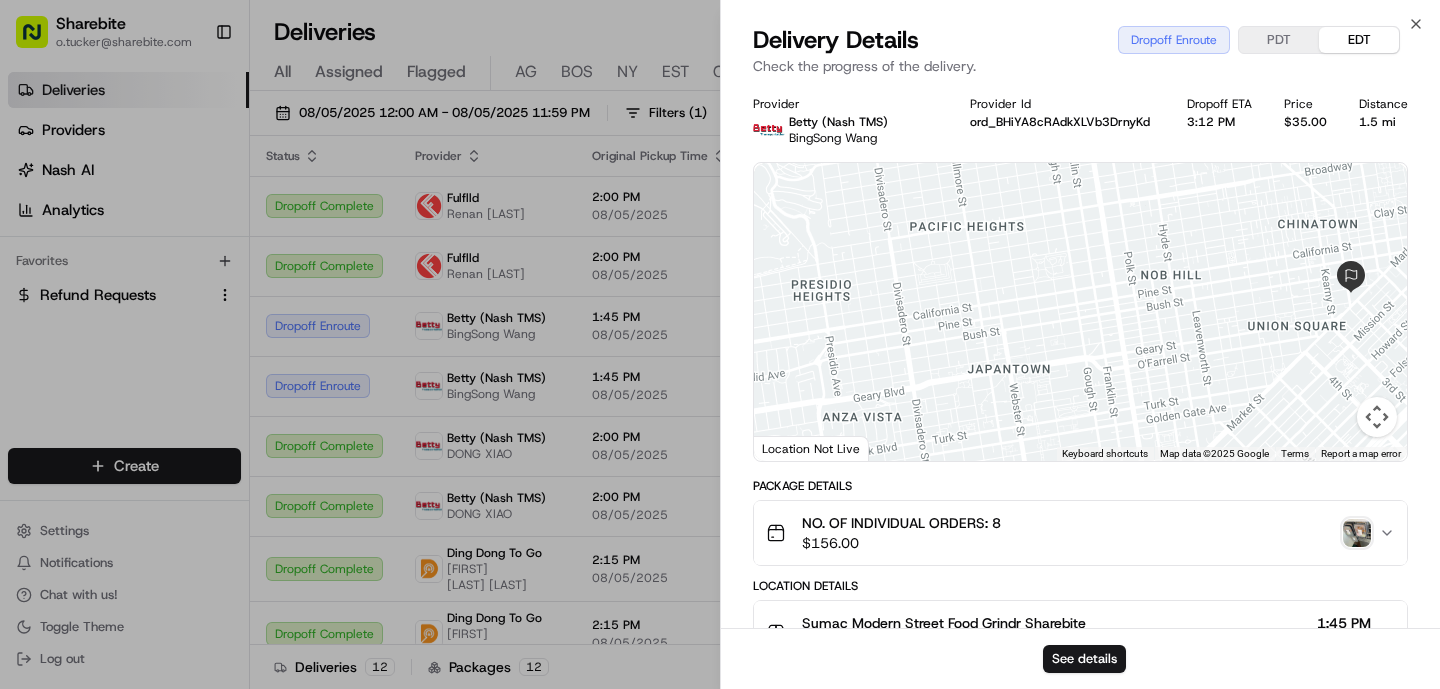 drag, startPoint x: 1157, startPoint y: 355, endPoint x: 1013, endPoint y: 419, distance: 157.58173 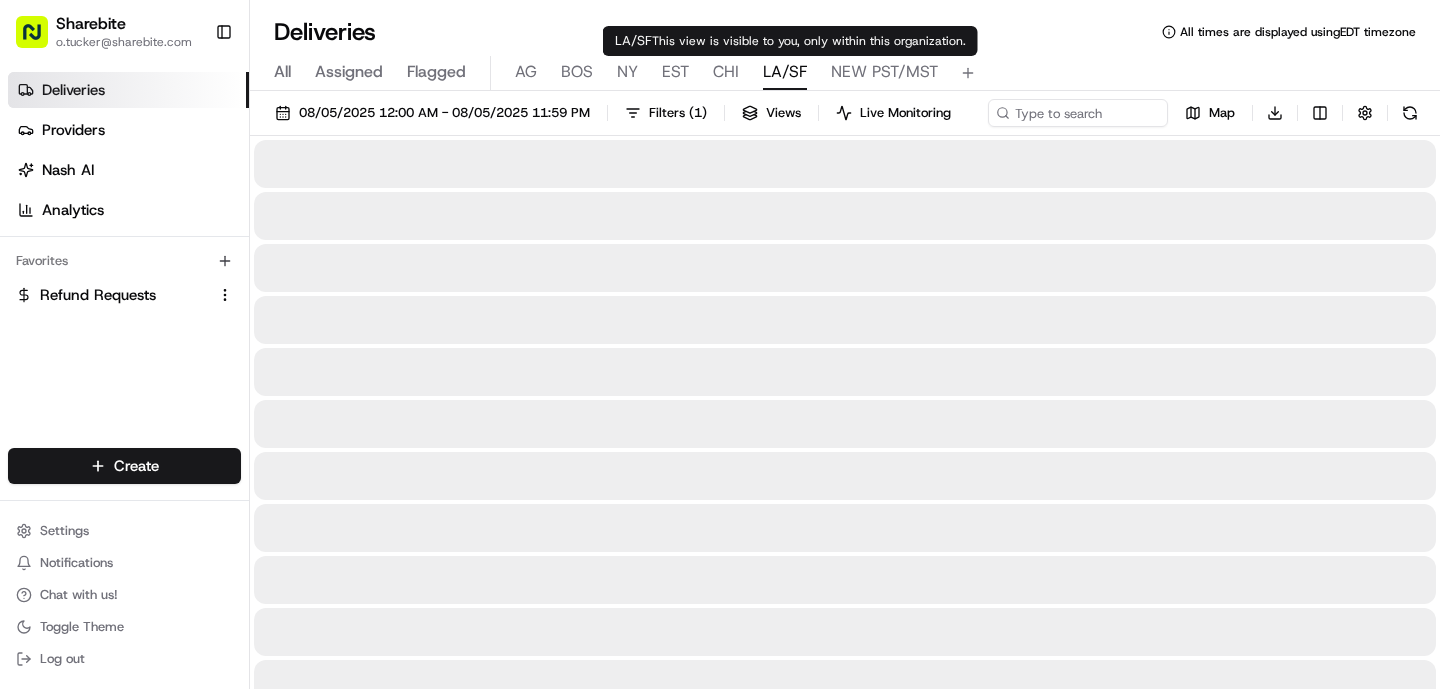 click on "LA/SF" at bounding box center [785, 72] 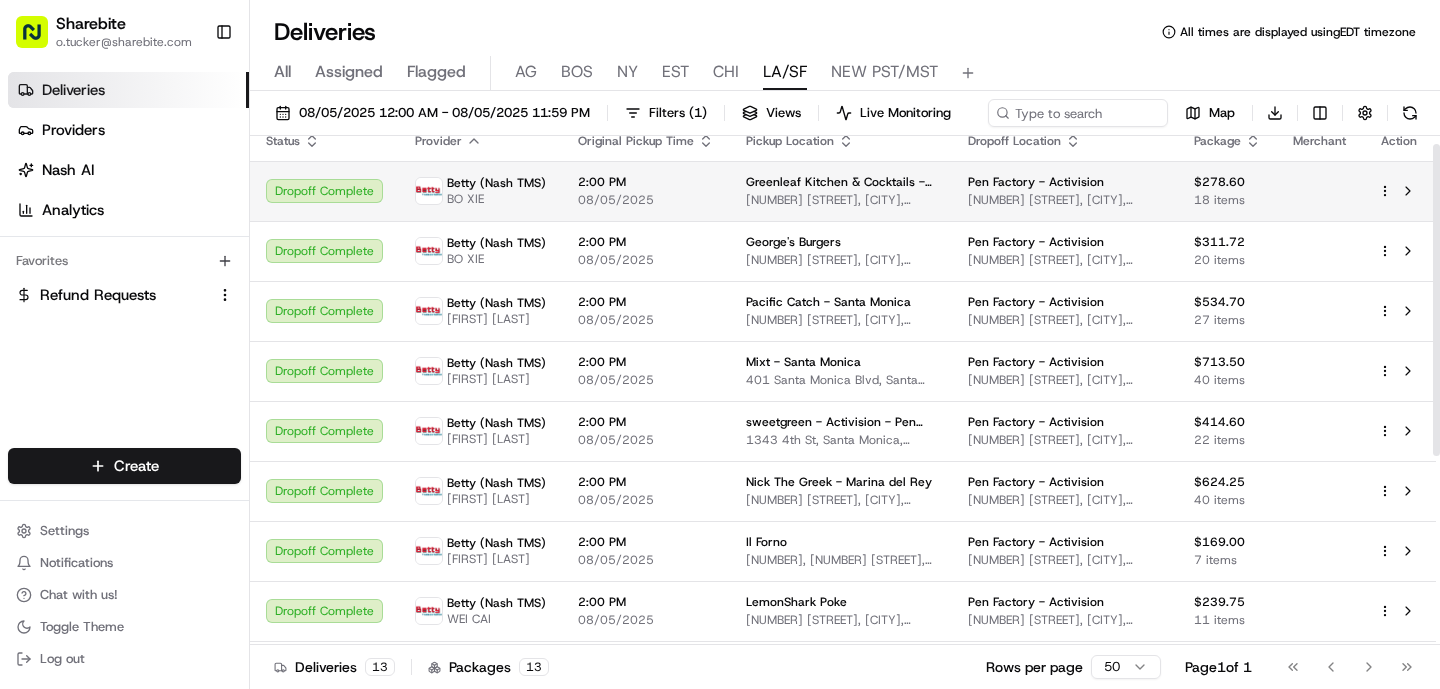 scroll, scrollTop: 24, scrollLeft: 0, axis: vertical 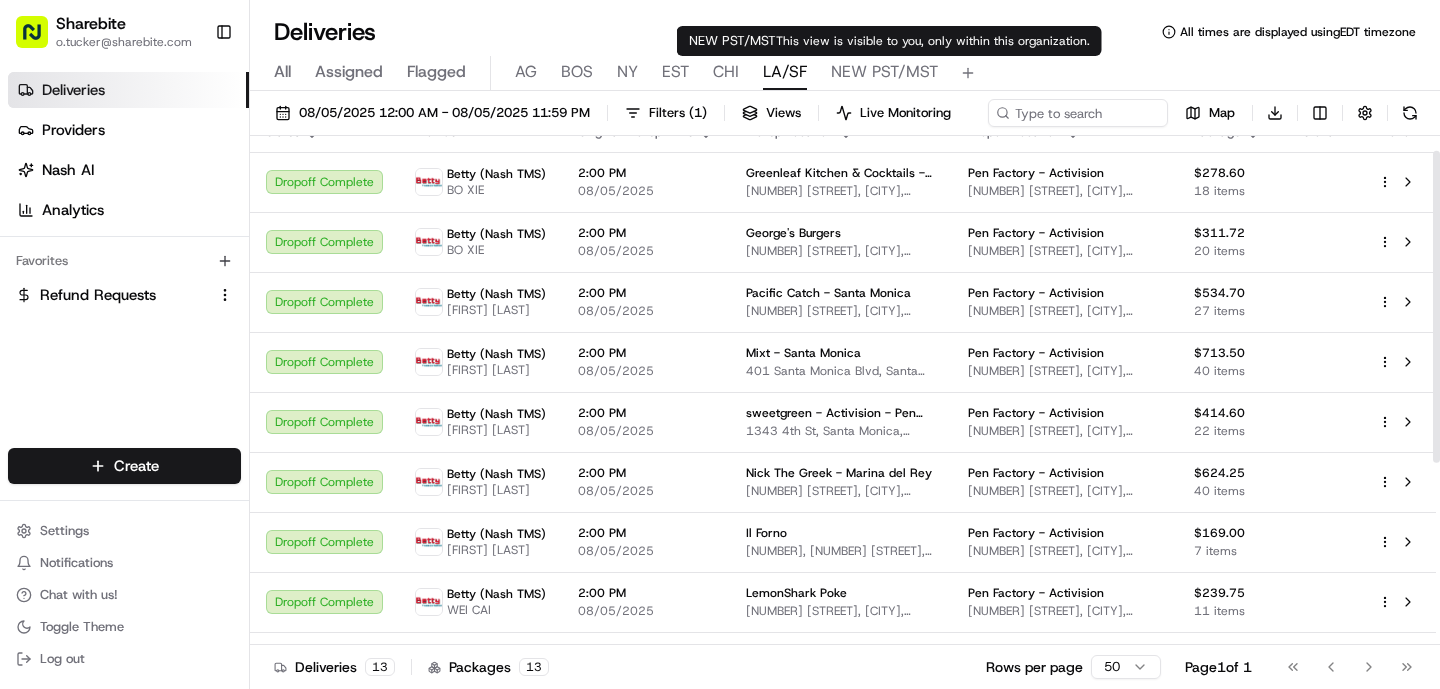 click on "NEW PST/MST" at bounding box center (884, 72) 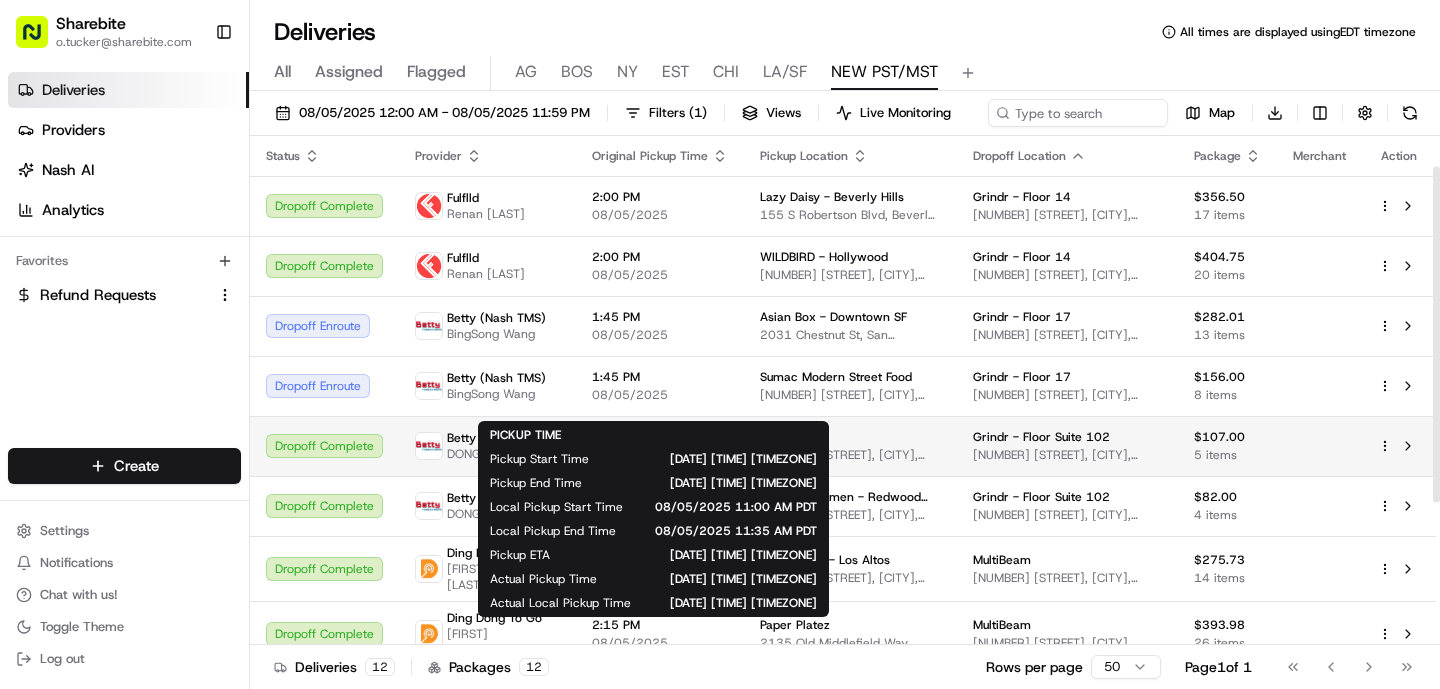 scroll, scrollTop: 261, scrollLeft: 0, axis: vertical 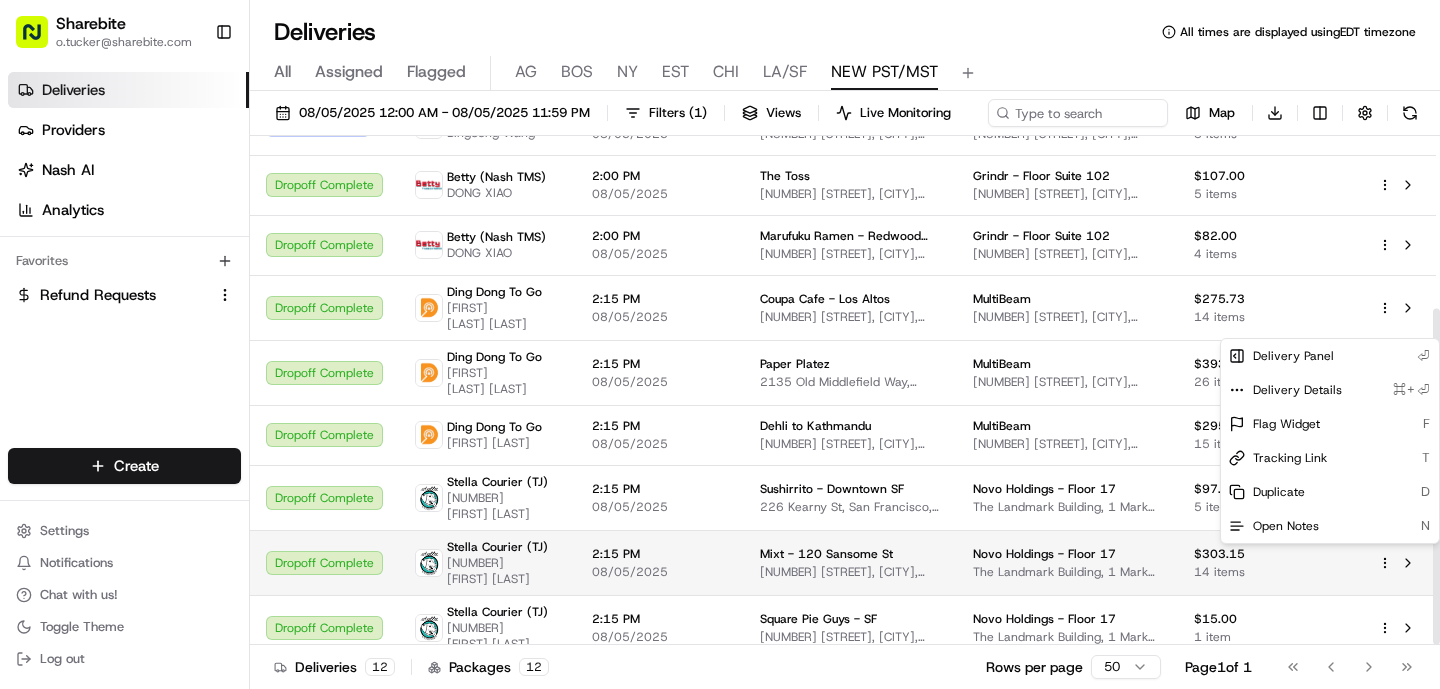 click on "Sharebite [EMAIL] Toggle Sidebar Deliveries Providers Nash AI Analytics Favorites Refund Requests Main Menu Members & Organization Organization Users Roles Preferences Customization Tracking Orchestration Automations Dispatch Strategy Locations Pickup Locations Dropoff Locations Billing Billing Refund Requests Integrations Notification Triggers Webhooks API Keys Request Logs Create Settings Notifications Chat with us! Toggle Theme Log out Deliveries All times are displayed using EDT timezone All Assigned Flagged AG BOS NY EST CHI LA/SF NEW PST/MST [DATE] - [DATE] Filters ( 1 ) Views Live Monitoring Map Download Status Provider Original Pickup Time Pickup Location Dropoff Location Package Merchant Action Dropoff Complete Fulflld [DRIVER_NAME] [TIME] [DATE] [COMPANY] - [CITY] [NUMBER] [STREET], [CITY], [STATE] [POSTAL_CODE], [COUNTRY] [COMPANY] - [FLOOR] [NUMBER] [STREET], [CITY], [STATE] [POSTAL_CODE], [COUNTRY] $[PRICE] [ITEMS] items Dropoff Complete Fulflld" at bounding box center (720, 344) 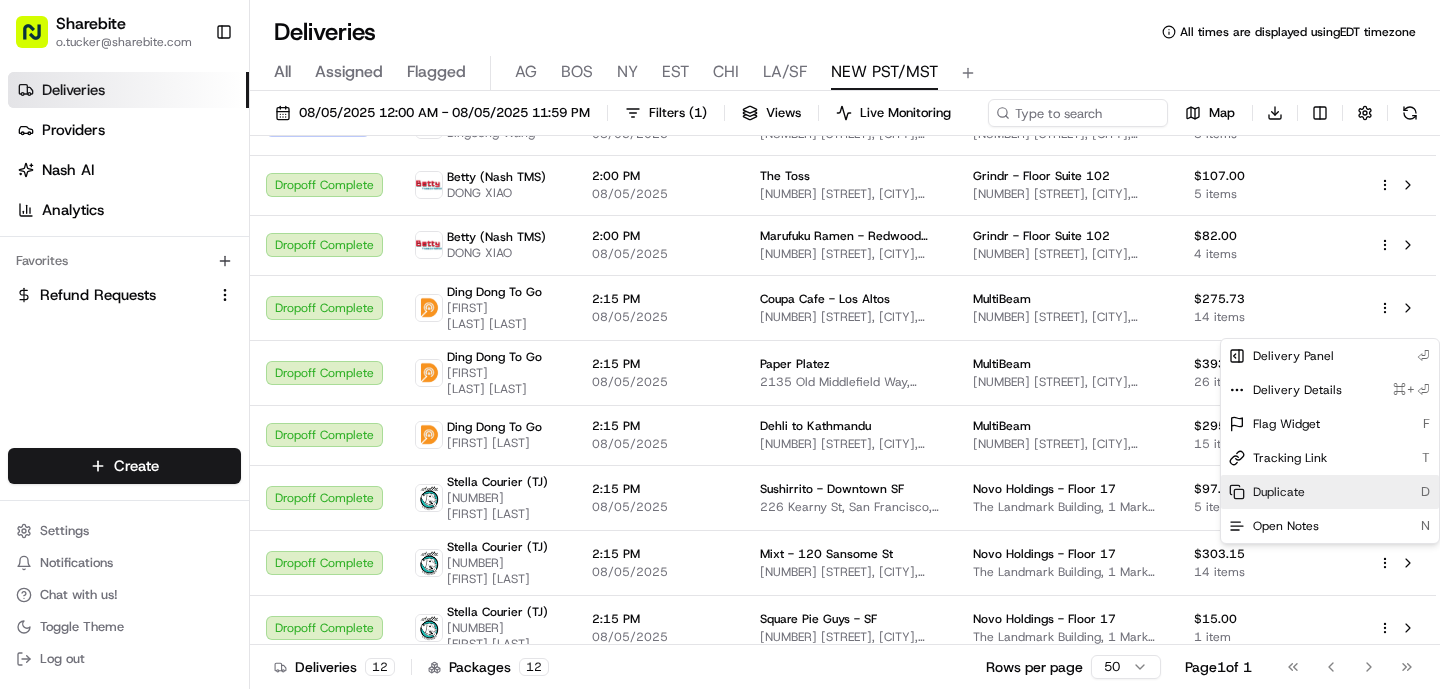 click on "Duplicate D" at bounding box center [1330, 492] 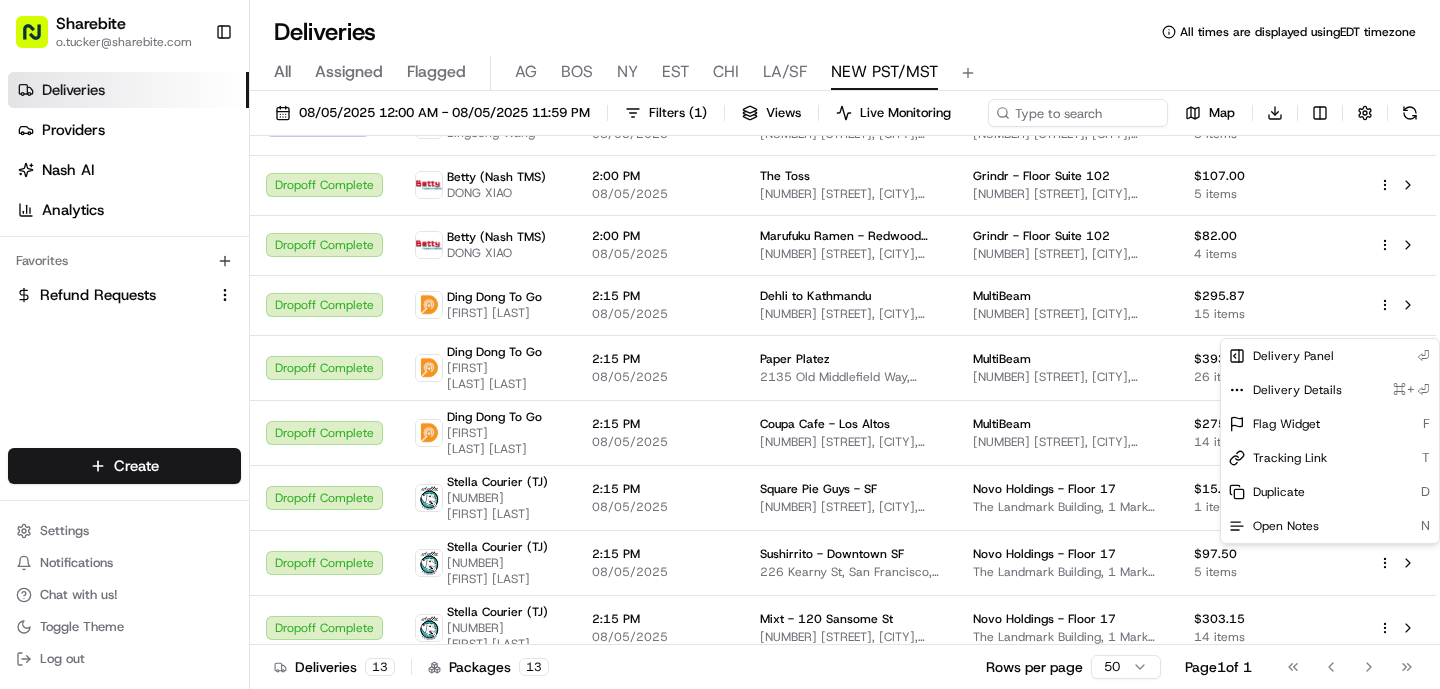 click on "Sharebite [EMAIL] Toggle Sidebar Deliveries Providers Nash AI Analytics Favorites Refund Requests Main Menu Members & Organization Organization Users Roles Preferences Customization Tracking Orchestration Automations Dispatch Strategy Locations Pickup Locations Dropoff Locations Billing Billing Refund Requests Integrations Notification Triggers Webhooks API Keys Request Logs Create Settings Notifications Chat with us! Toggle Theme Log out Deliveries All times are displayed using EDT timezone All Assigned Flagged AG BOS NY EST CHI LA/SF NEW PST/MST [DATE] - [DATE] Filters ( 1 ) Views Live Monitoring Map Download Status Provider Original Pickup Time Pickup Location Dropoff Location Package Merchant Action Dropoff Complete Fulflld [DRIVER_NAME] [TIME] [DATE] [COMPANY] - [CITY] [NUMBER] [STREET], [CITY], [STATE] [POSTAL_CODE], [COUNTRY] [COMPANY] - [FLOOR] [NUMBER] [STREET], [CITY], [STATE] [POSTAL_CODE], [COUNTRY] $[PRICE] [ITEMS] items Dropoff Complete Fulflld" at bounding box center [720, 344] 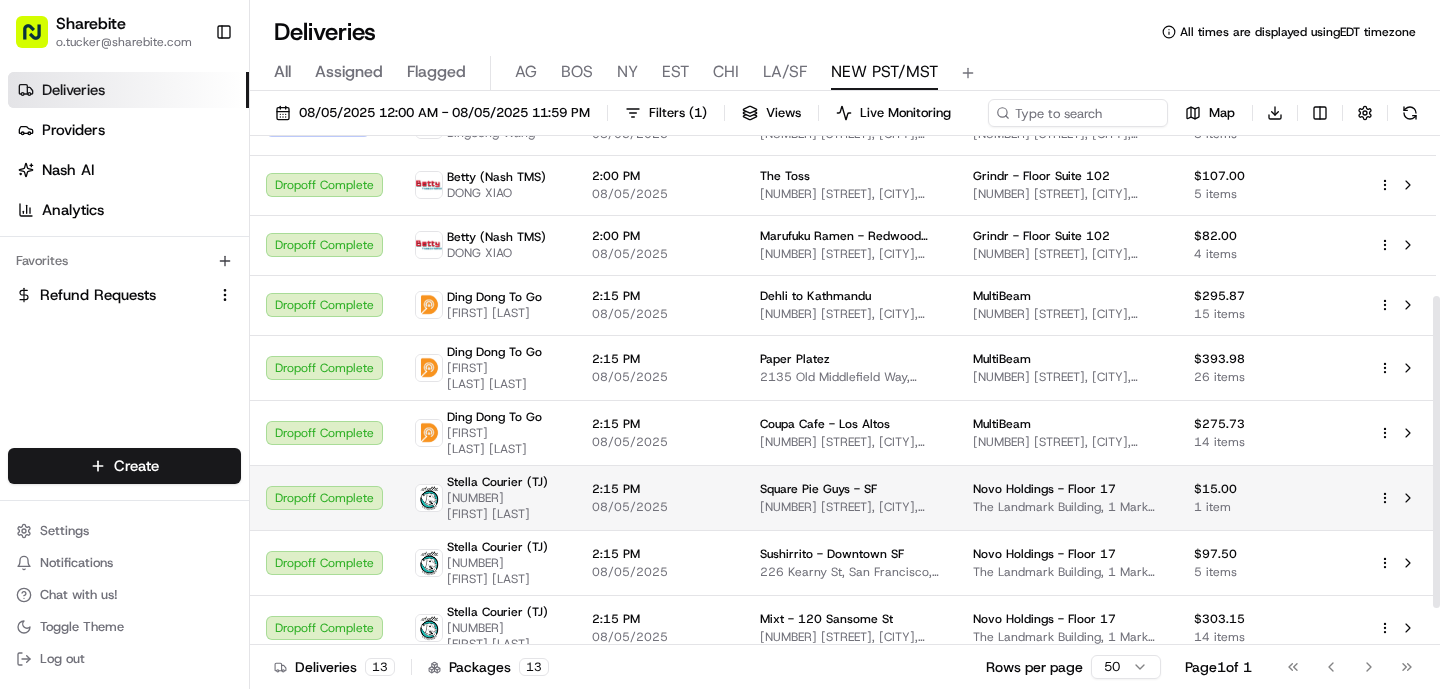 click on "Square Pie Guys - SF" at bounding box center [818, 489] 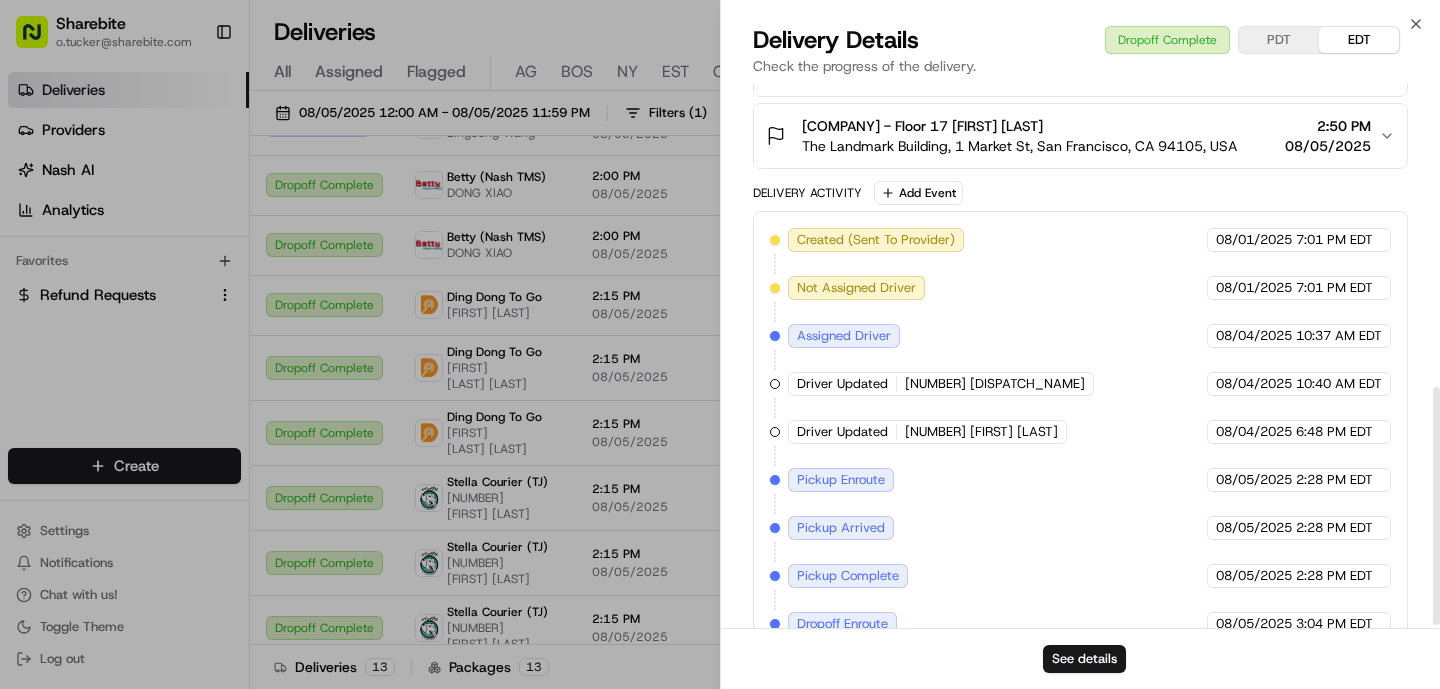 scroll, scrollTop: 702, scrollLeft: 0, axis: vertical 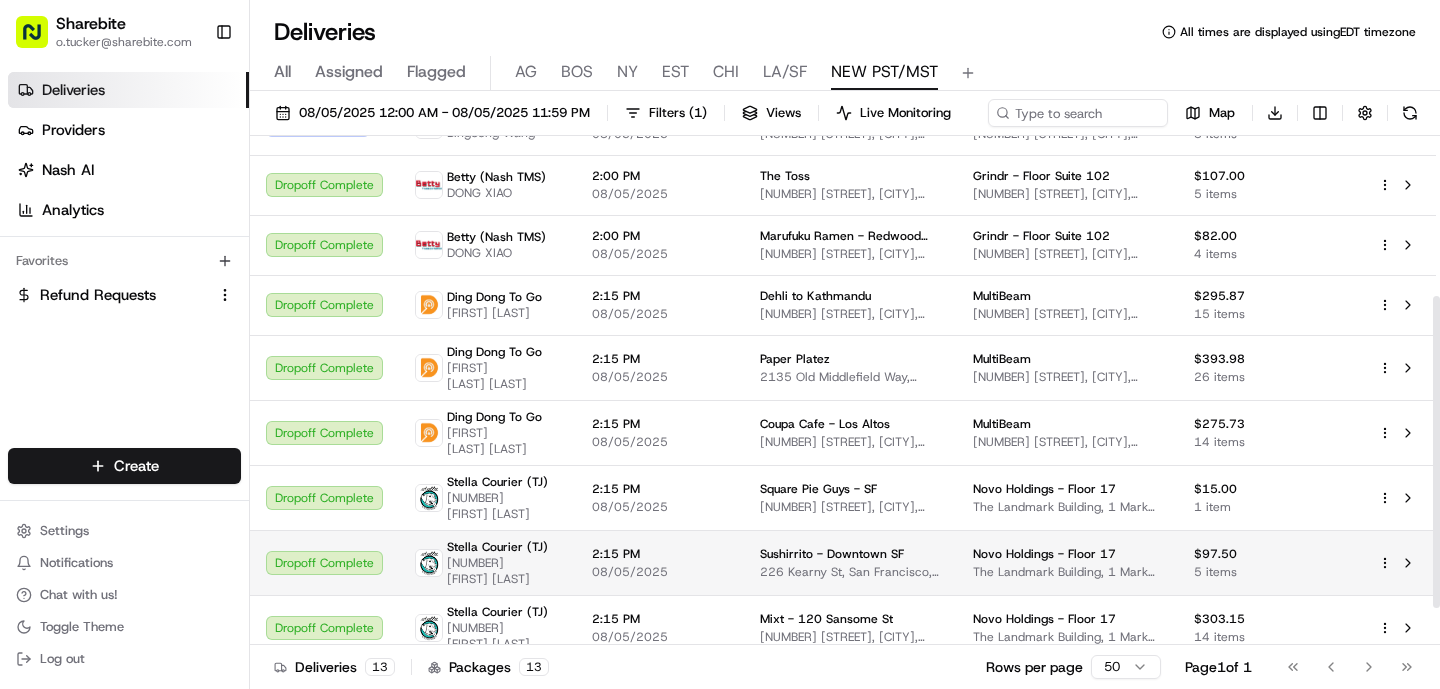 click on "08/05/2025" at bounding box center (660, 572) 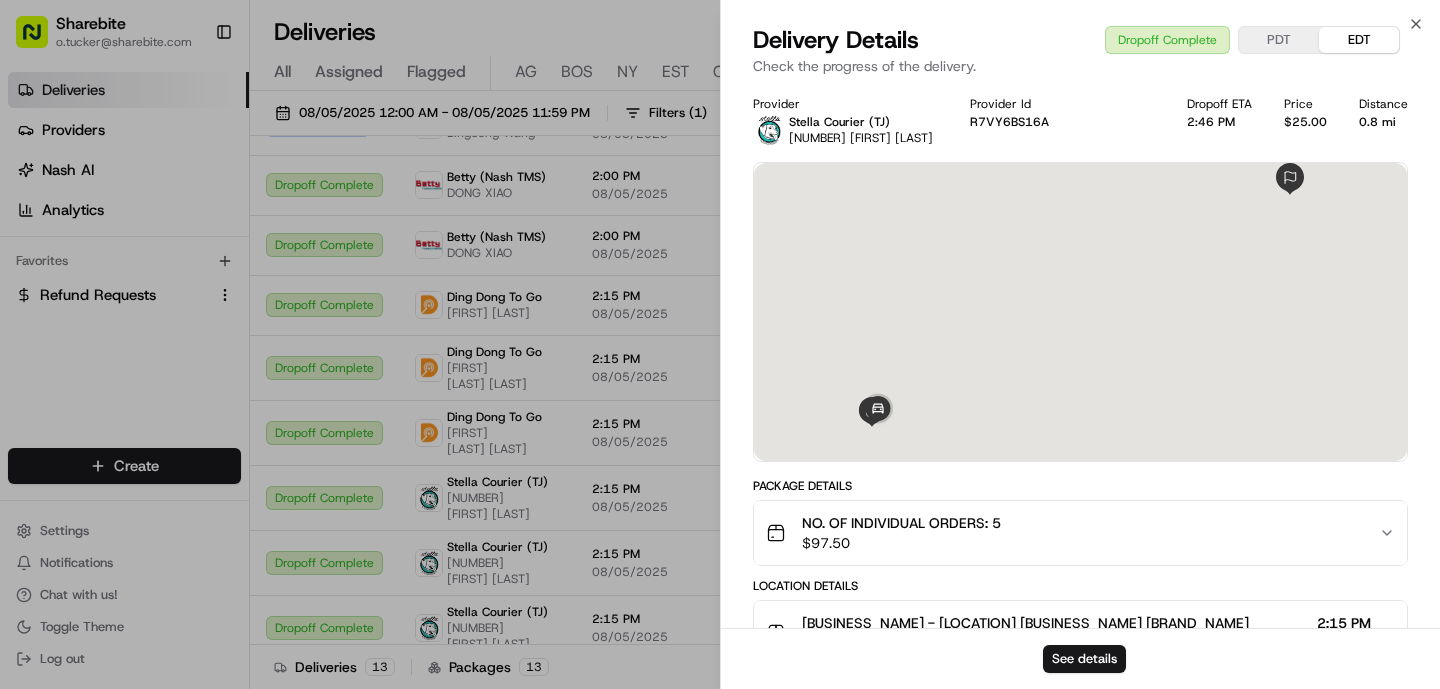 scroll, scrollTop: 702, scrollLeft: 0, axis: vertical 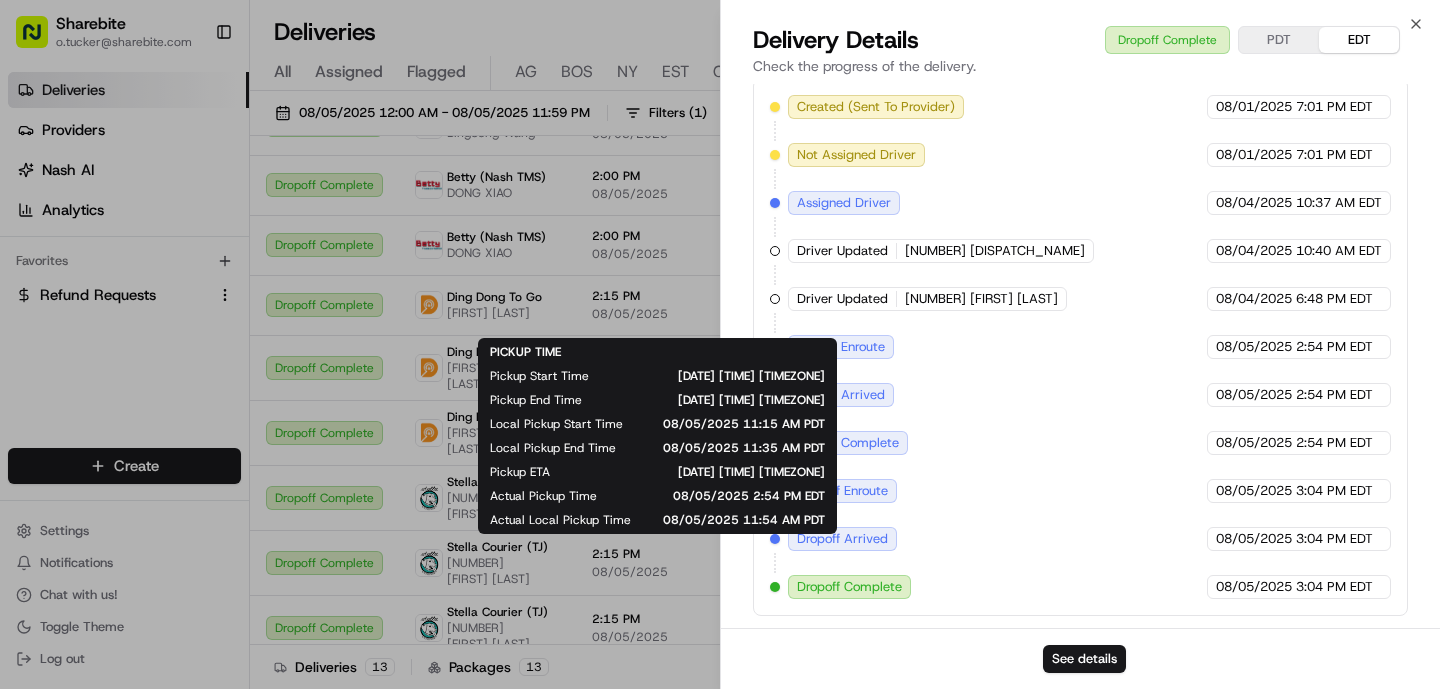 click on "PICKUP TIME Pickup Start Time [DATE] [TIME] [TIMEZONE] Pickup End Time [DATE] [TIME] [TIMEZONE] Local Pickup Start Time [DATE] [TIME] [TIMEZONE] Local Pickup End Time [DATE] [TIME] [TIMEZONE] Pickup ETA [DATE] [TIME] [TIMEZONE] Actual Pickup Time [DATE] [TIME] [TIMEZONE] Actual Local Pickup Time [DATE] [TIME] [TIMEZONE] PICKUP TIME Pickup Start Time [DATE] [TIME] [TIMEZONE] Pickup End Time [DATE] [TIME] [TIMEZONE] Local Pickup Start Time [DATE] [TIME] [TIMEZONE] Local Pickup End Time [DATE] [TIME] [TIMEZONE] Pickup ETA [DATE] [TIME] [TIMEZONE] Actual Pickup Time [DATE] [TIME] [TIMEZONE] Actual Local Pickup Time [DATE] [TIME] [TIMEZONE]" at bounding box center (657, 436) 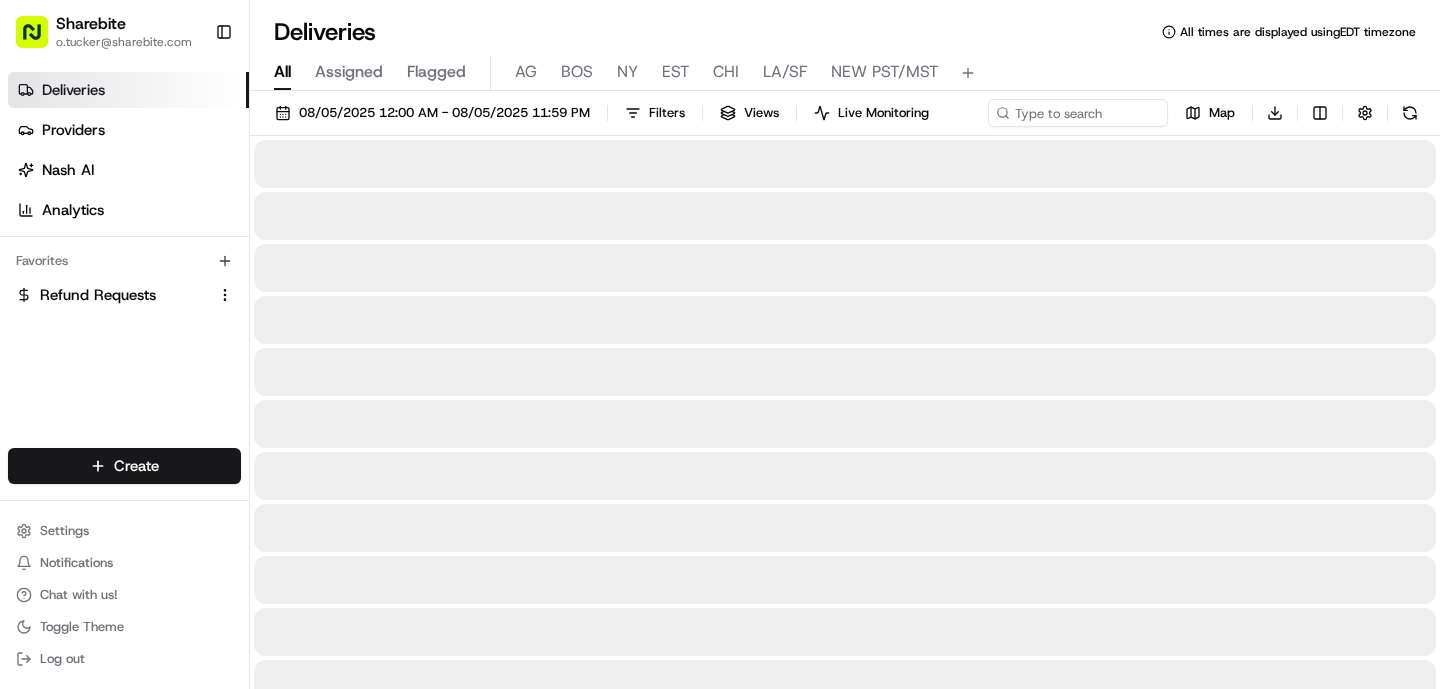 click on "All" at bounding box center (282, 72) 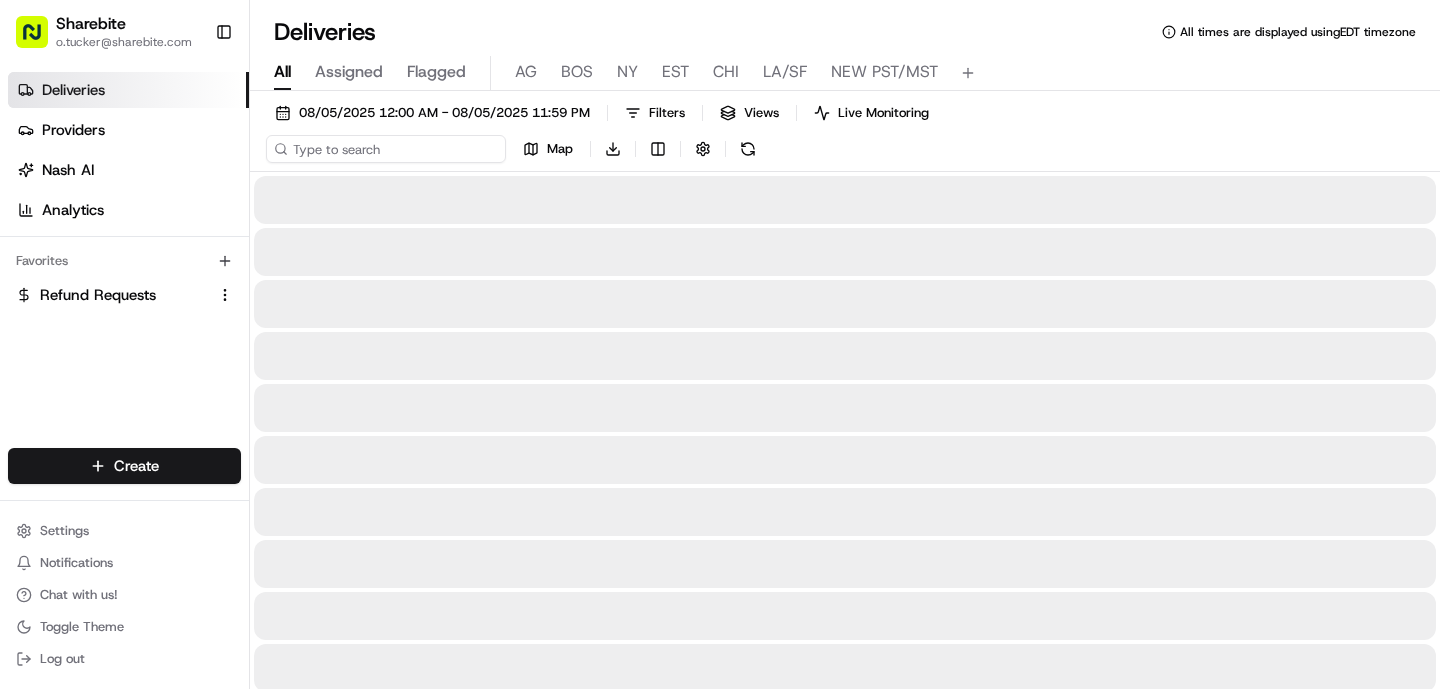 click at bounding box center [386, 149] 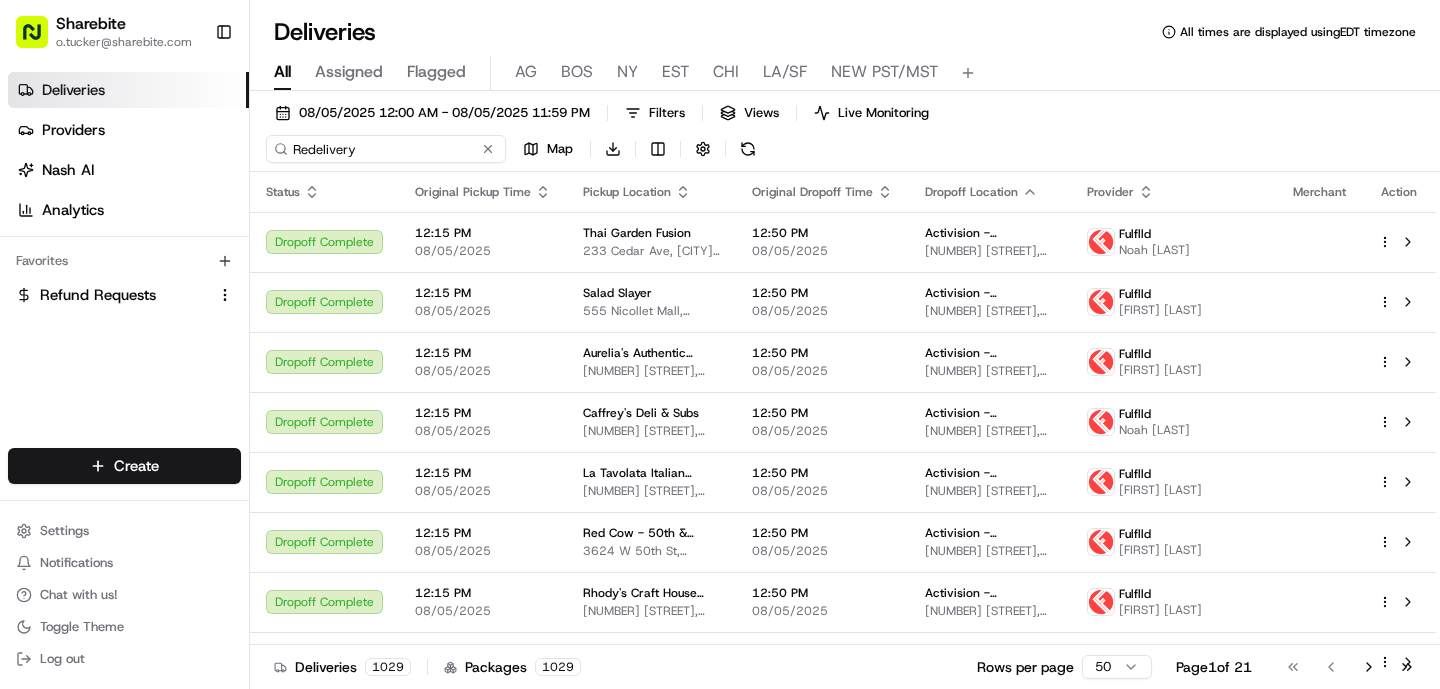 type on "Redelivery" 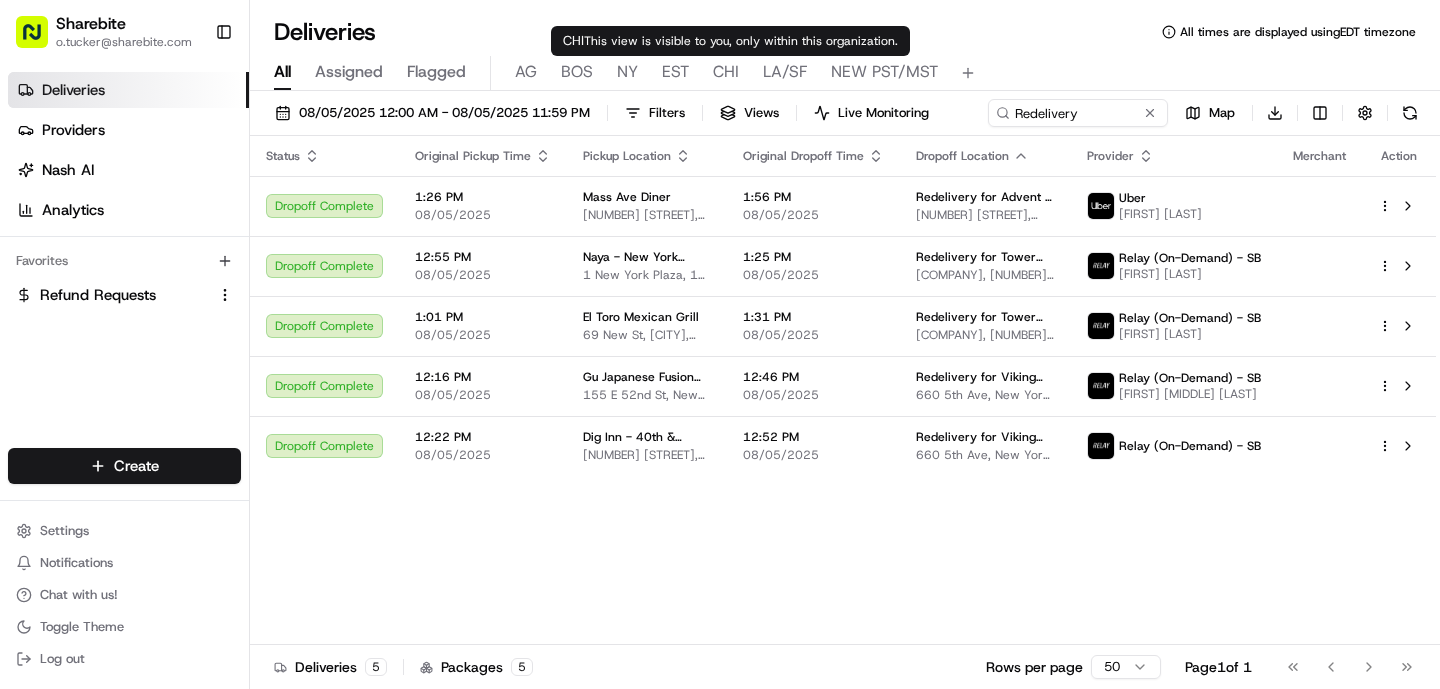 type 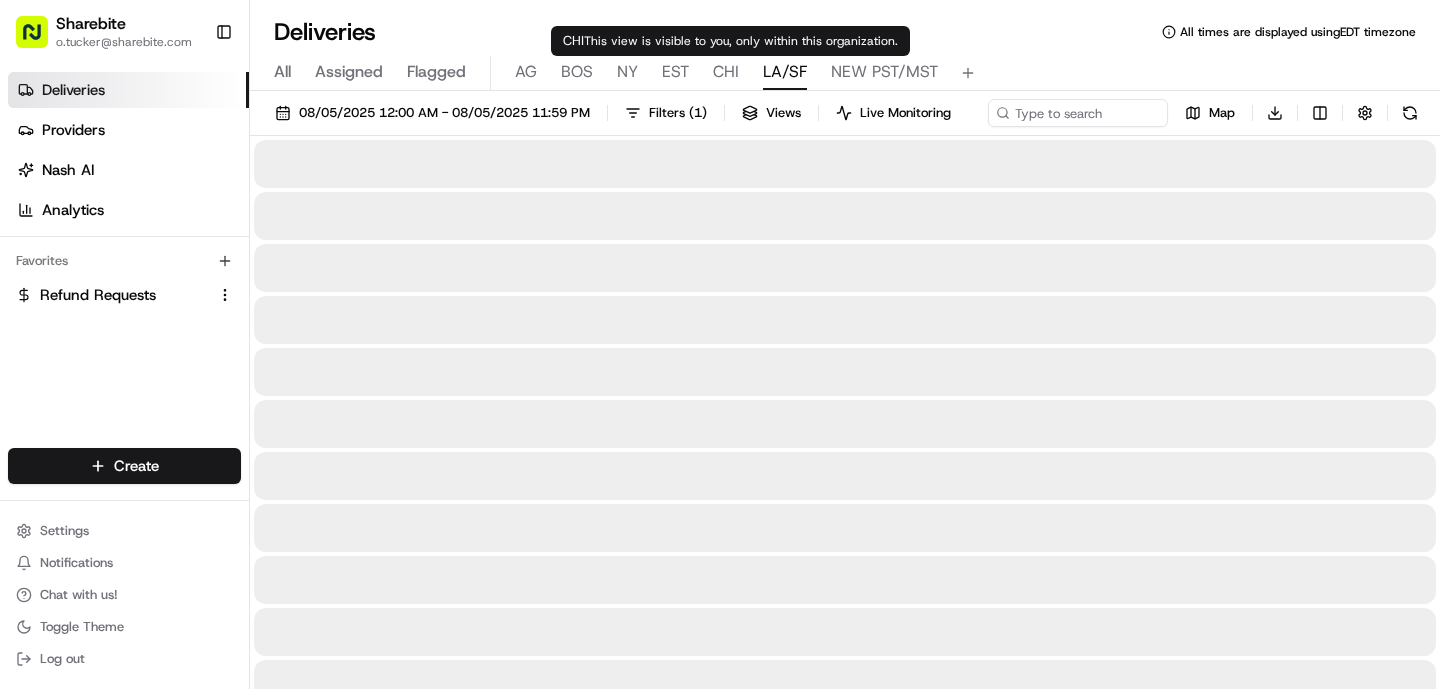 click on "LA/SF" at bounding box center (785, 72) 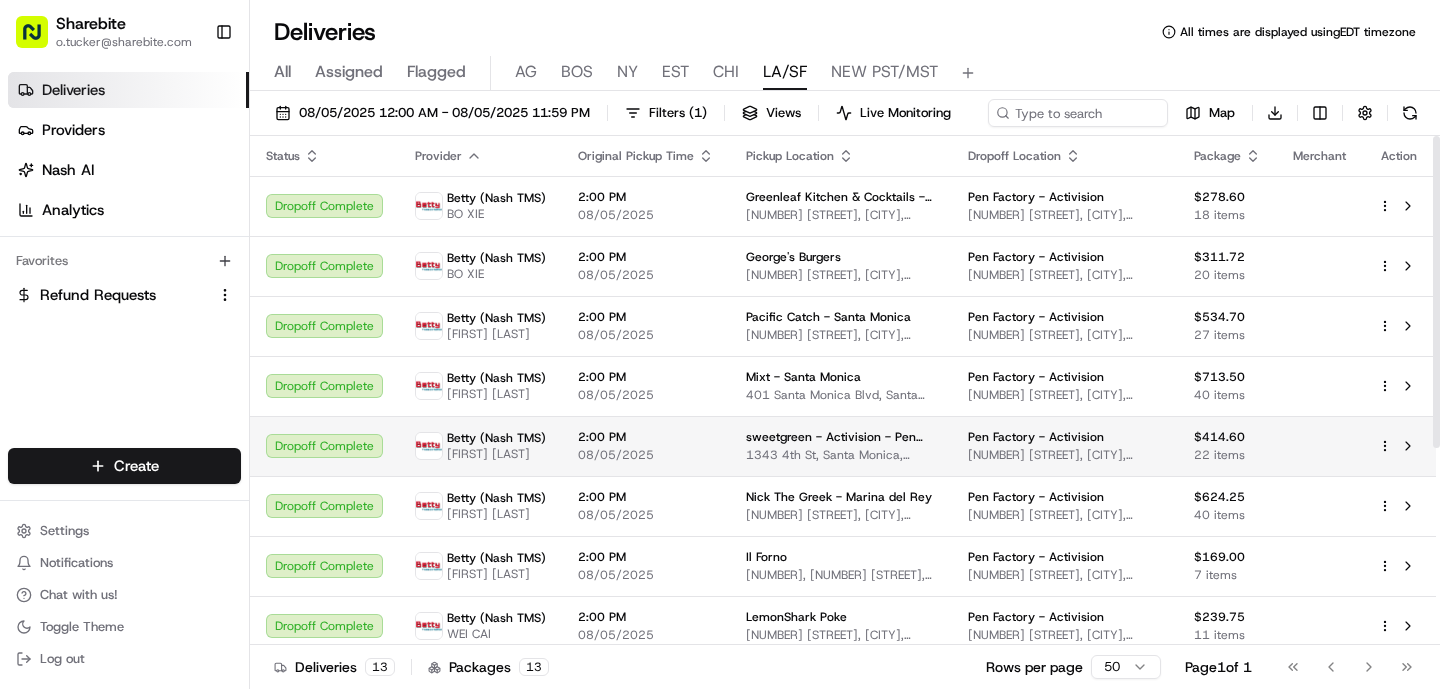 scroll, scrollTop: 321, scrollLeft: 0, axis: vertical 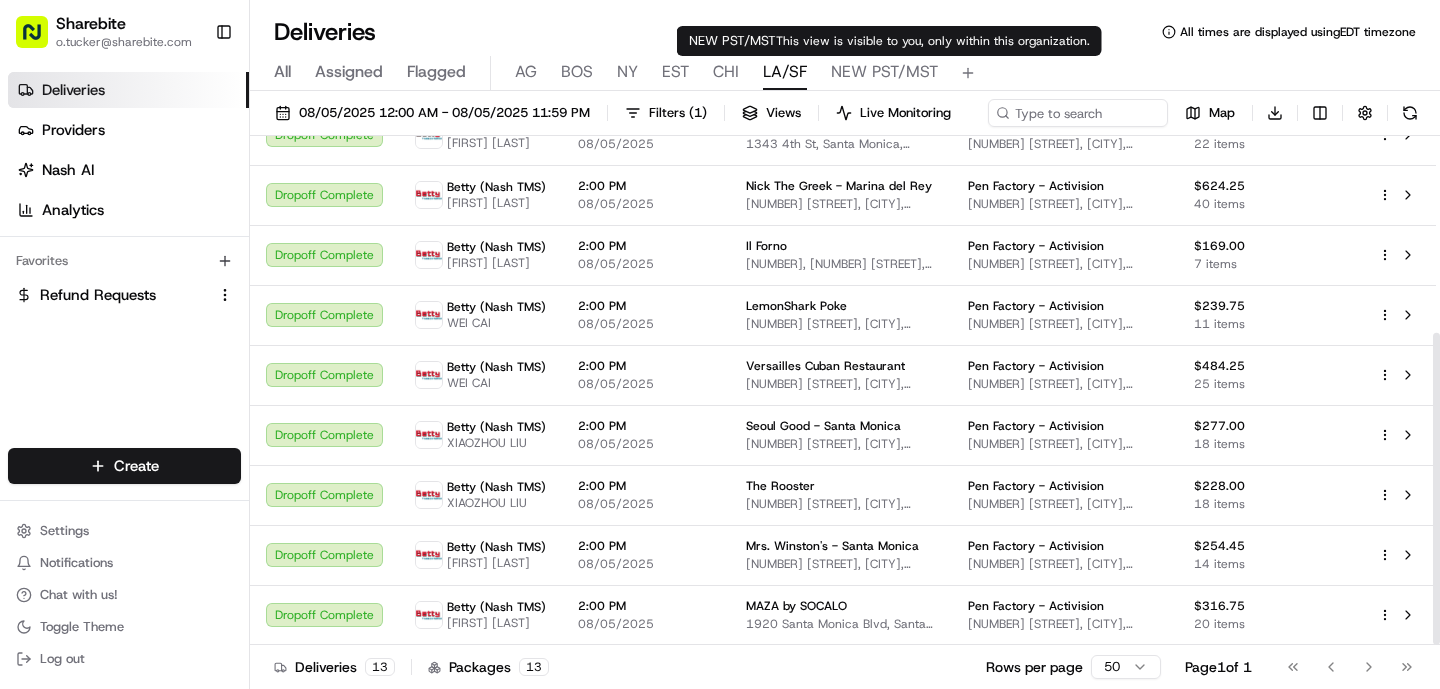 click on "NEW PST/MST" at bounding box center [884, 72] 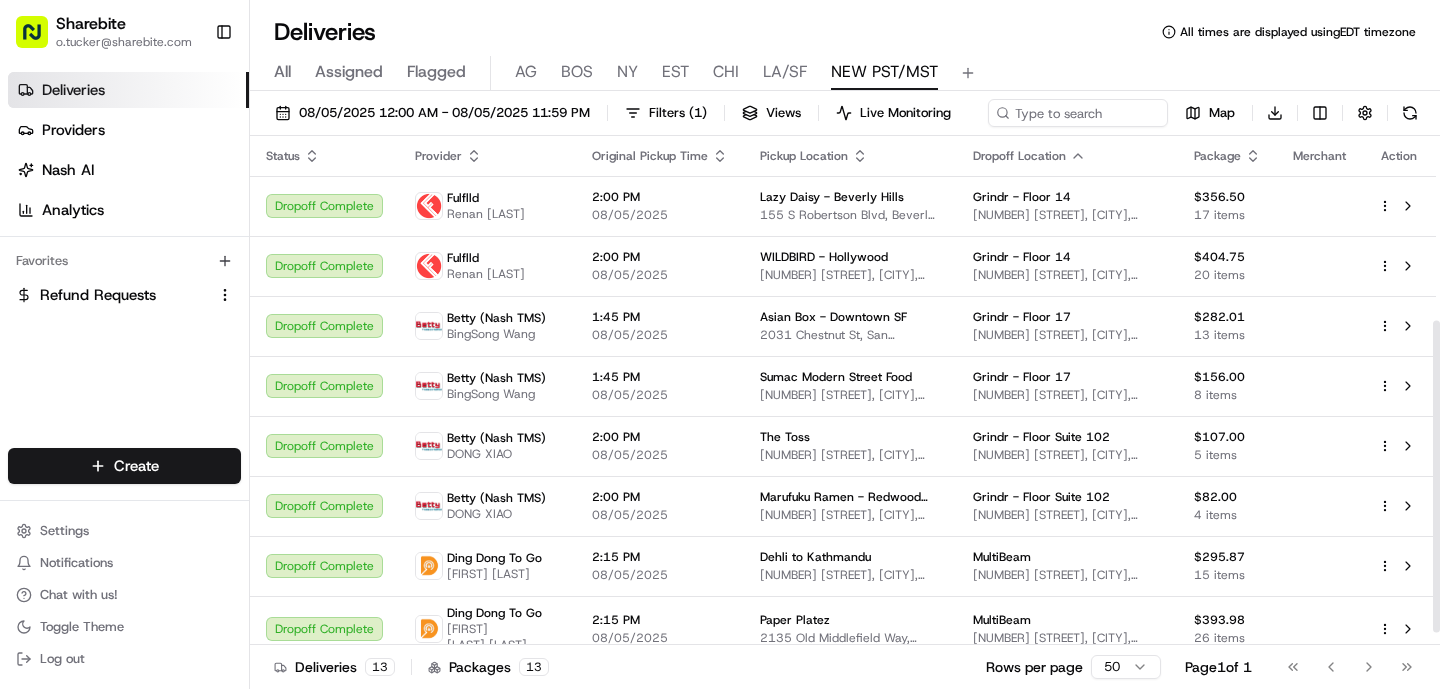 scroll, scrollTop: 321, scrollLeft: 0, axis: vertical 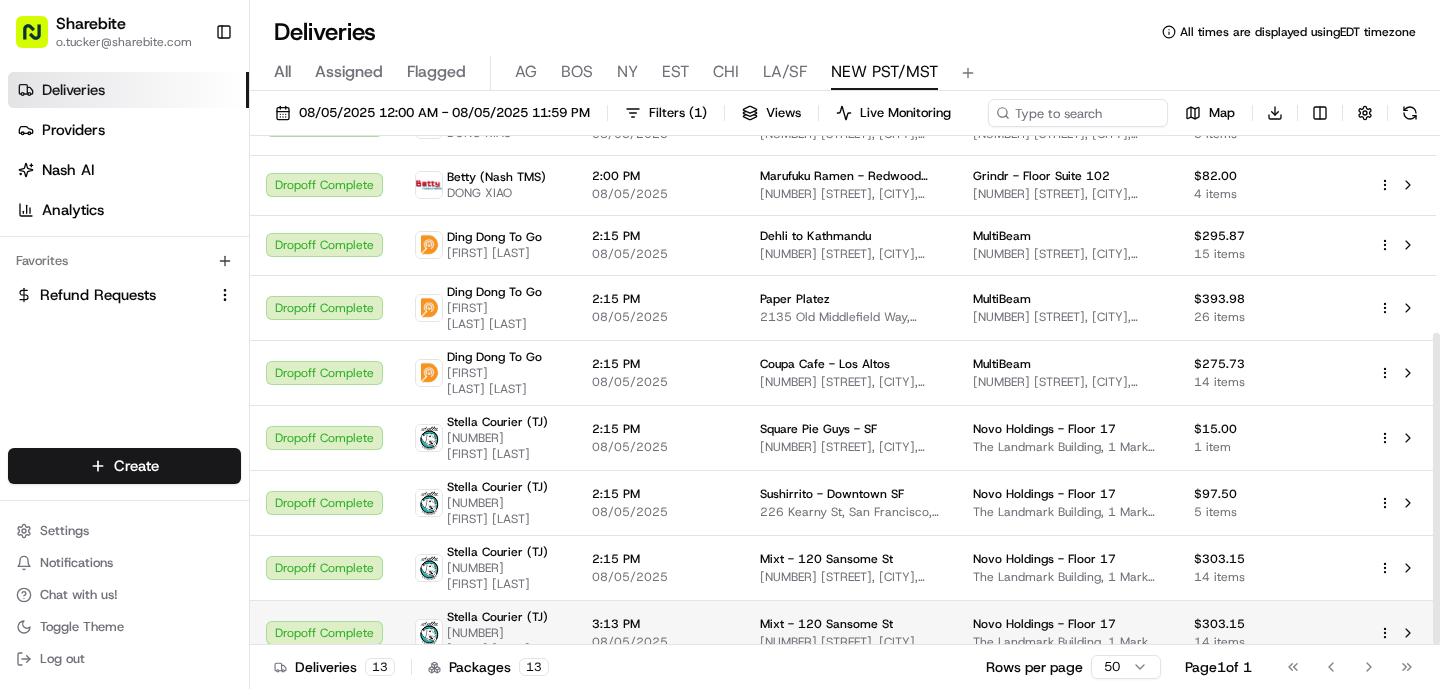 click on "[NUMBER] [STREET], [CITY], [STATE], [COUNTRY]" at bounding box center [850, 642] 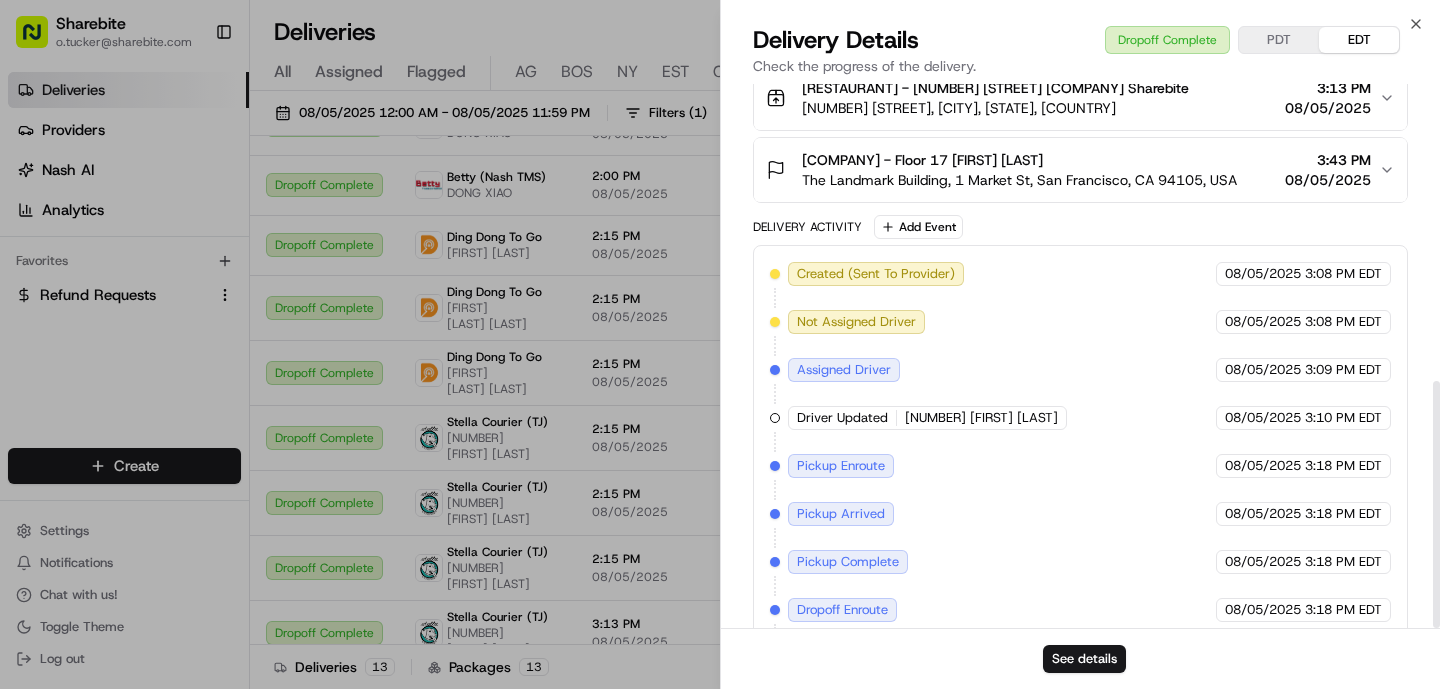 scroll, scrollTop: 654, scrollLeft: 0, axis: vertical 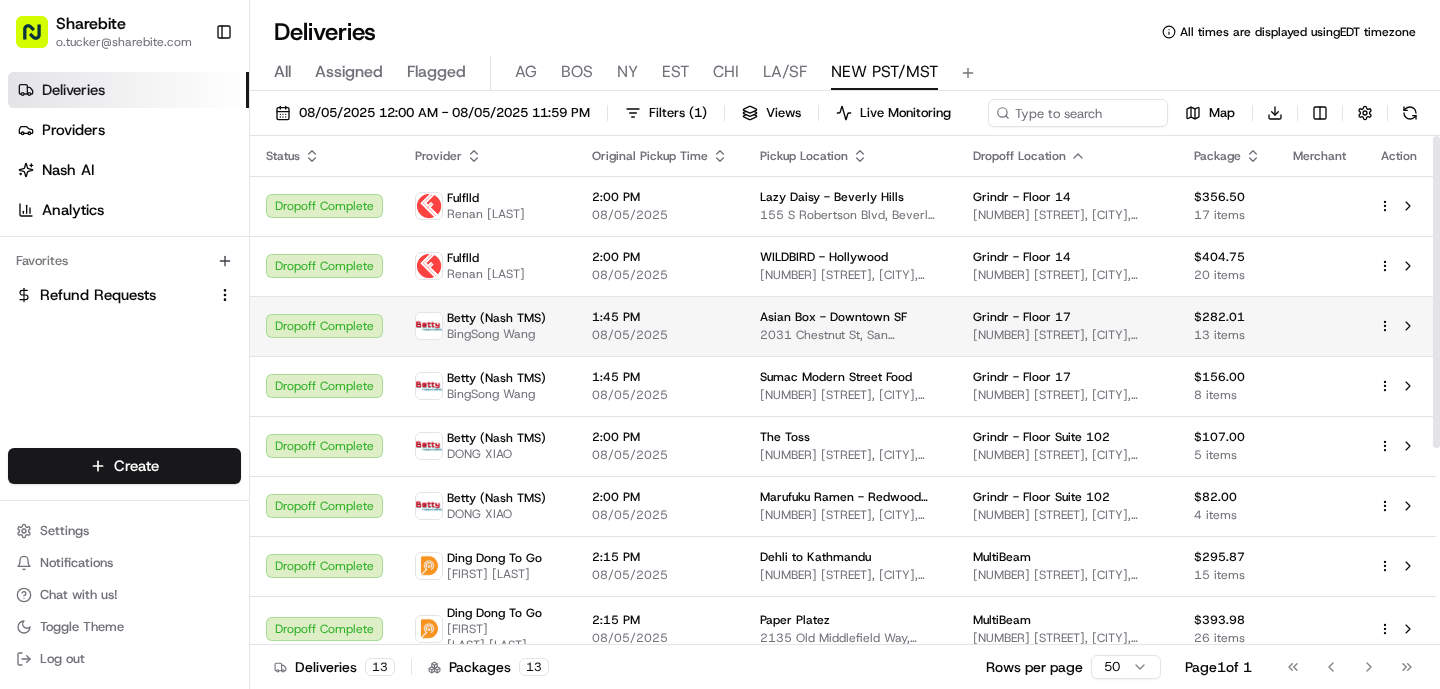 click on "[COMPANY] - [CITY] [NUMBER] [STREET], [CITY], [STATE] [POSTAL_CODE], [COUNTRY]" at bounding box center [850, 326] 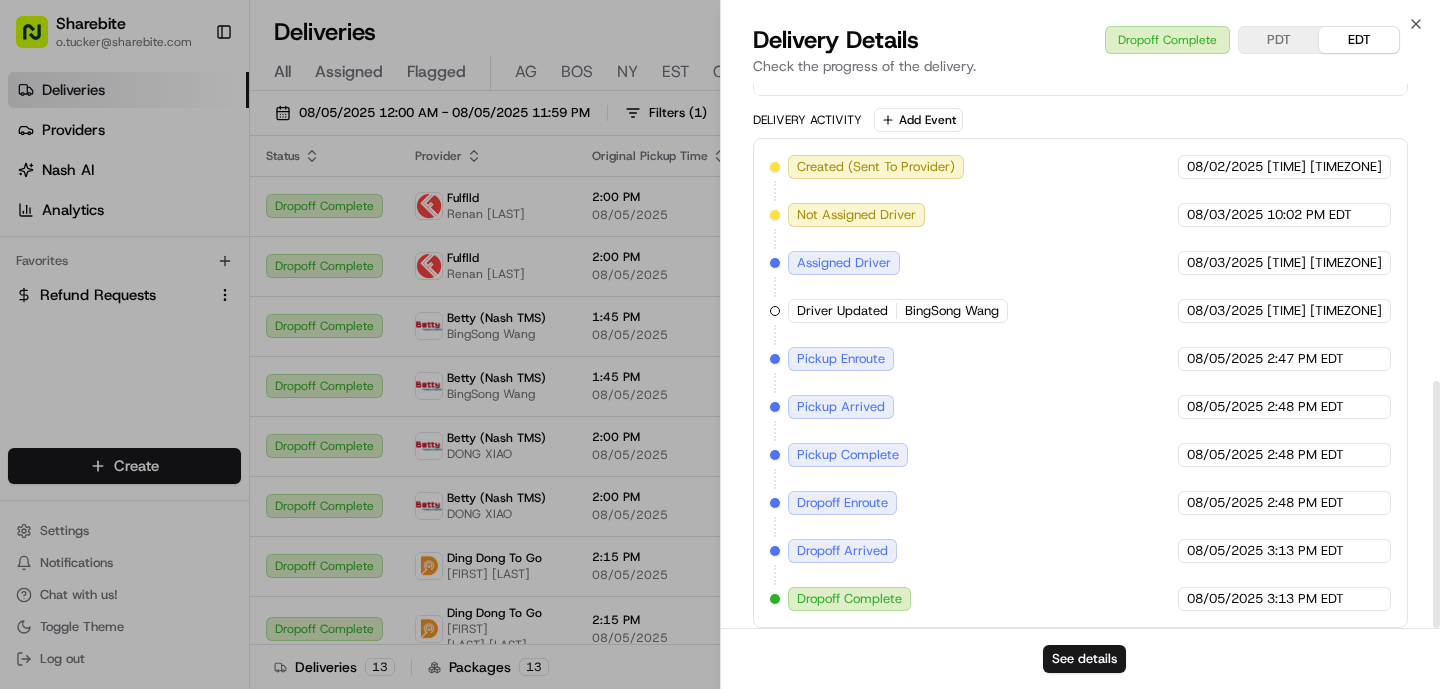 scroll, scrollTop: 654, scrollLeft: 0, axis: vertical 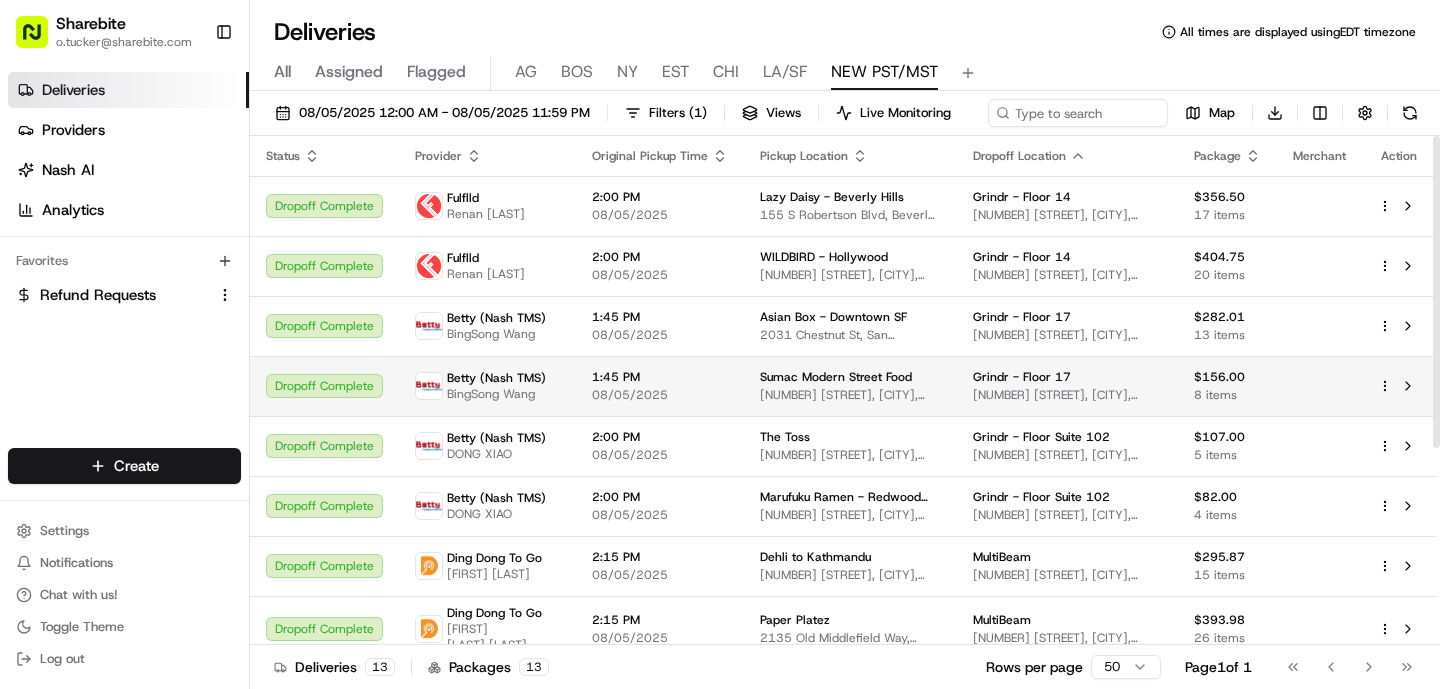 click on "08/05/2025" at bounding box center [660, 395] 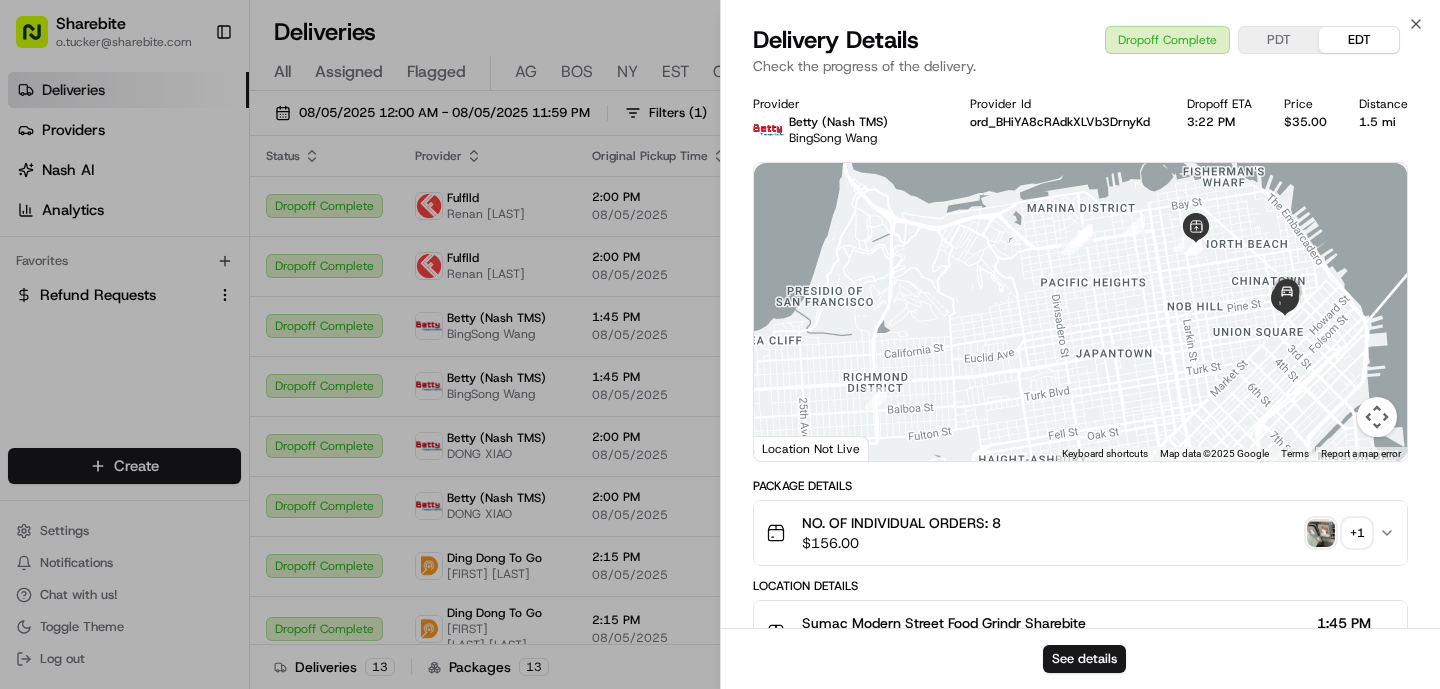 scroll, scrollTop: 654, scrollLeft: 0, axis: vertical 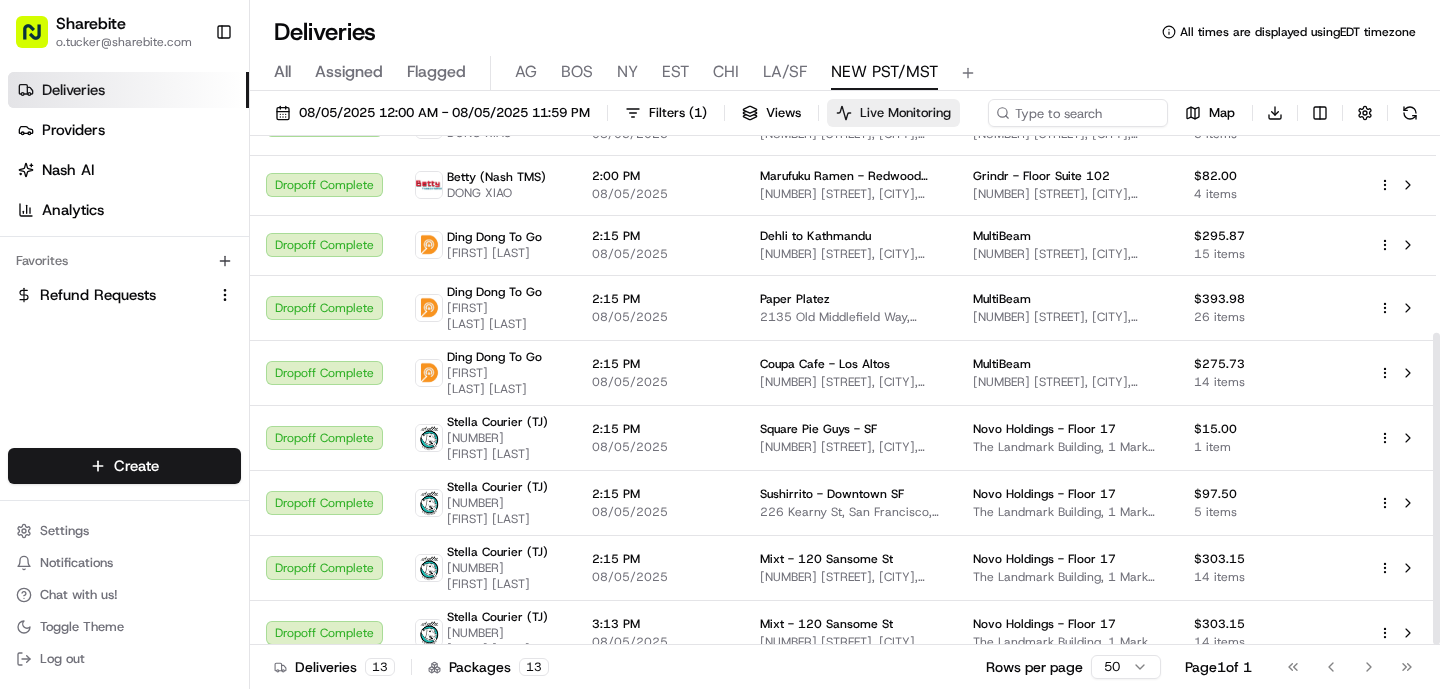 click on "Live Monitoring" at bounding box center (893, 113) 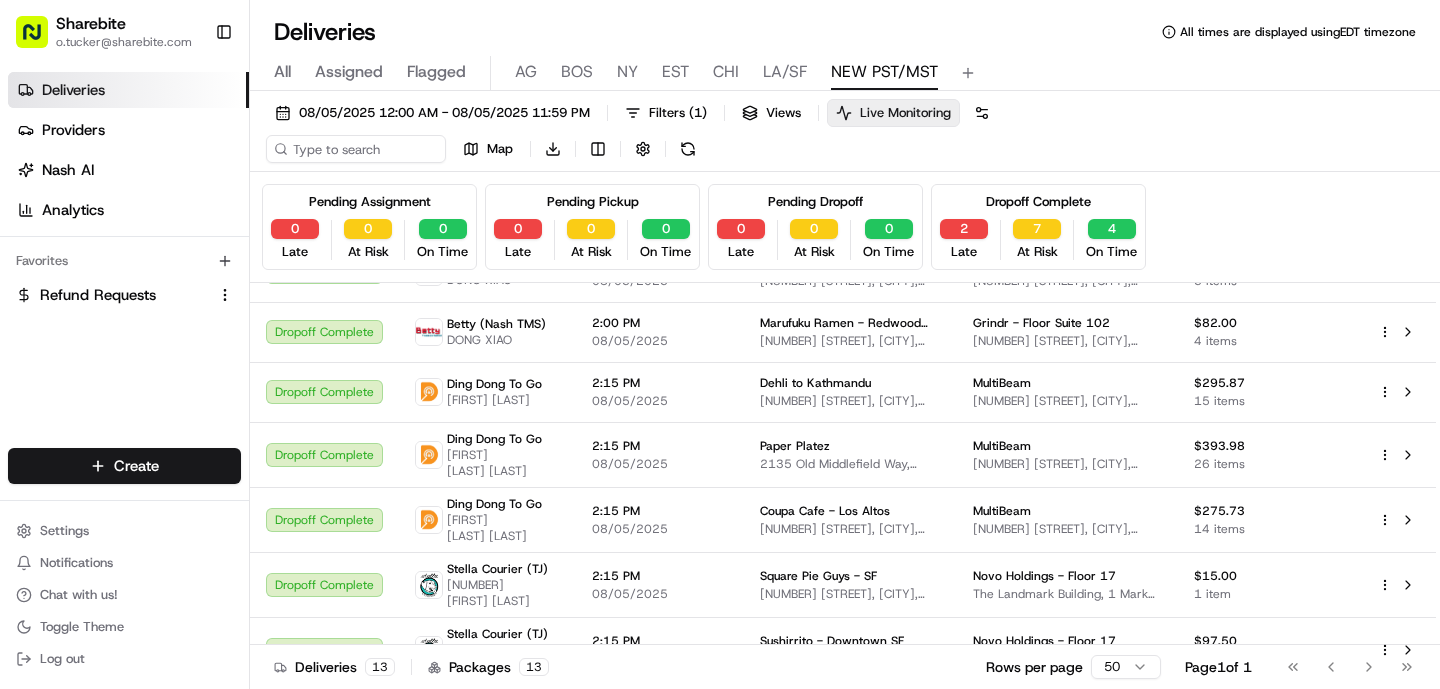 click on "Live Monitoring" at bounding box center [893, 113] 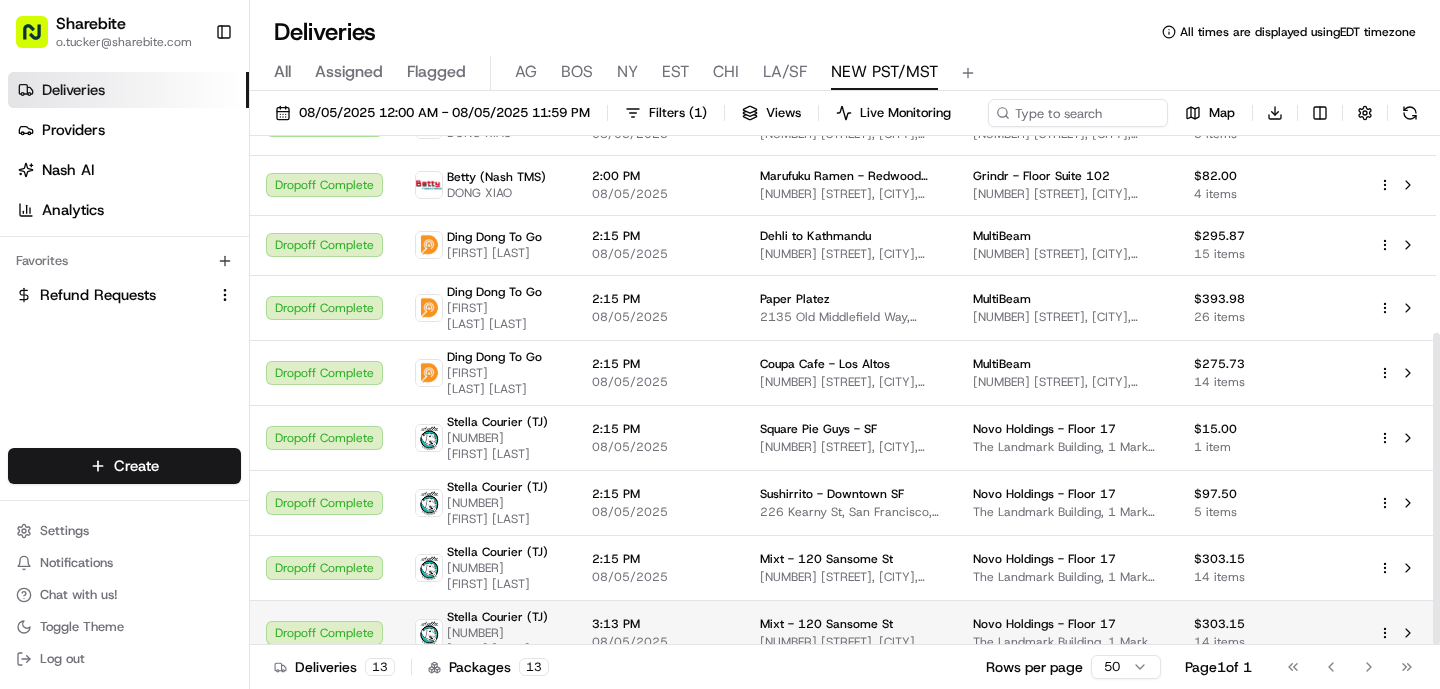 click on "Mixt - 120 Sansome St" at bounding box center [826, 624] 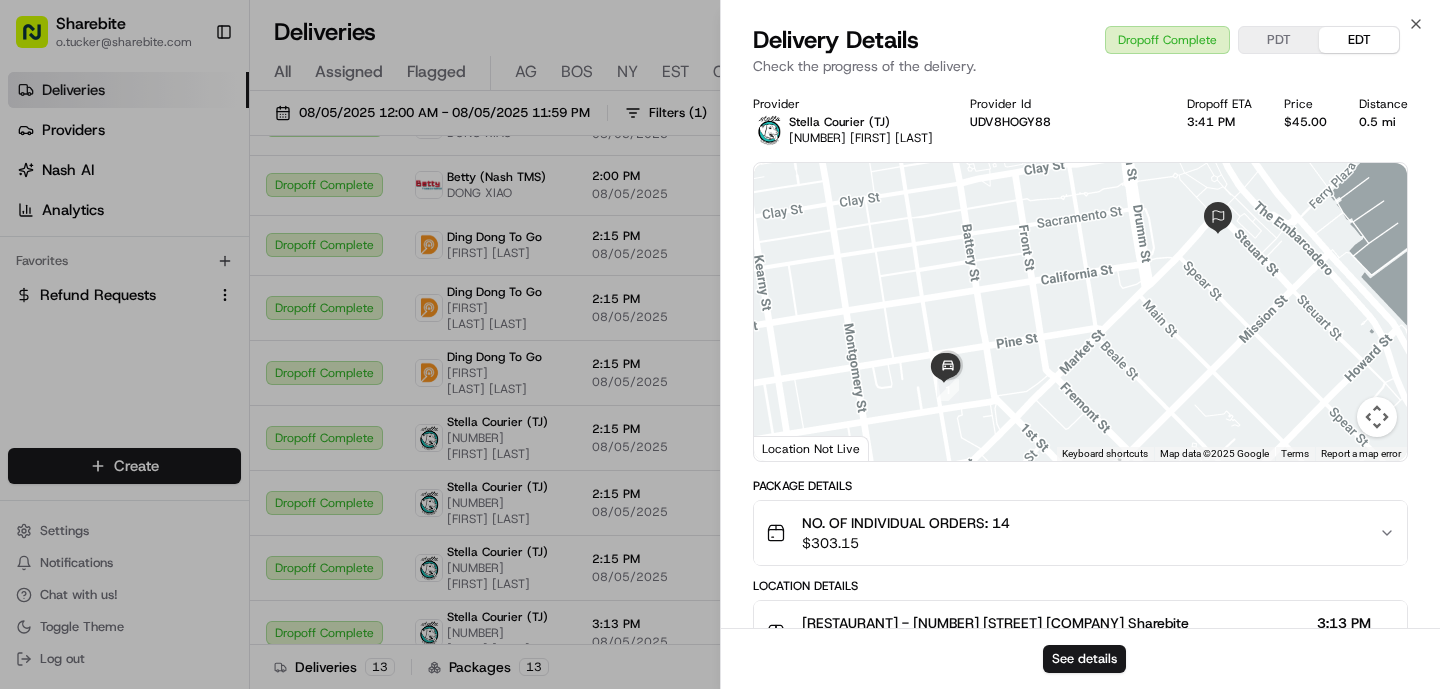 scroll, scrollTop: 654, scrollLeft: 0, axis: vertical 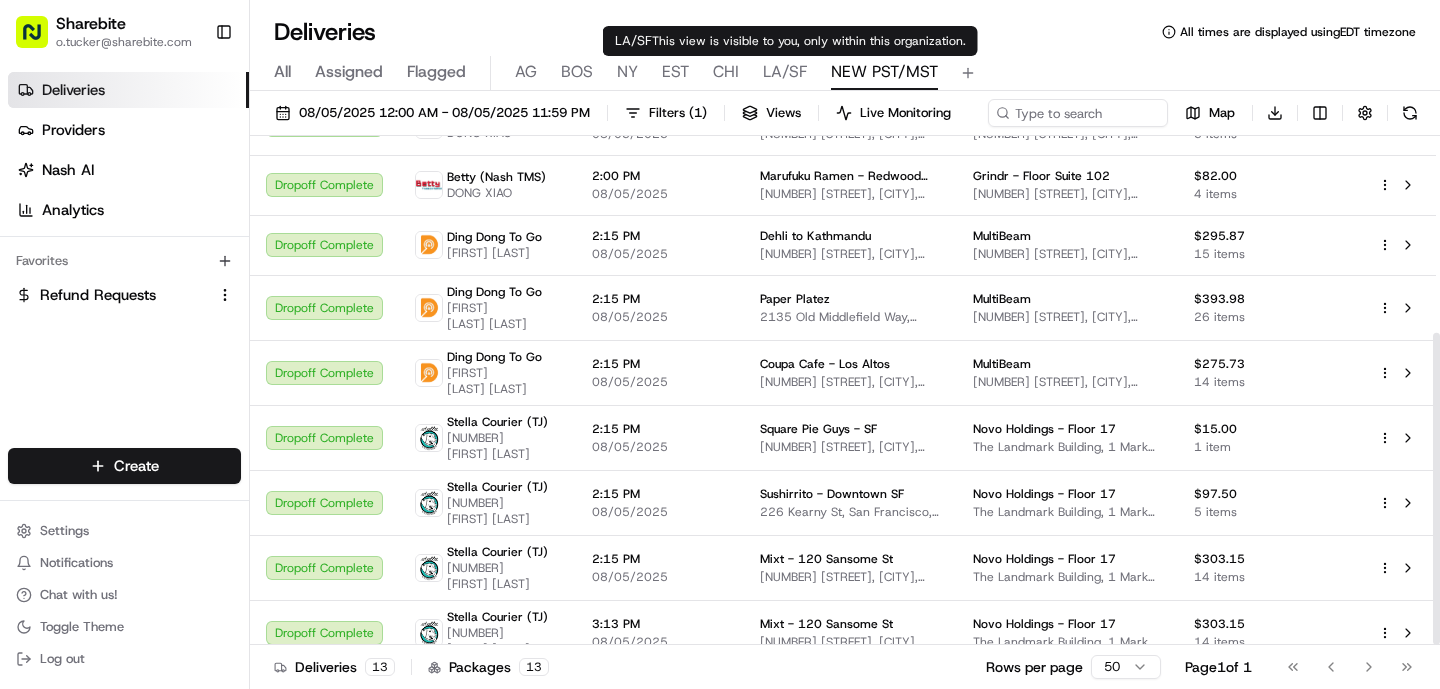 click on "LA/SF" at bounding box center (785, 72) 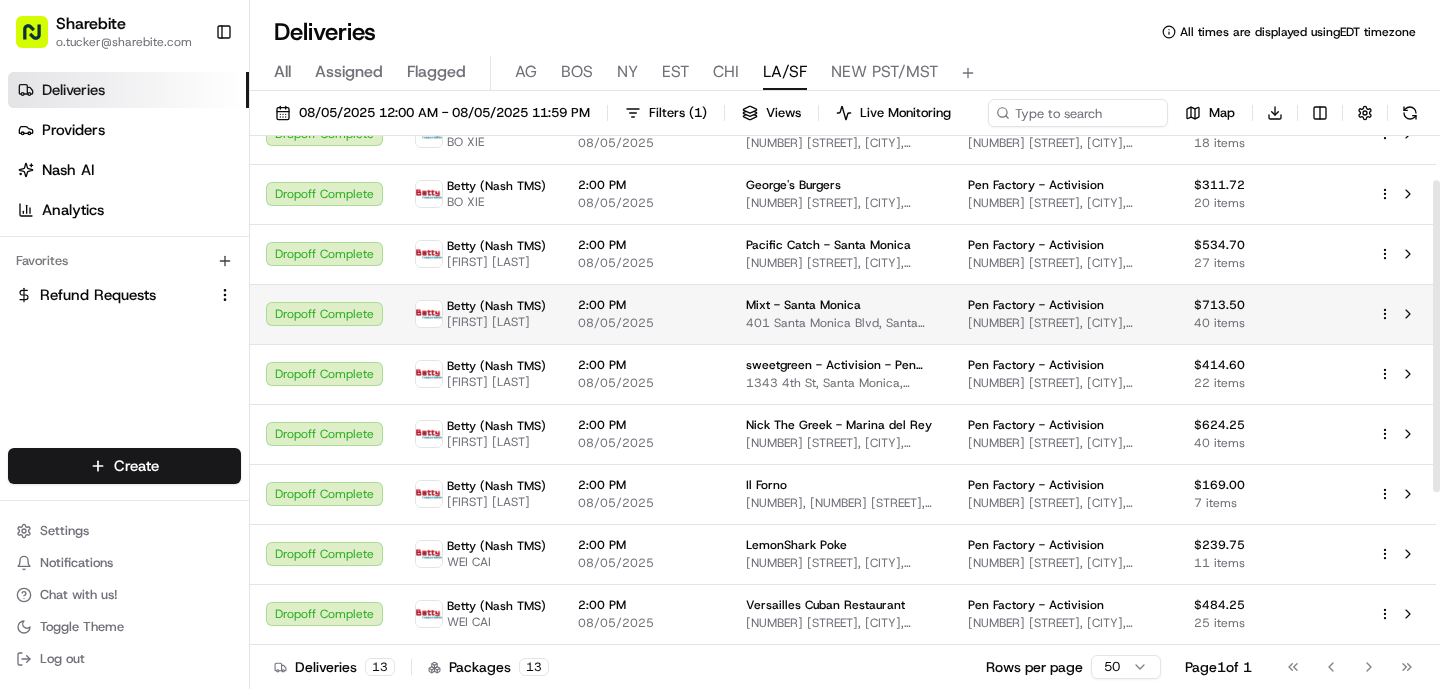 scroll, scrollTop: 0, scrollLeft: 0, axis: both 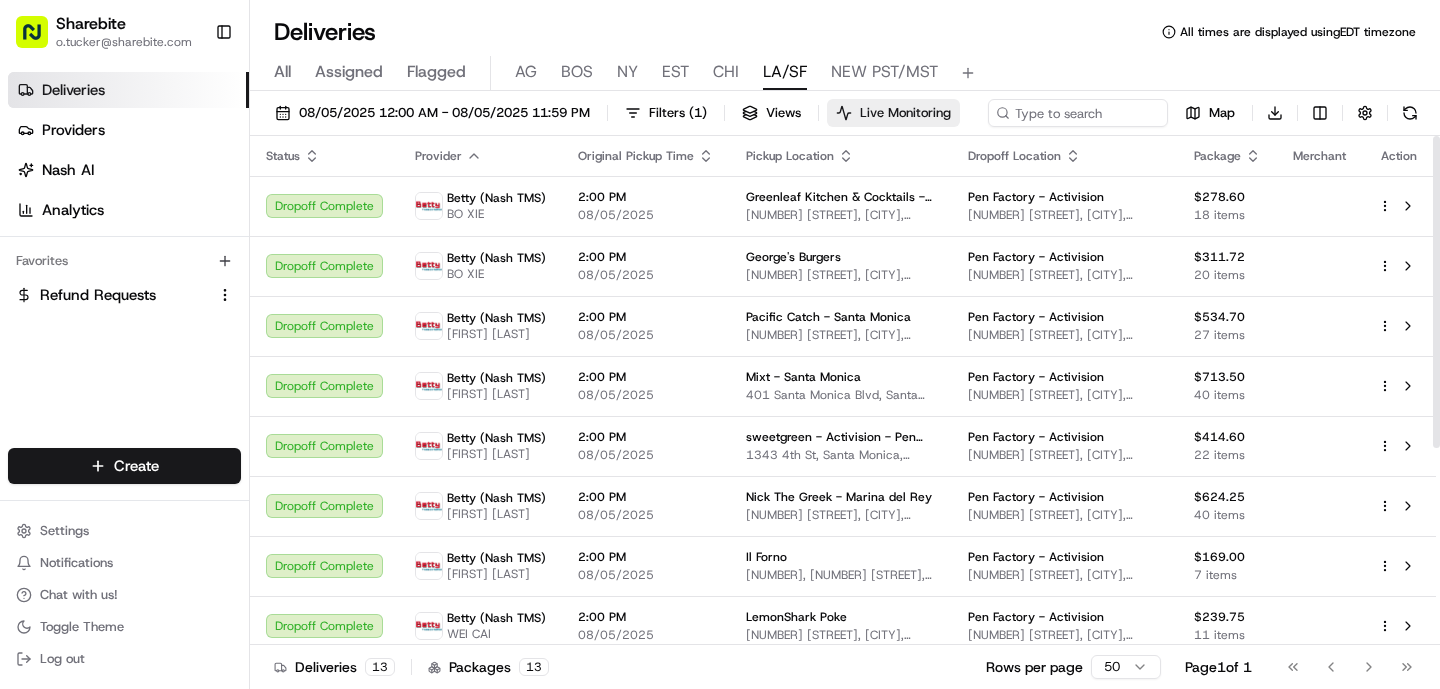 click on "Live Monitoring" at bounding box center (905, 113) 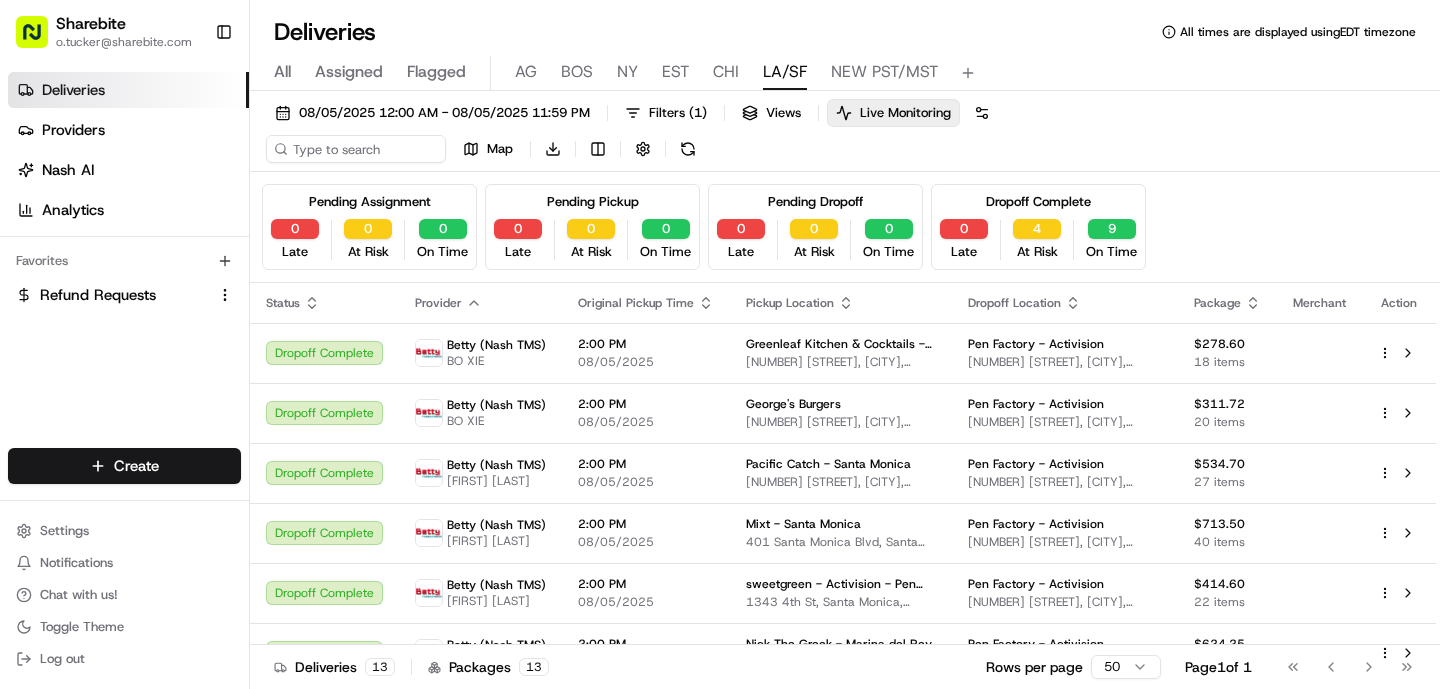 click on "All Assigned Flagged AG BOS NY EST CHI LA/SF NEW PST/MST" at bounding box center [845, 73] 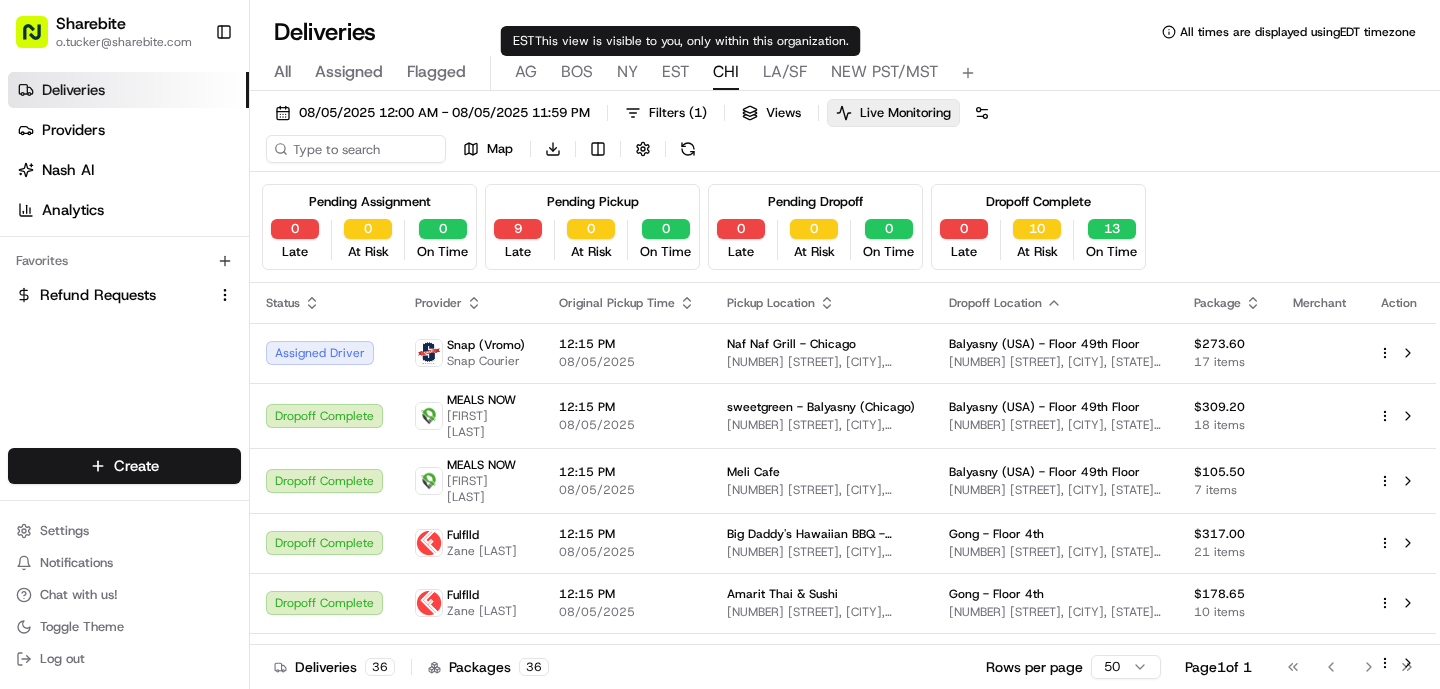 click on "EST" at bounding box center [675, 72] 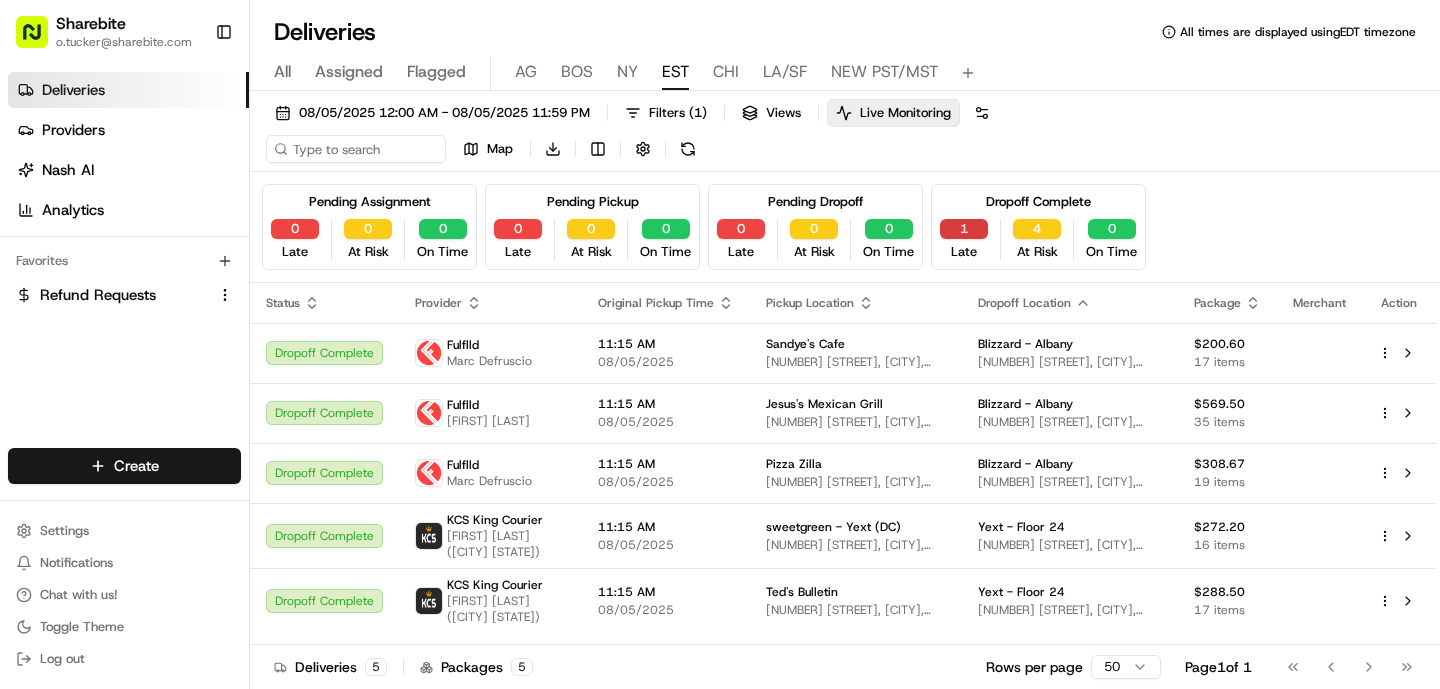 click on "1" at bounding box center [964, 229] 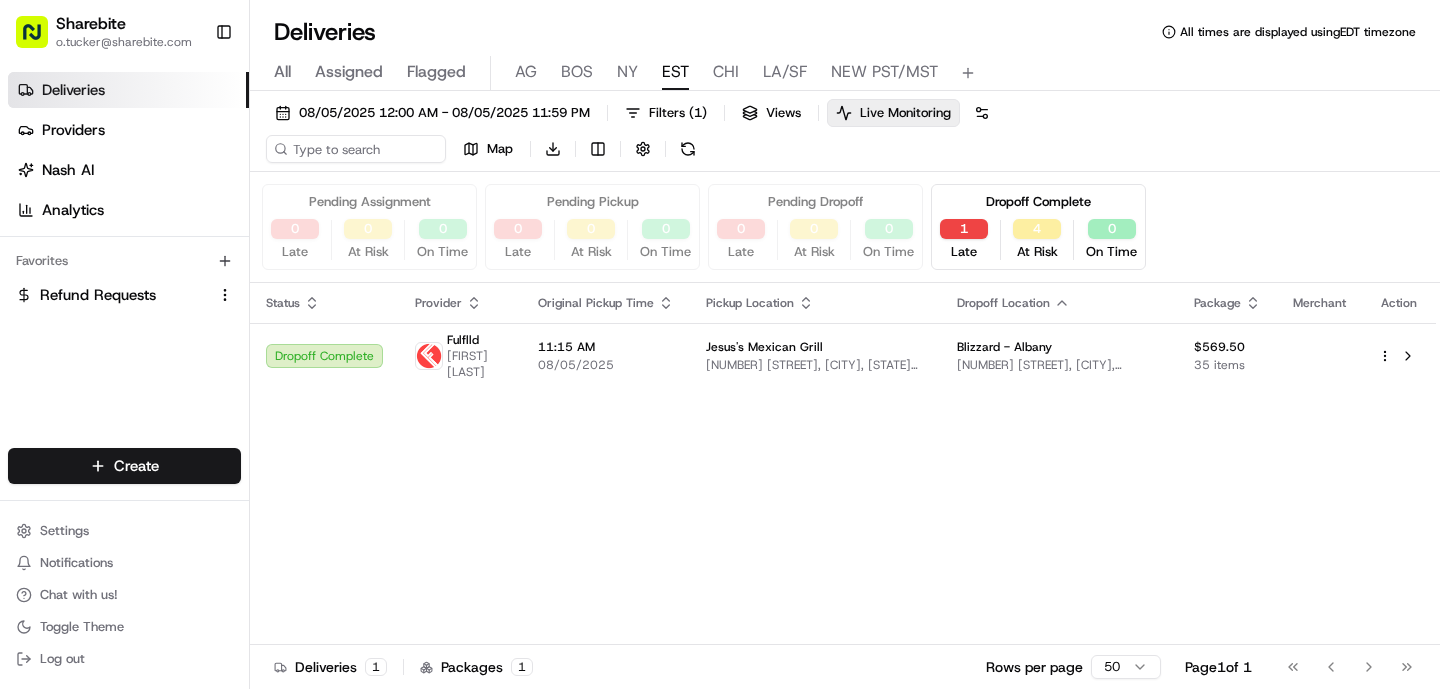 click on "NY" at bounding box center (627, 72) 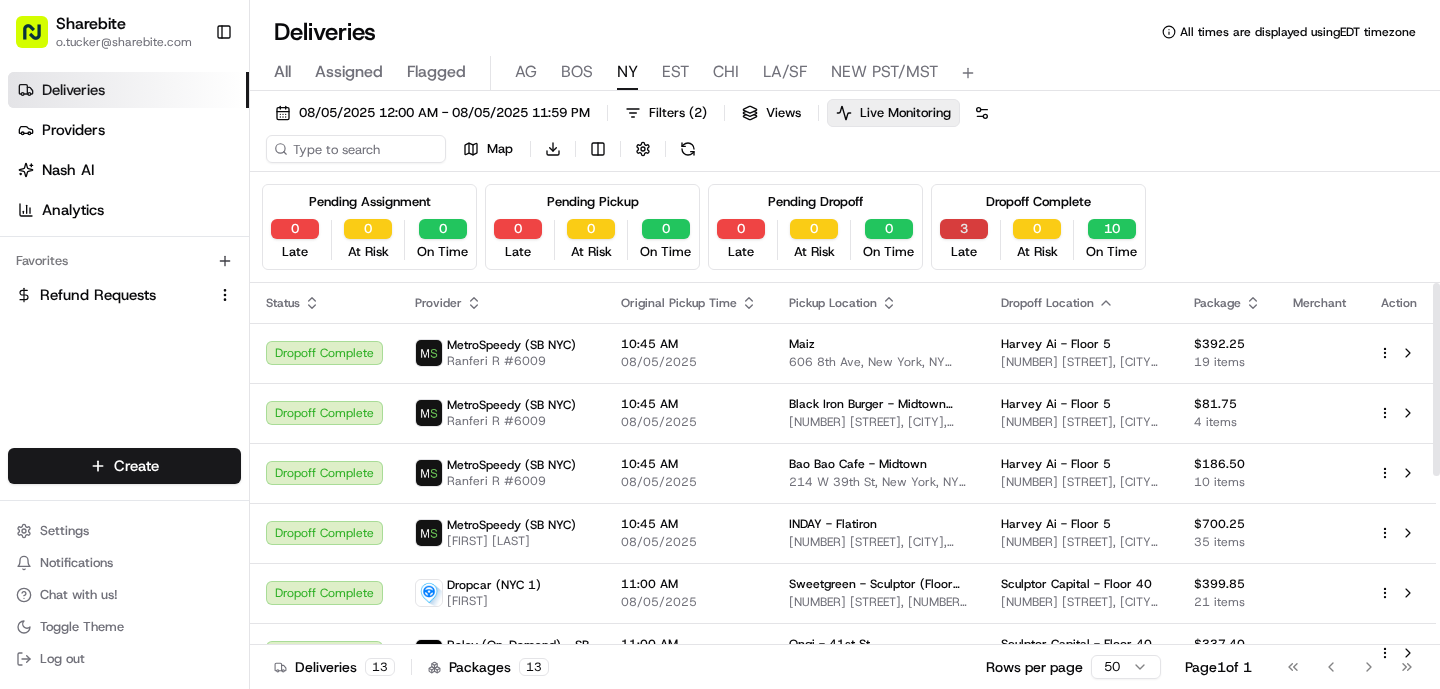 click on "3" at bounding box center (964, 229) 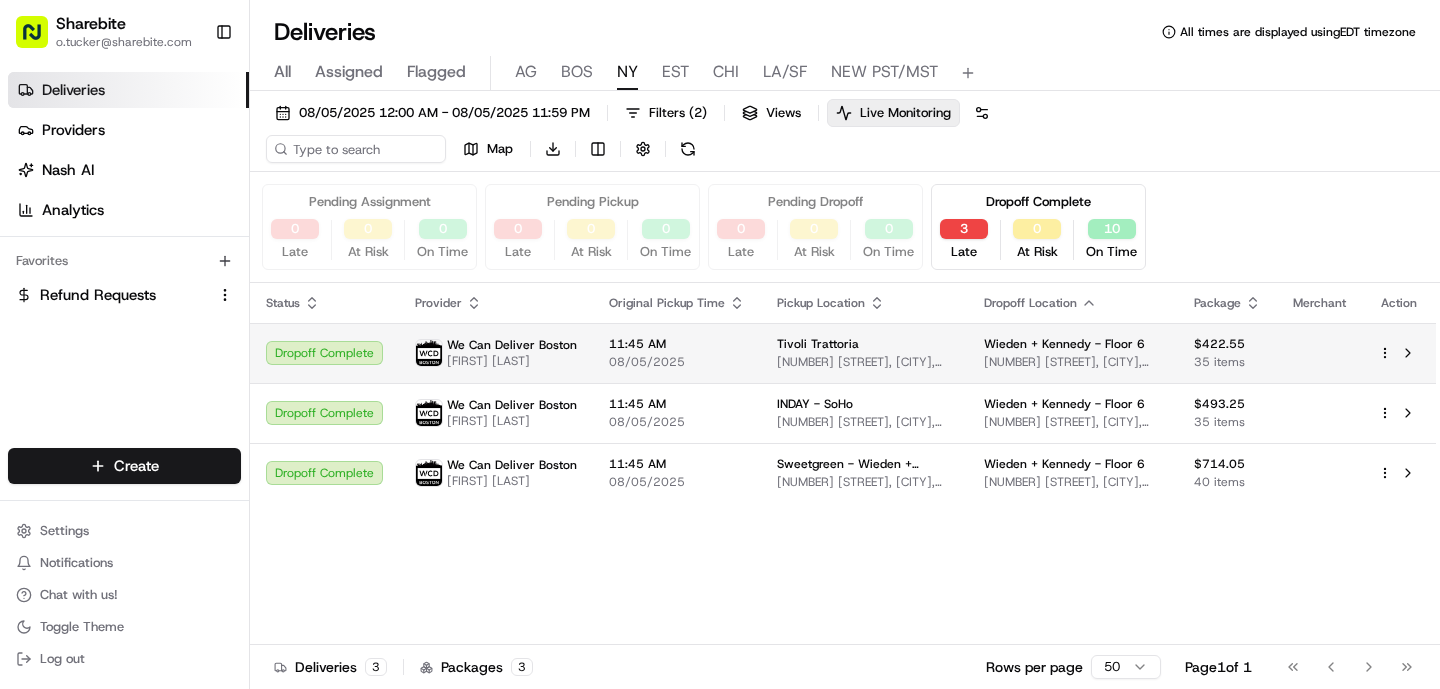 click on "Tivoli Trattoria 176 7th Ave S, [CITY], [STATE] 10014, USA" at bounding box center (864, 353) 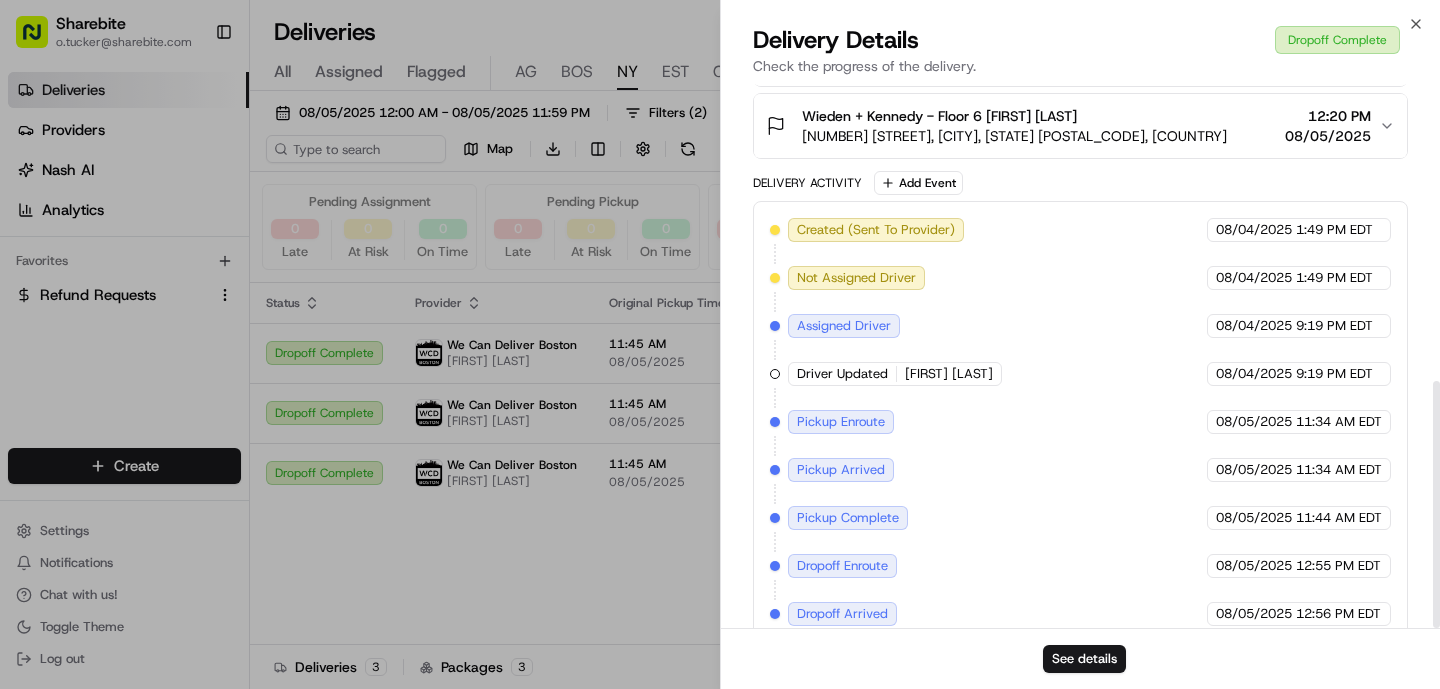 scroll, scrollTop: 654, scrollLeft: 0, axis: vertical 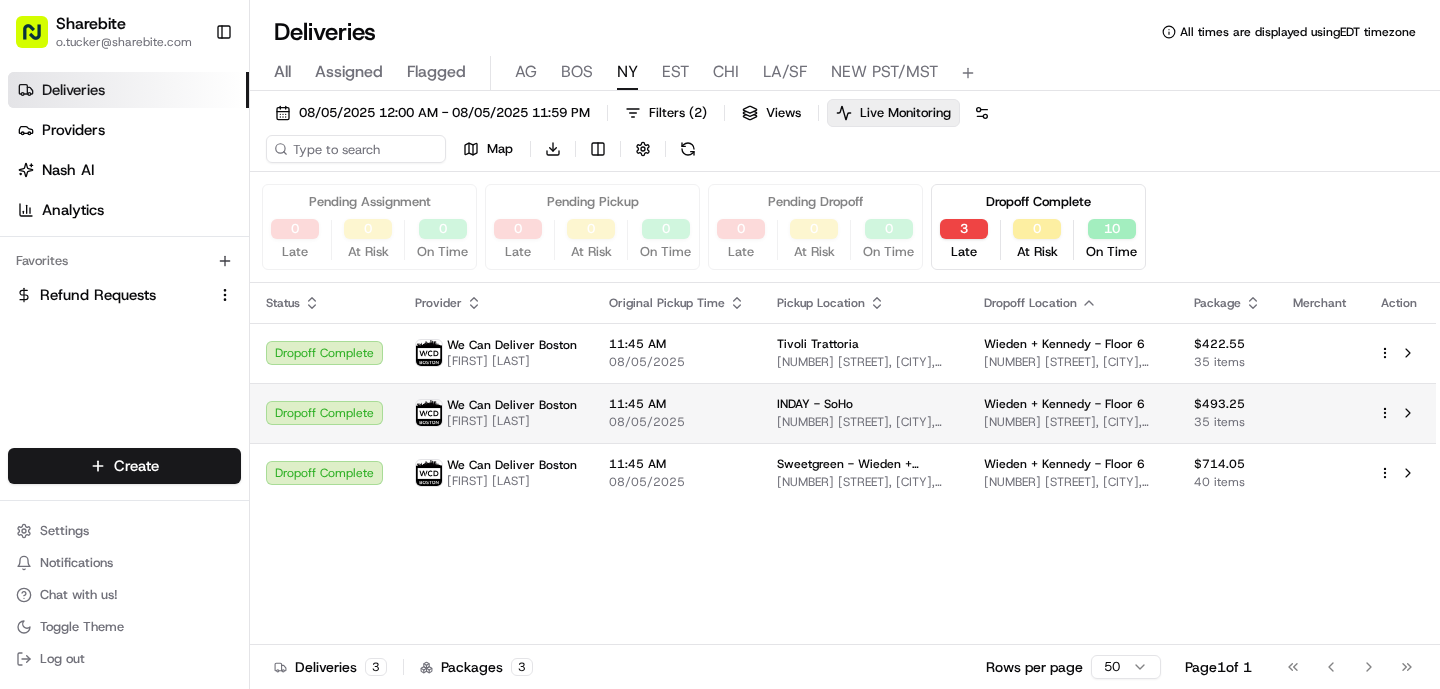 click on "11:45 AM 08/05/2025" at bounding box center [677, 413] 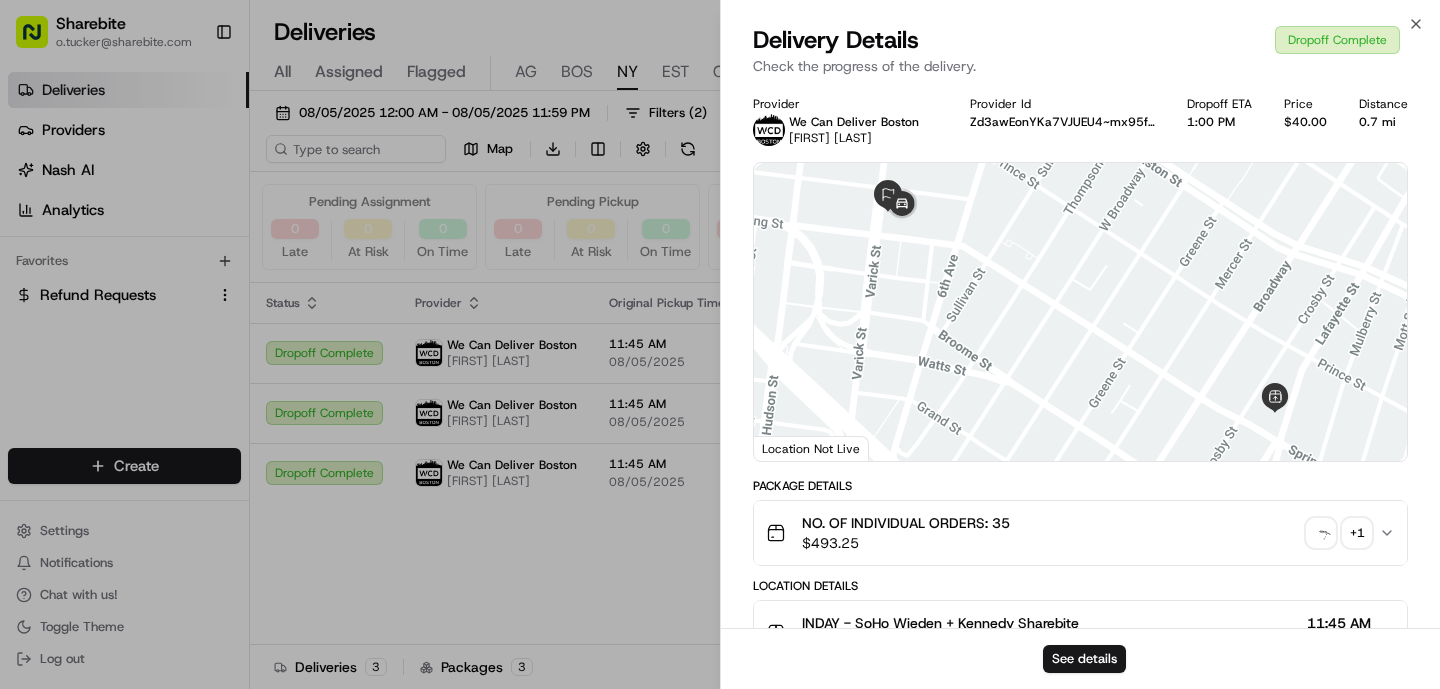 scroll, scrollTop: 606, scrollLeft: 0, axis: vertical 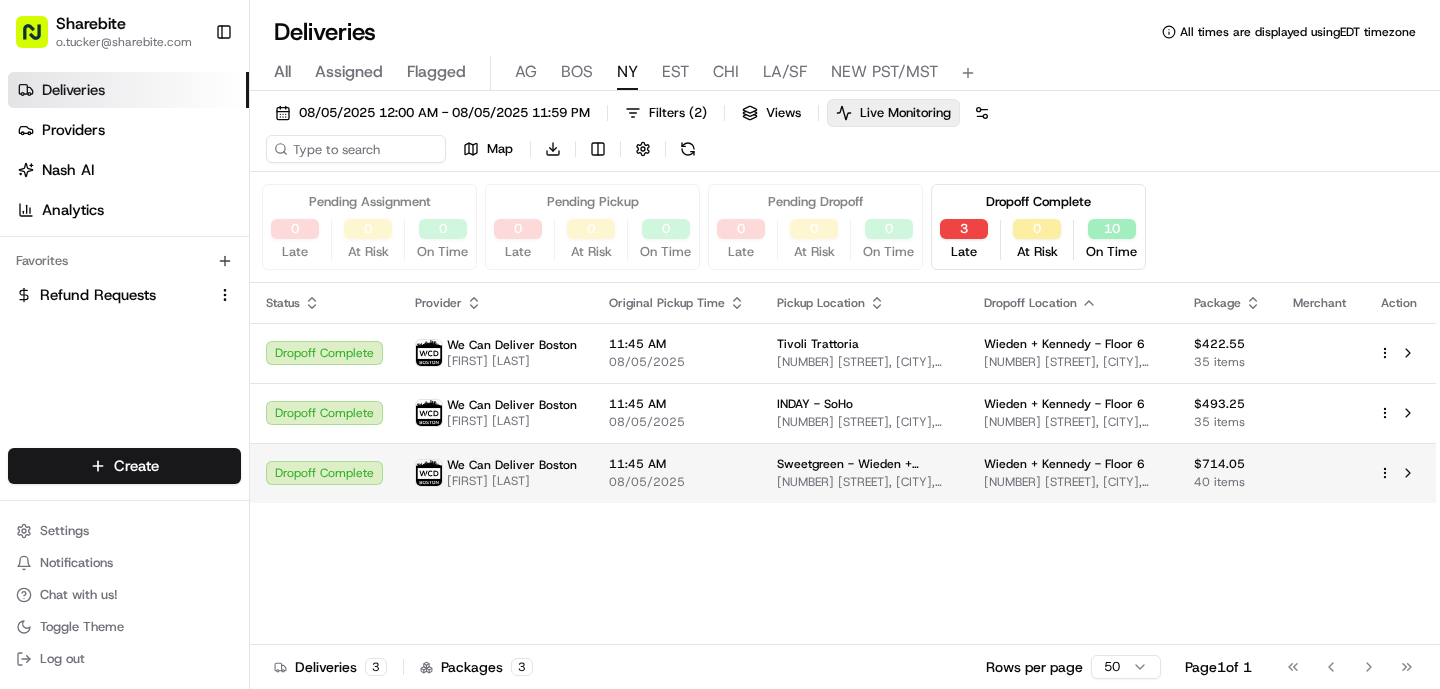 click on "11:45 AM 08/05/2025" at bounding box center (677, 473) 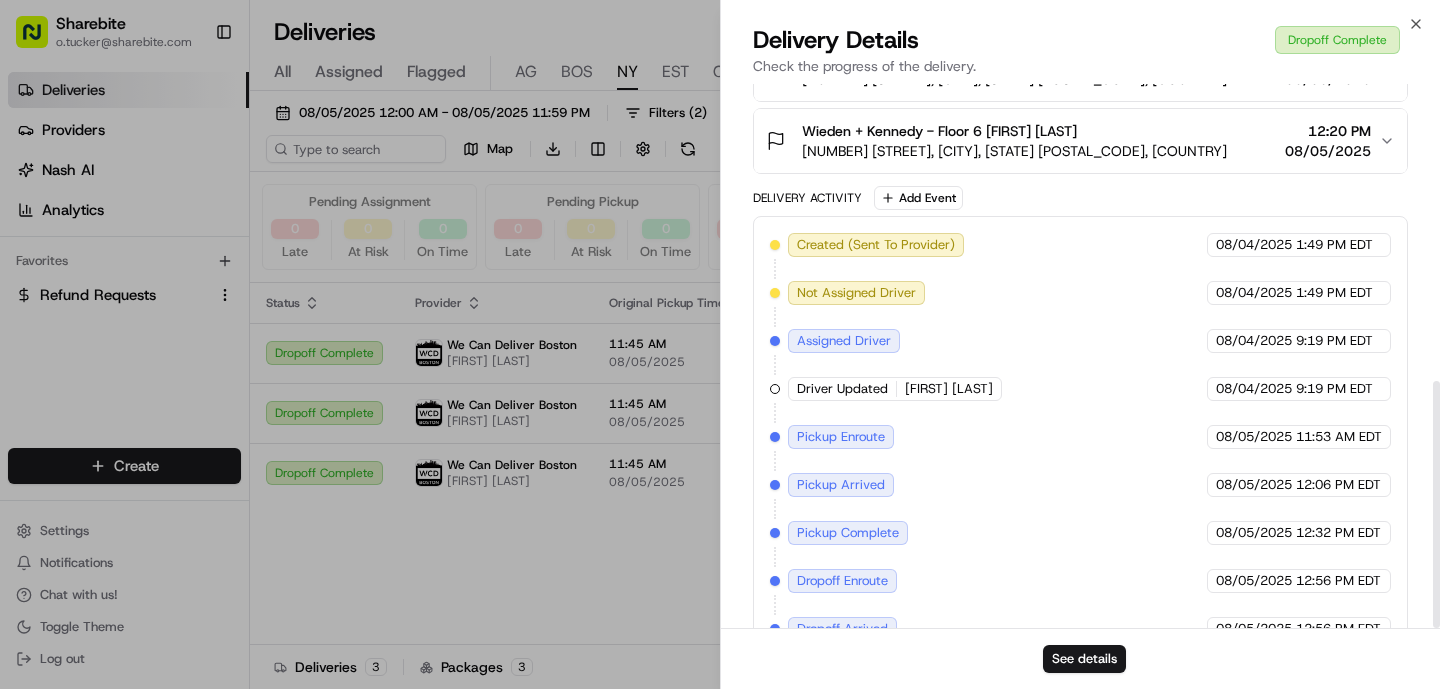 scroll, scrollTop: 654, scrollLeft: 0, axis: vertical 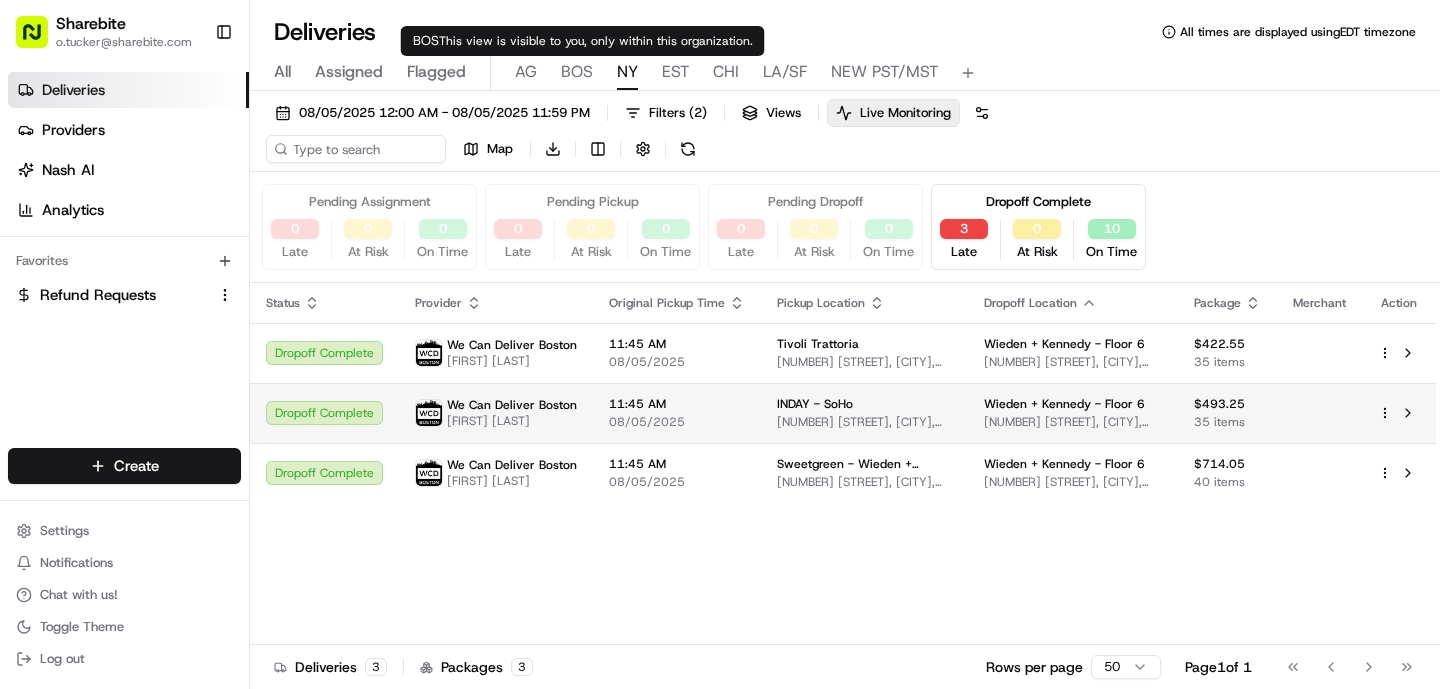click on "11:45 AM 08/05/2025" at bounding box center [677, 413] 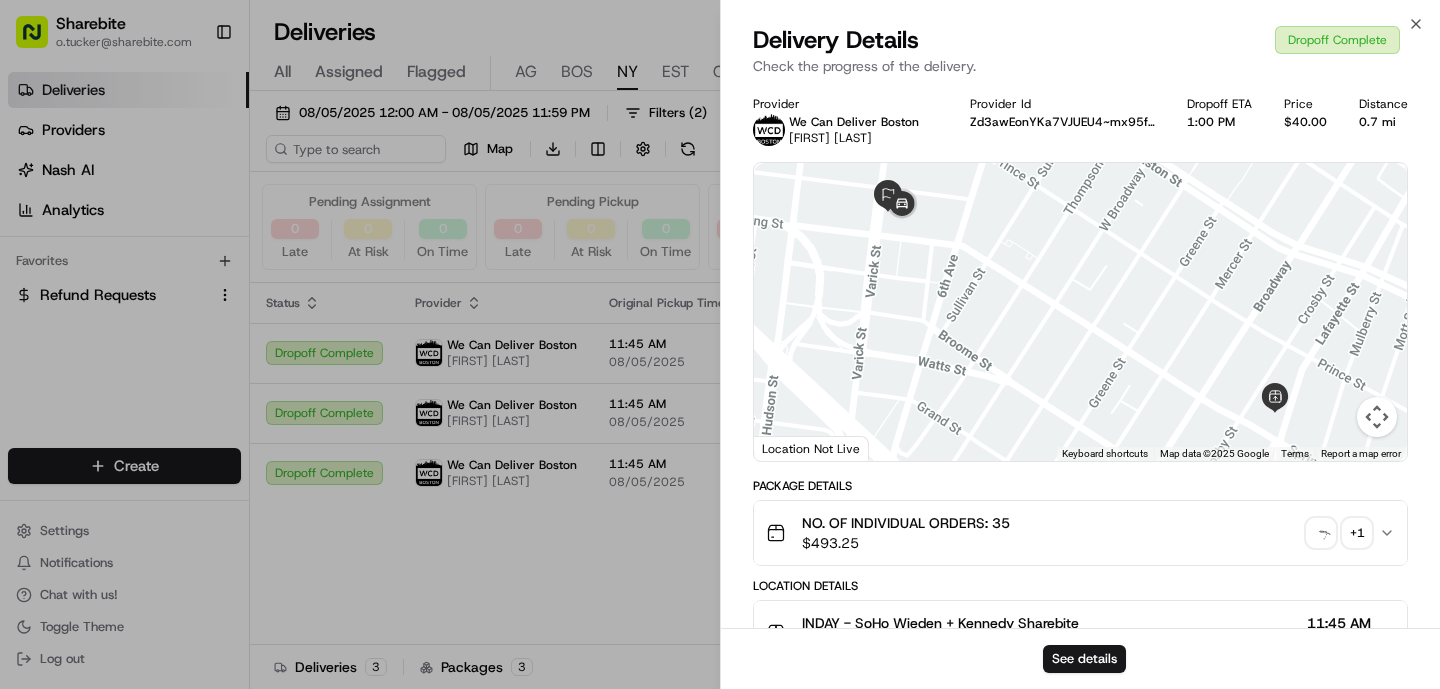 scroll, scrollTop: 32, scrollLeft: 0, axis: vertical 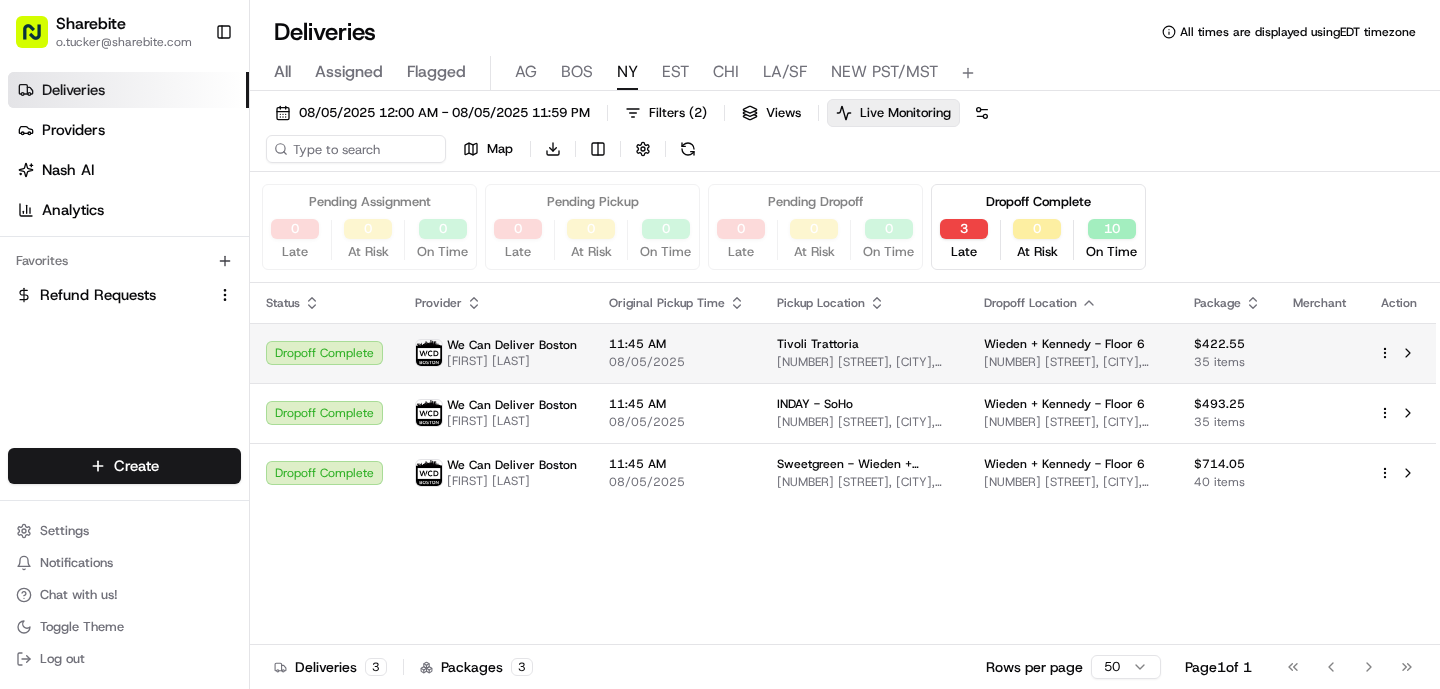 click on "[COMPANY] [DRIVER_NAME]" at bounding box center [496, 353] 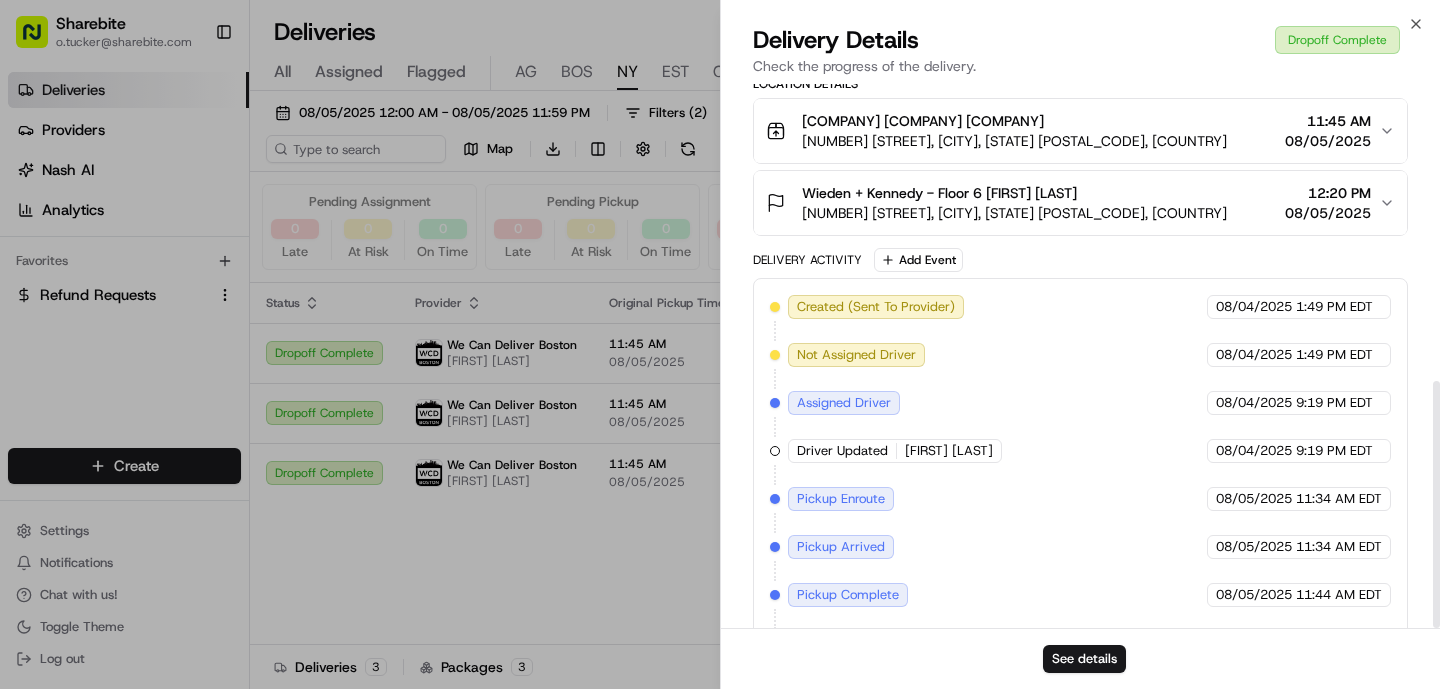 scroll, scrollTop: 654, scrollLeft: 0, axis: vertical 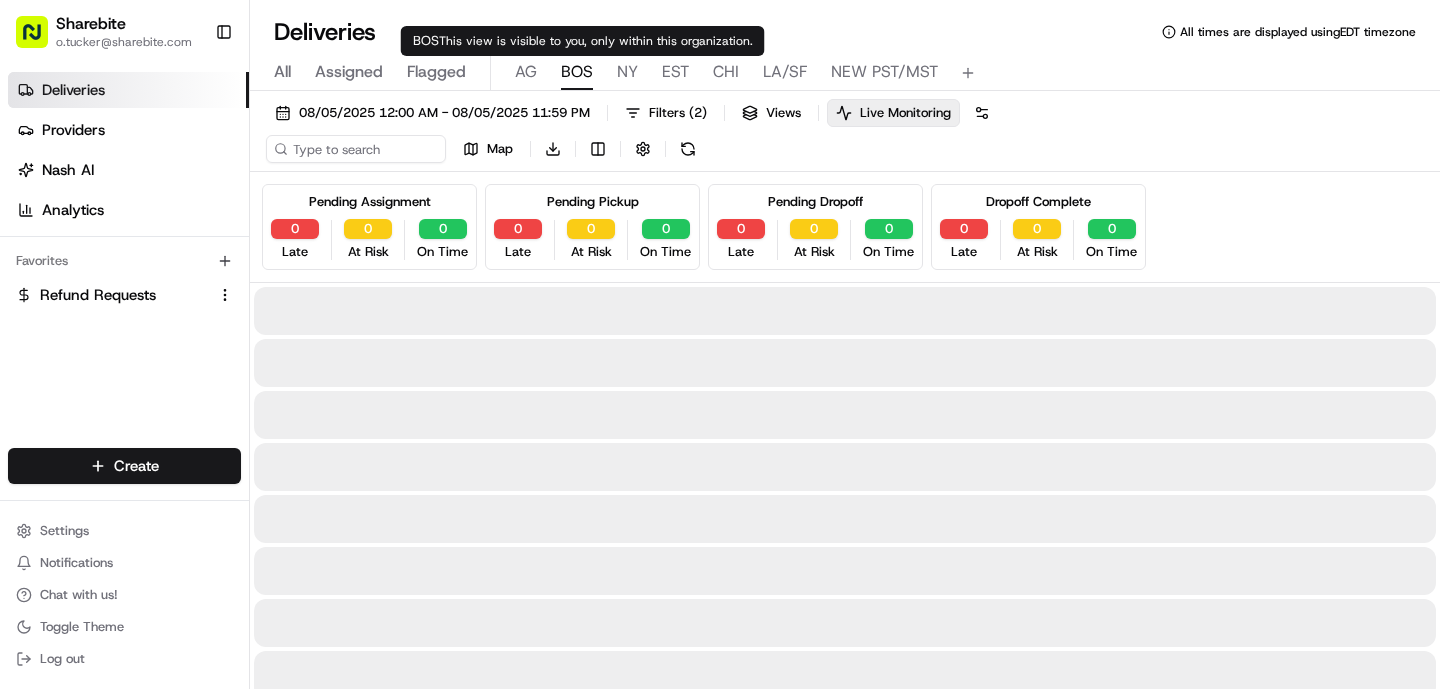 click on "BOS" at bounding box center (577, 72) 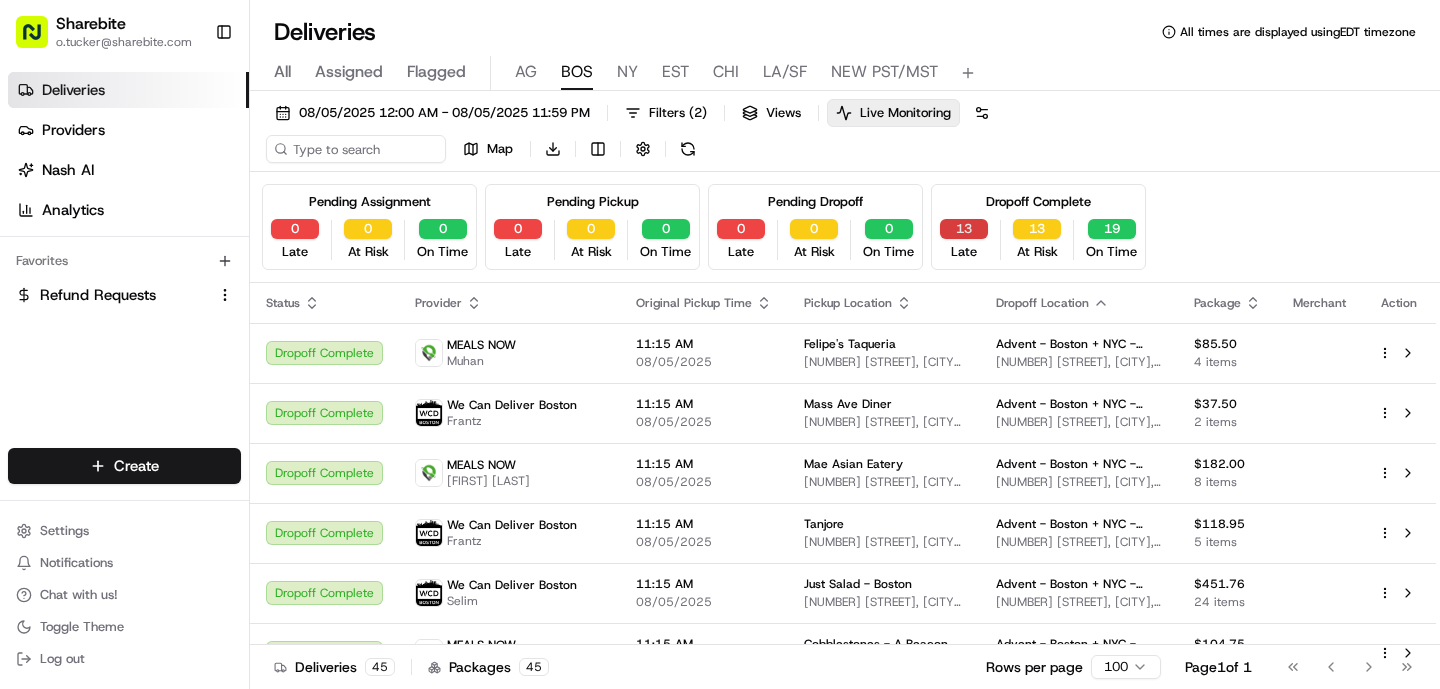 click on "13" at bounding box center (964, 229) 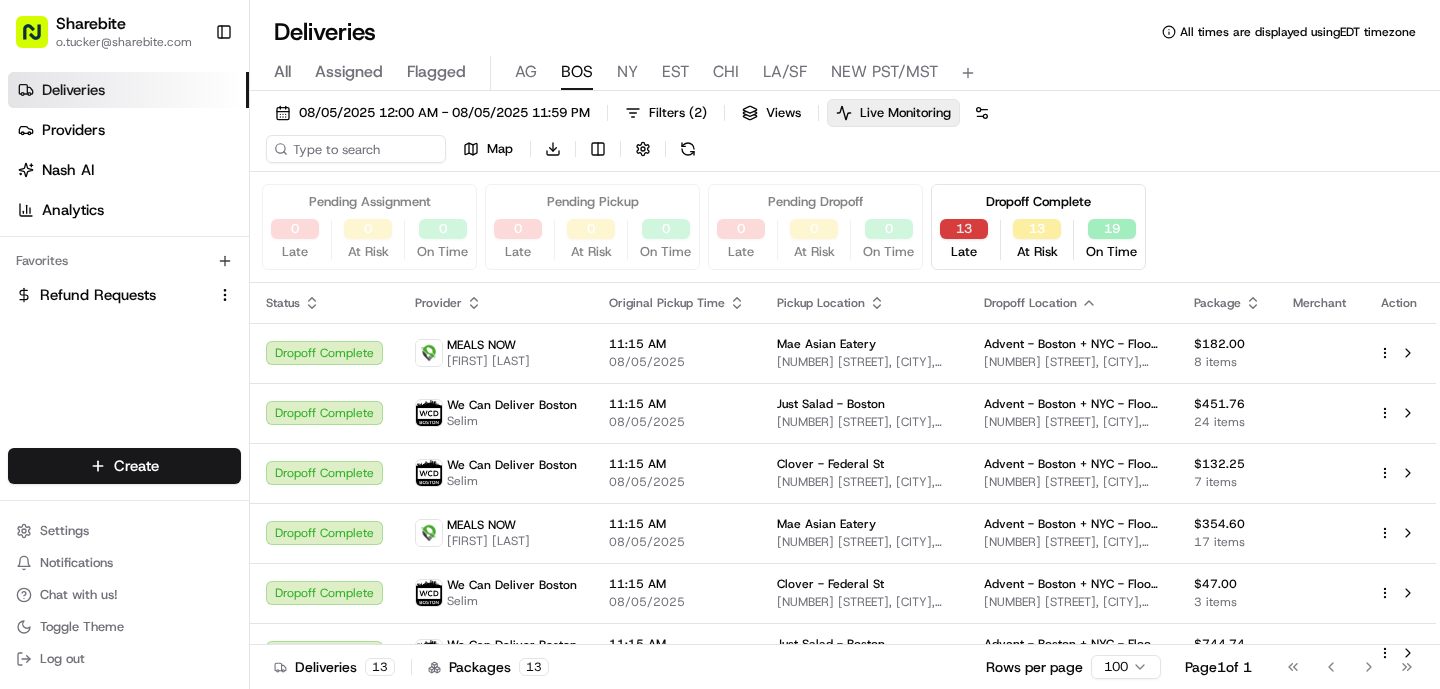 click on "13" at bounding box center (964, 229) 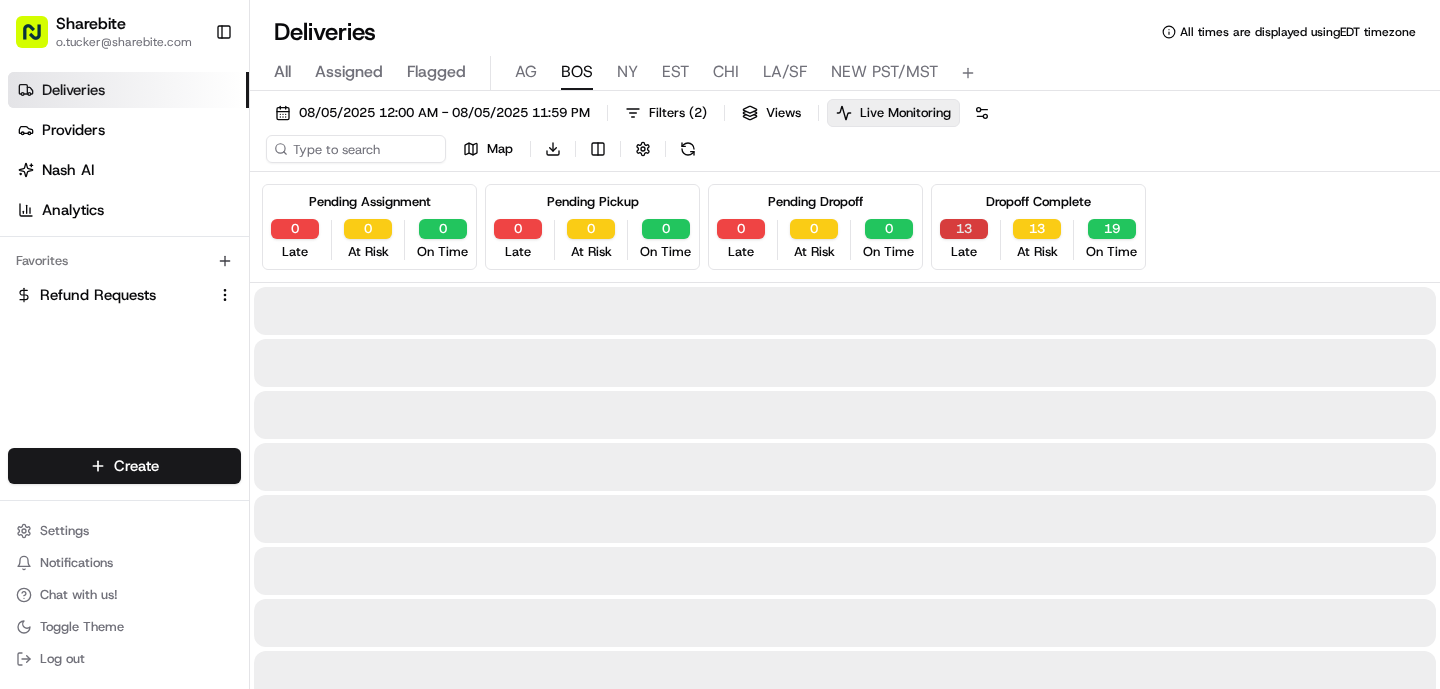 click on "13" at bounding box center [964, 229] 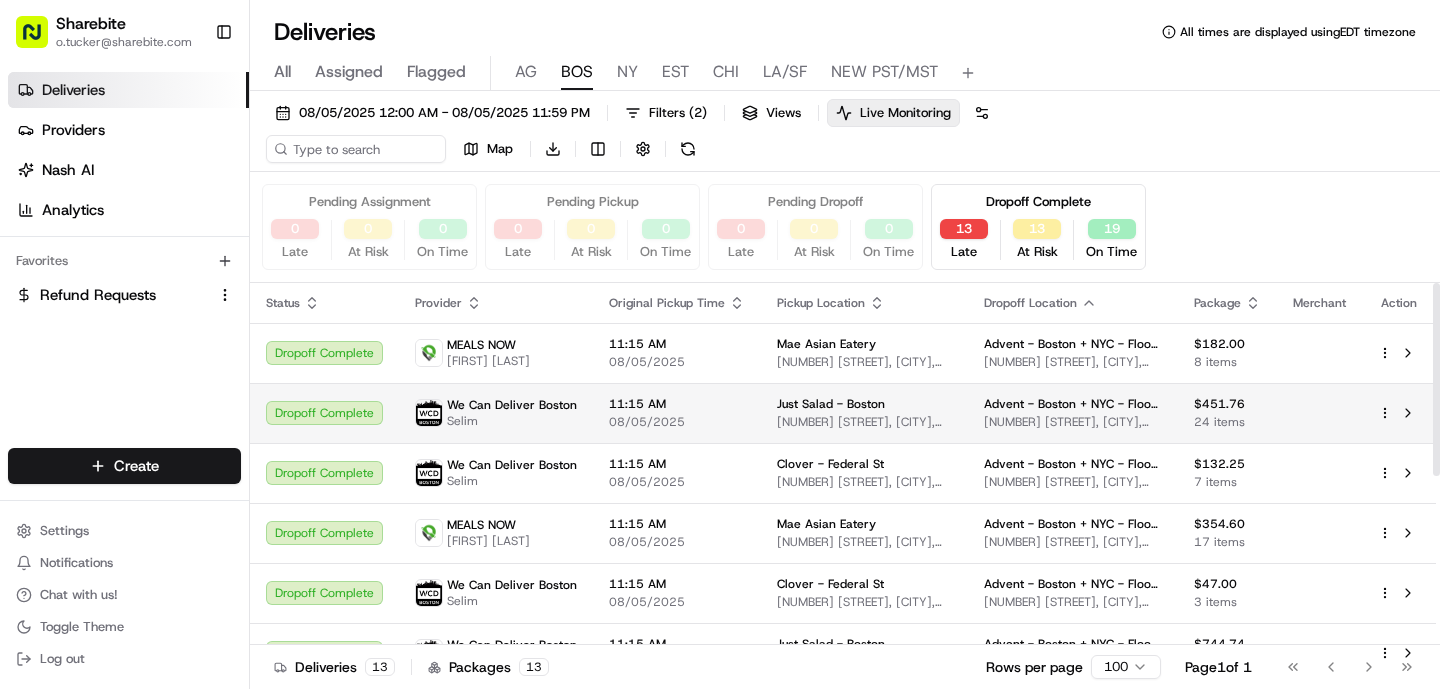scroll, scrollTop: 14, scrollLeft: 0, axis: vertical 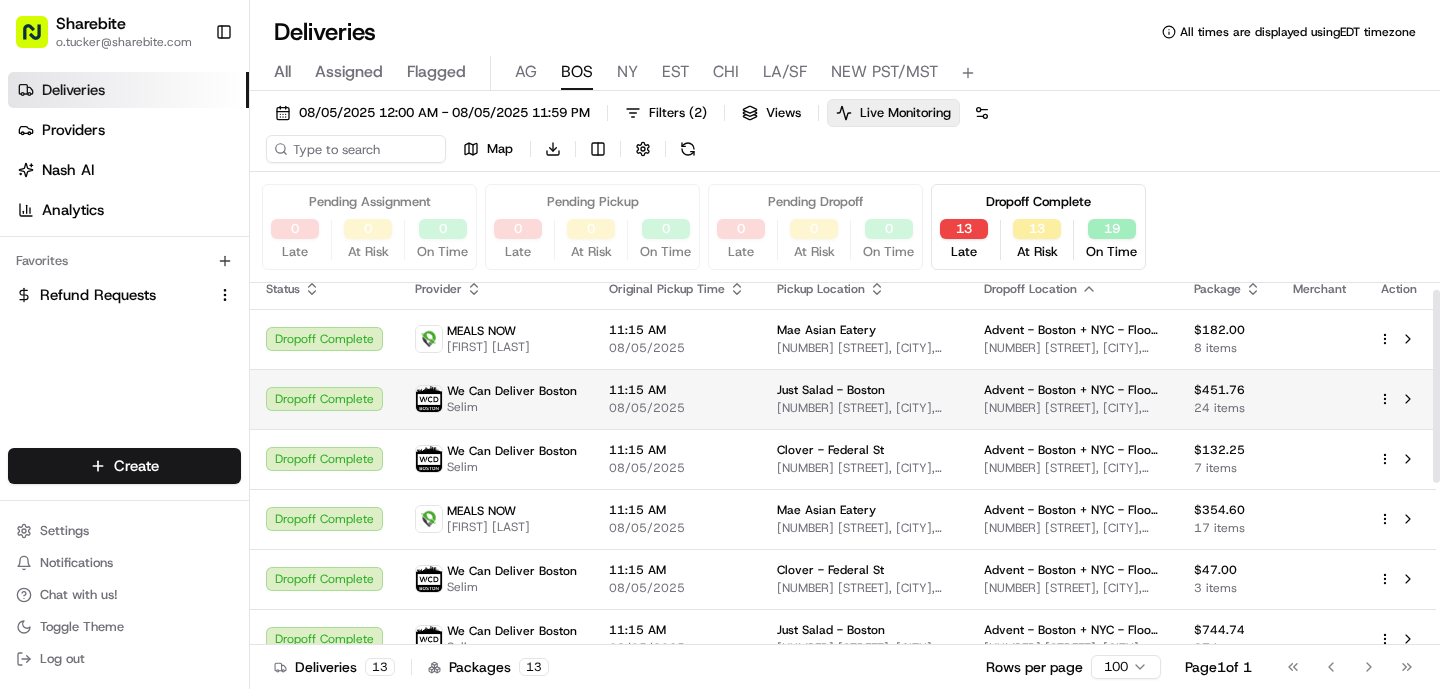 click on "[NUMBER] [STREET], [CITY], [STATE] [POSTAL_CODE], [COUNTRY]" at bounding box center [864, 408] 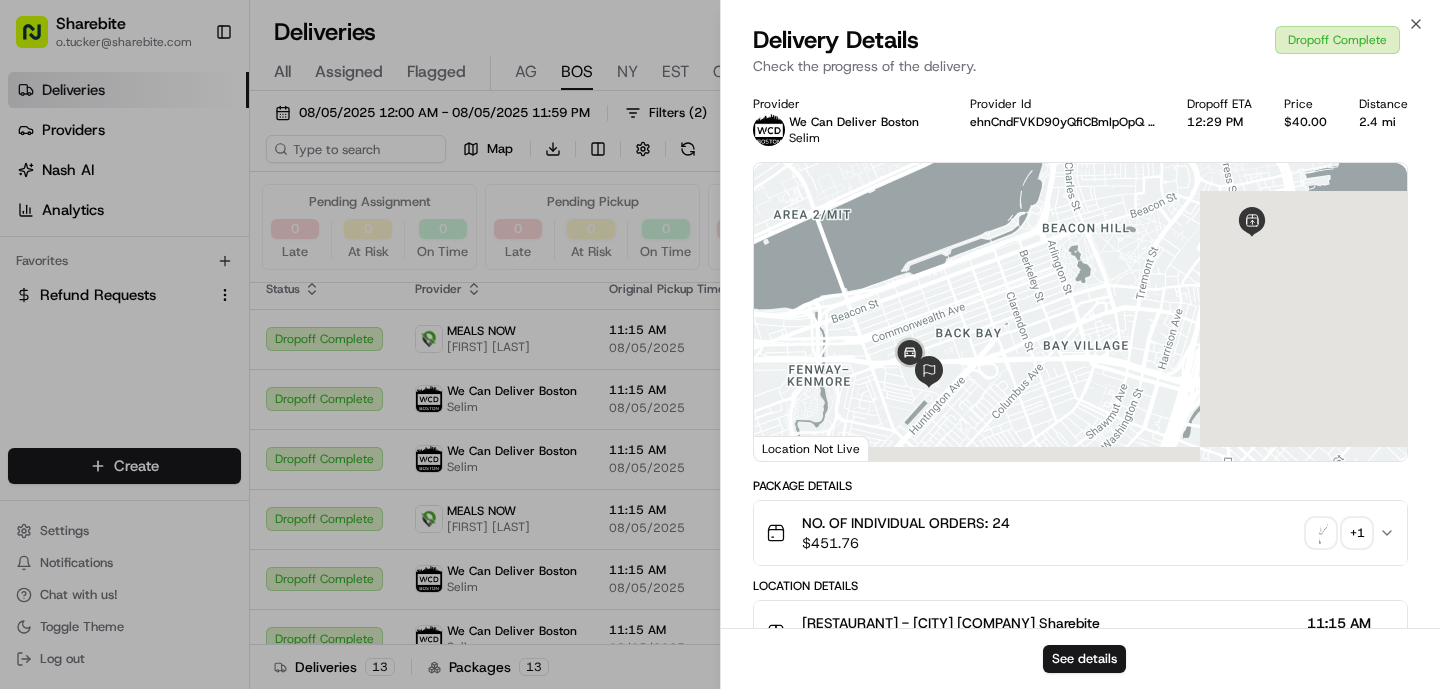 scroll, scrollTop: 654, scrollLeft: 0, axis: vertical 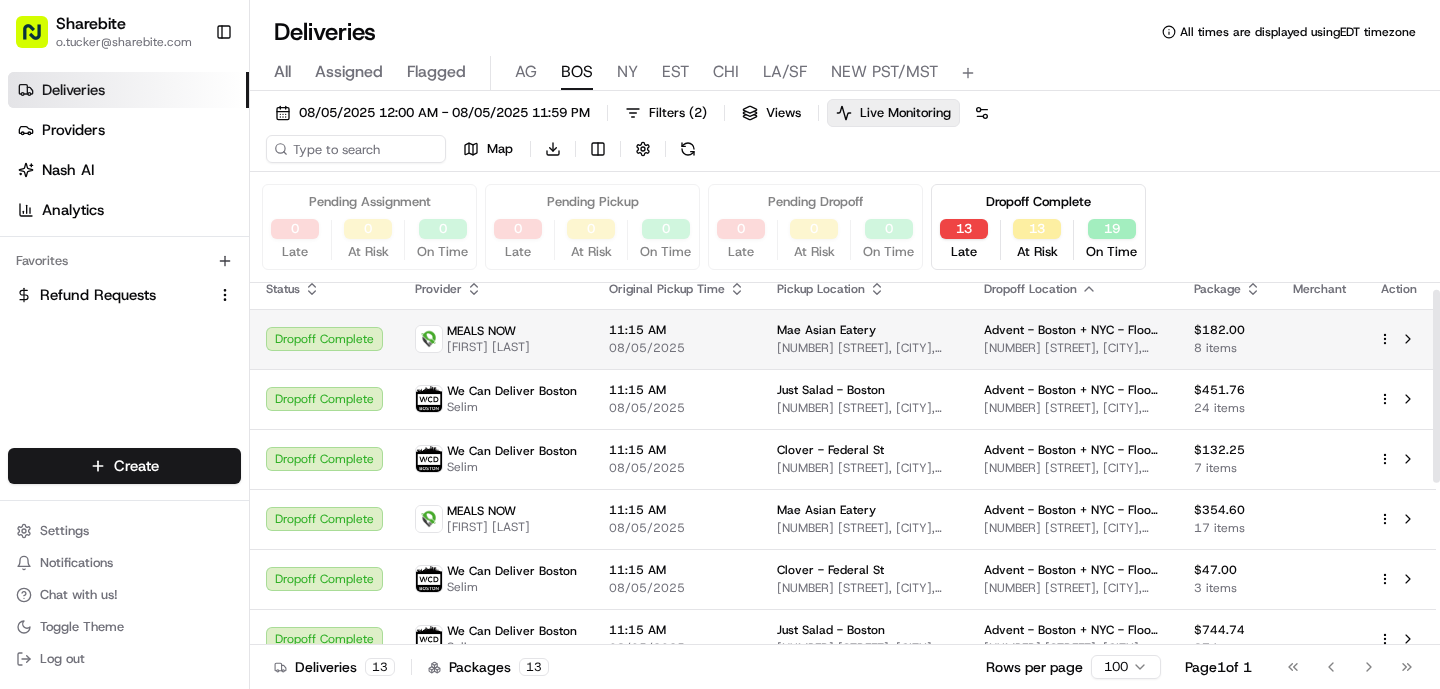 click on "11:15 AM 08/05/2025" at bounding box center (677, 339) 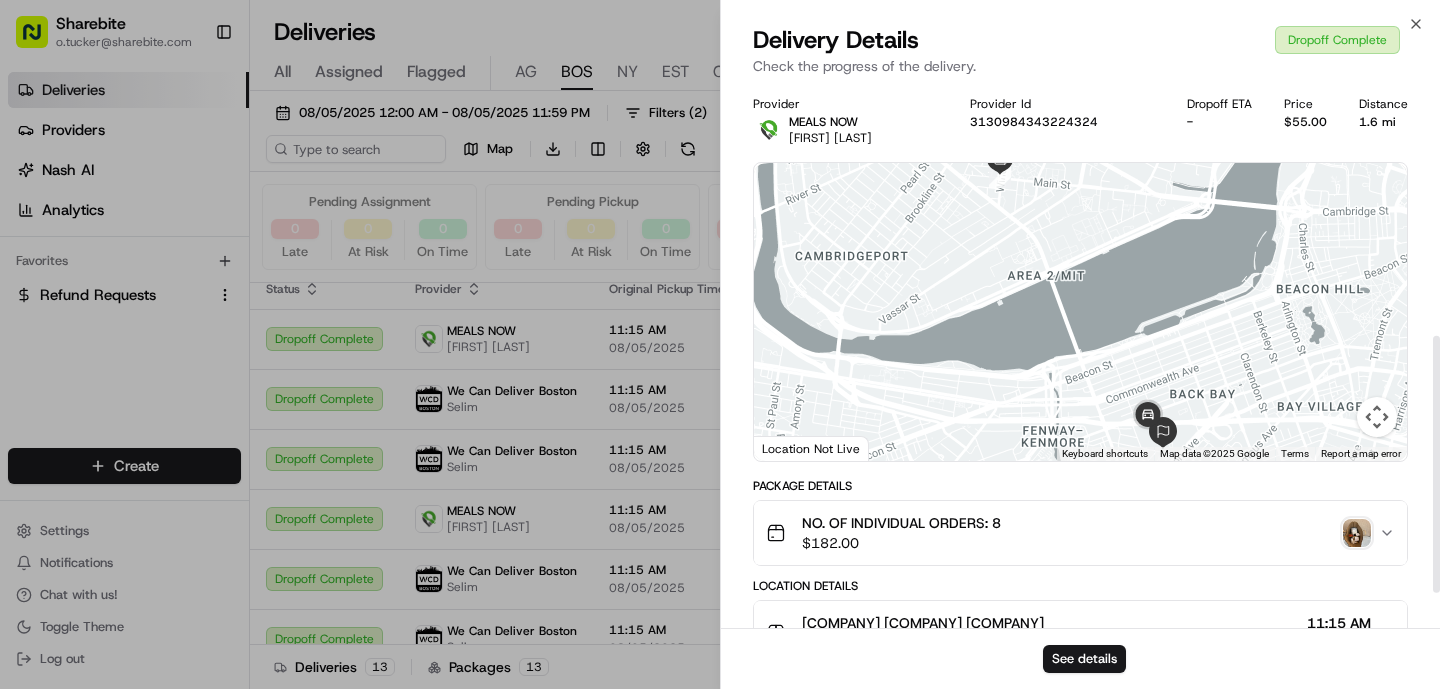 scroll, scrollTop: 606, scrollLeft: 0, axis: vertical 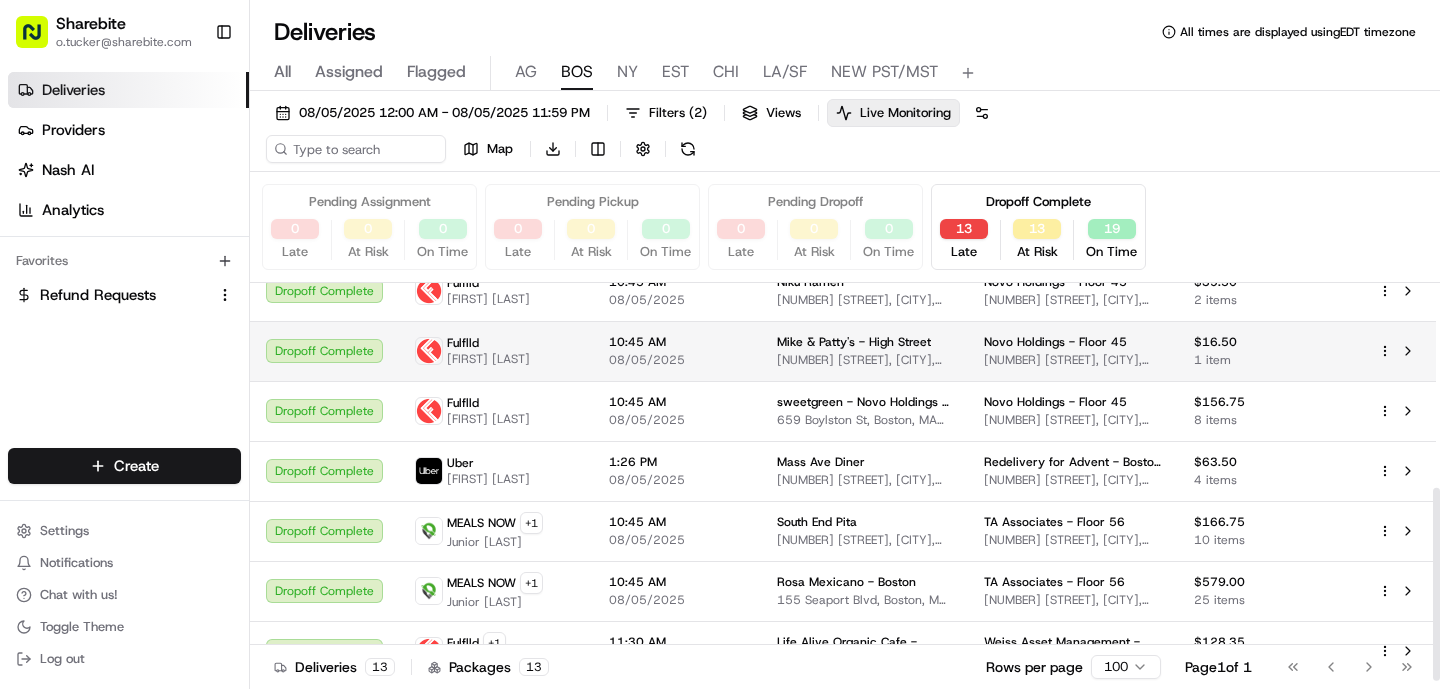 click on "08/05/2025" at bounding box center (677, 360) 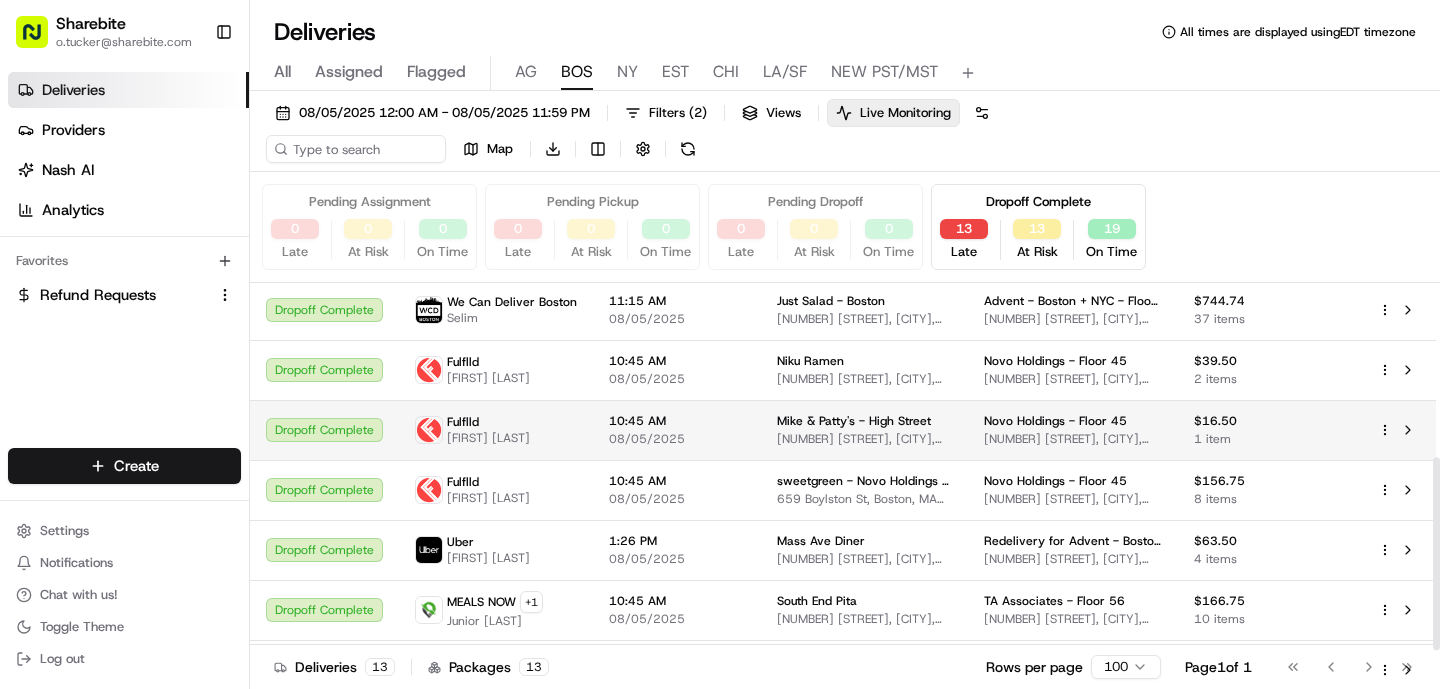 scroll, scrollTop: 342, scrollLeft: 0, axis: vertical 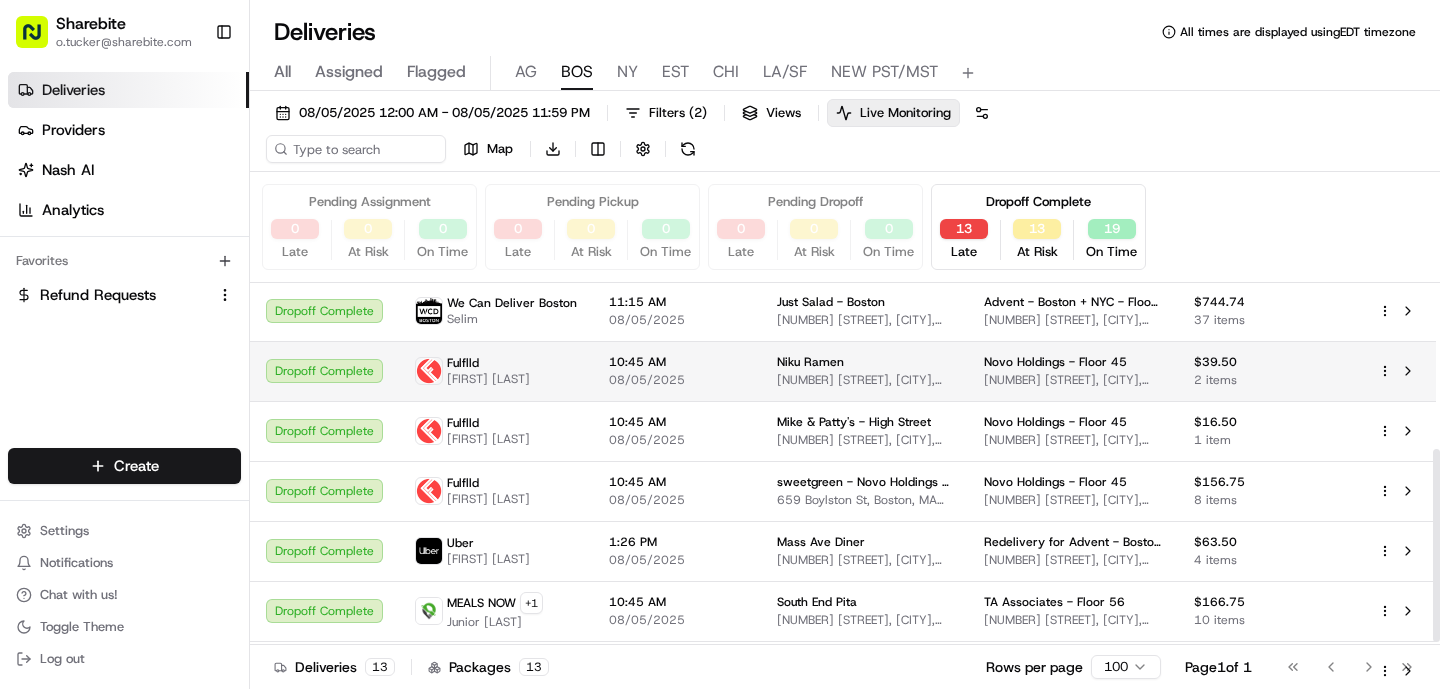 click on "10:45 AM" at bounding box center (677, 362) 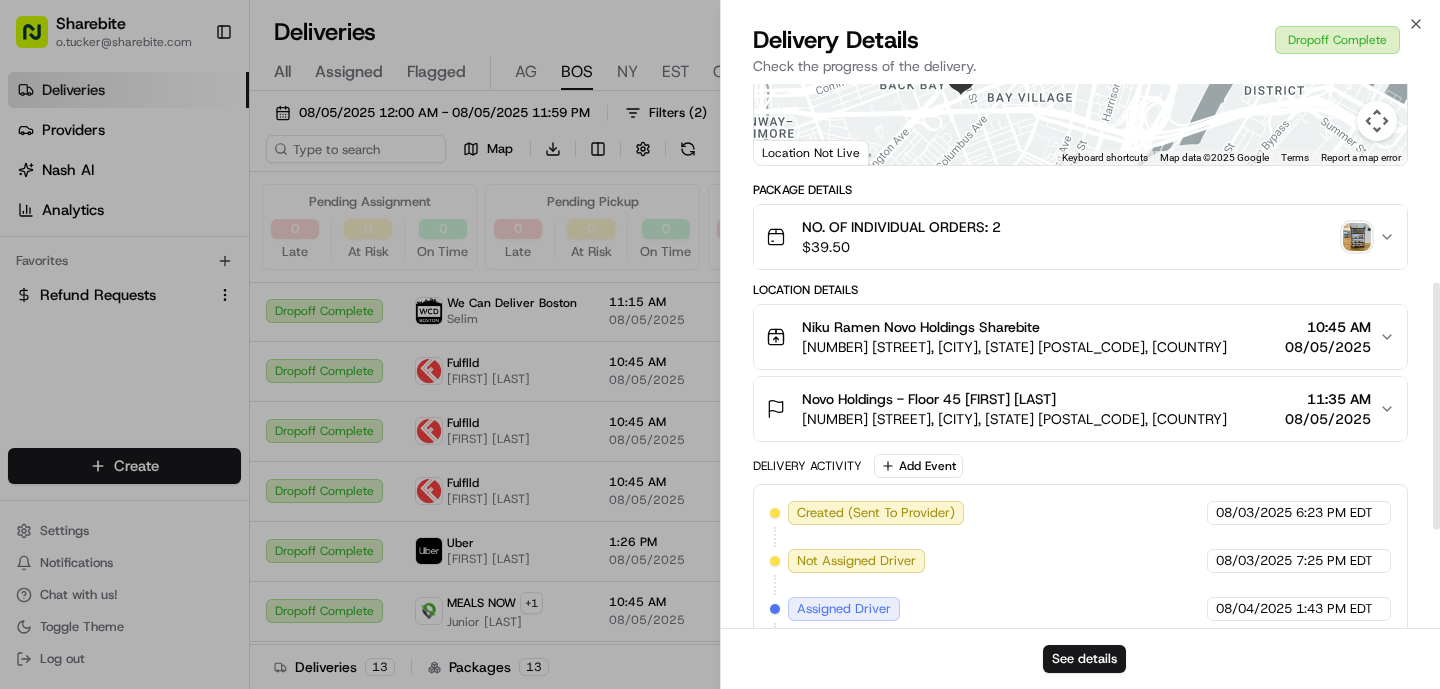 scroll, scrollTop: 654, scrollLeft: 0, axis: vertical 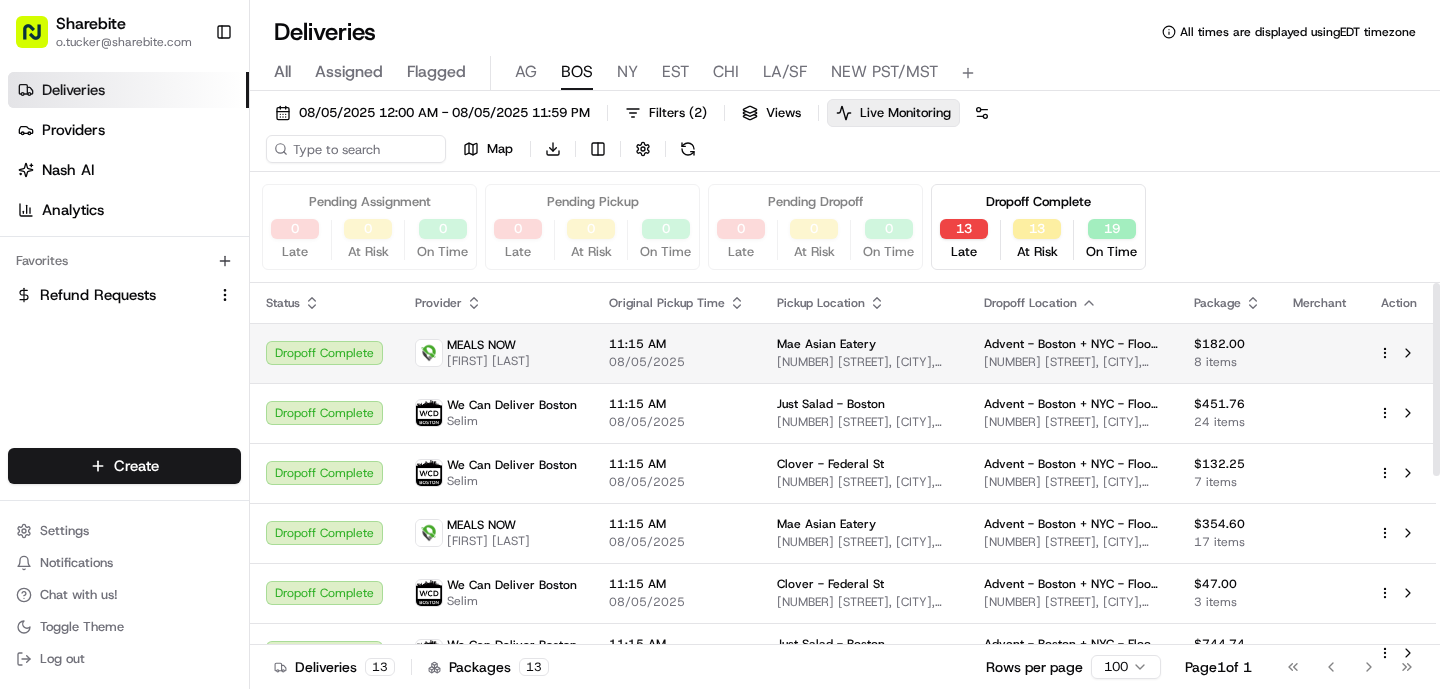 click on "[COMPANY] [FIRST] [LAST]" at bounding box center (496, 353) 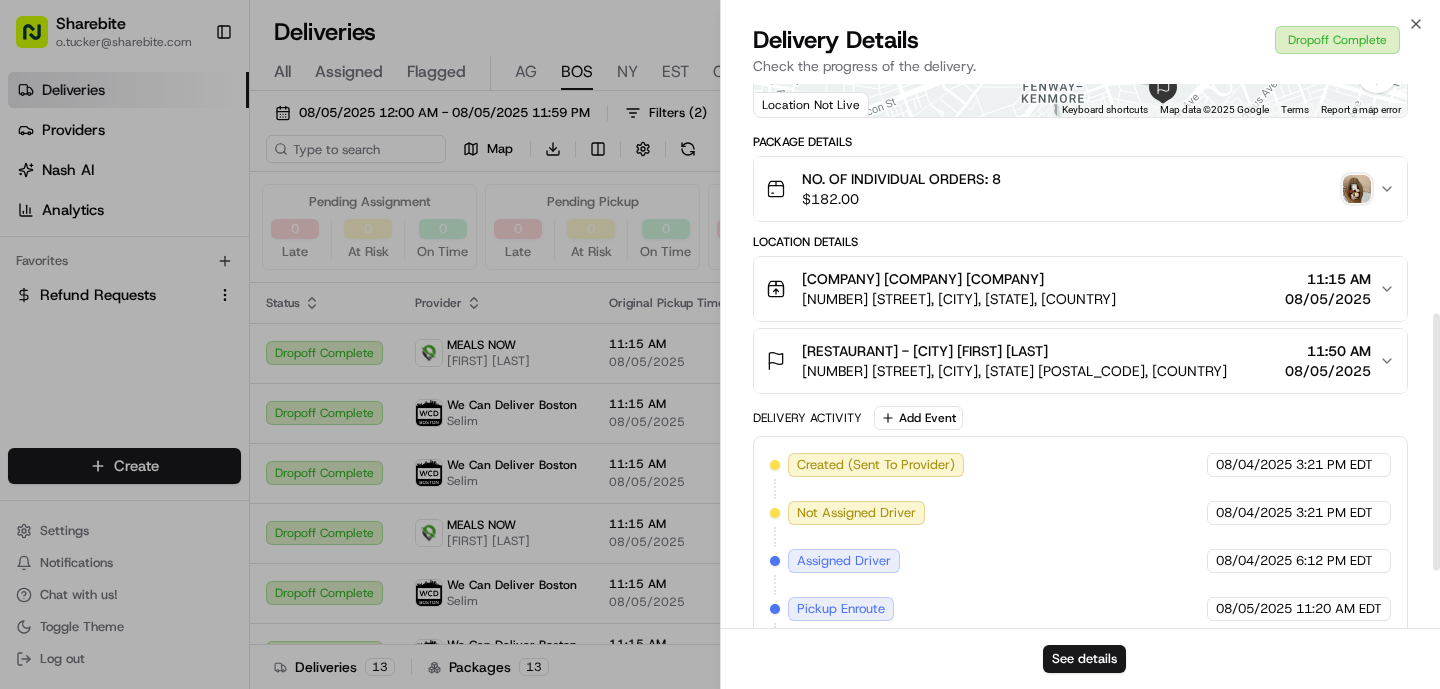 scroll, scrollTop: 606, scrollLeft: 0, axis: vertical 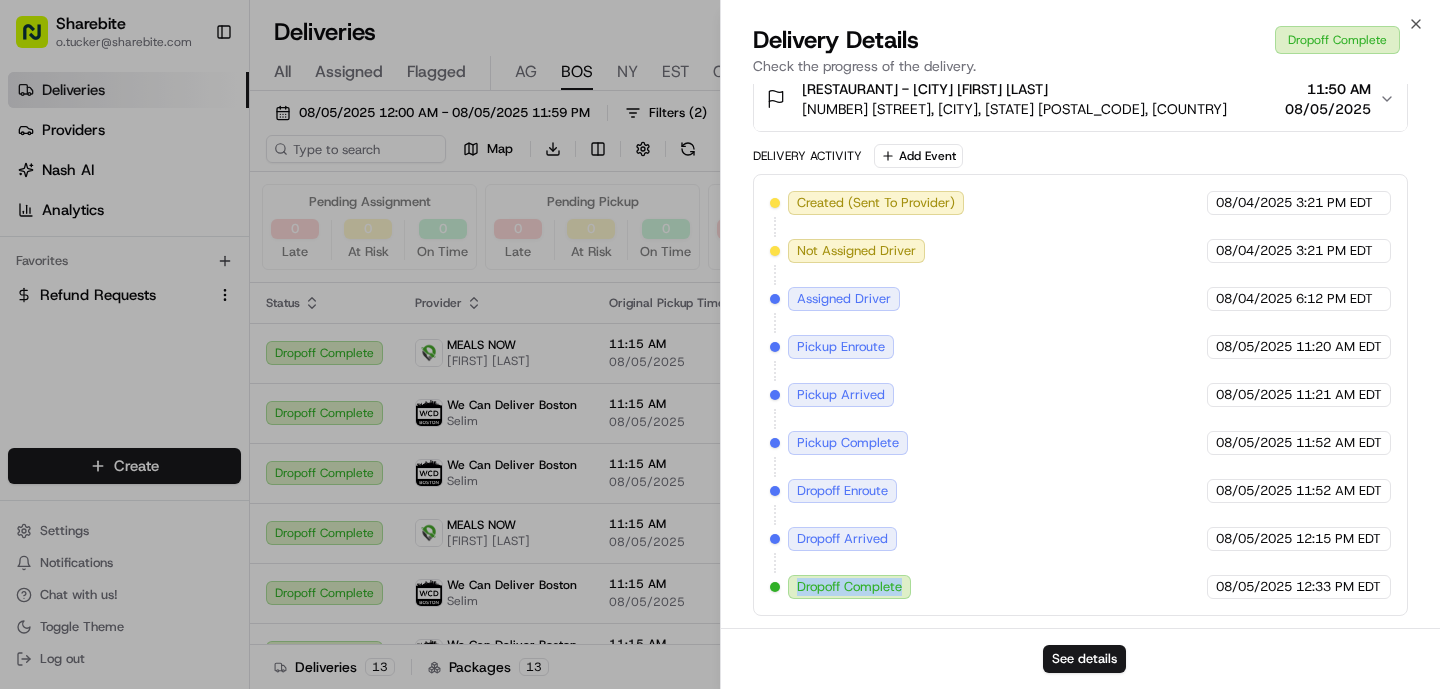drag, startPoint x: 1074, startPoint y: 578, endPoint x: 740, endPoint y: 541, distance: 336.04315 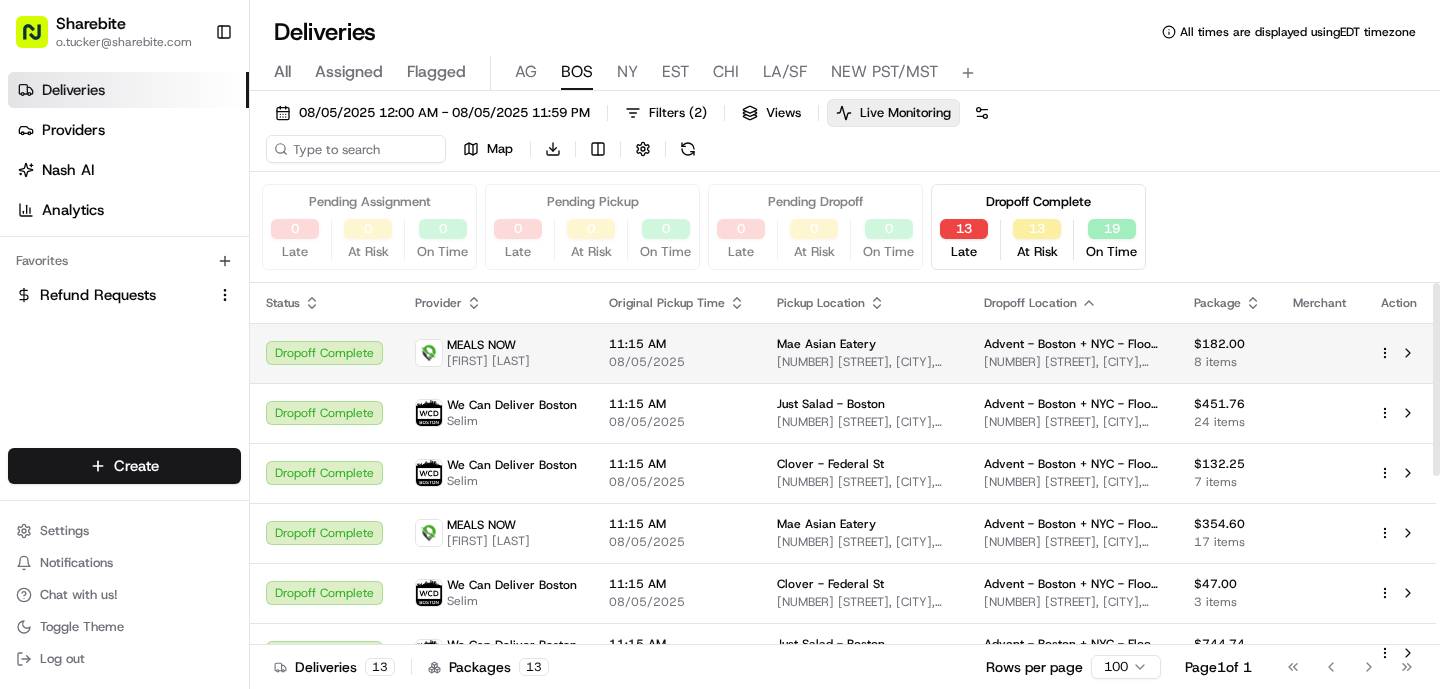 click on "08/05/2025" at bounding box center (677, 362) 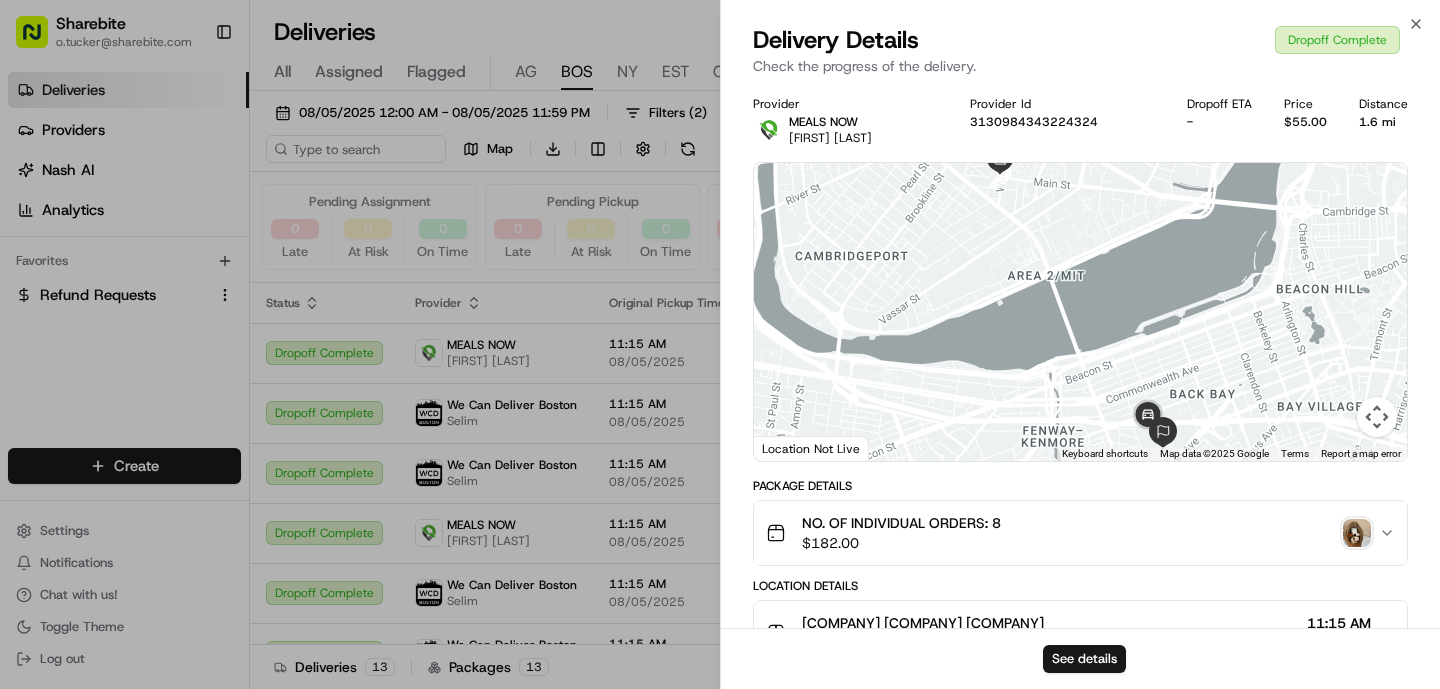scroll, scrollTop: 606, scrollLeft: 0, axis: vertical 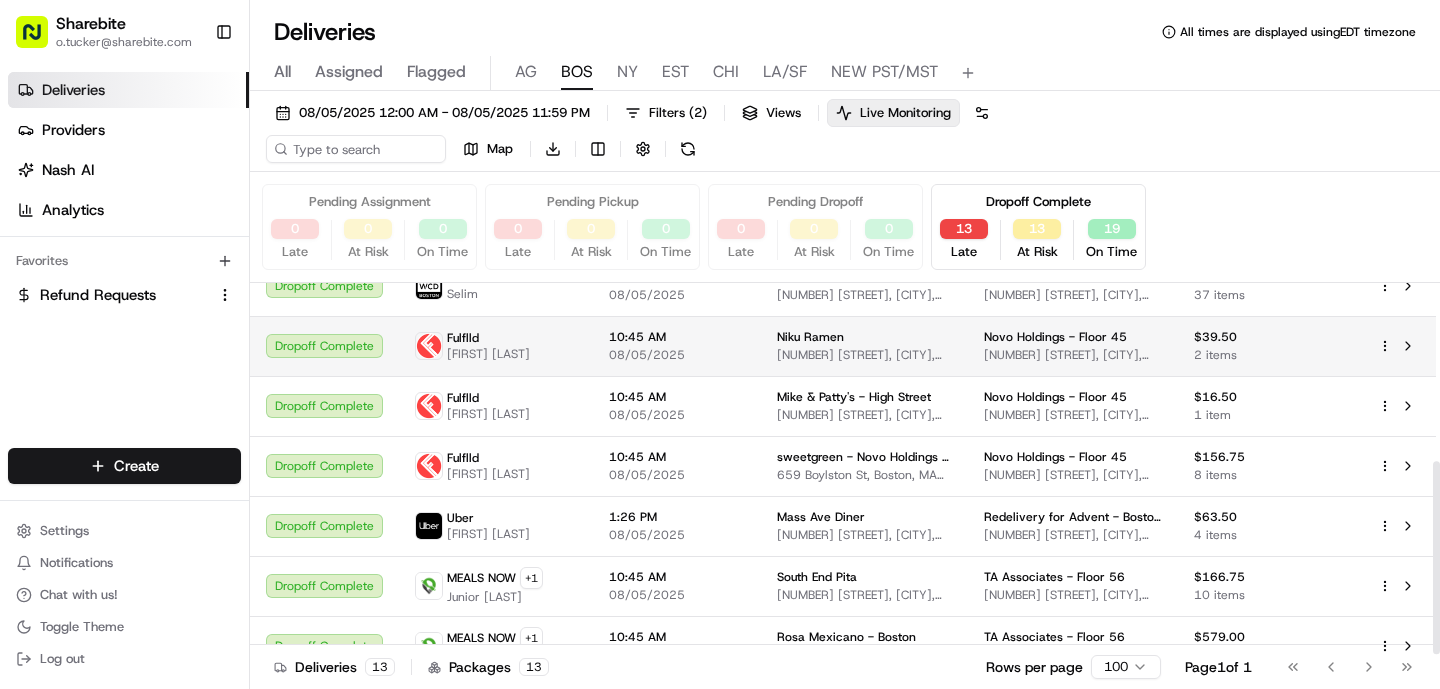 click on "08/05/2025" at bounding box center (677, 355) 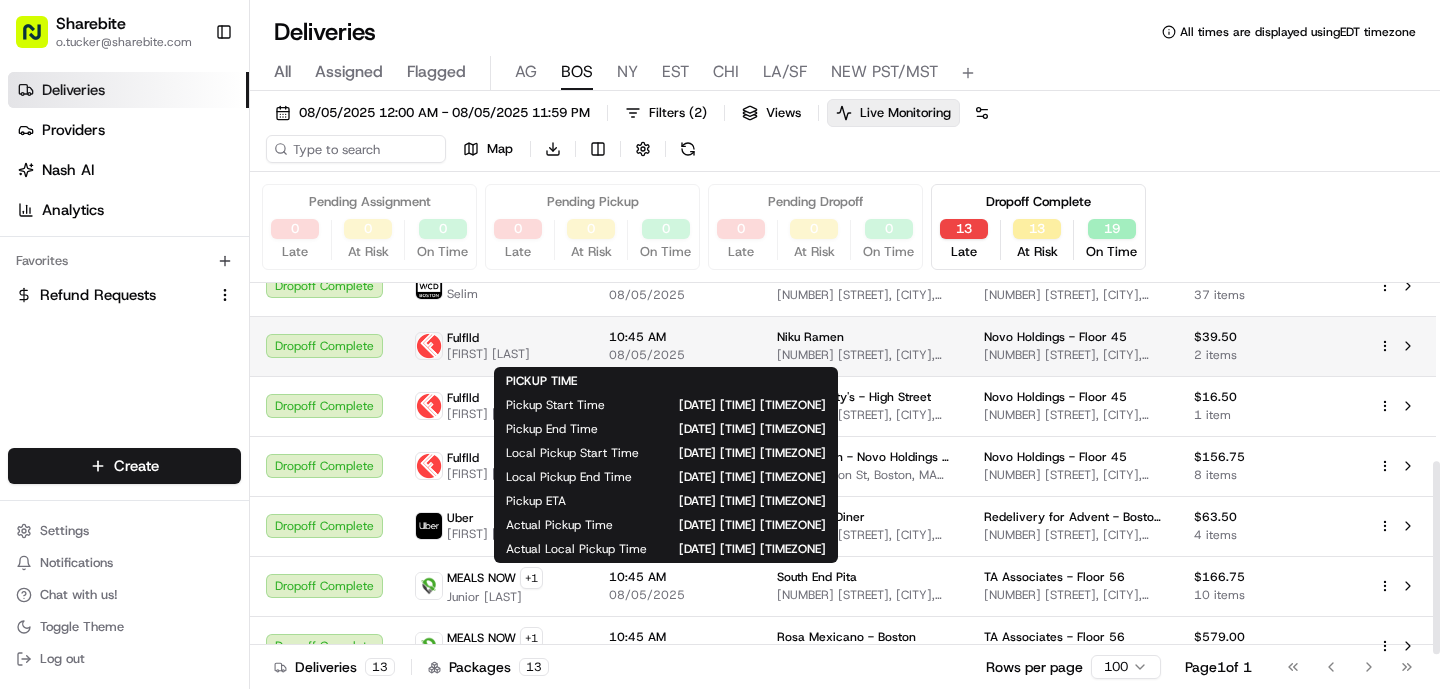click on "08/05/2025" at bounding box center [677, 355] 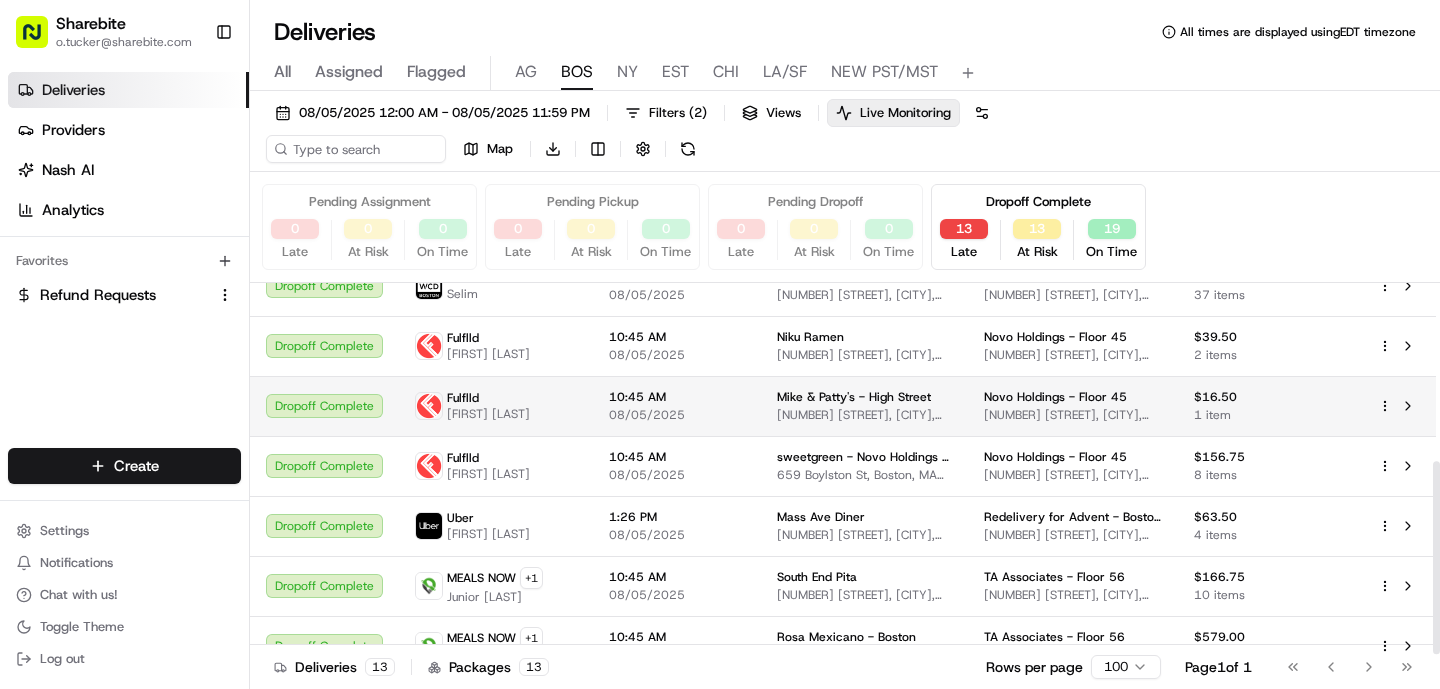 click on "08/05/2025" at bounding box center [677, 415] 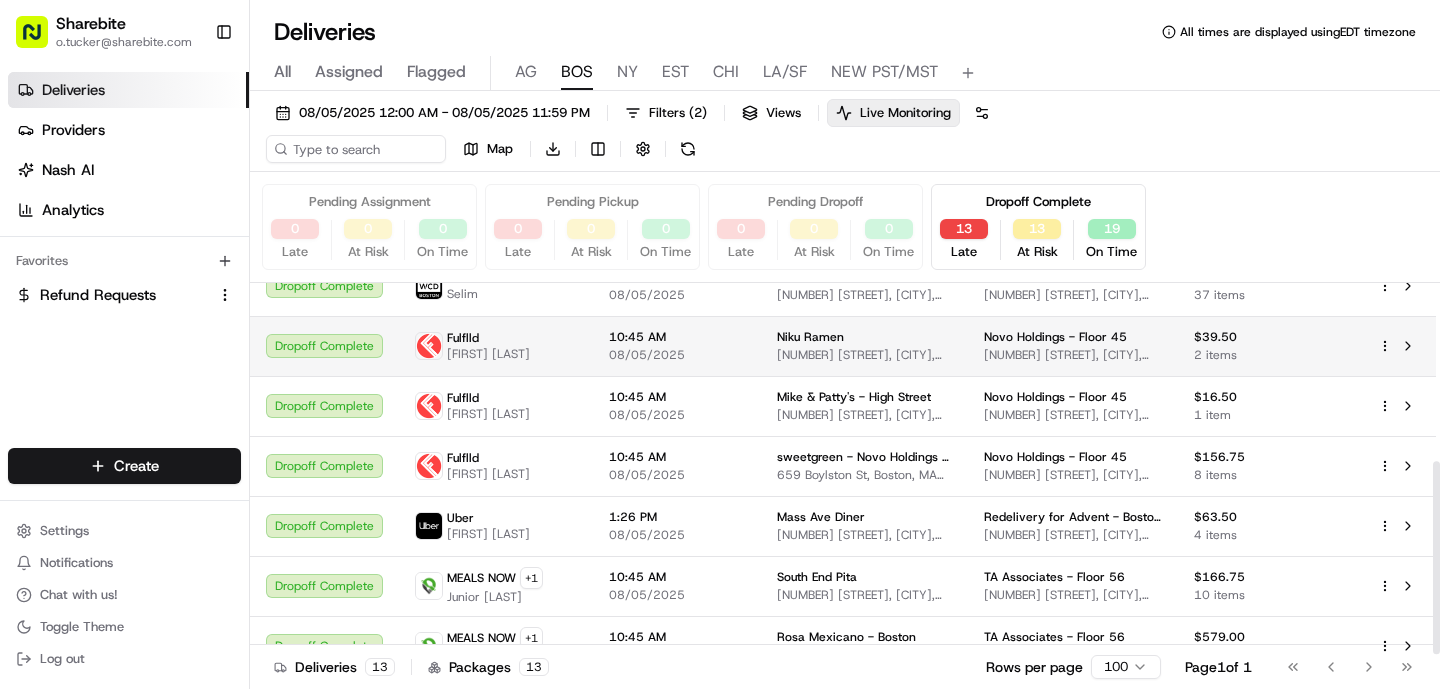 click on "10:45 AM" at bounding box center (677, 337) 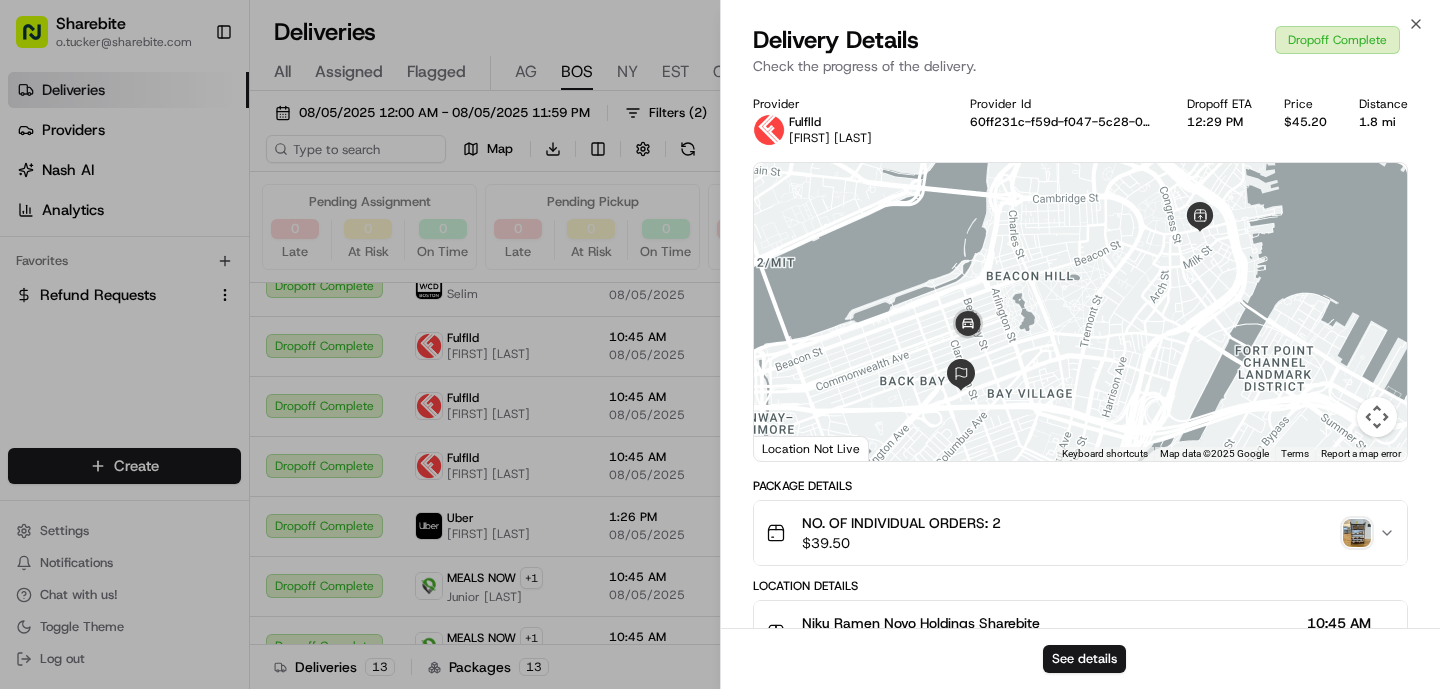 scroll, scrollTop: 654, scrollLeft: 0, axis: vertical 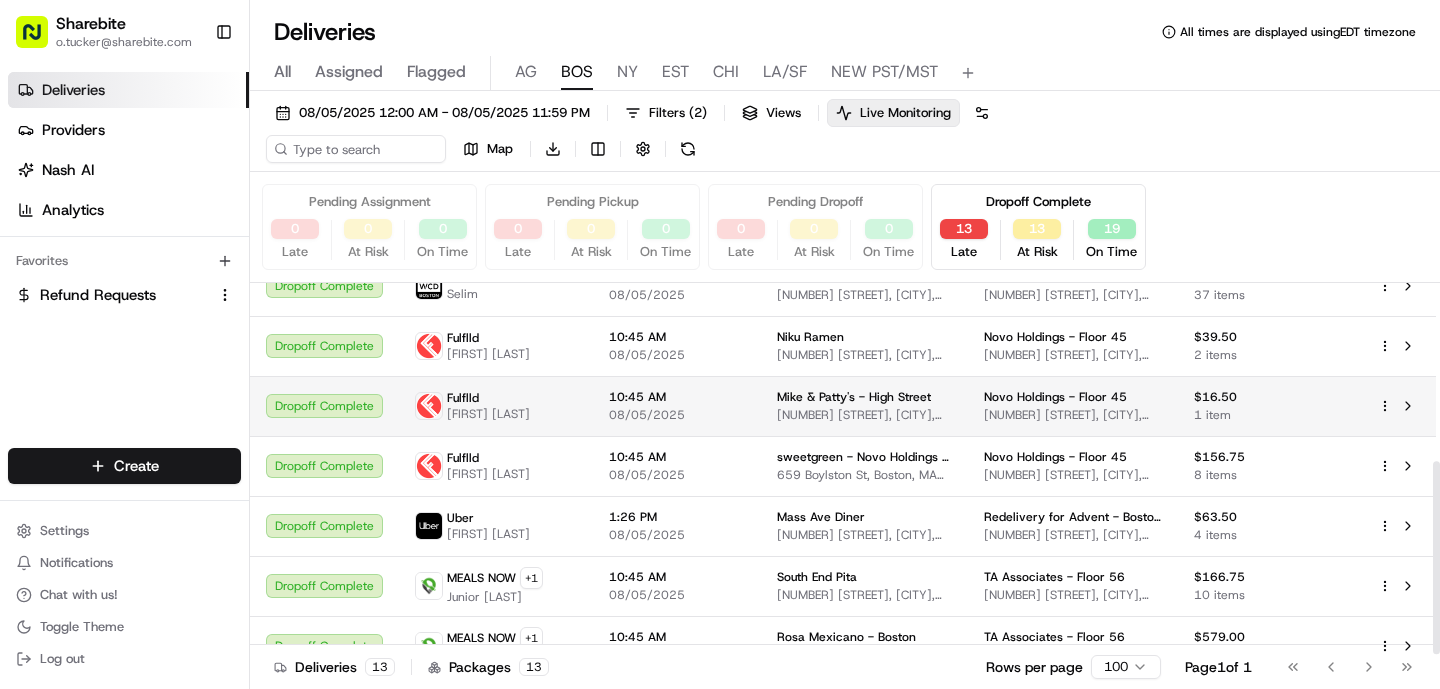 click on "[TIME] [DATE]" at bounding box center [677, 406] 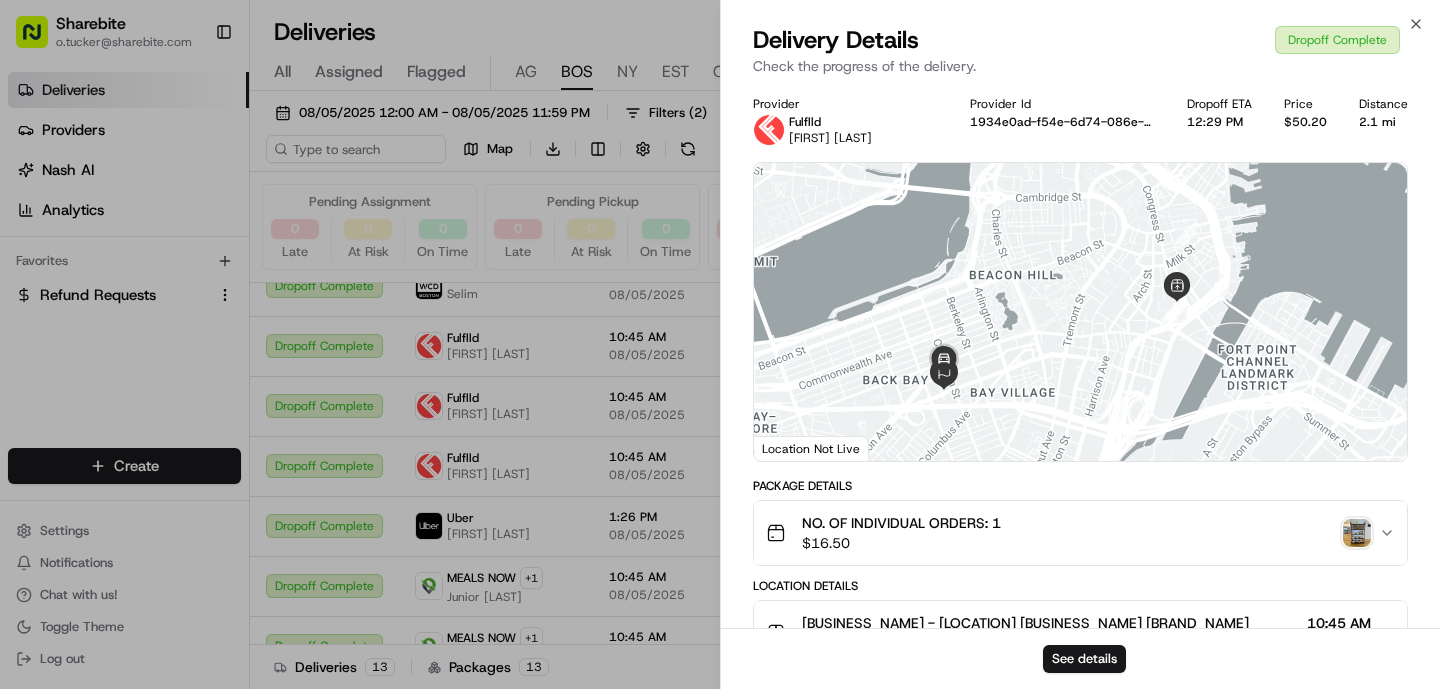 scroll, scrollTop: 654, scrollLeft: 0, axis: vertical 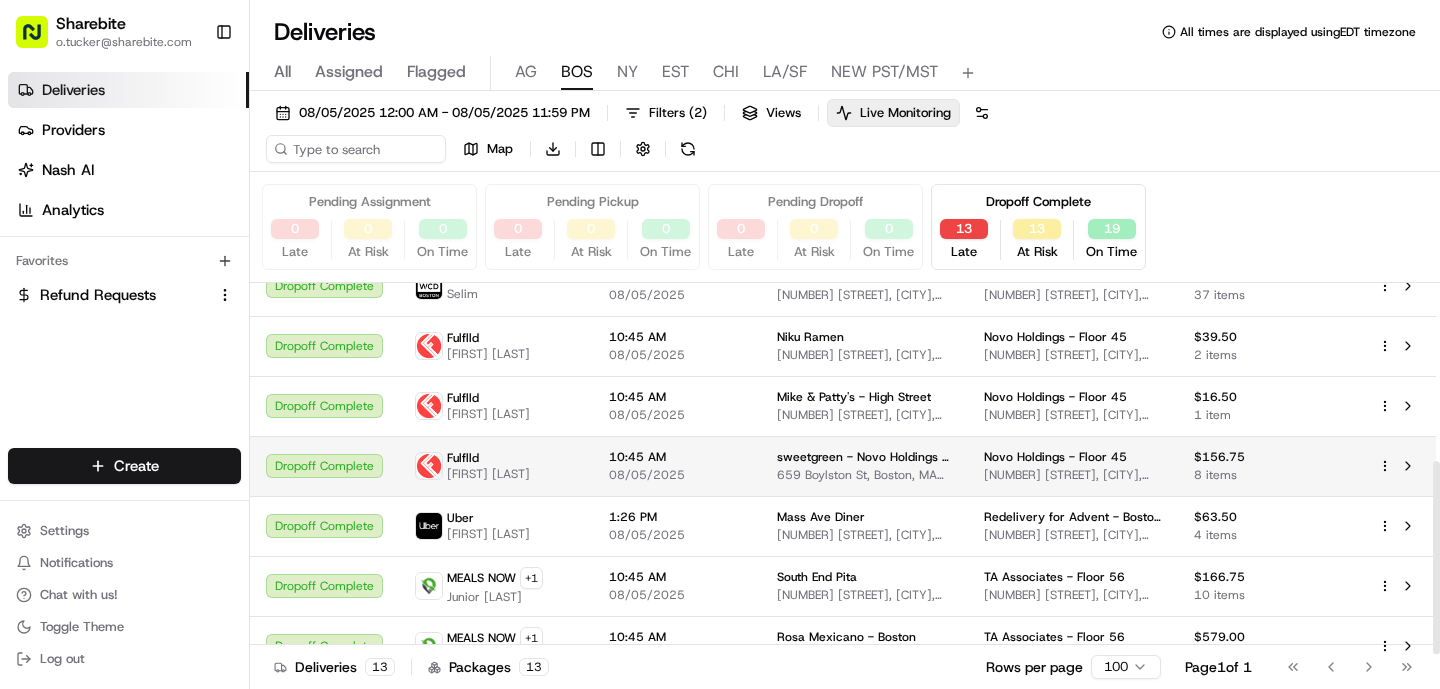 click on "Fulflld Stanley Chaperon" at bounding box center [496, 466] 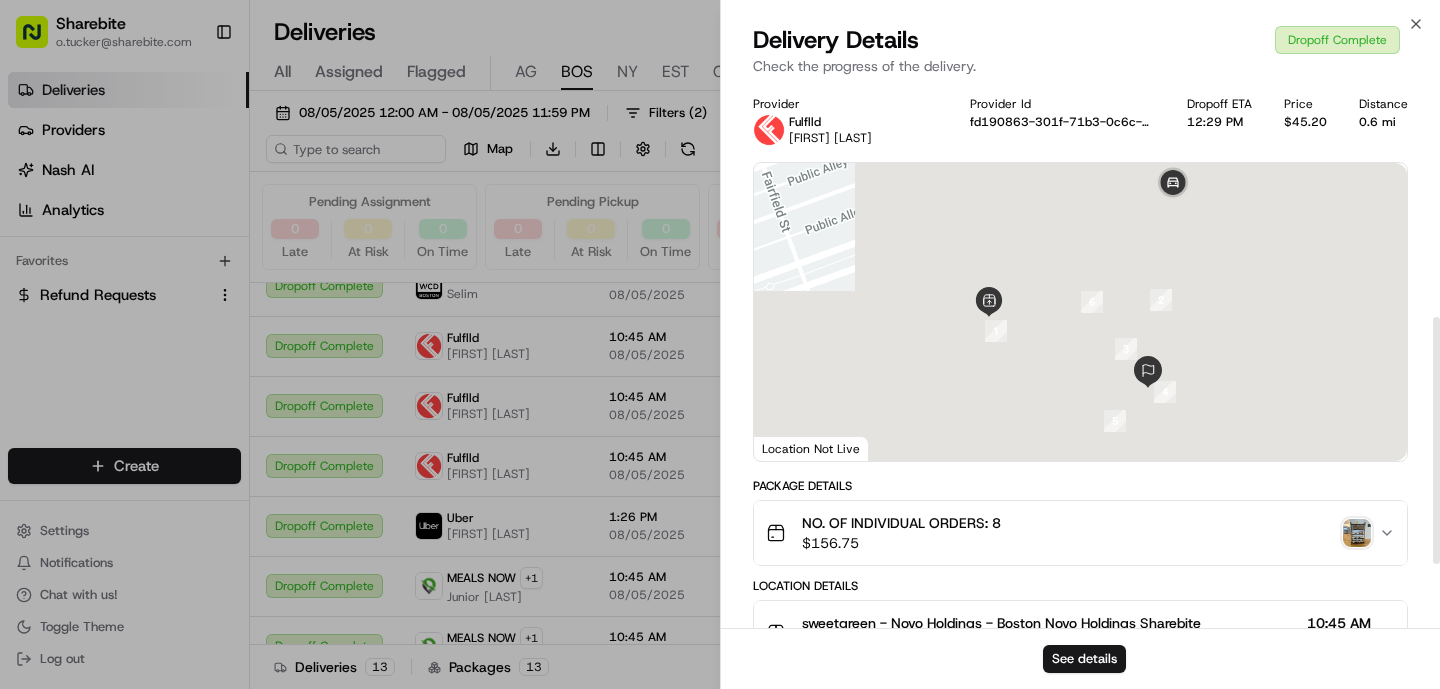 scroll, scrollTop: 654, scrollLeft: 0, axis: vertical 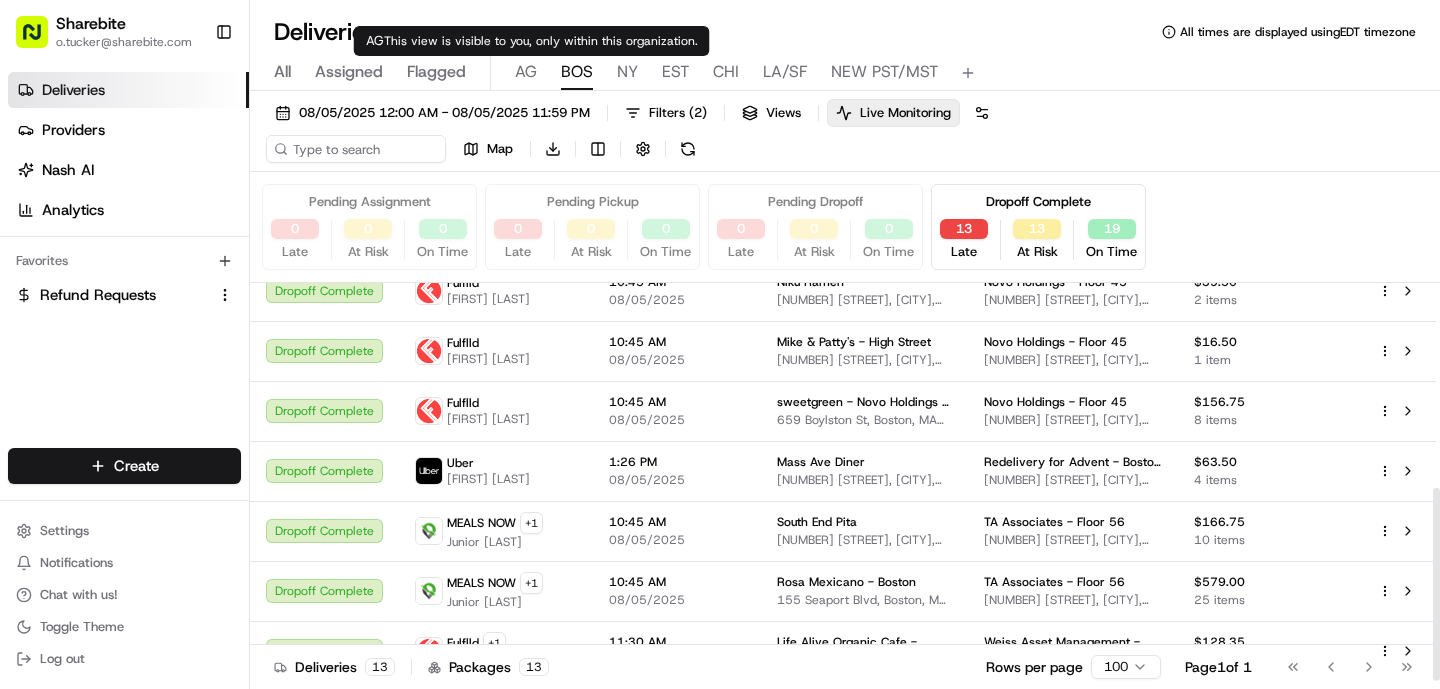 click on "AG" at bounding box center [526, 72] 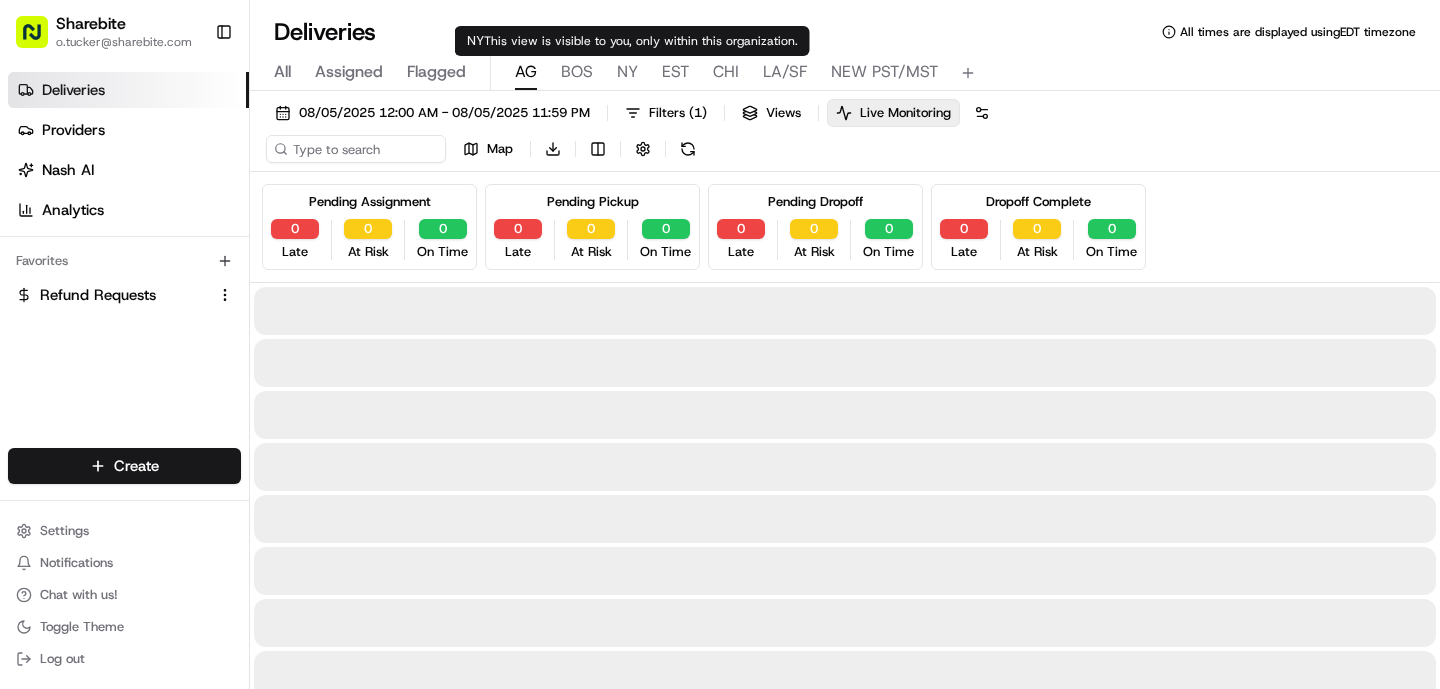 click on "All Assigned Flagged AG BOS NY EST CHI LA/SF NEW PST/MST" at bounding box center [845, 73] 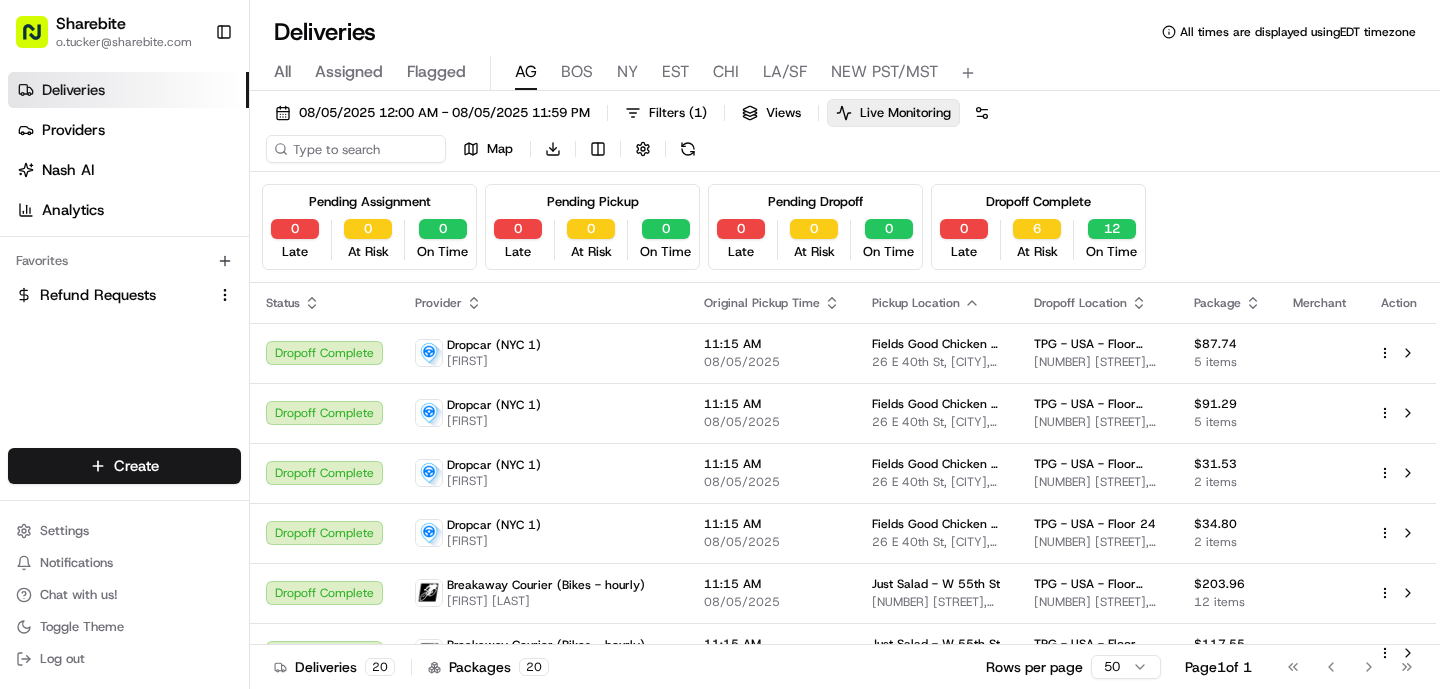 click on "NY" at bounding box center (627, 72) 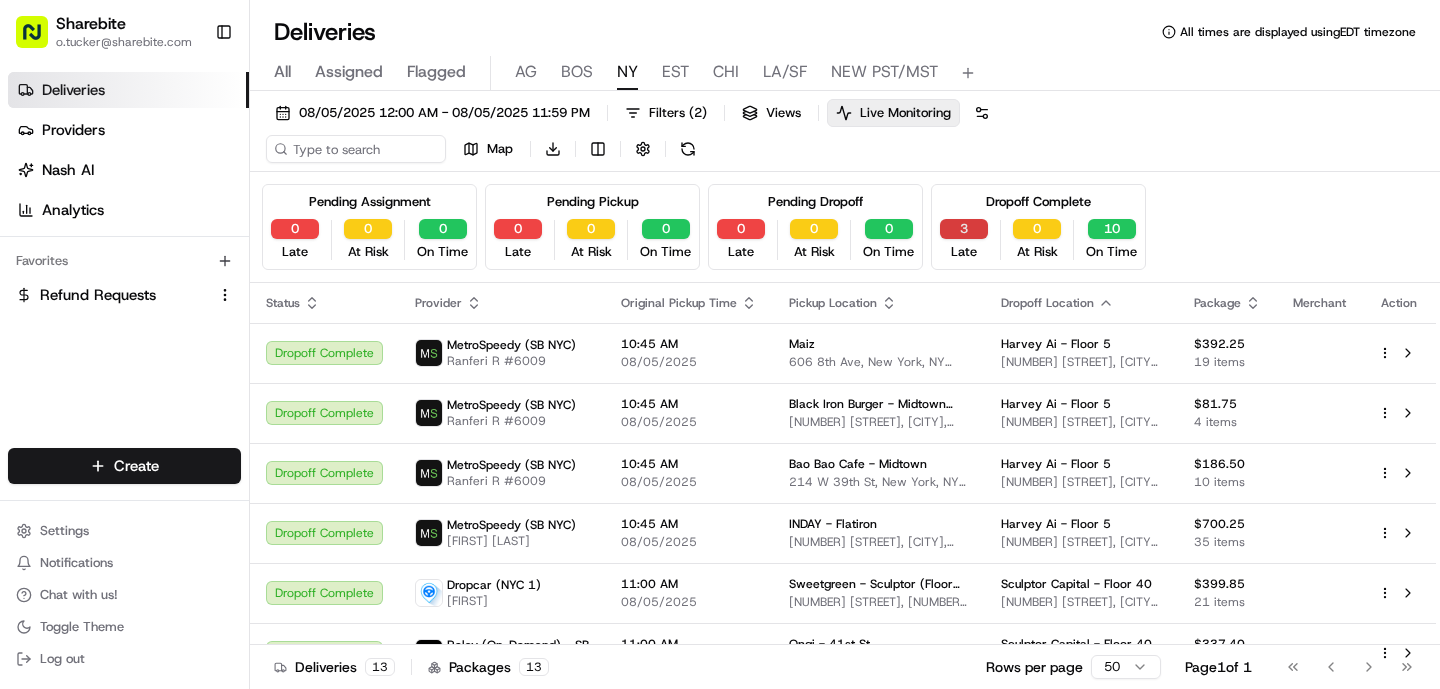 click on "3" at bounding box center [964, 229] 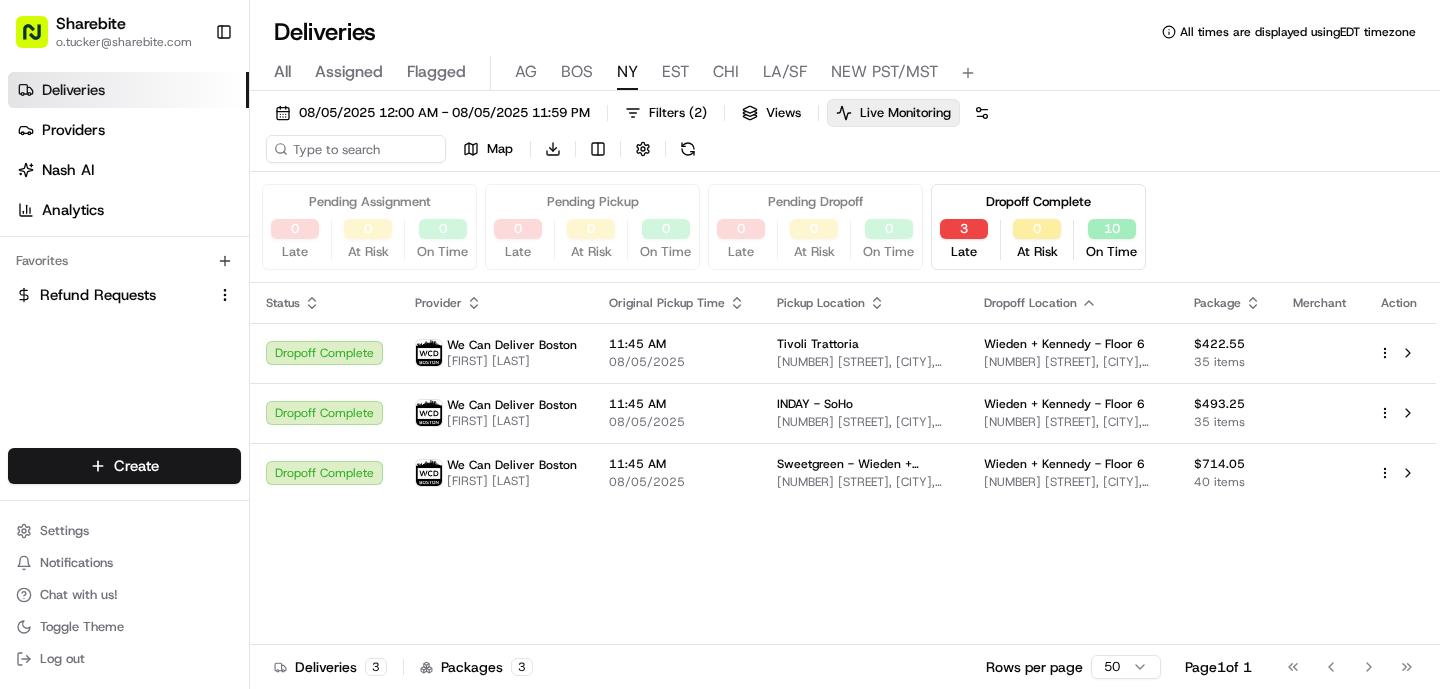 click on "BOS" at bounding box center (577, 72) 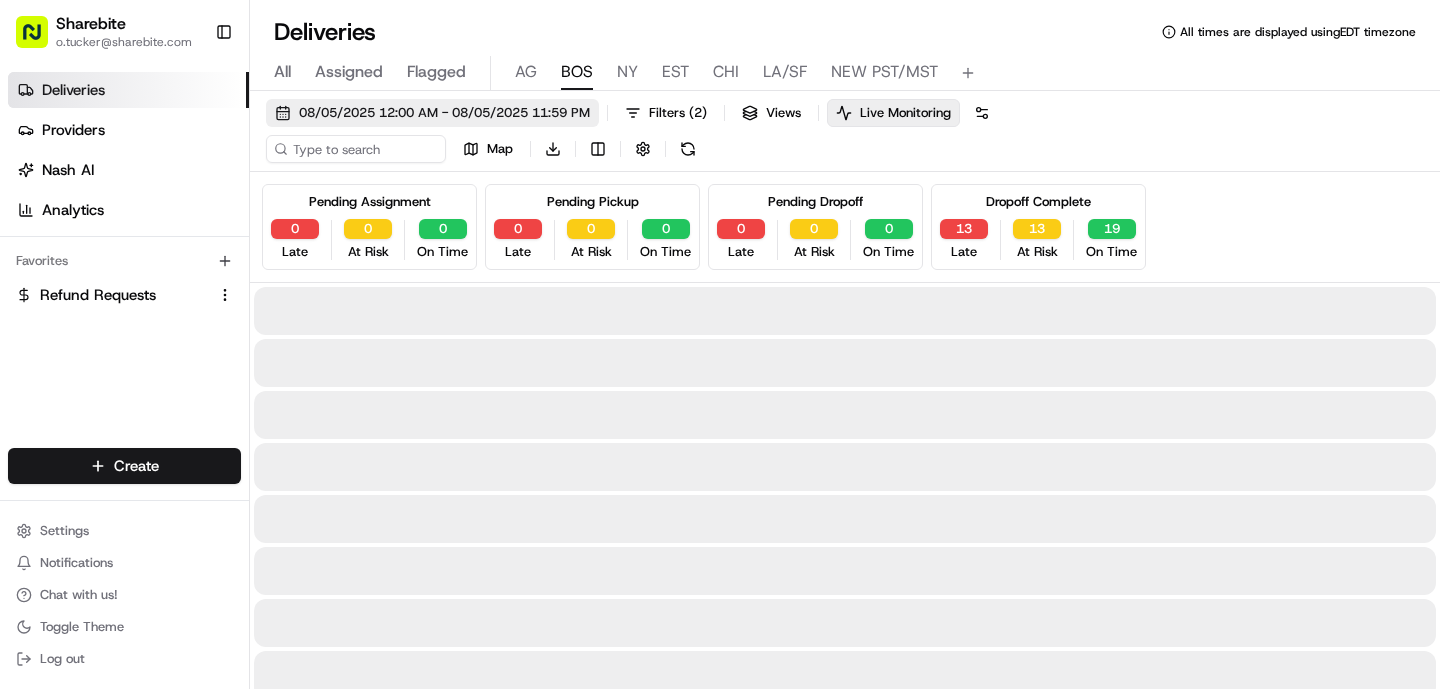 click on "08/05/2025 12:00 AM - 08/05/2025 11:59 PM" at bounding box center (444, 113) 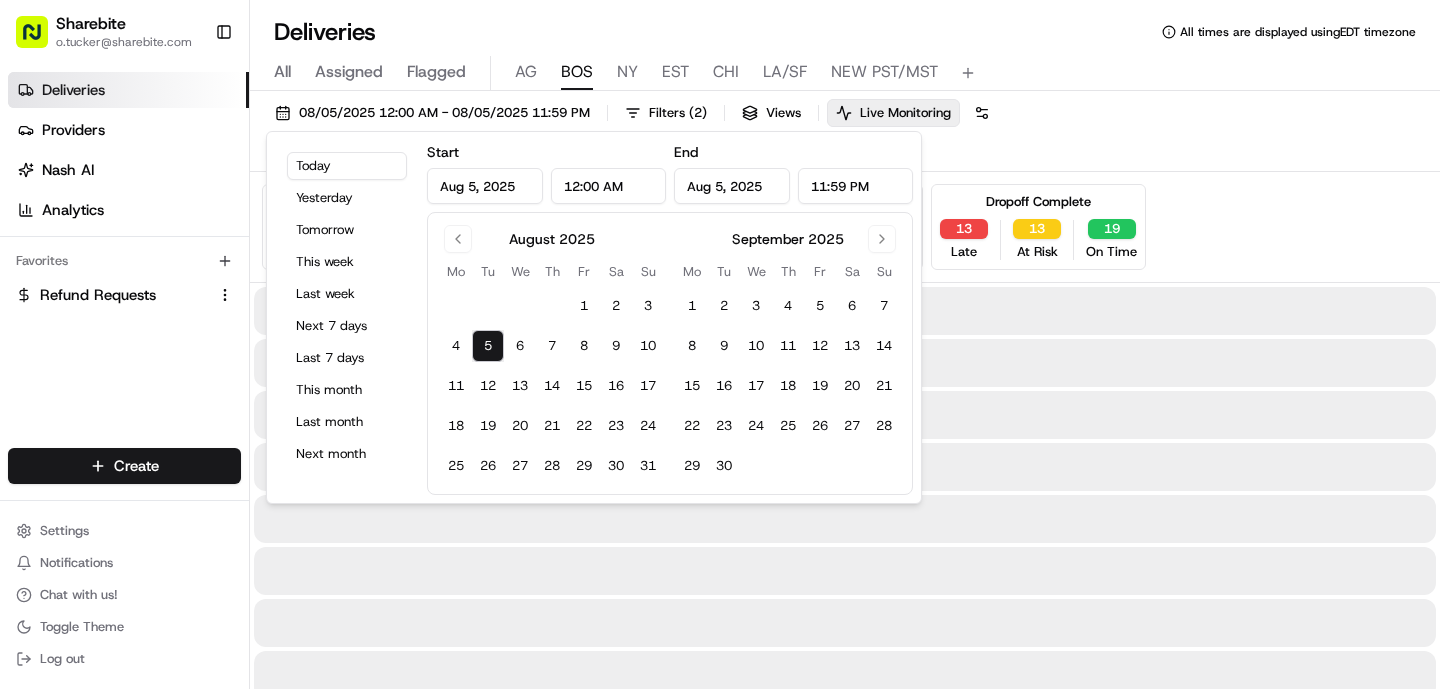 click on "Tomorrow" at bounding box center (347, 230) 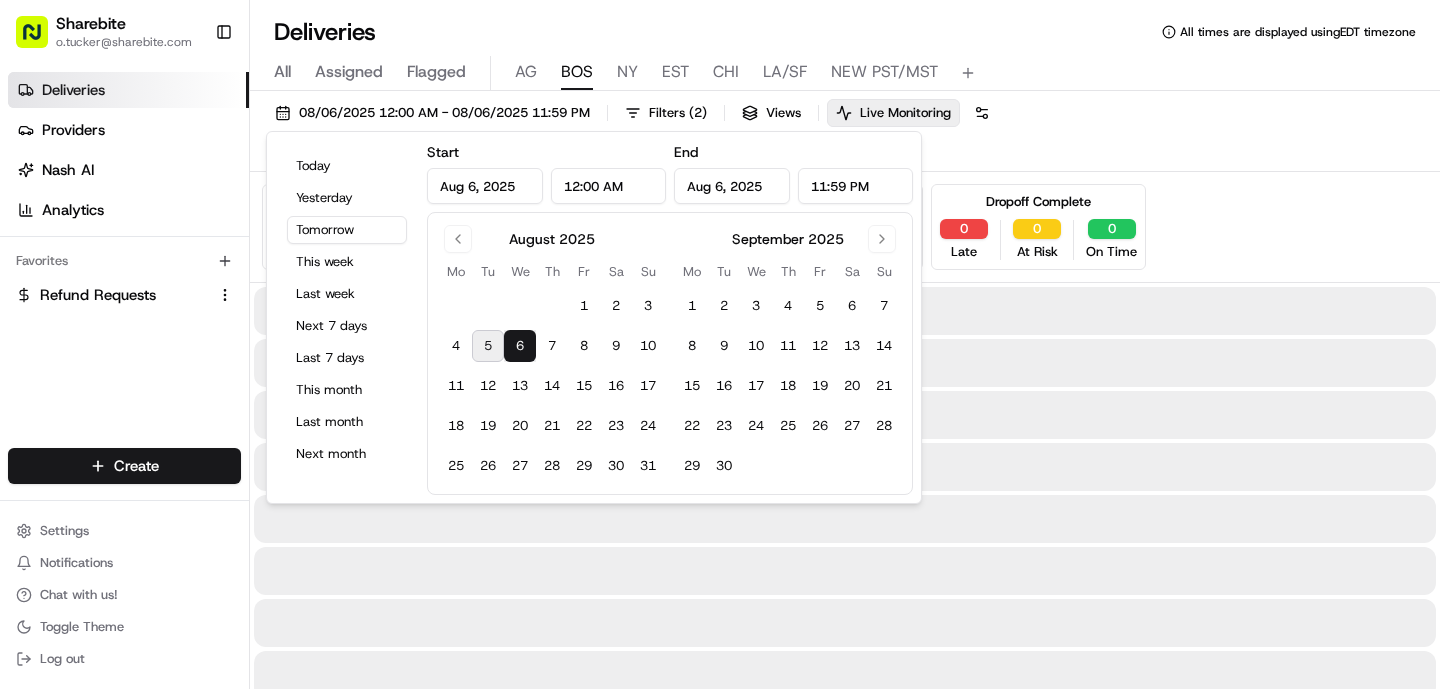 type on "Aug 6, 2025" 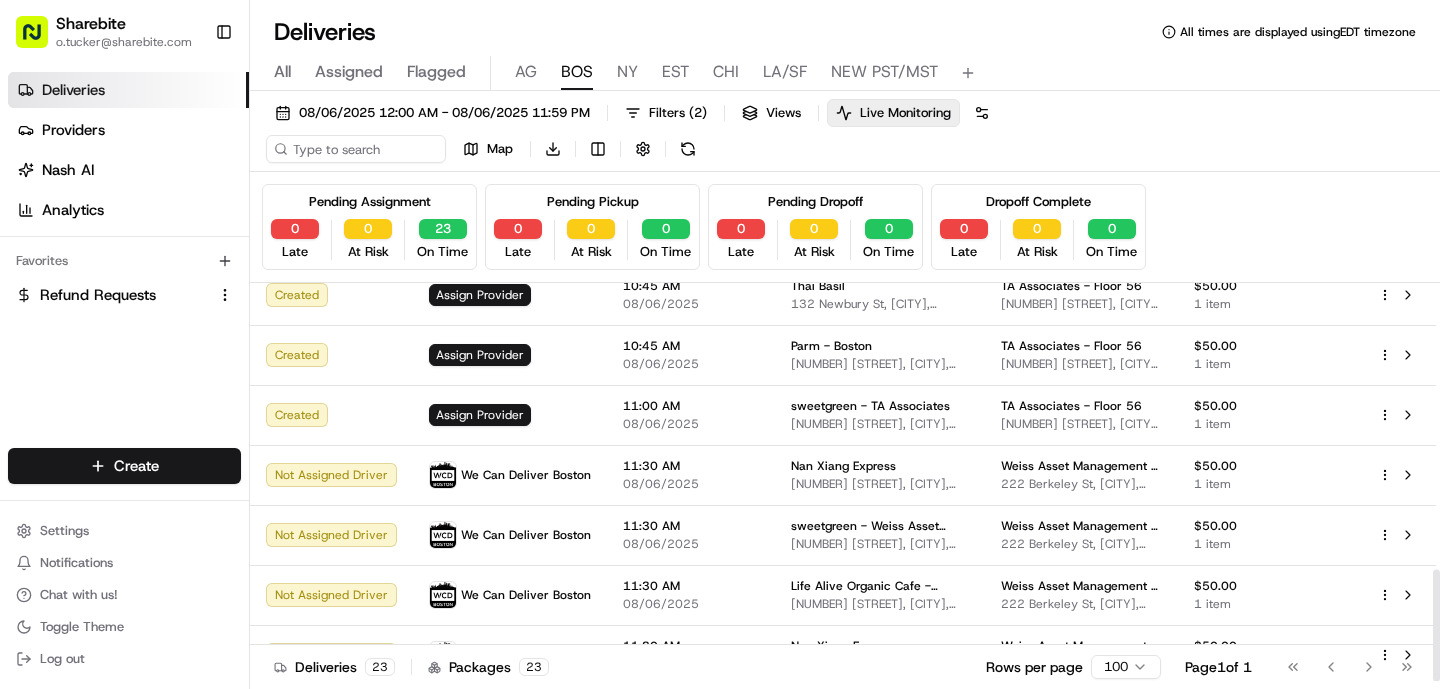 scroll, scrollTop: 1022, scrollLeft: 0, axis: vertical 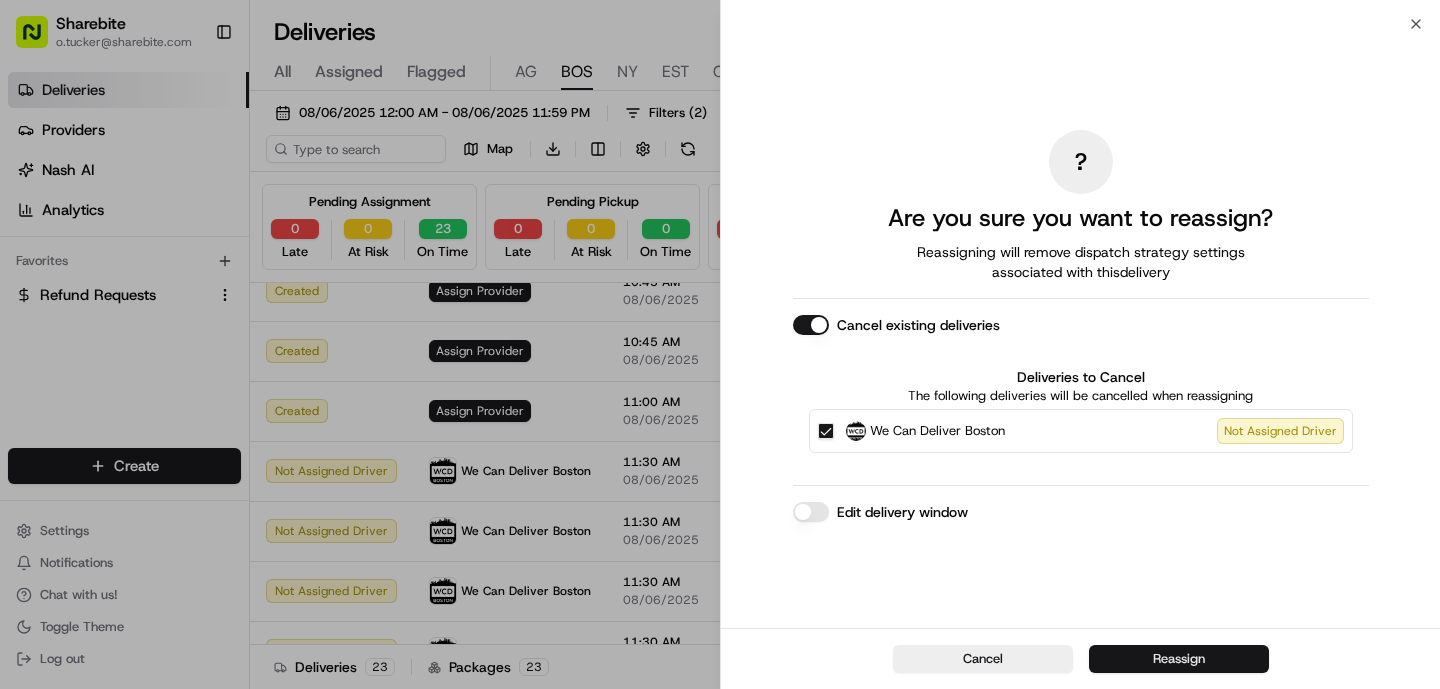 click on "Reassign" at bounding box center [1179, 659] 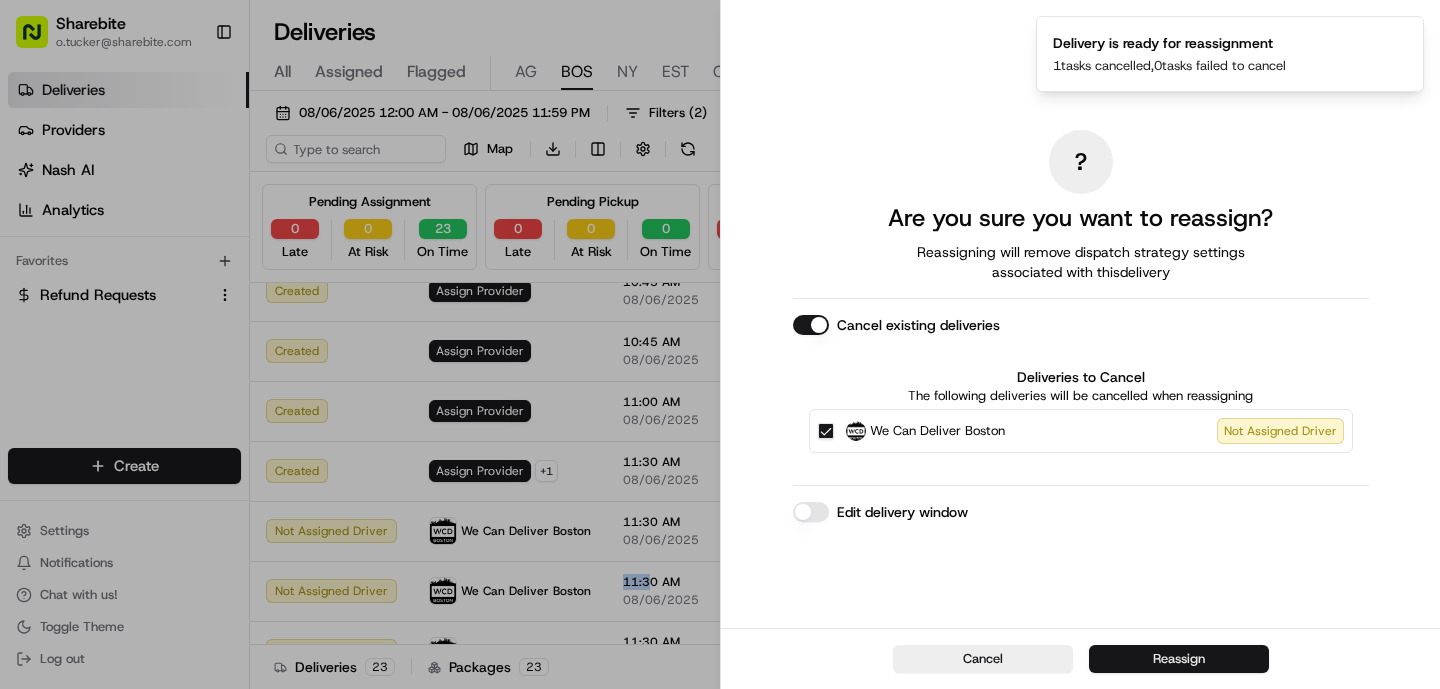 click on "Reassign" at bounding box center (1179, 659) 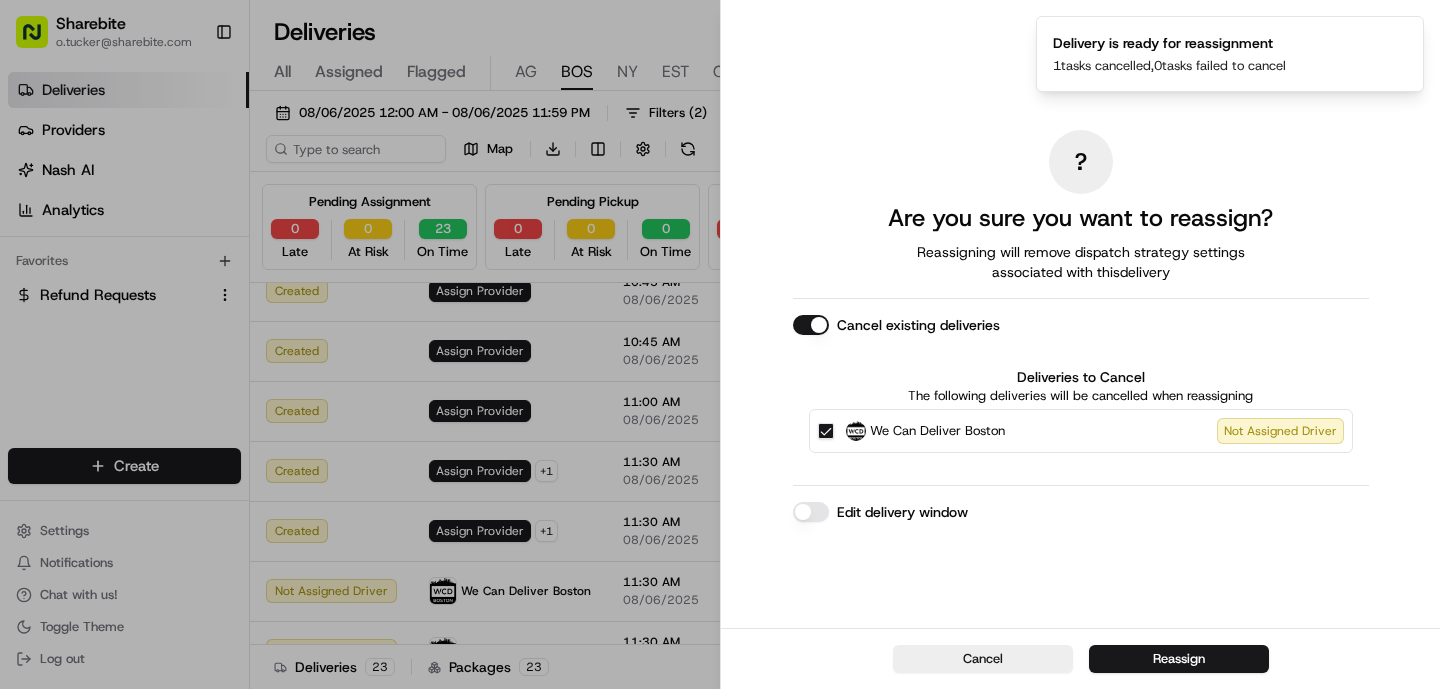 click on "Page  1  of   1" at bounding box center [1218, 667] 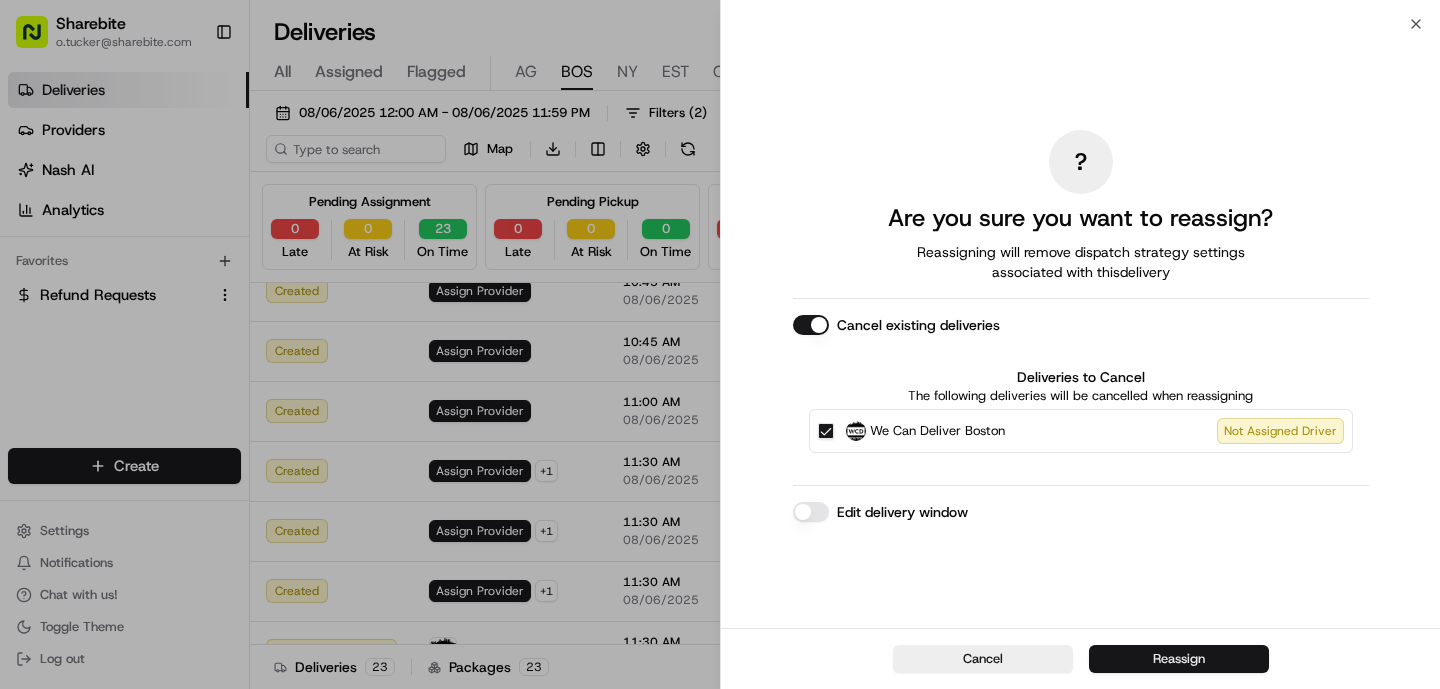 click on "Reassign" at bounding box center (1179, 659) 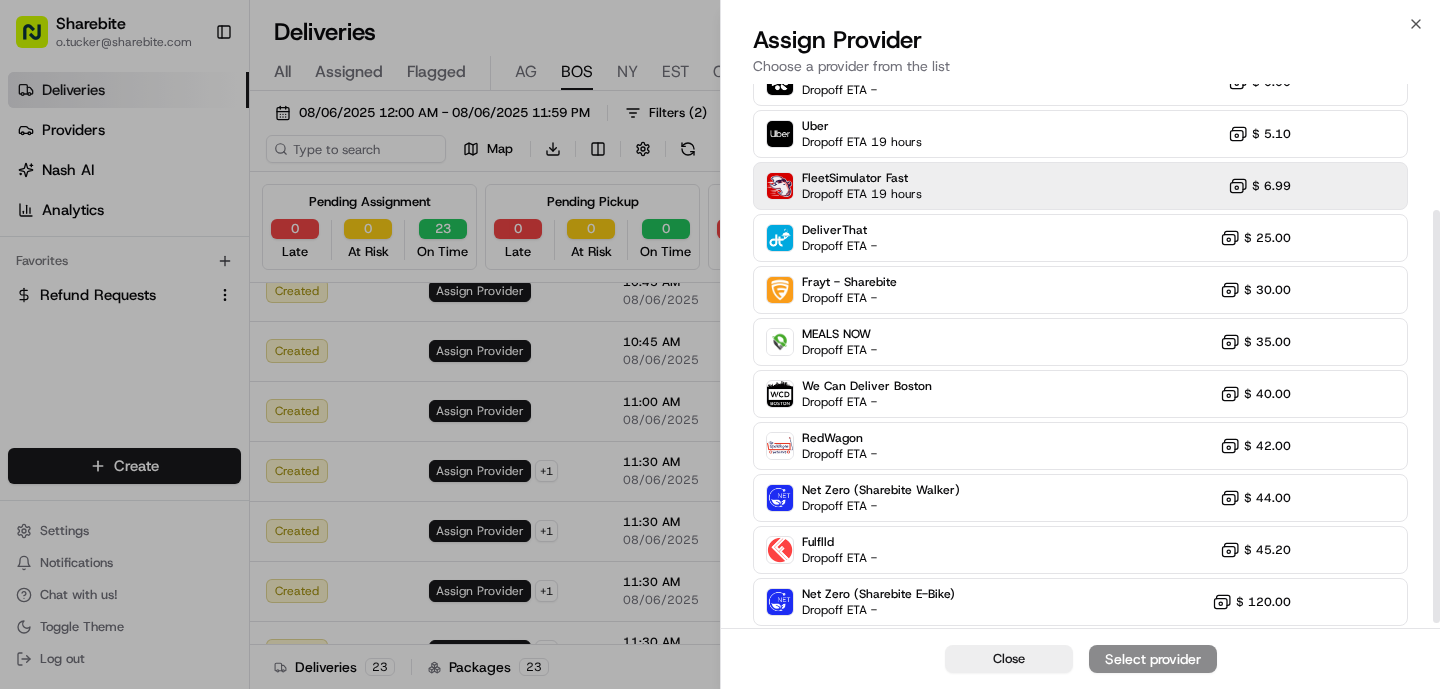 scroll, scrollTop: 172, scrollLeft: 0, axis: vertical 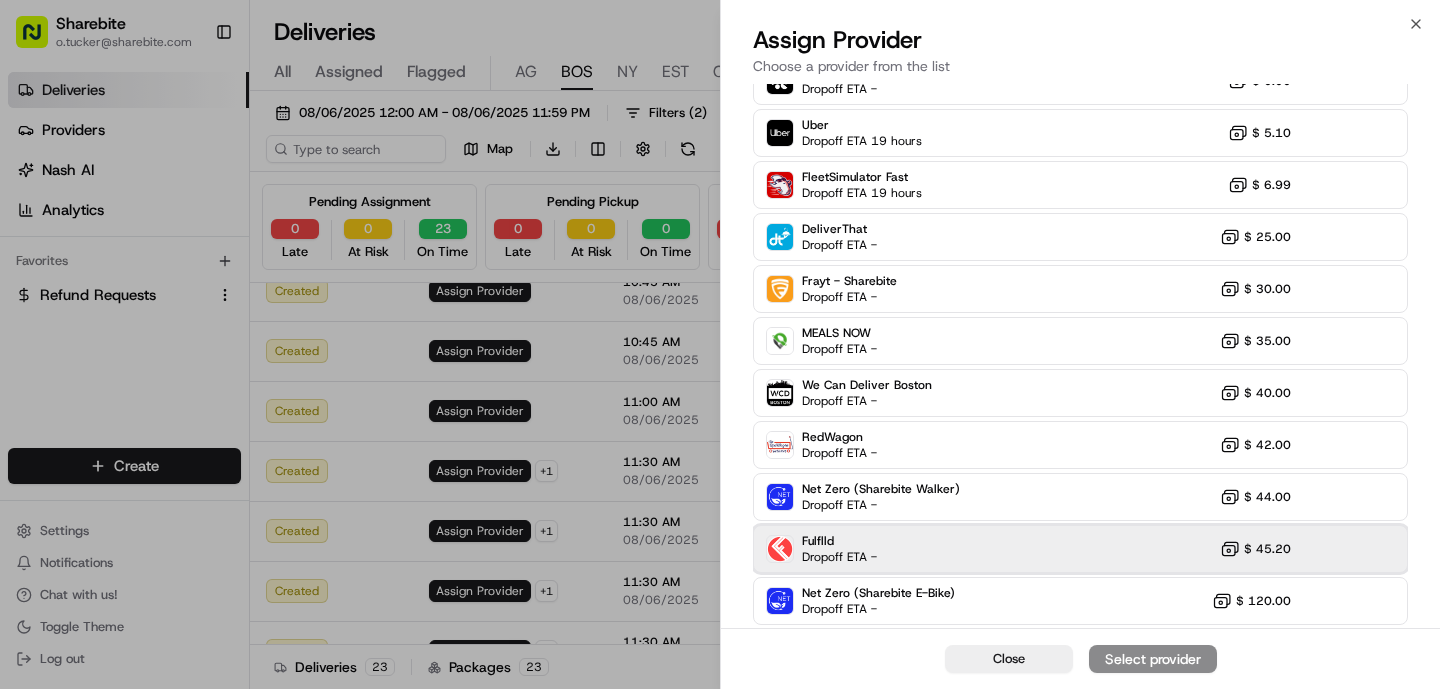 click on "Fulflld Dropoff ETA   - $   45.20" at bounding box center [1080, 549] 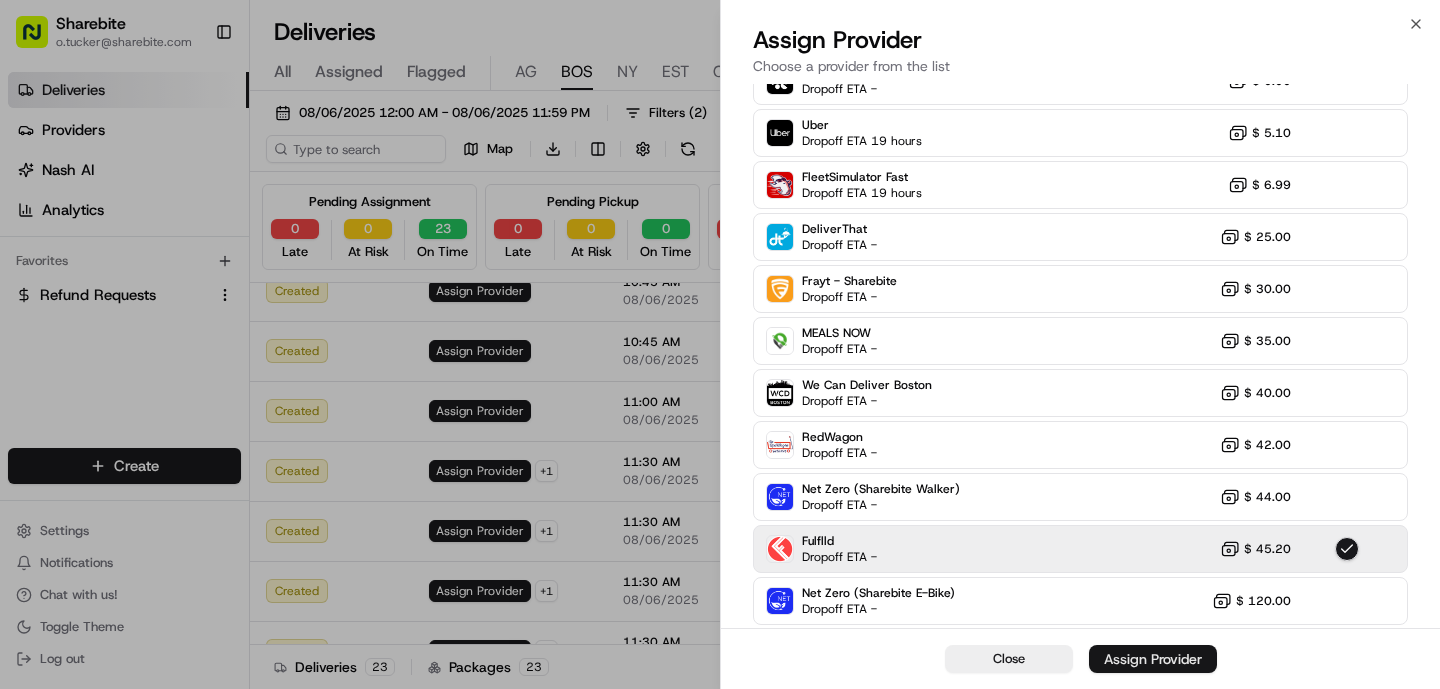 click on "Assign Provider" at bounding box center (1153, 659) 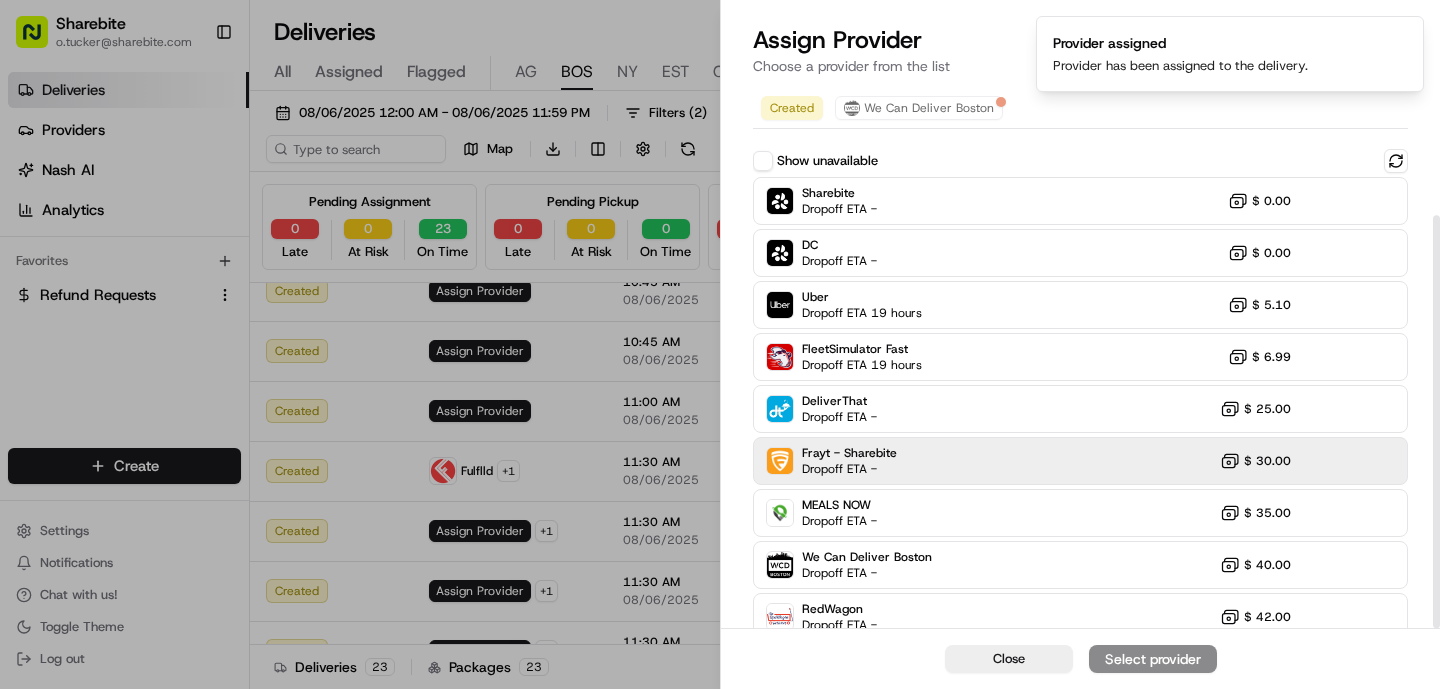 scroll, scrollTop: 173, scrollLeft: 0, axis: vertical 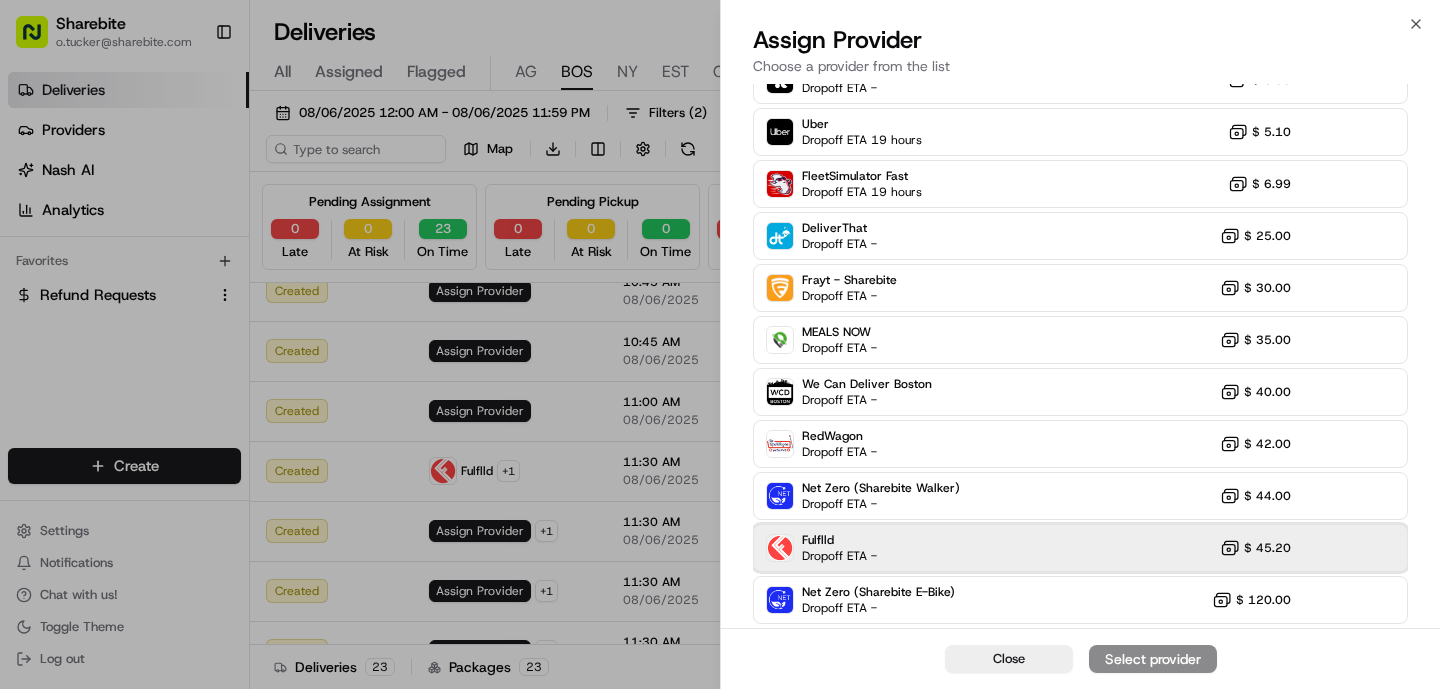 click on "Fulflld Dropoff ETA   - $   45.20" at bounding box center (1080, 548) 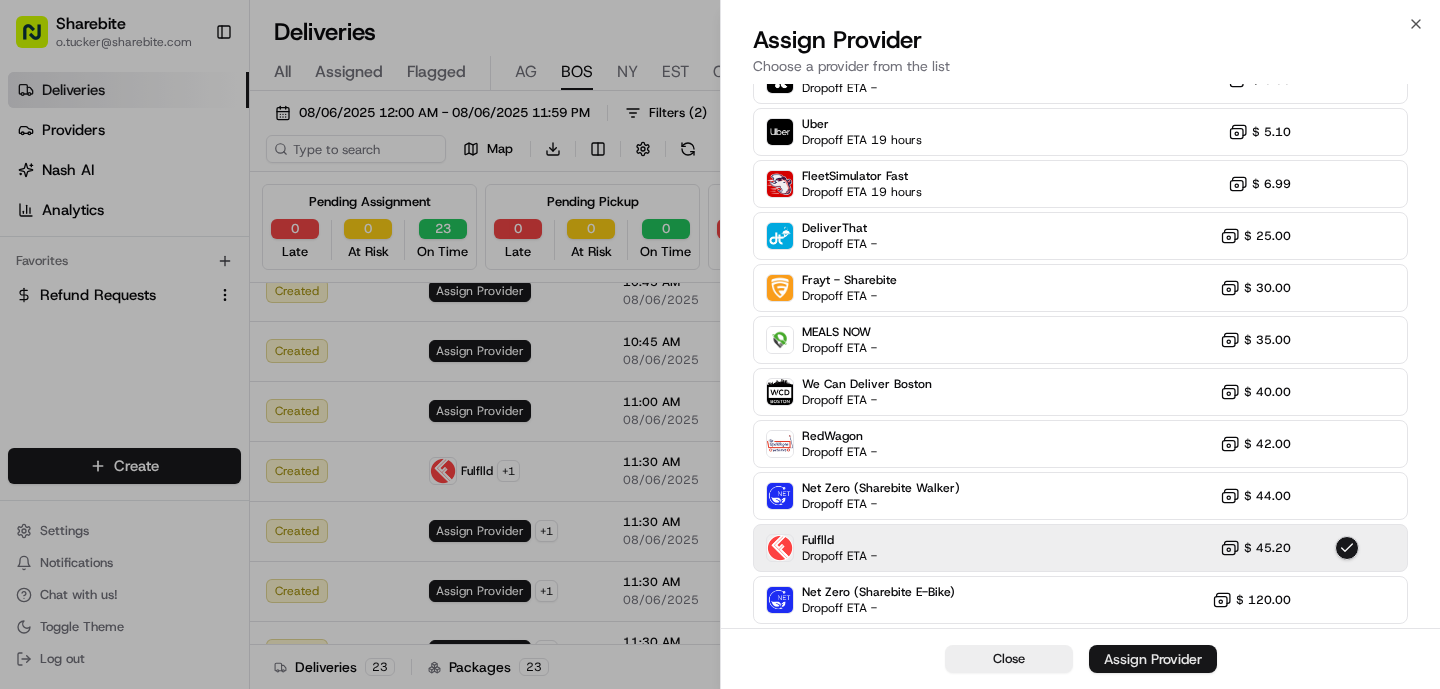 click on "Assign Provider" at bounding box center [1153, 659] 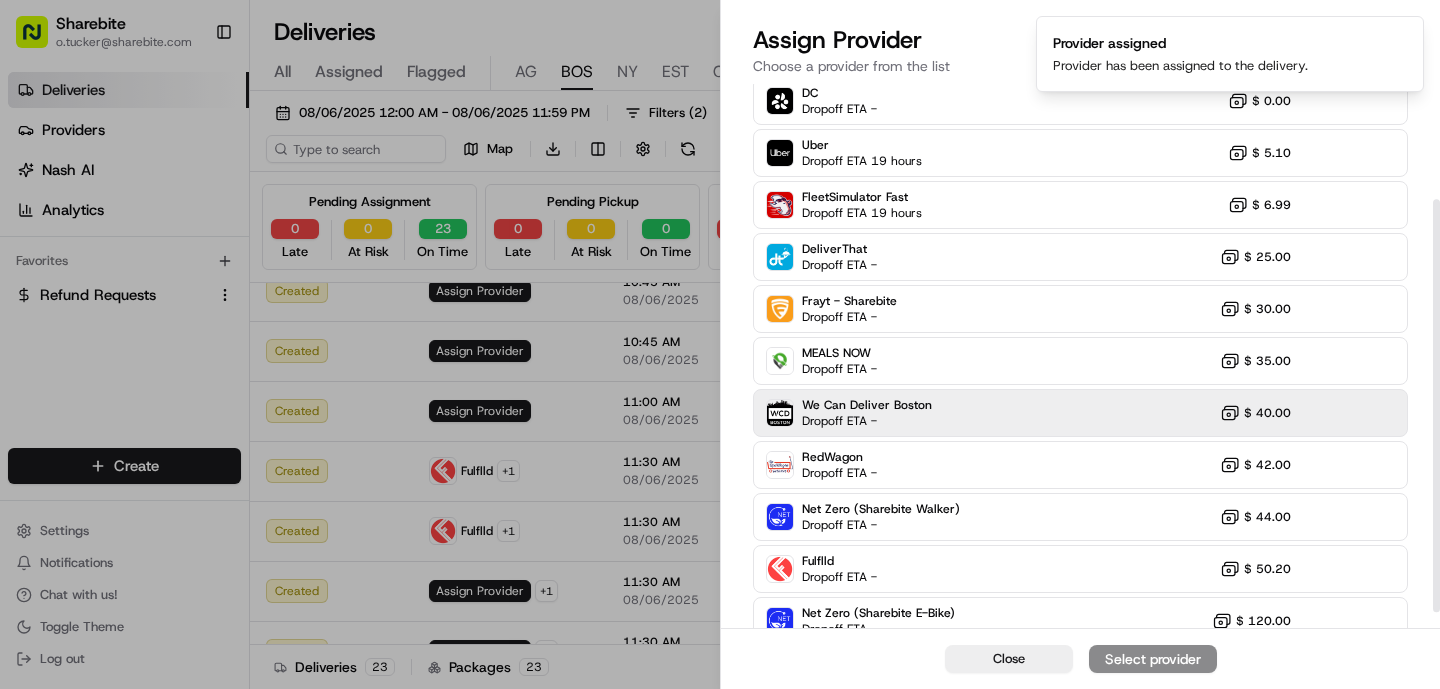 scroll, scrollTop: 173, scrollLeft: 0, axis: vertical 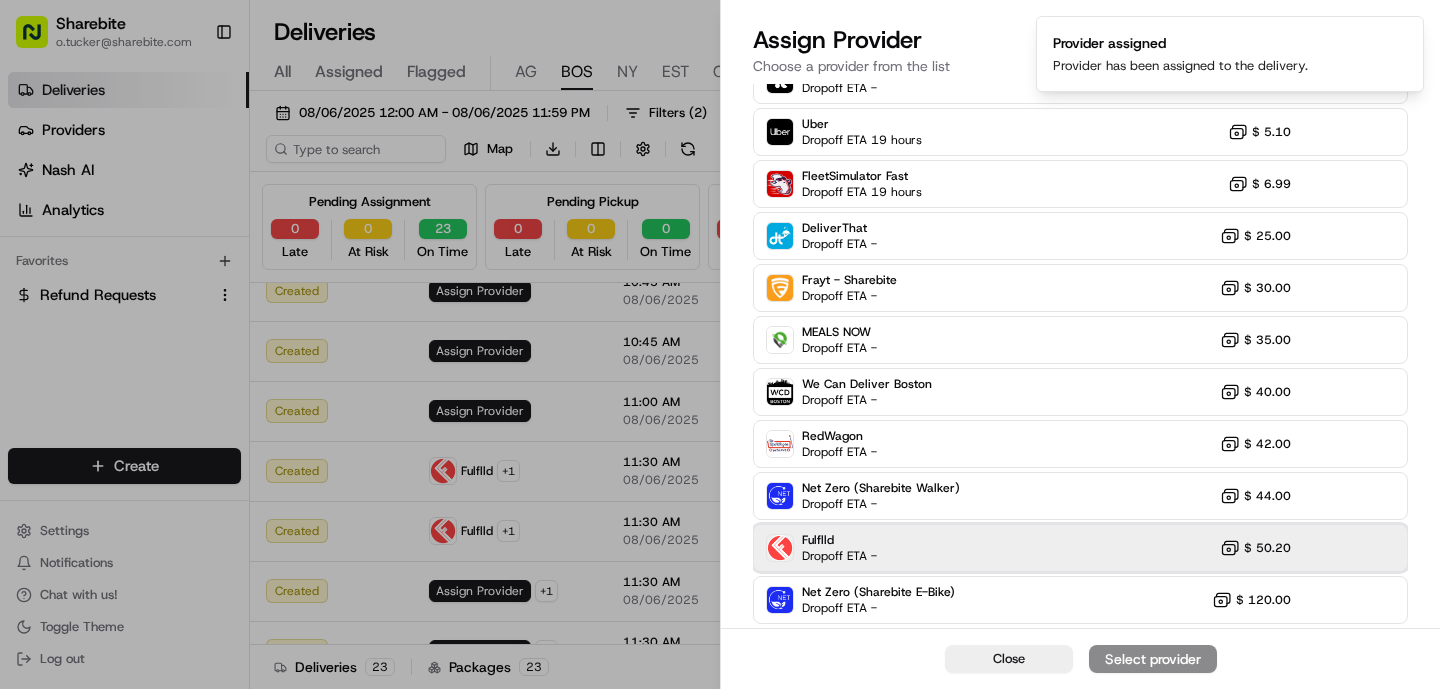 click on "Fulflld Dropoff ETA   - $   50.20" at bounding box center [1080, 548] 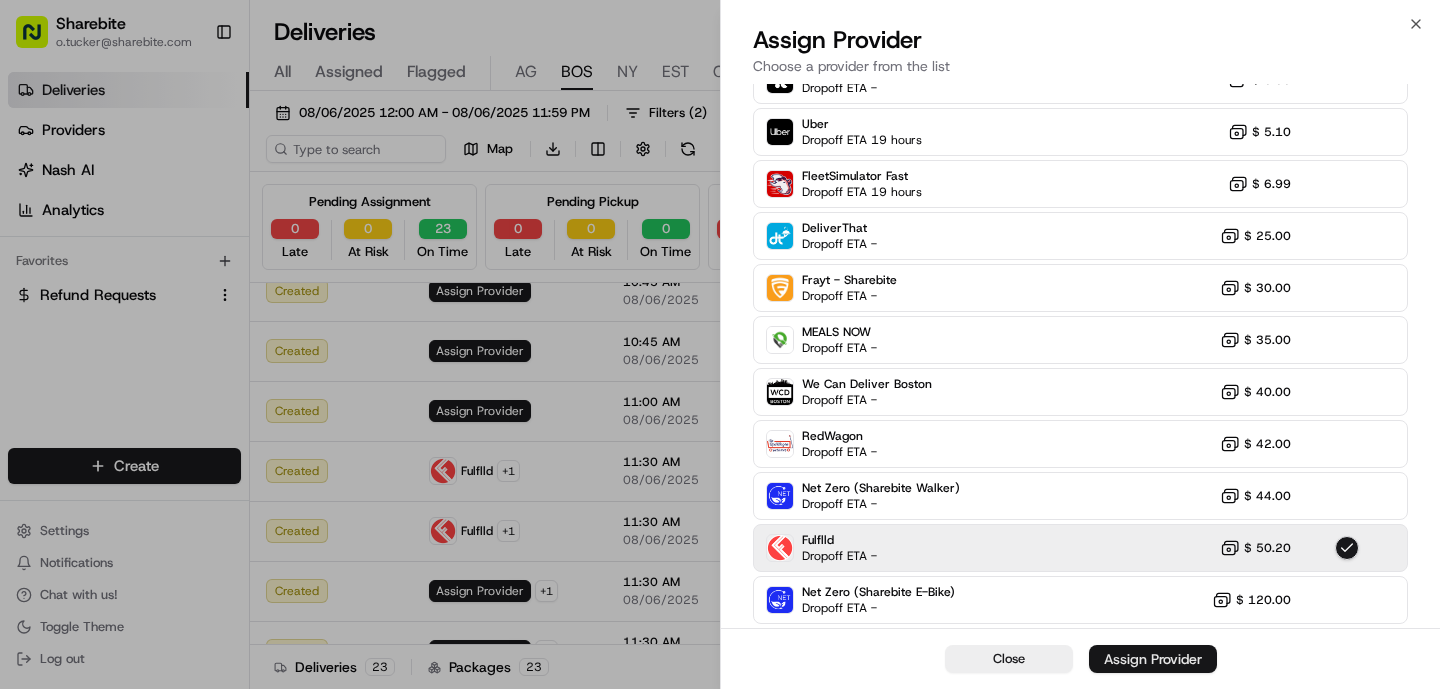 click on "Assign Provider" at bounding box center (1153, 659) 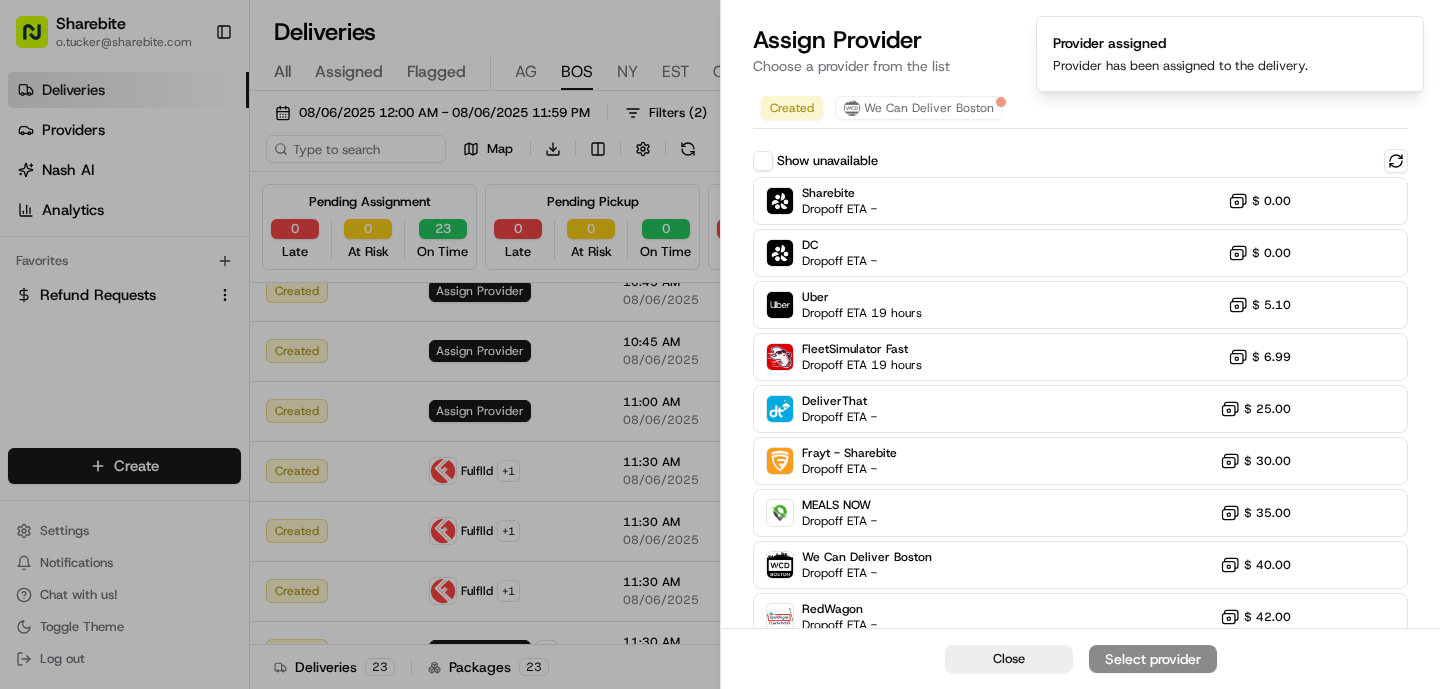 scroll, scrollTop: 173, scrollLeft: 0, axis: vertical 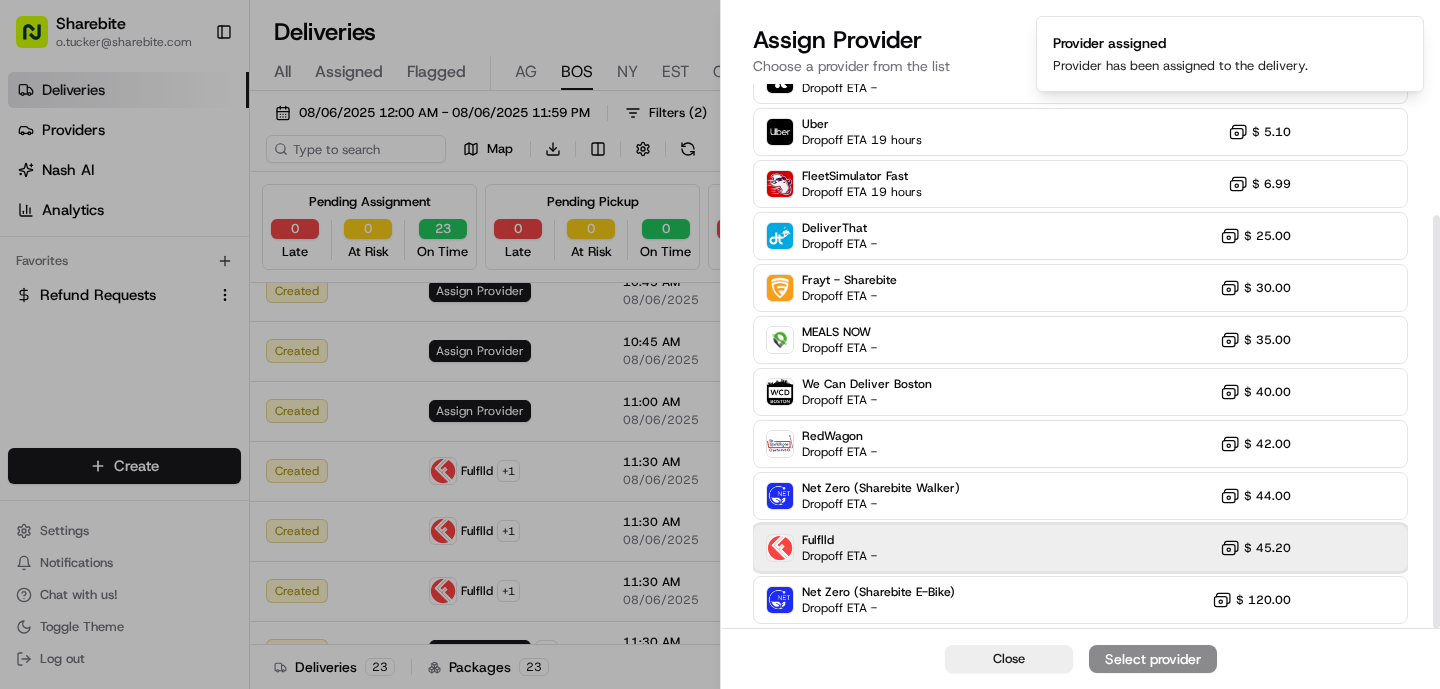 click on "Fulflld Dropoff ETA   - $   45.20" at bounding box center (1080, 548) 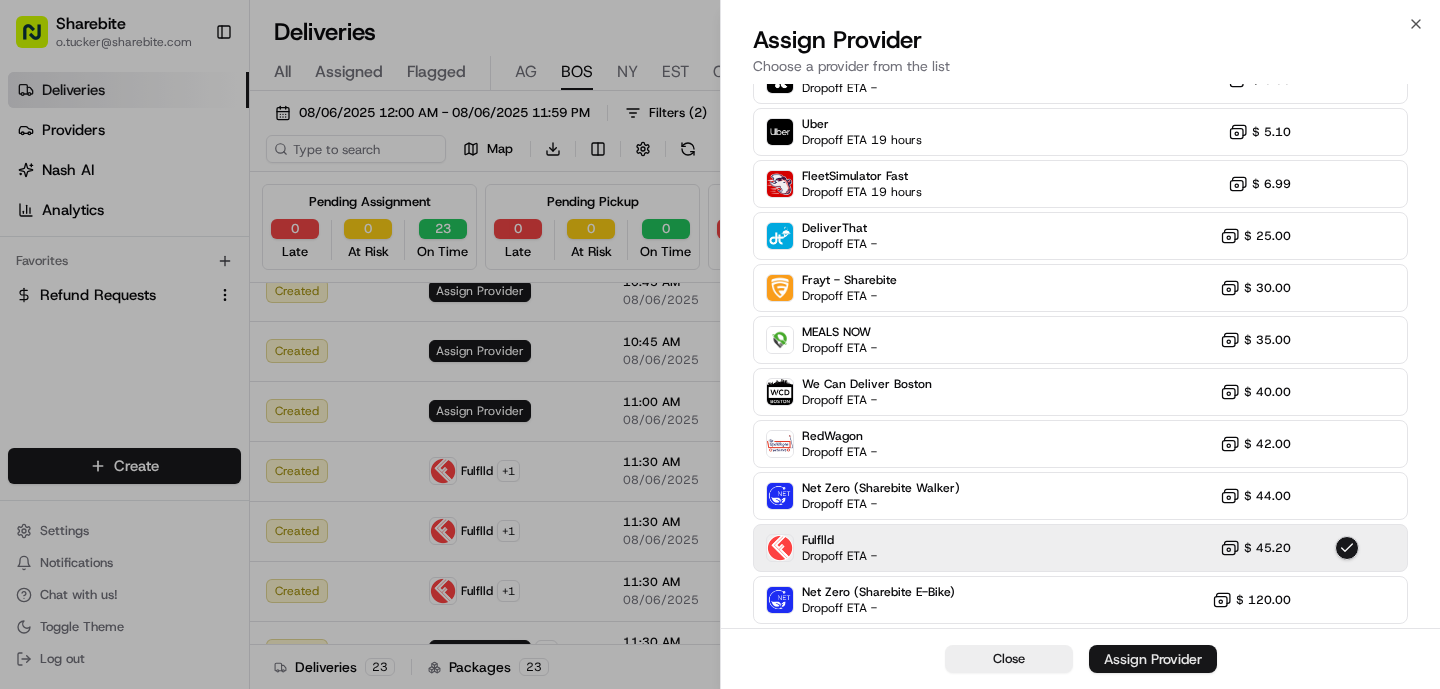click on "Assign Provider" at bounding box center (1153, 659) 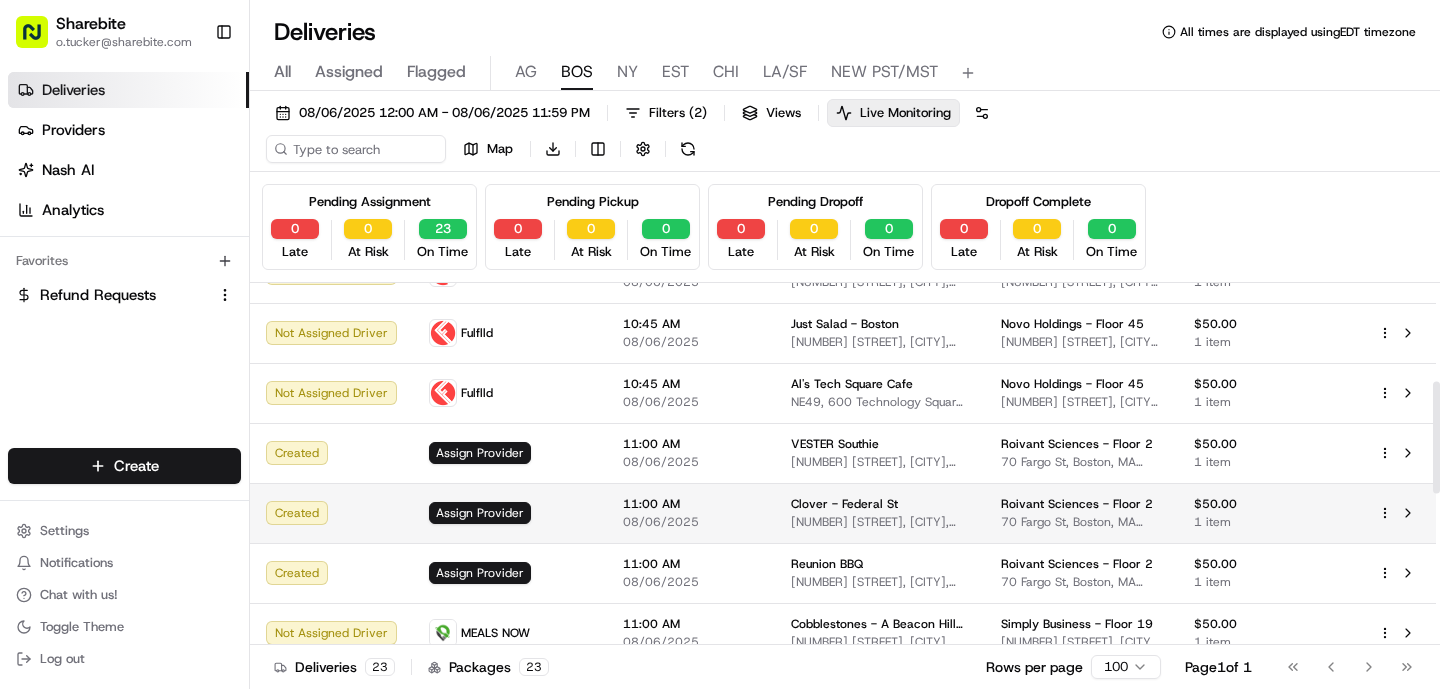 scroll, scrollTop: 351, scrollLeft: 0, axis: vertical 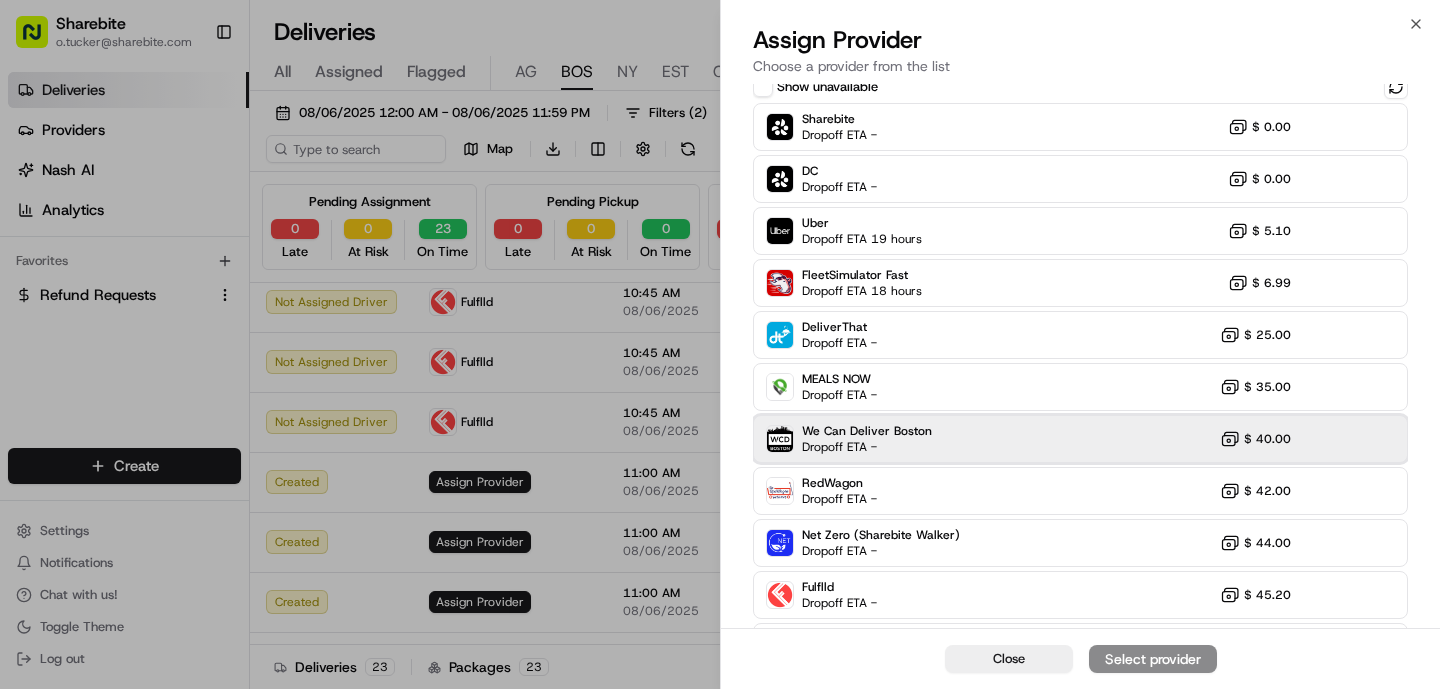 click on "Dropoff ETA   -" at bounding box center (867, 447) 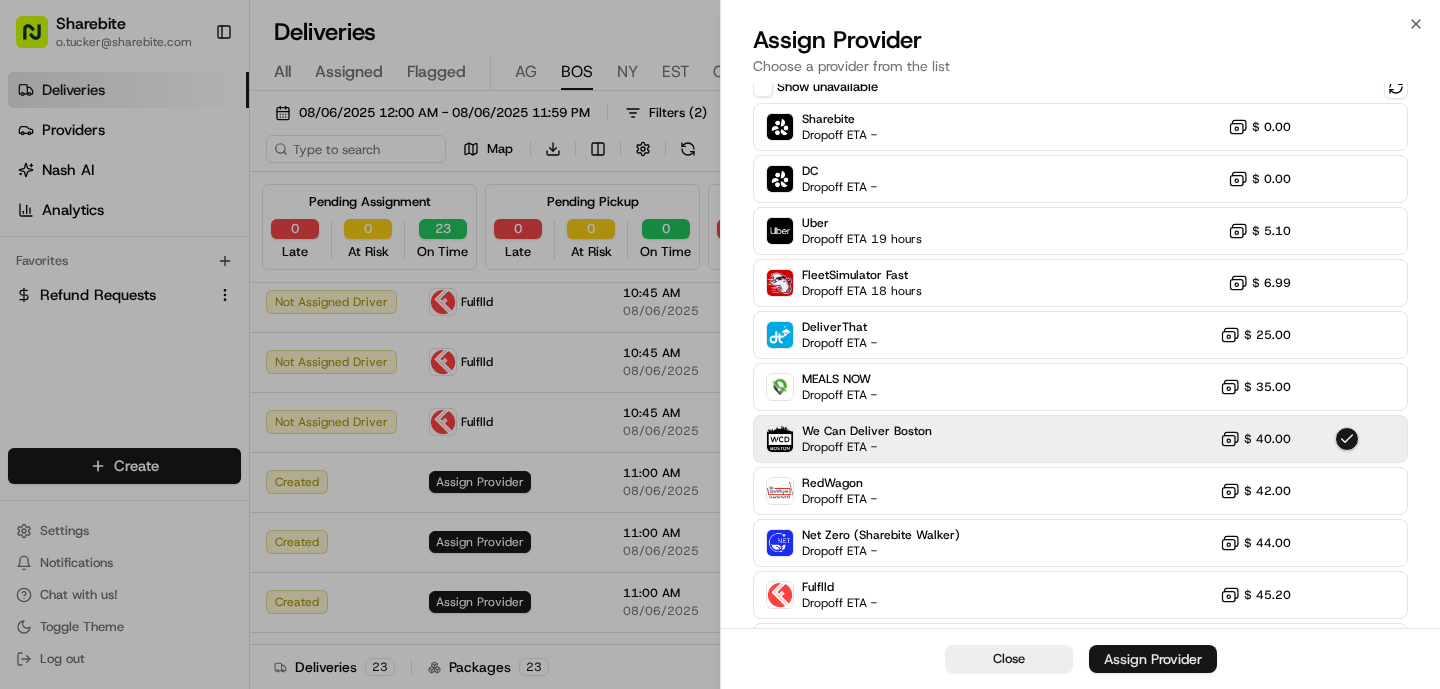 click on "Assign Provider" at bounding box center (1153, 659) 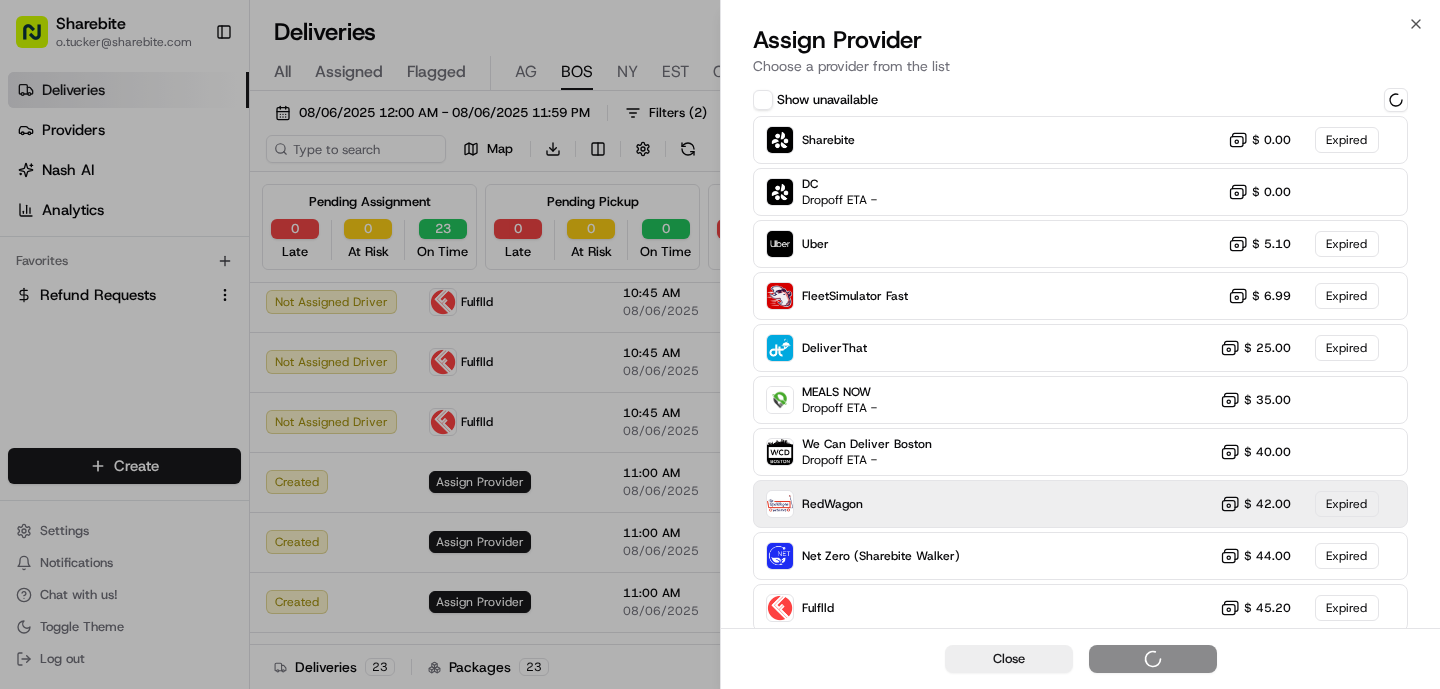 scroll, scrollTop: 60, scrollLeft: 0, axis: vertical 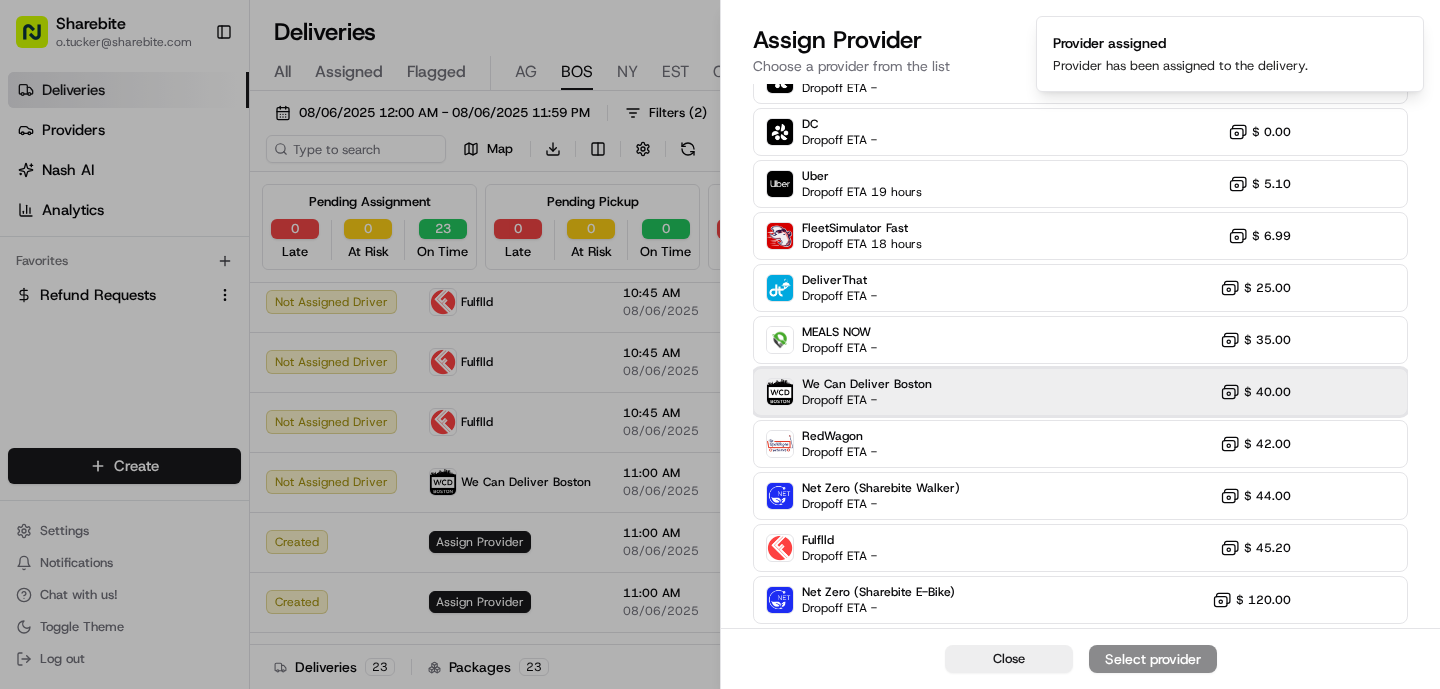 click on "We Can Deliver Boston" at bounding box center (867, 384) 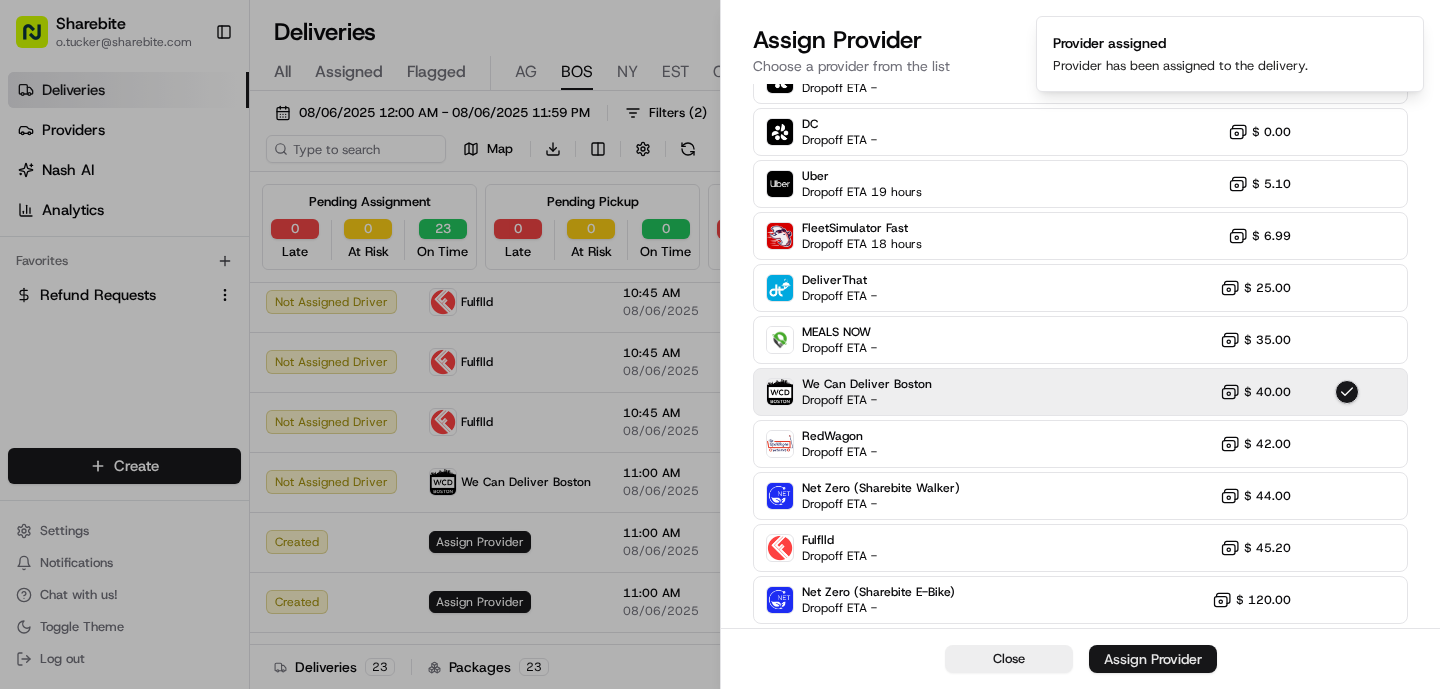 click on "Assign Provider" at bounding box center [1153, 659] 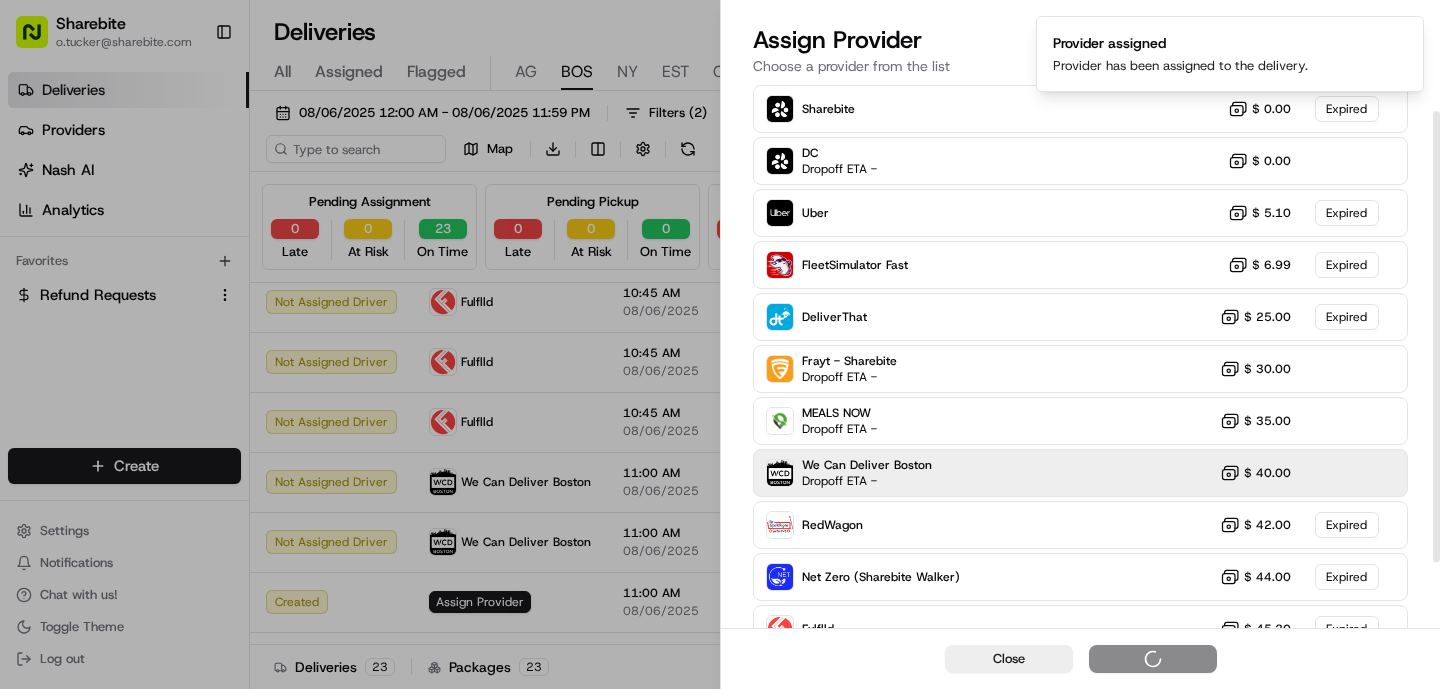 scroll, scrollTop: 33, scrollLeft: 0, axis: vertical 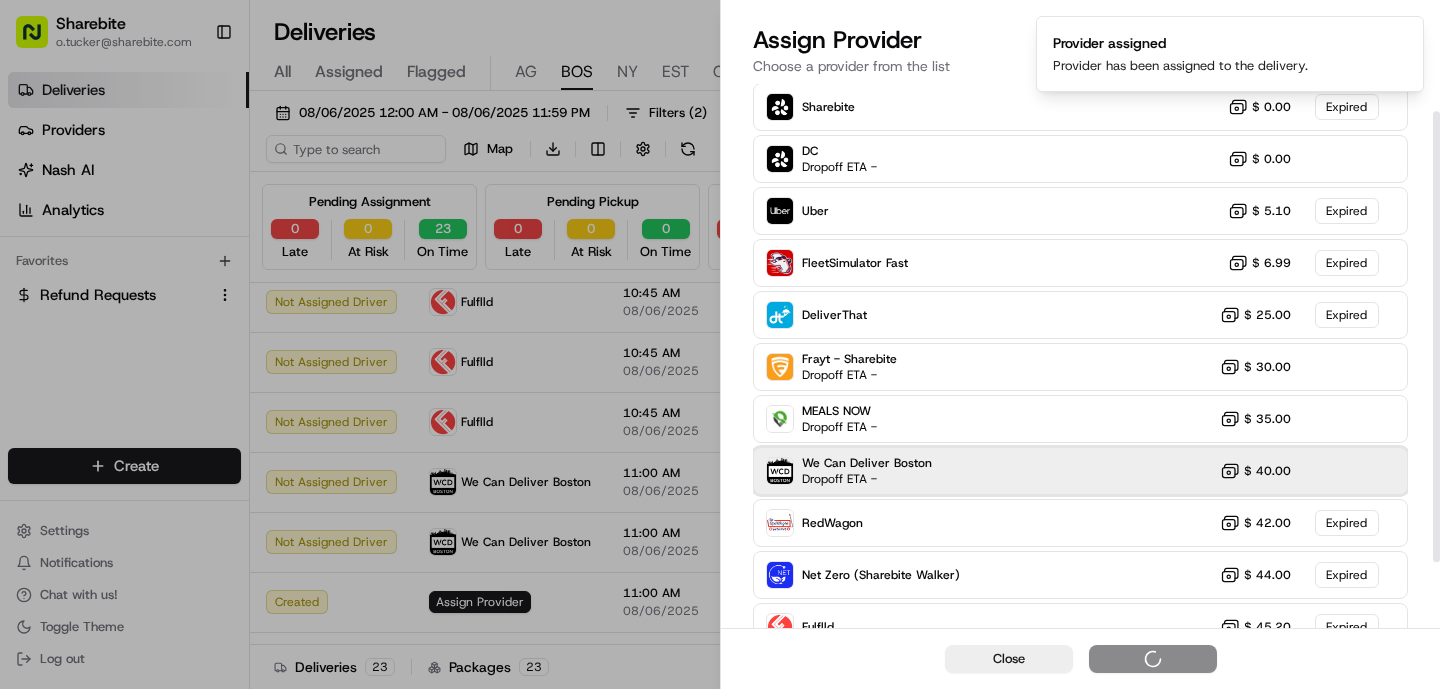 click on "We Can Deliver Boston" at bounding box center (867, 463) 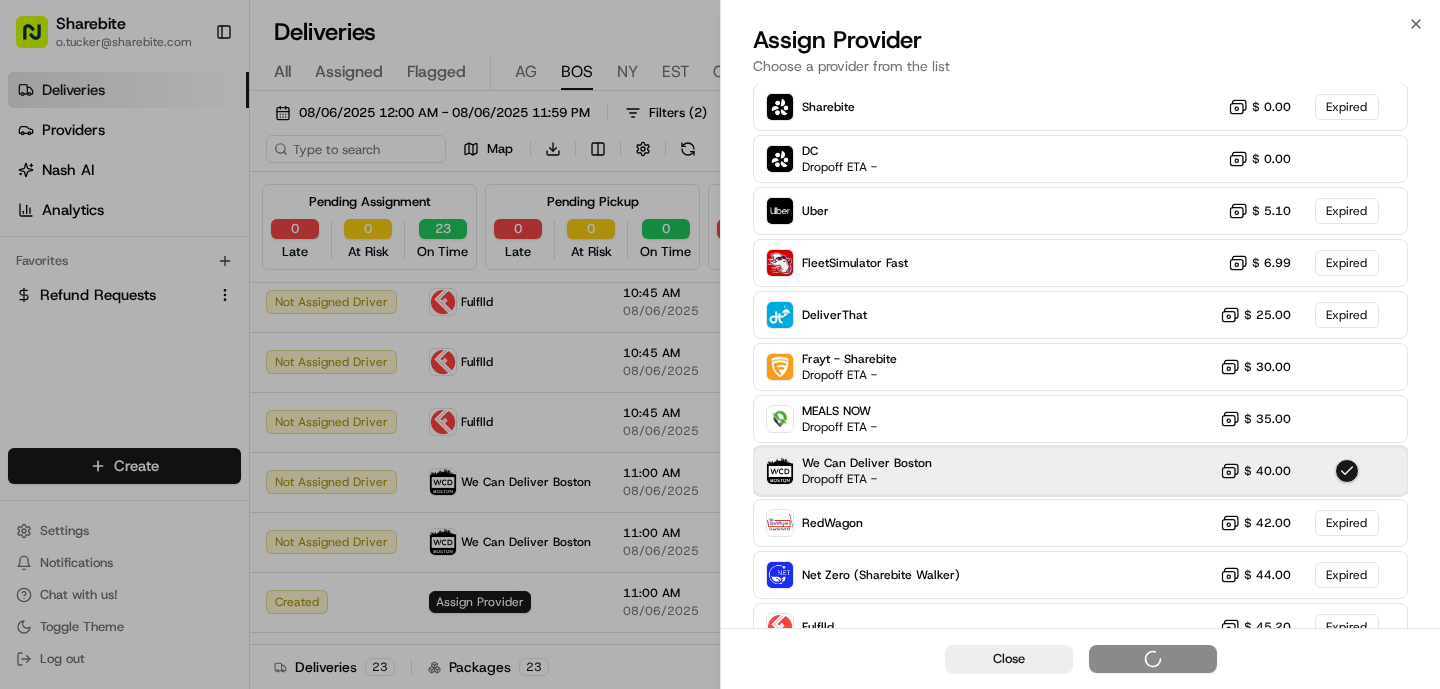 click on "We Can Deliver Boston Dropoff ETA   - $   40.00" at bounding box center (1080, 471) 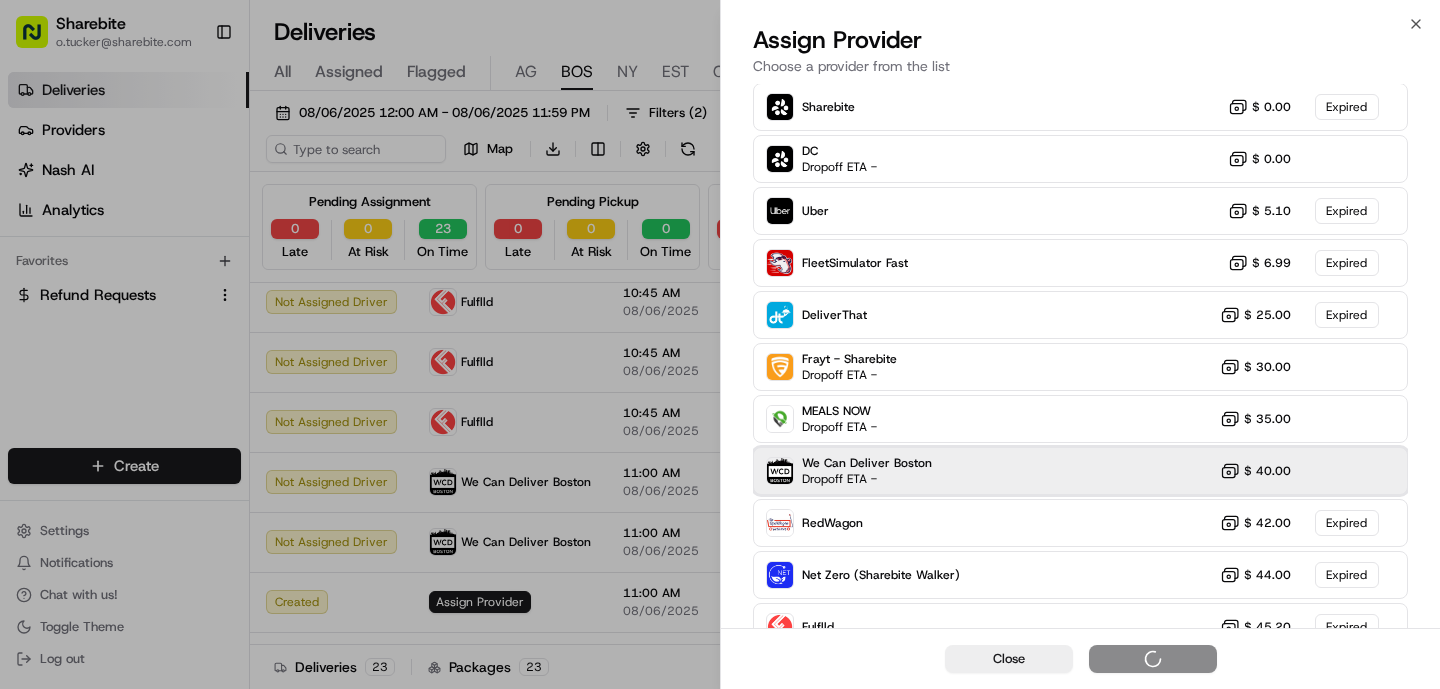 scroll, scrollTop: 31, scrollLeft: 0, axis: vertical 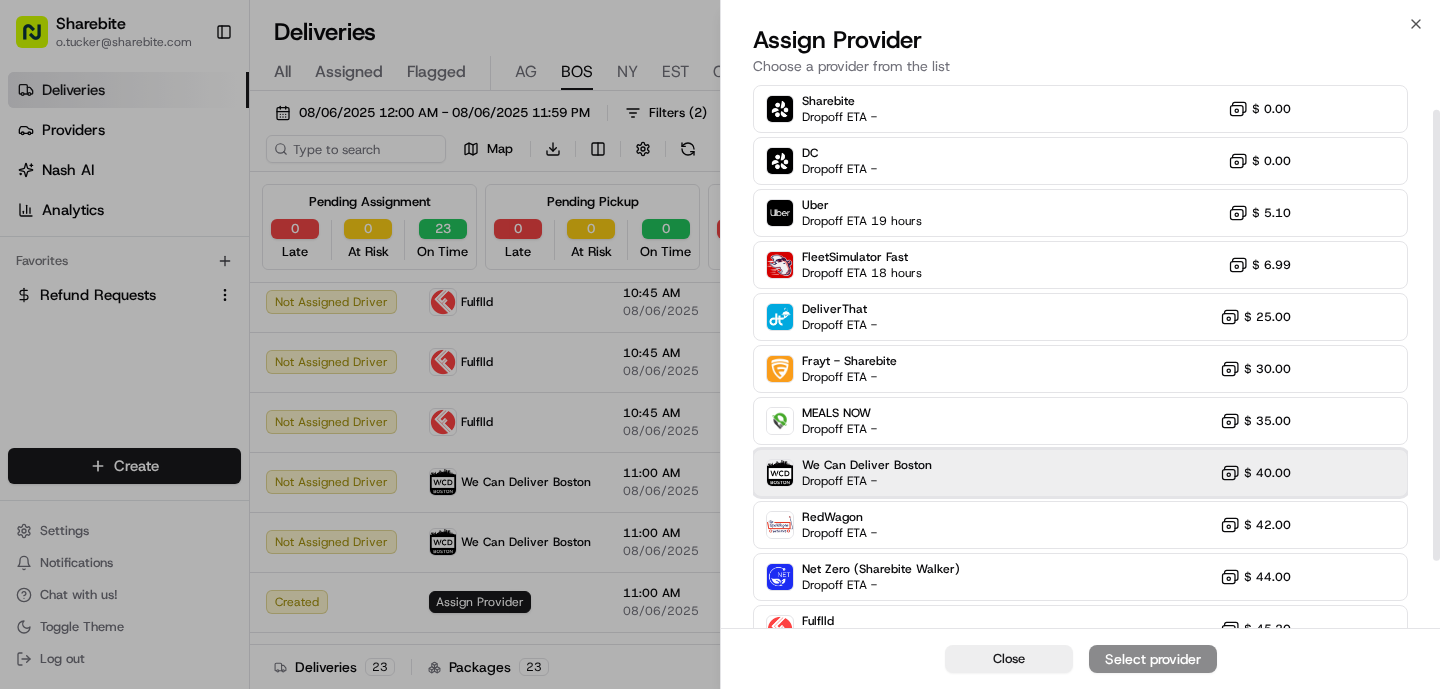 click on "We Can Deliver Boston Dropoff ETA   - $   40.00" at bounding box center [1080, 473] 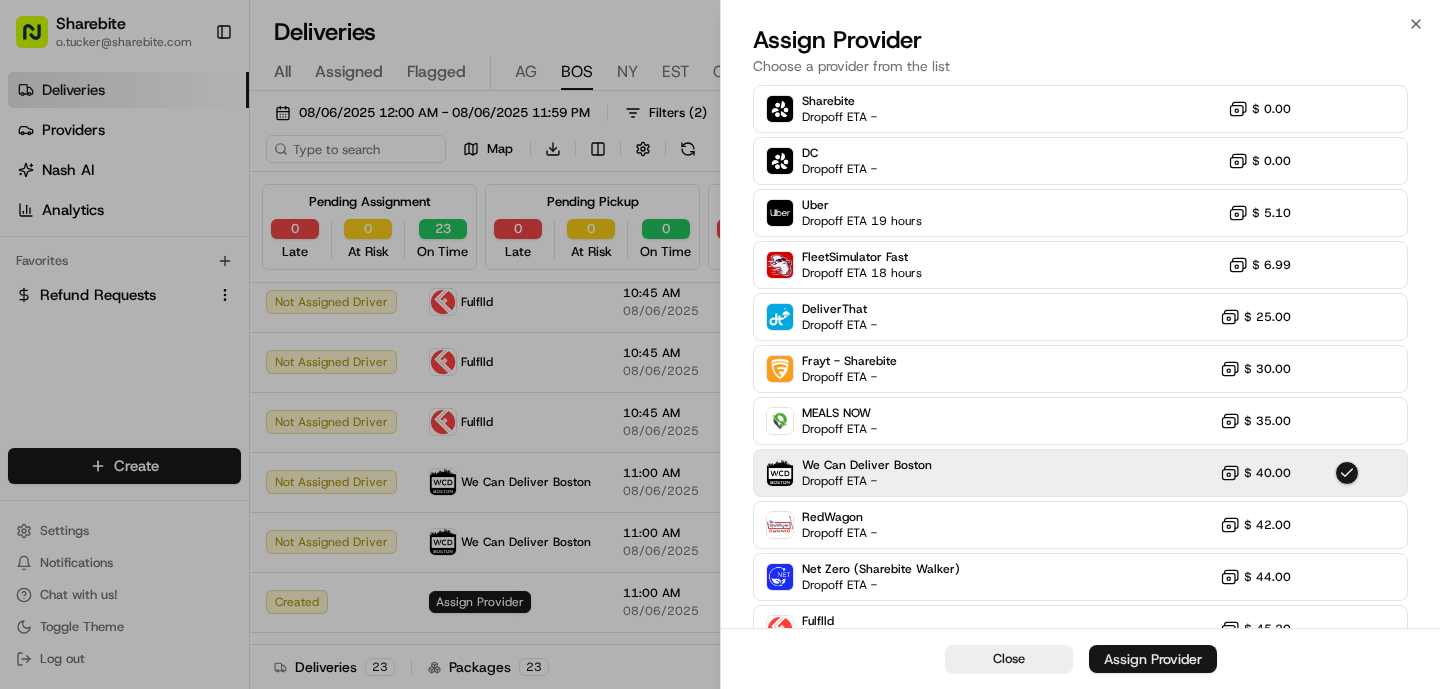 click on "Assign Provider" at bounding box center (1153, 659) 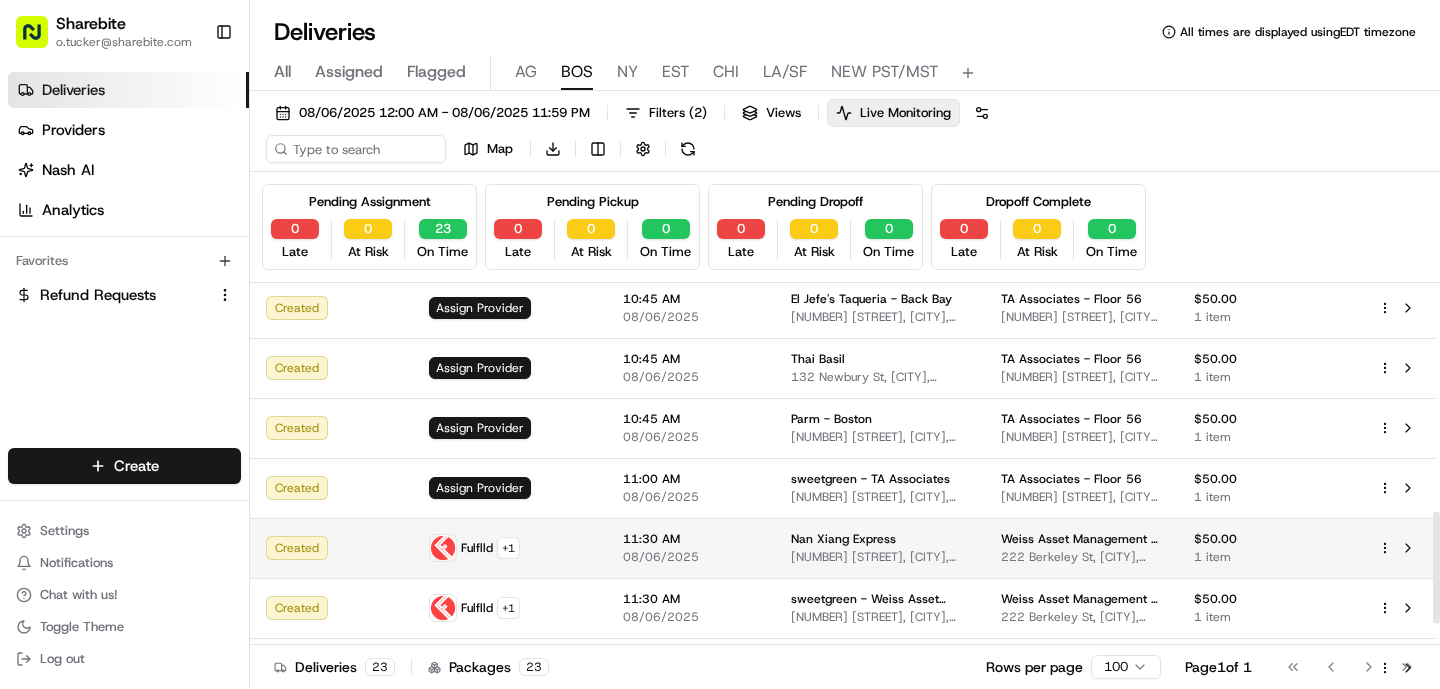 scroll, scrollTop: 784, scrollLeft: 0, axis: vertical 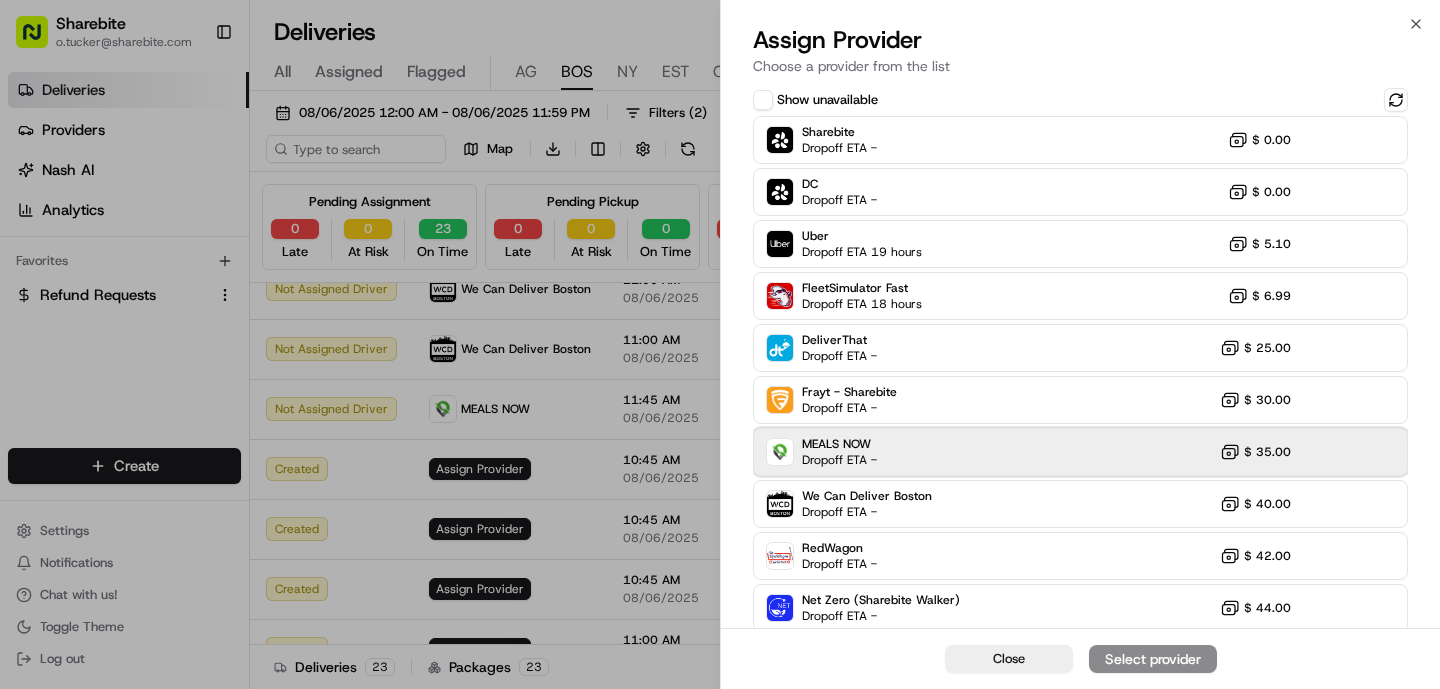 click on "MEALS NOW Dropoff ETA   - $   35.00" at bounding box center (1080, 452) 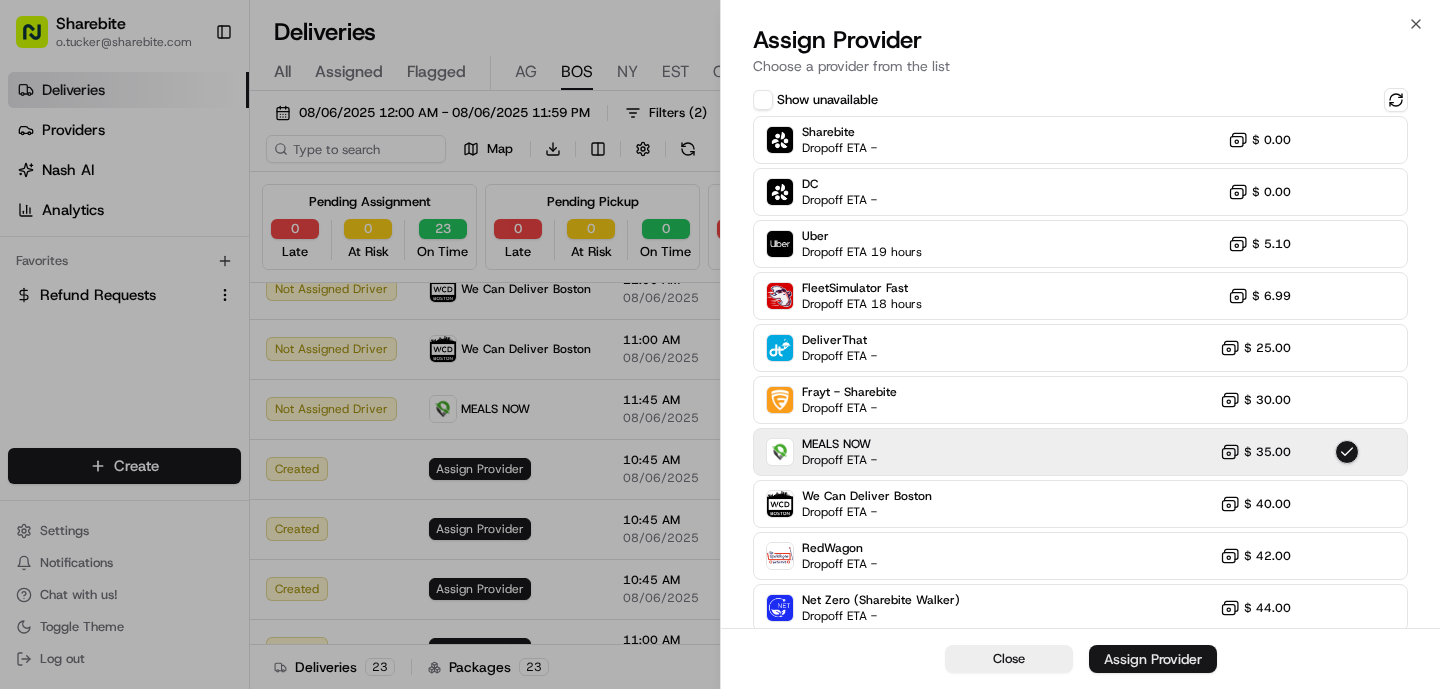 click on "Assign Provider" at bounding box center (1153, 659) 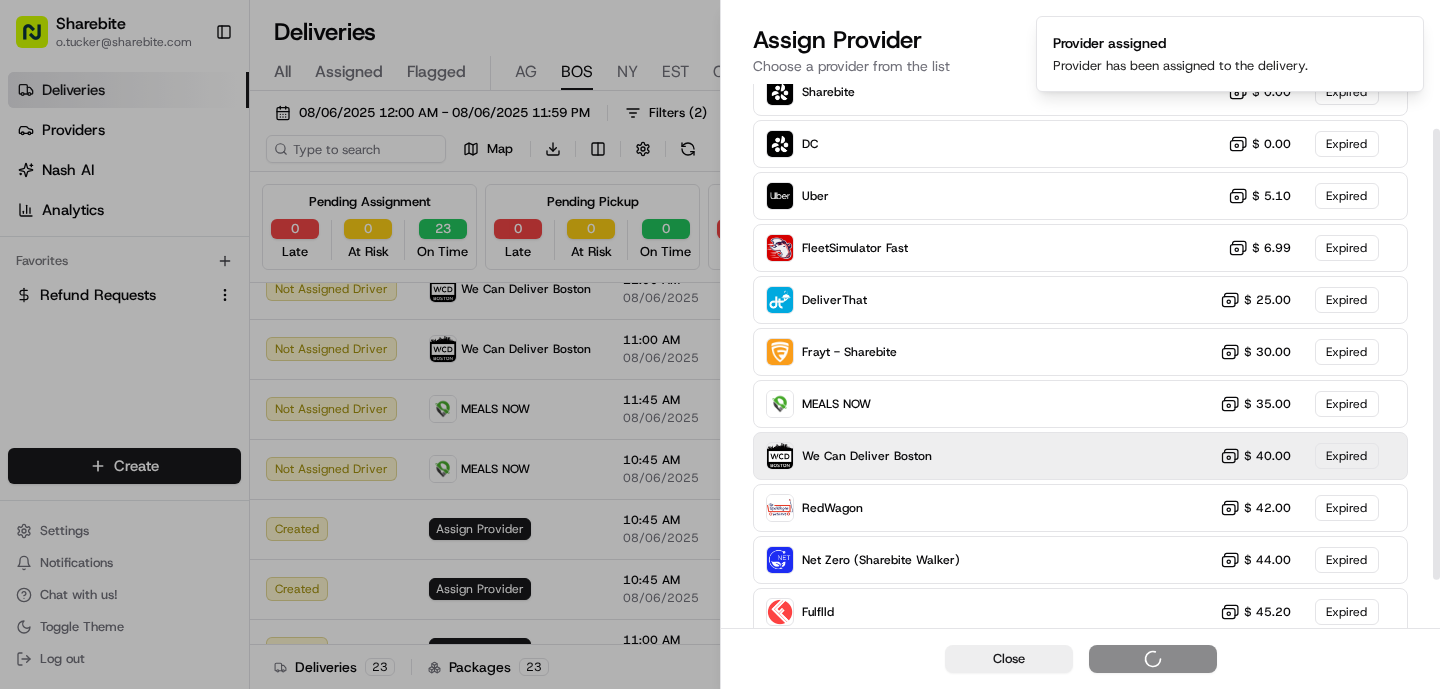 scroll, scrollTop: 54, scrollLeft: 0, axis: vertical 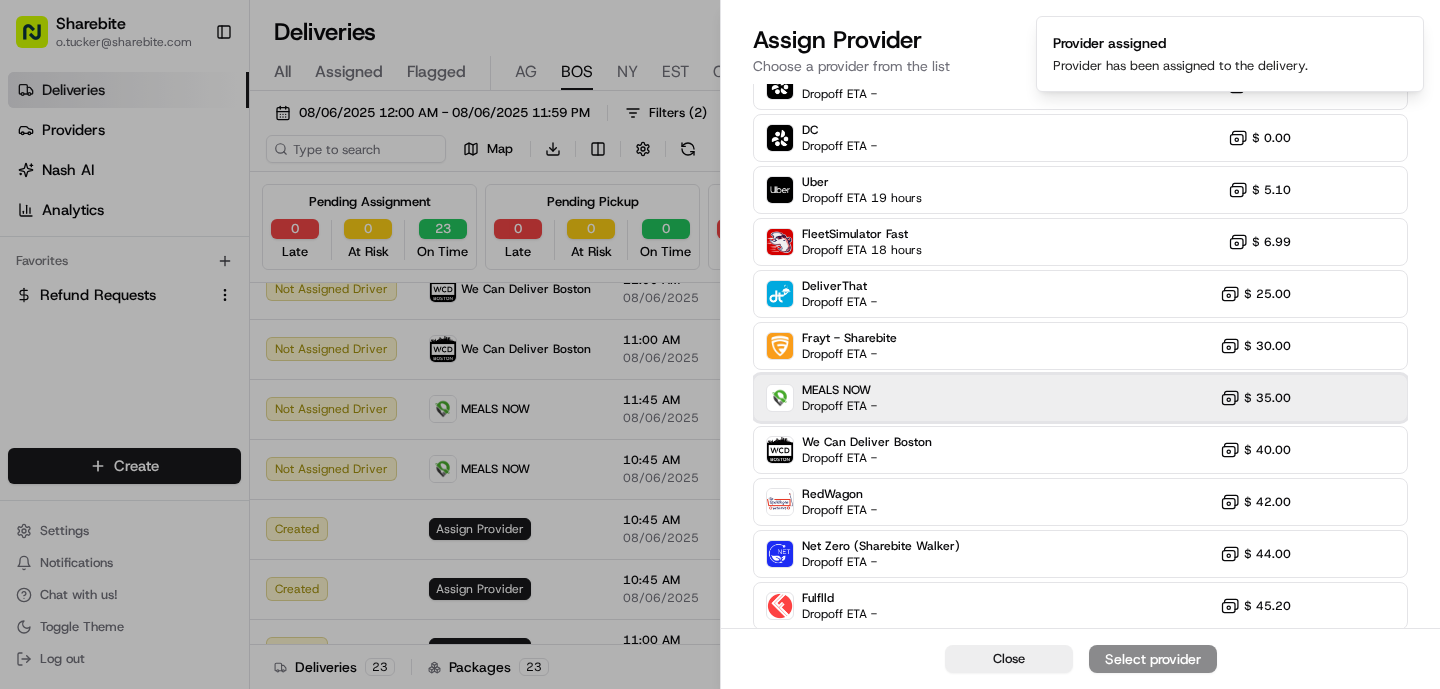 click on "MEALS NOW Dropoff ETA   - $   35.00" at bounding box center (1080, 398) 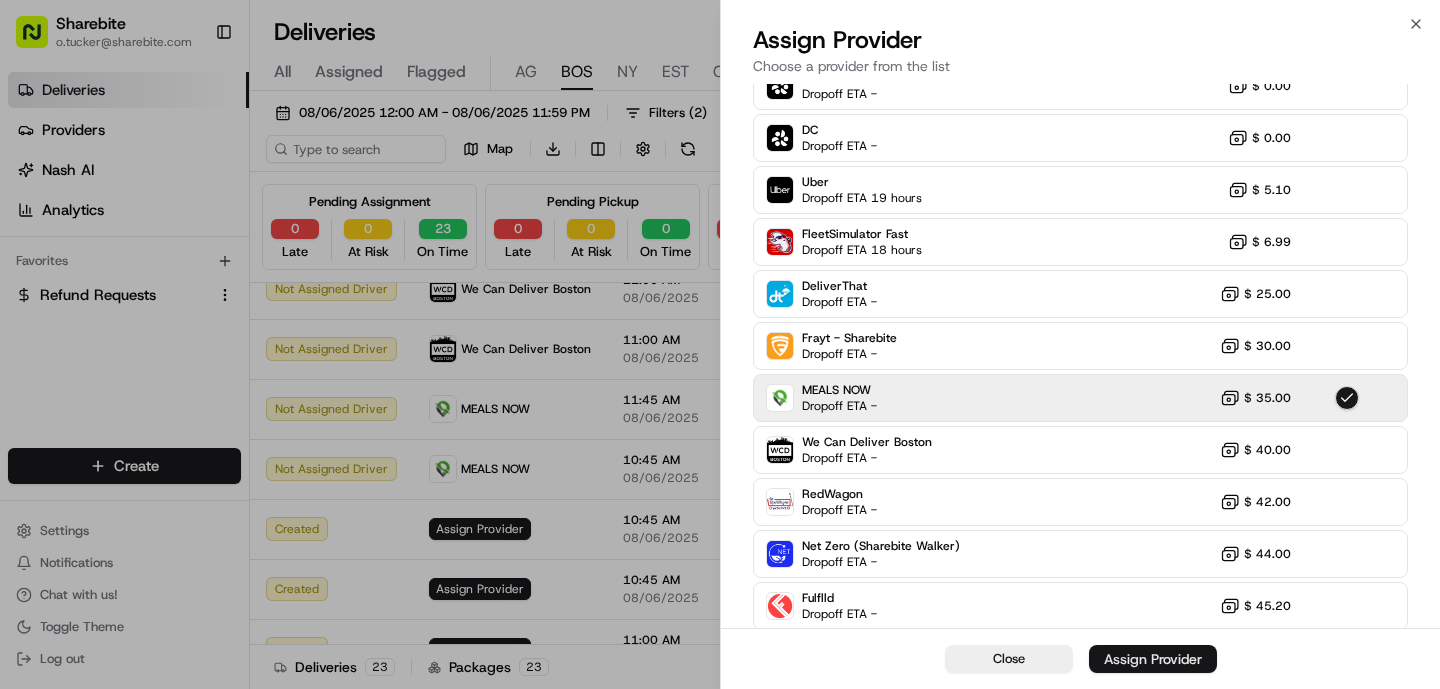 click on "Assign Provider" at bounding box center [1153, 659] 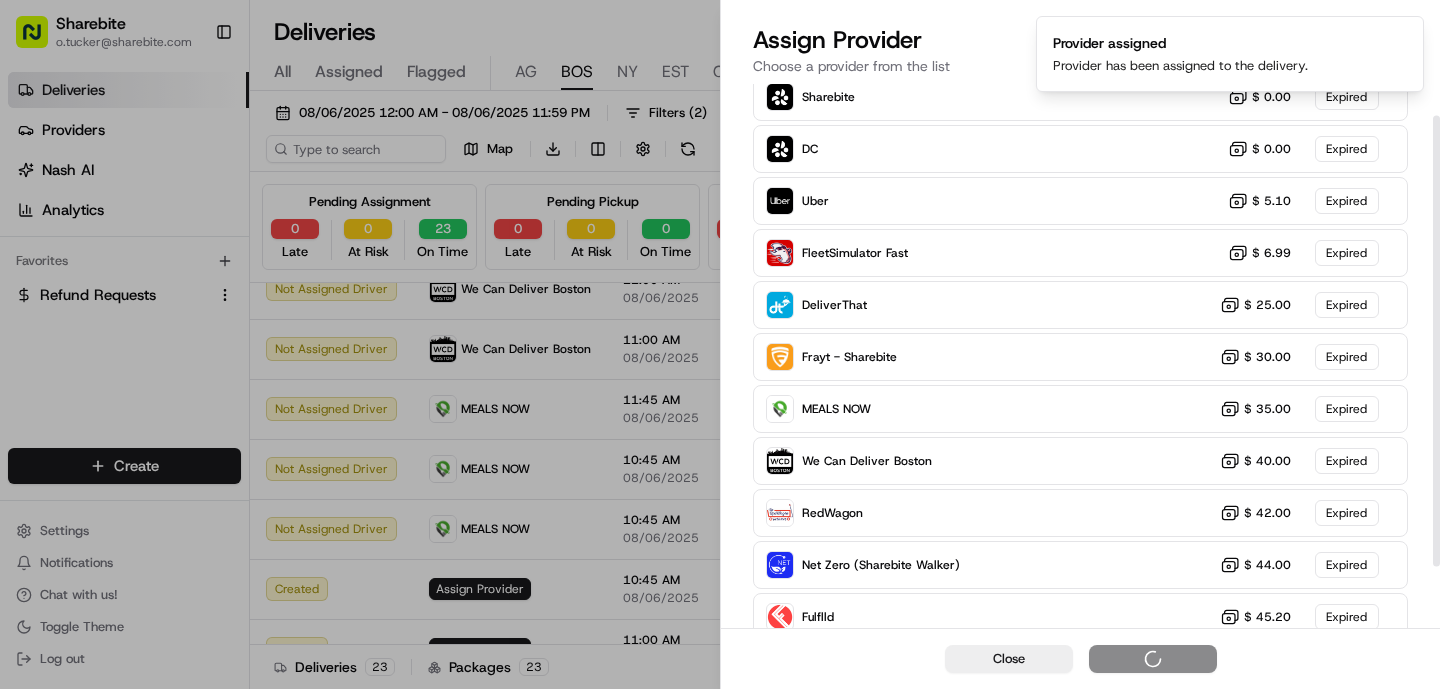 scroll, scrollTop: 45, scrollLeft: 0, axis: vertical 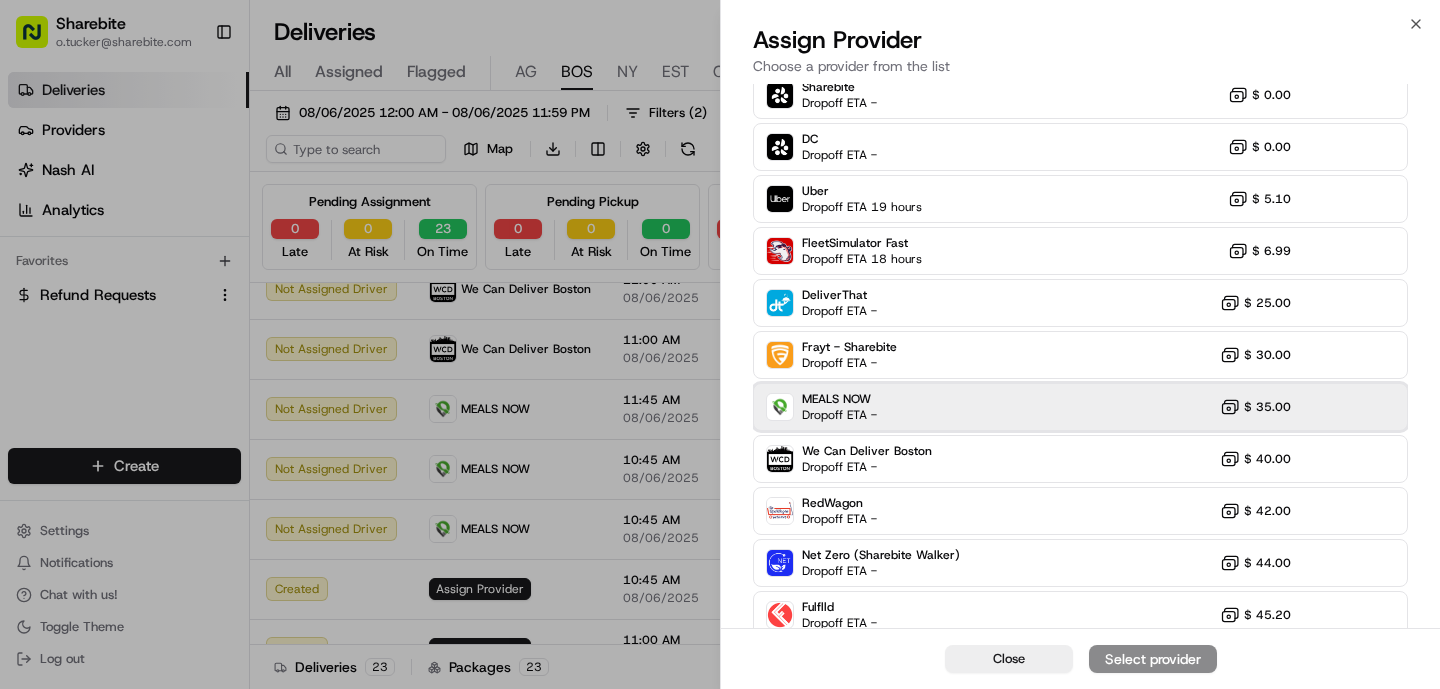 click on "MEALS NOW Dropoff ETA   - $   35.00" at bounding box center (1080, 407) 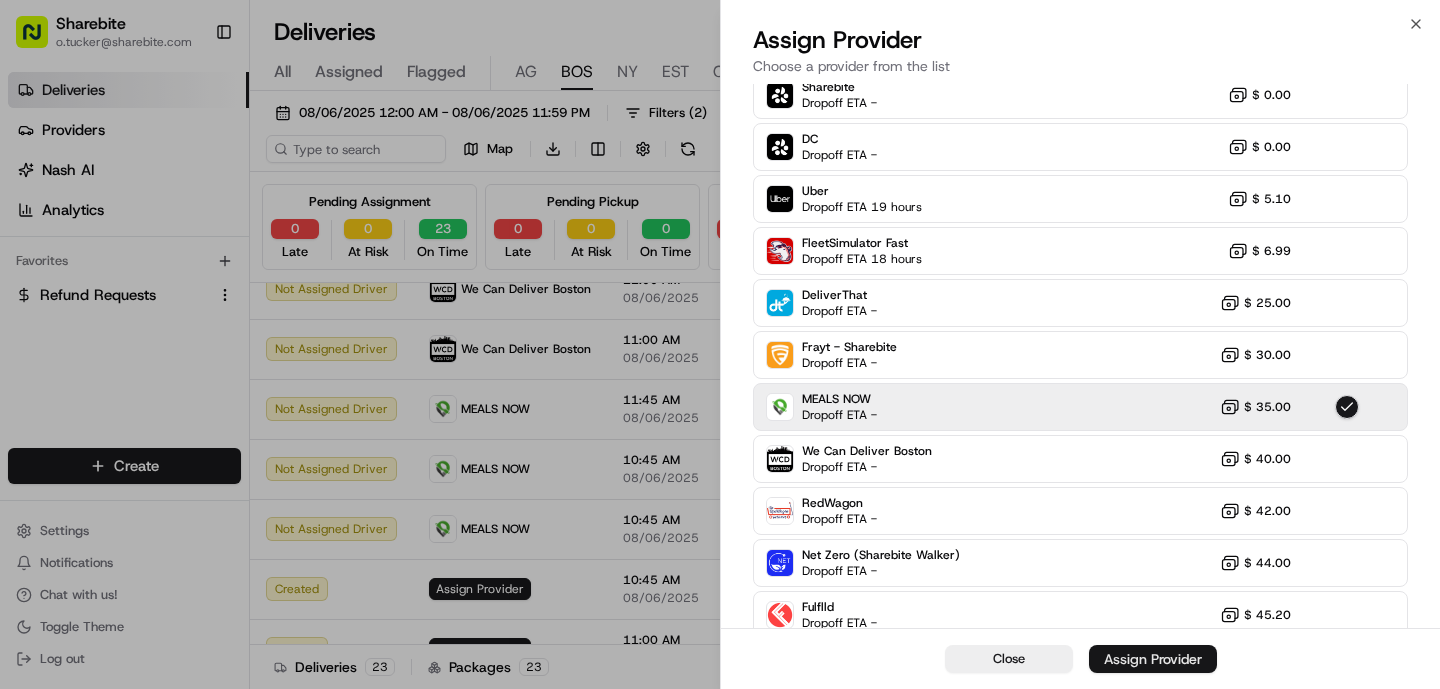 click on "Assign Provider" at bounding box center (1153, 659) 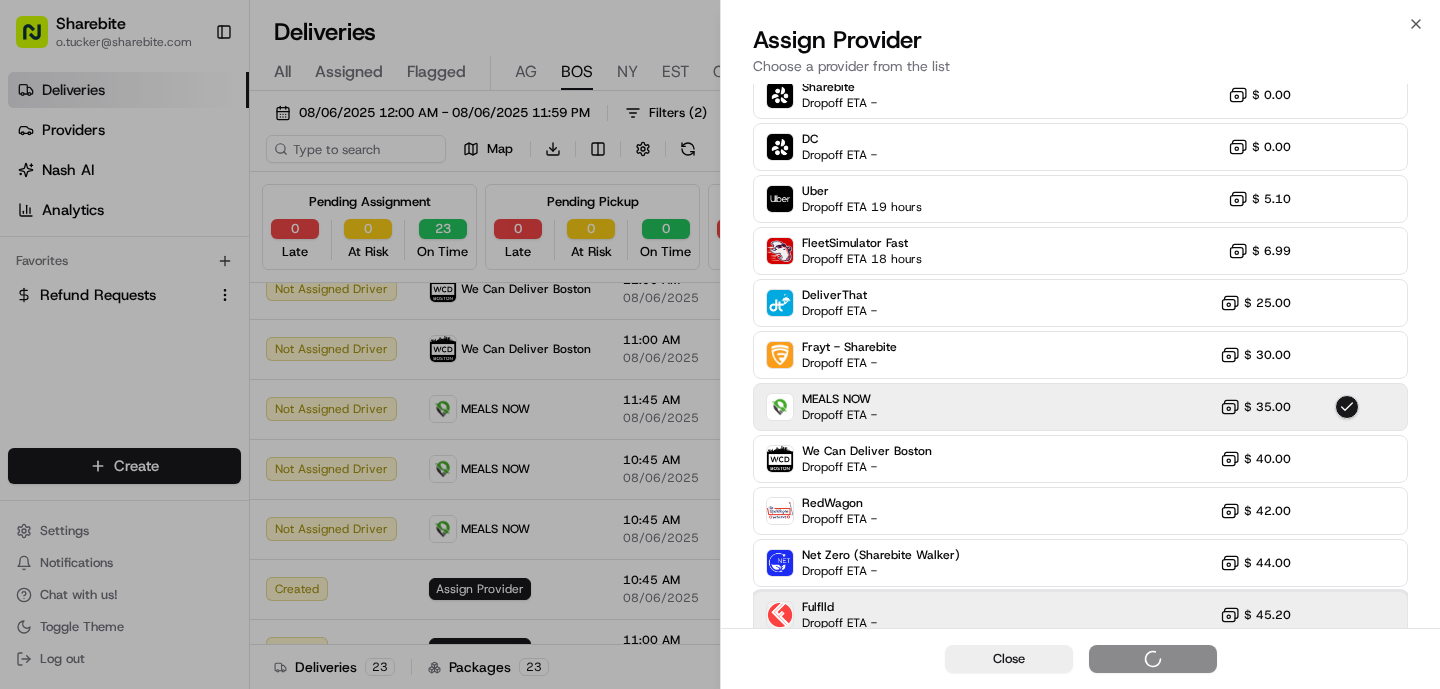 click on "Fulflld" at bounding box center [839, 607] 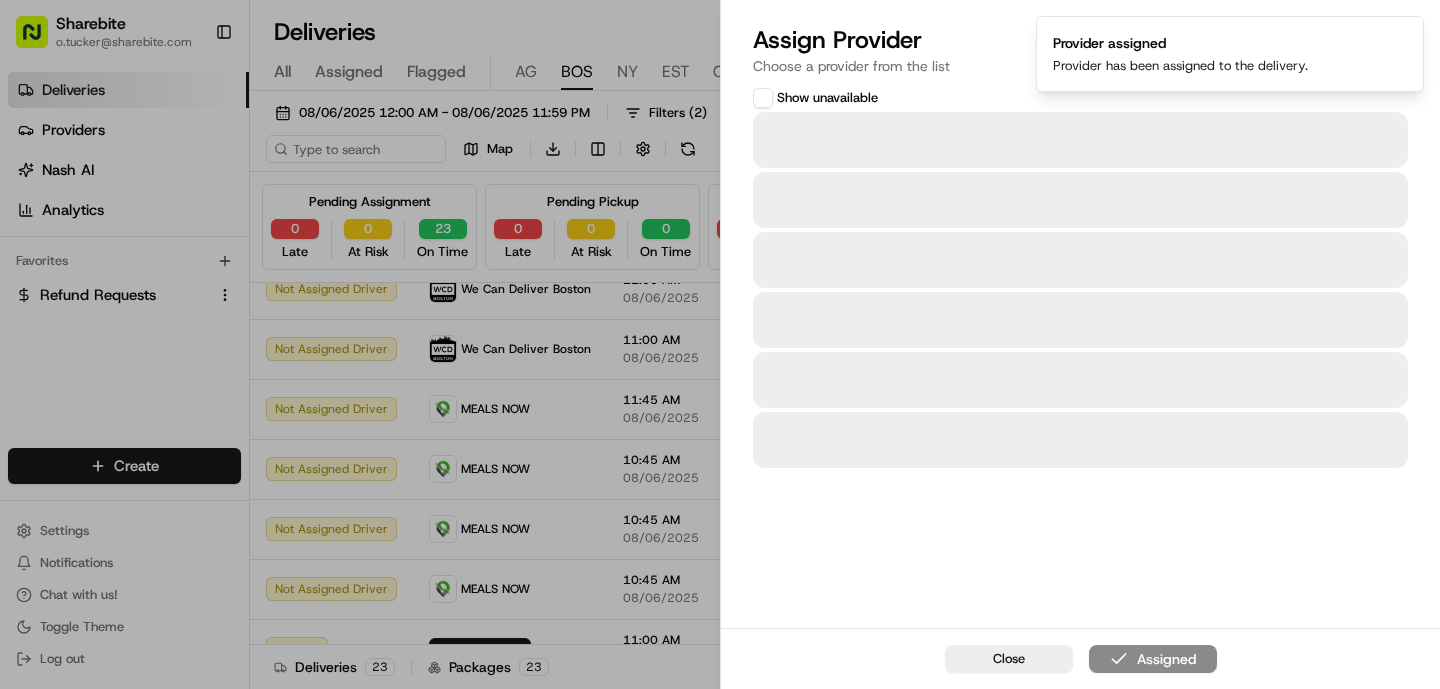 scroll, scrollTop: 0, scrollLeft: 0, axis: both 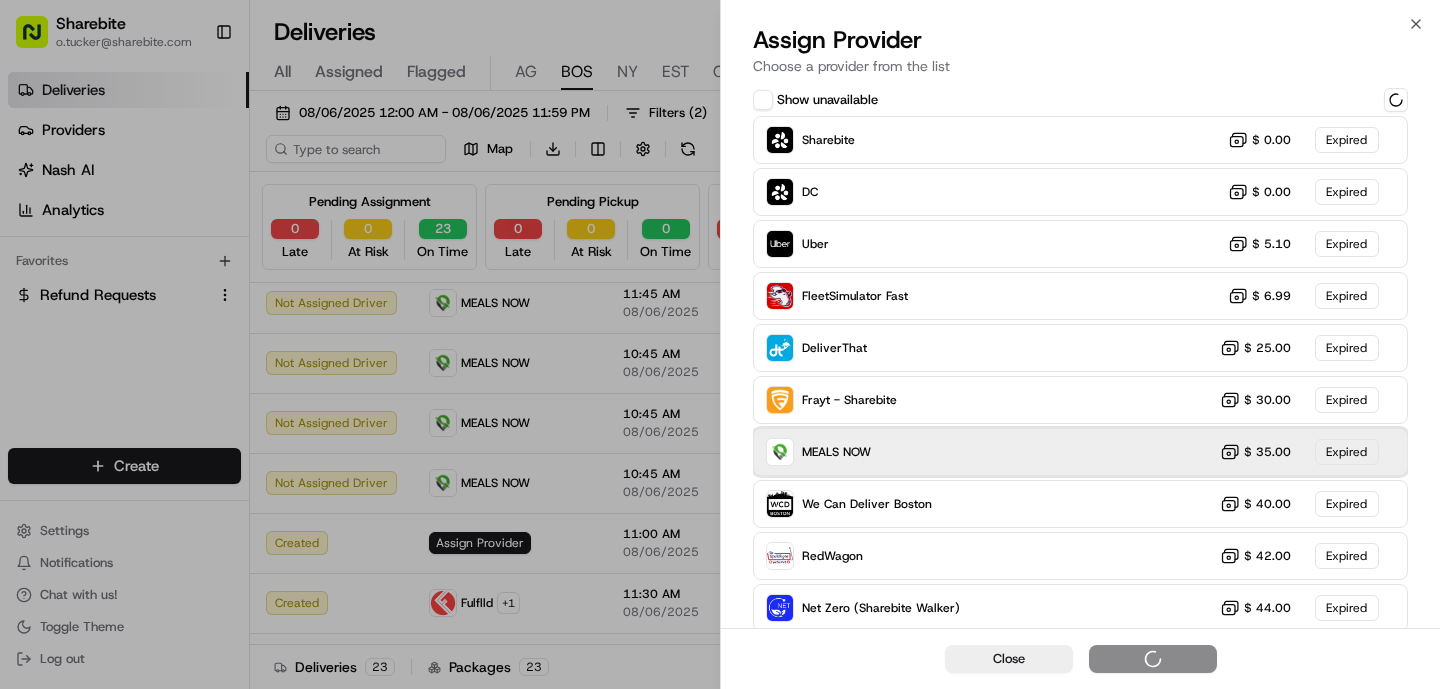 click on "MEALS NOW $   35.00 Expired" at bounding box center [1080, 452] 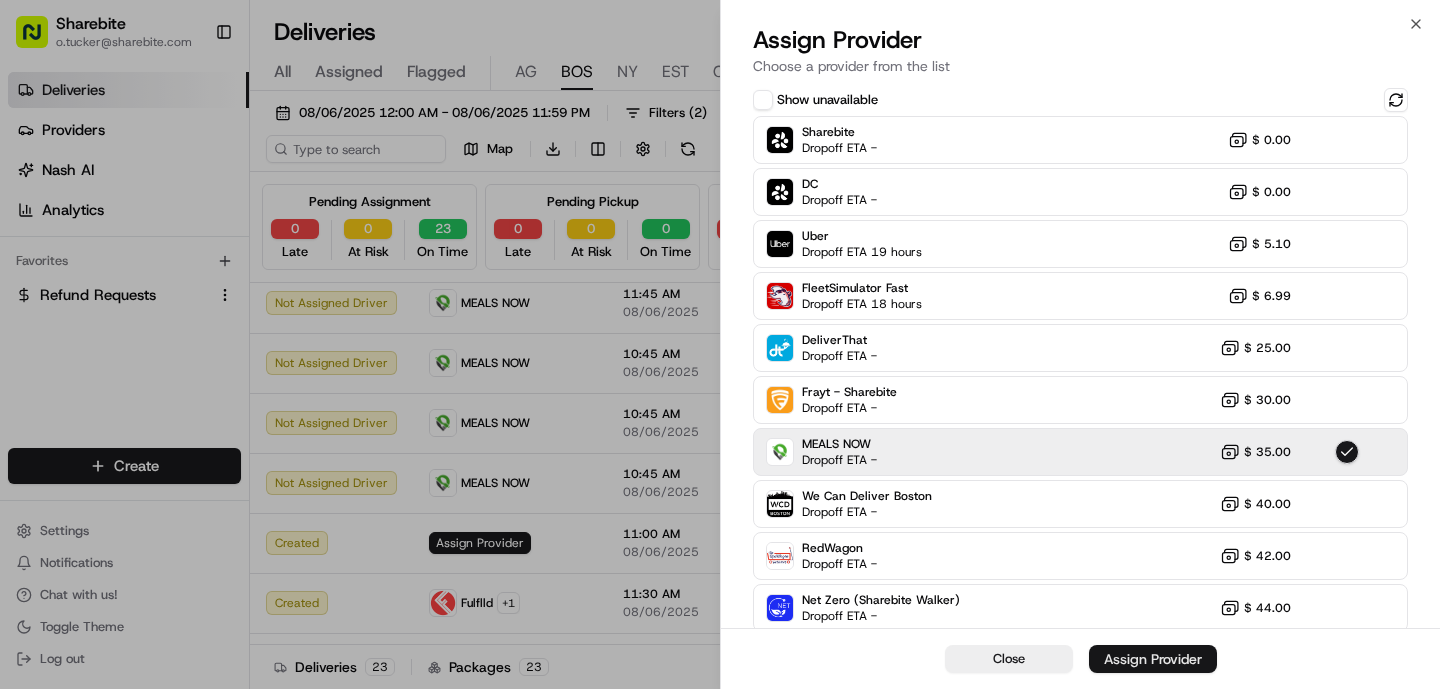 click on "Assign Provider" at bounding box center (1153, 659) 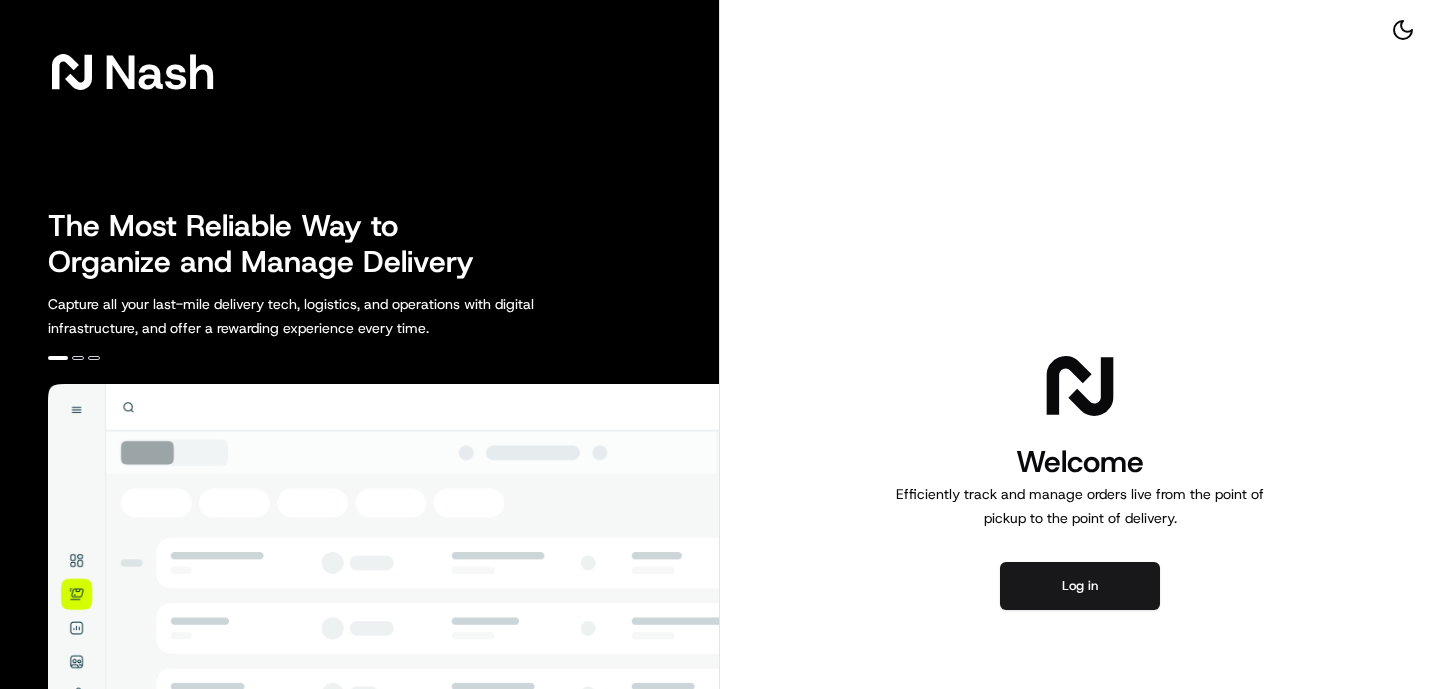 scroll, scrollTop: 0, scrollLeft: 0, axis: both 